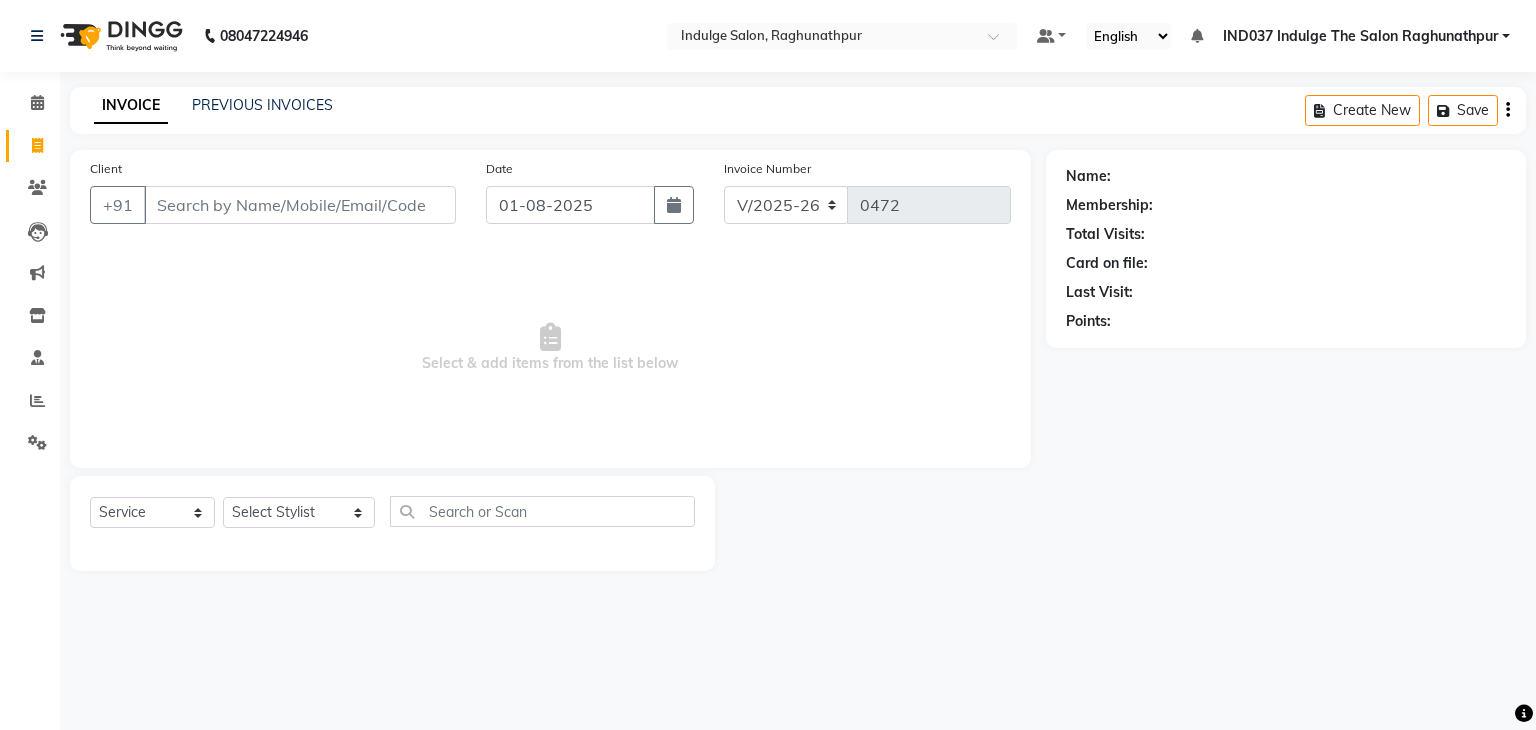 select on "7475" 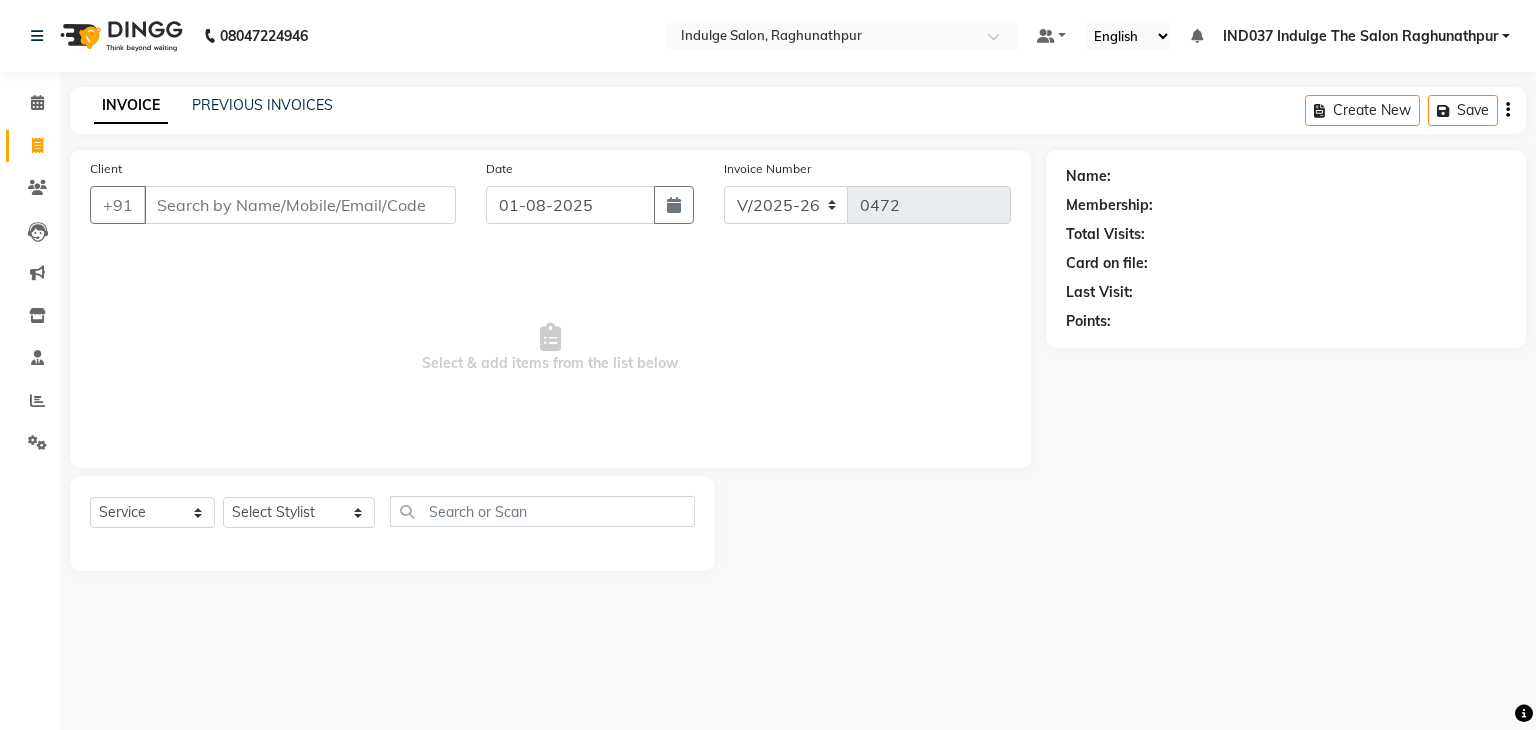 scroll, scrollTop: 0, scrollLeft: 0, axis: both 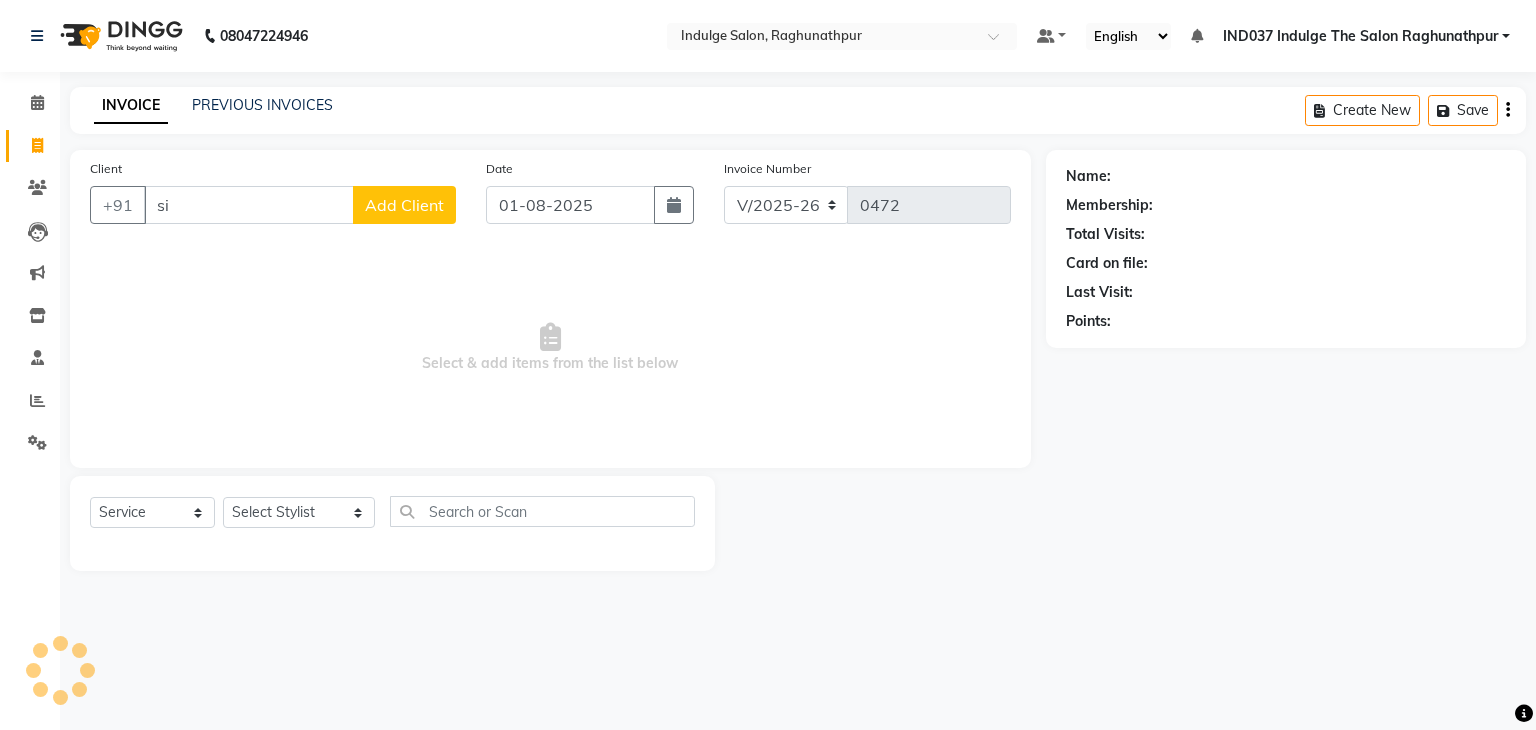 type on "s" 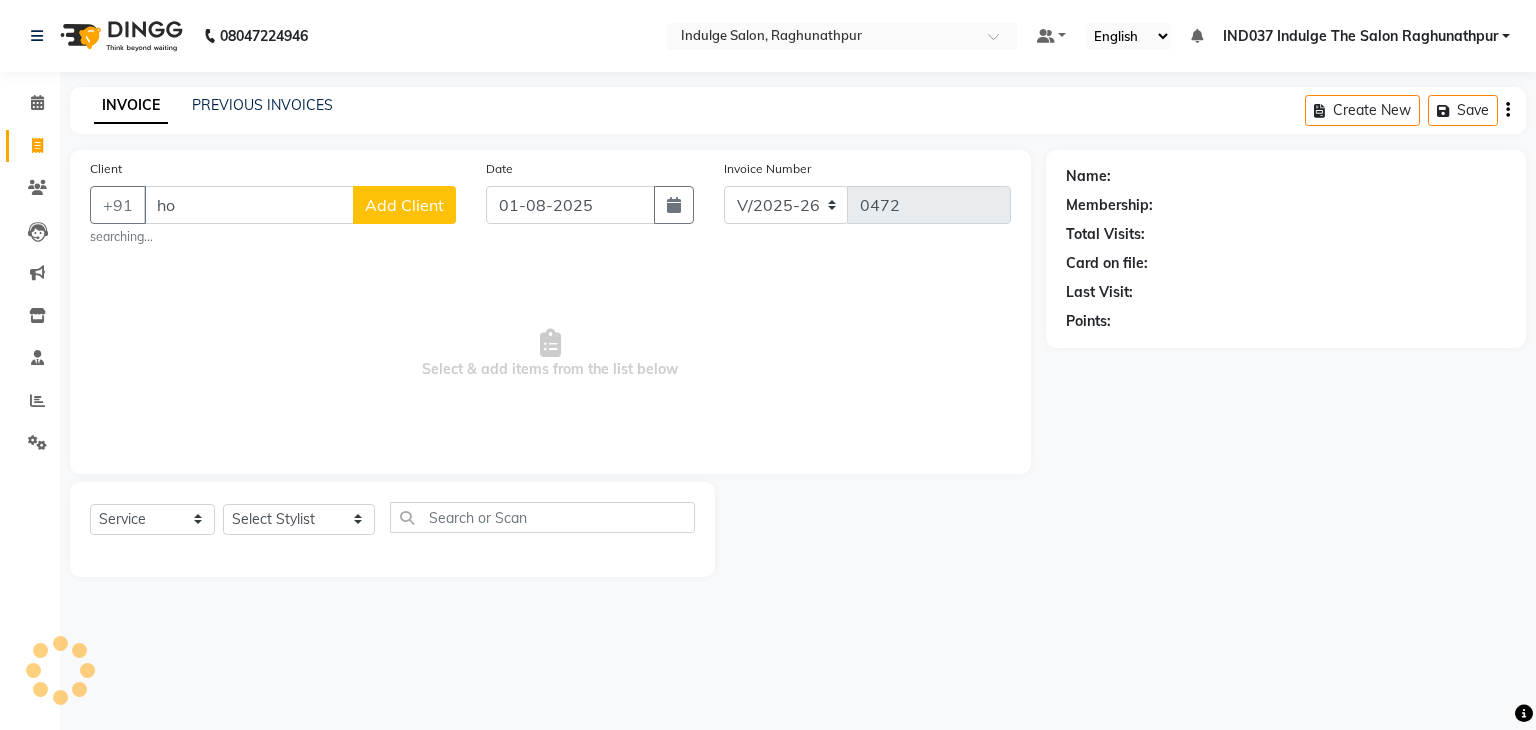 type on "h" 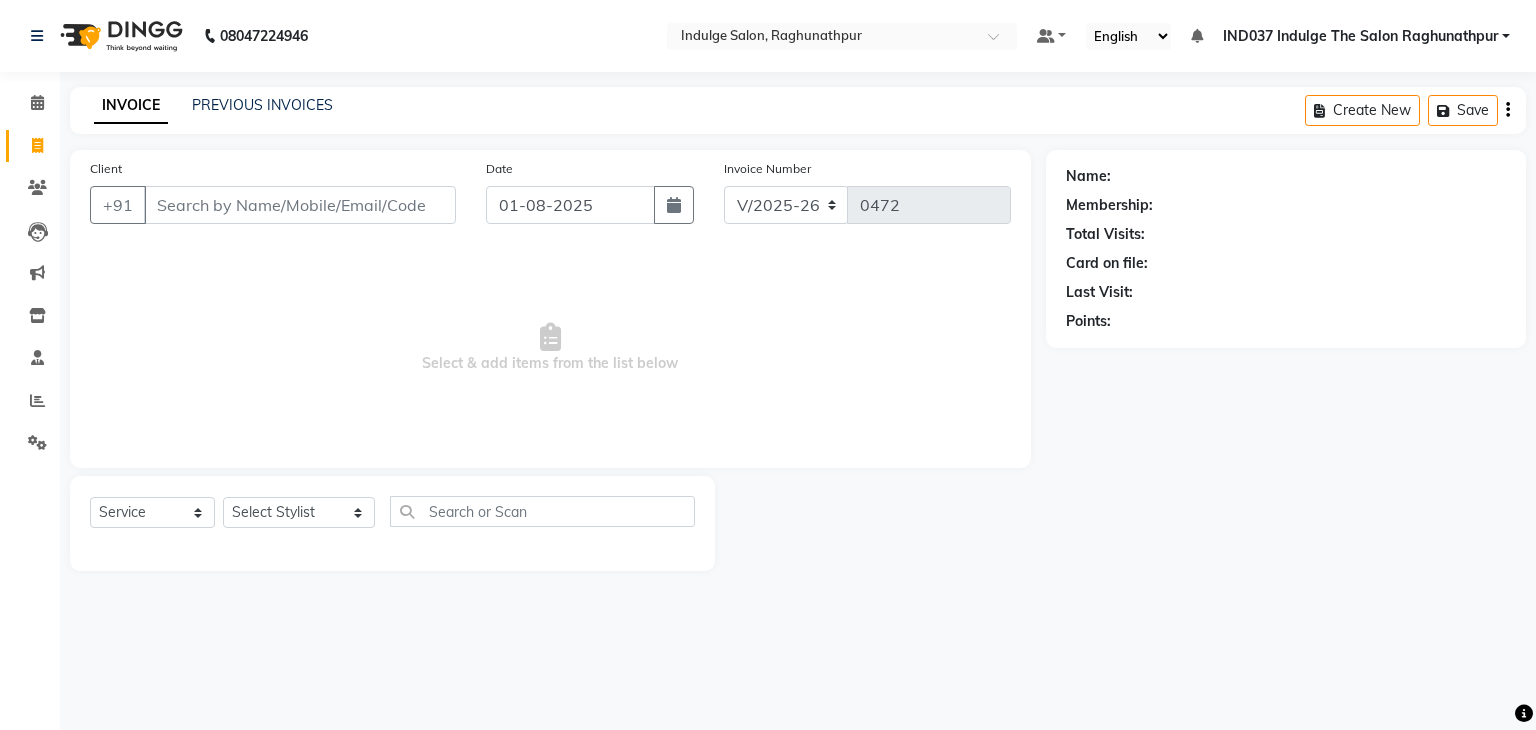 click on "Client" at bounding box center (300, 205) 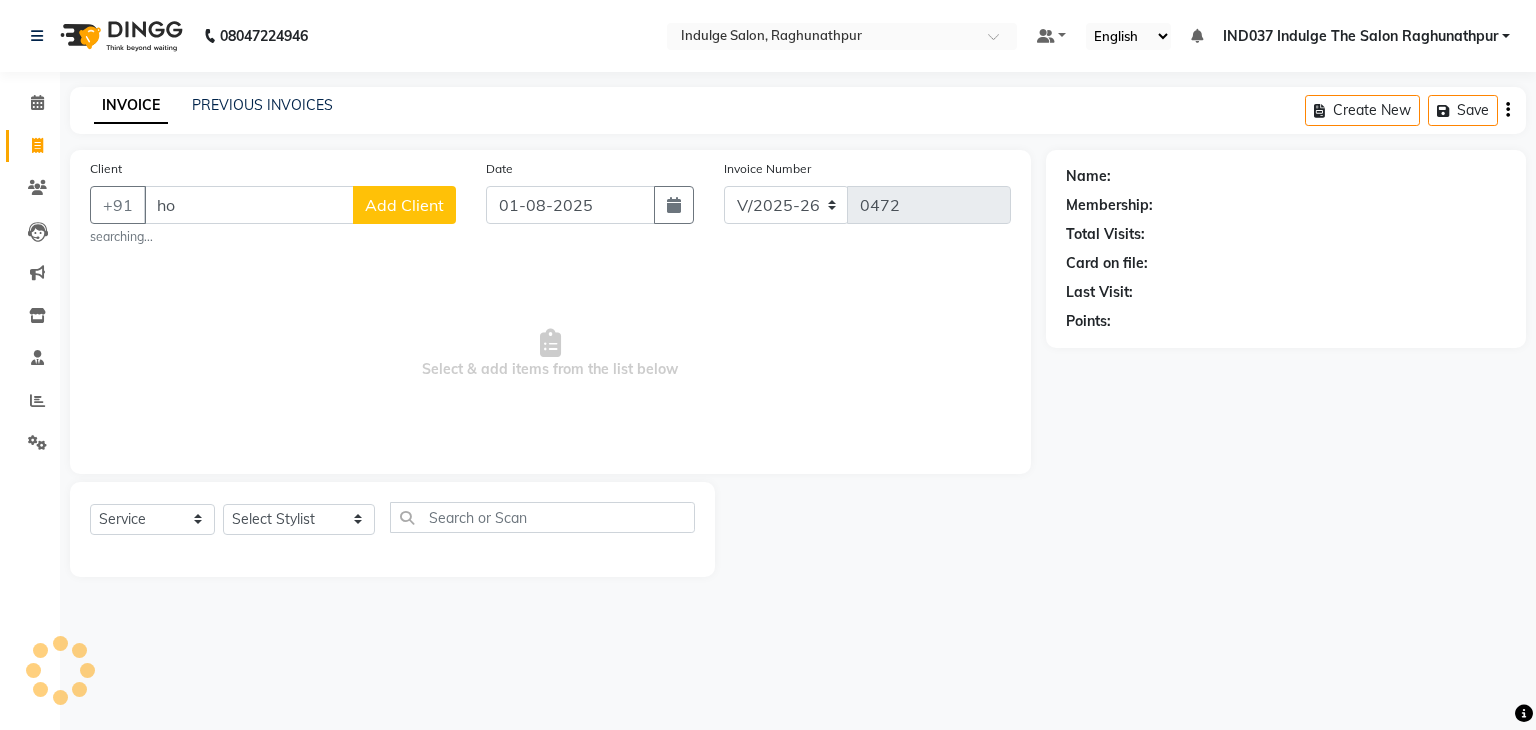 type on "h" 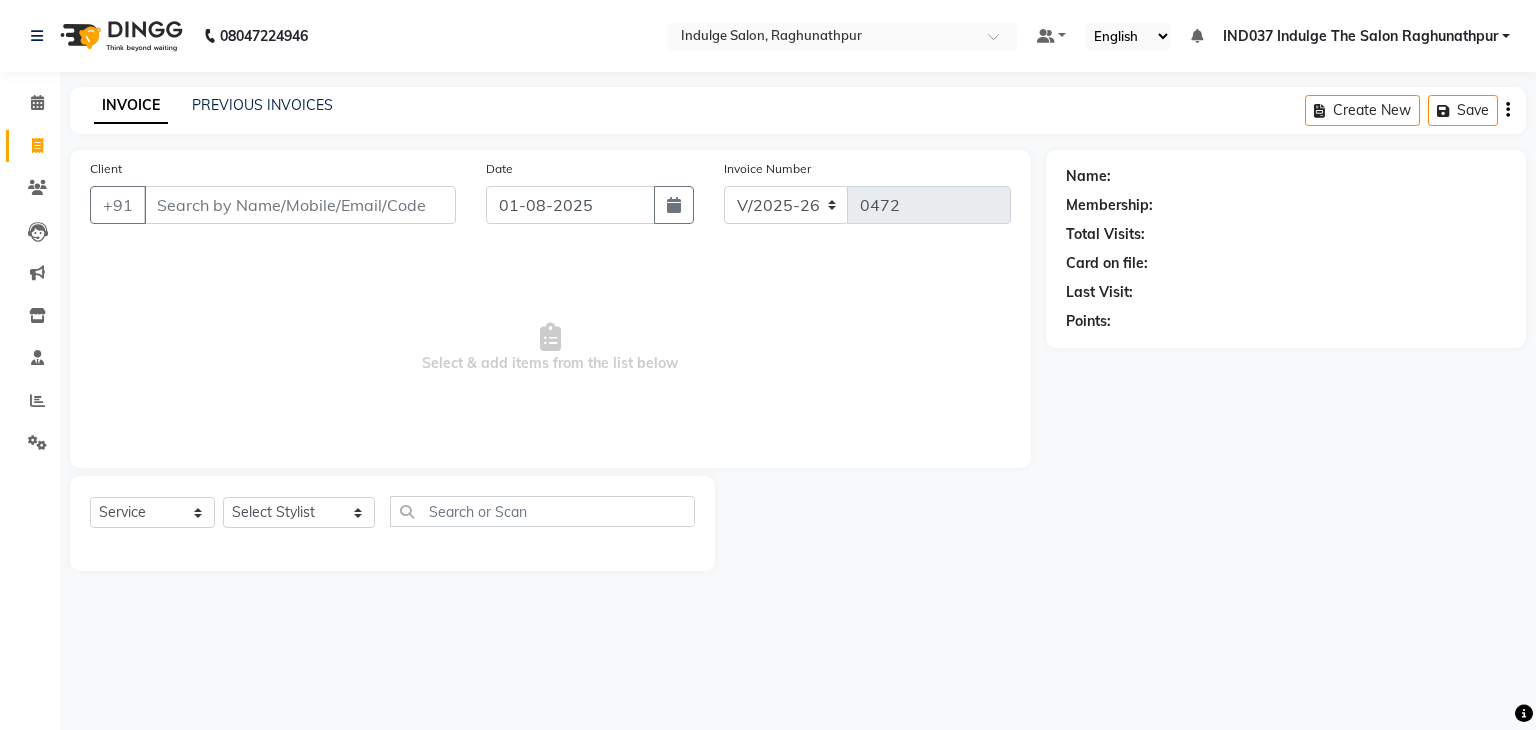 click on "Client" at bounding box center (300, 205) 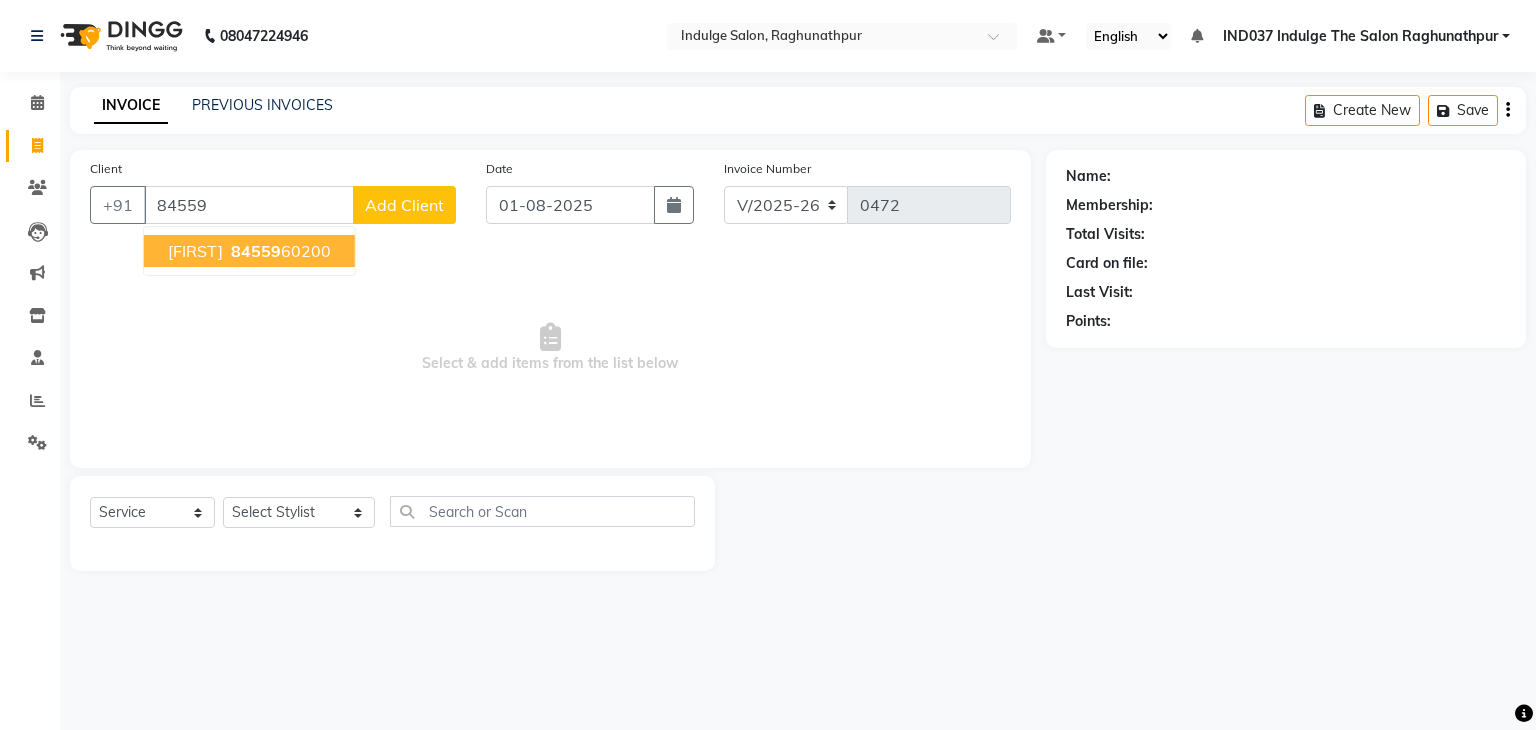 click on "84559" at bounding box center (256, 251) 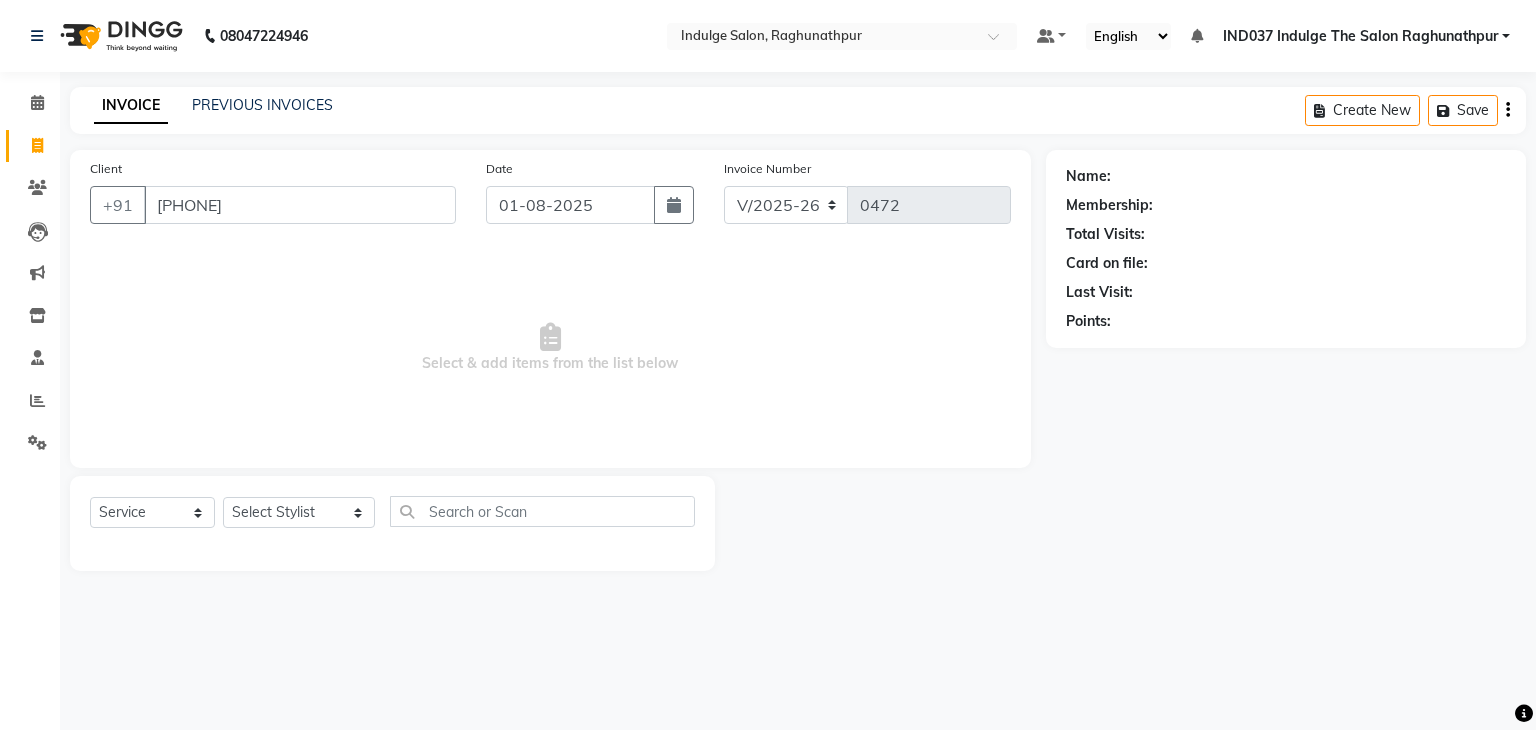 type on "[PHONE]" 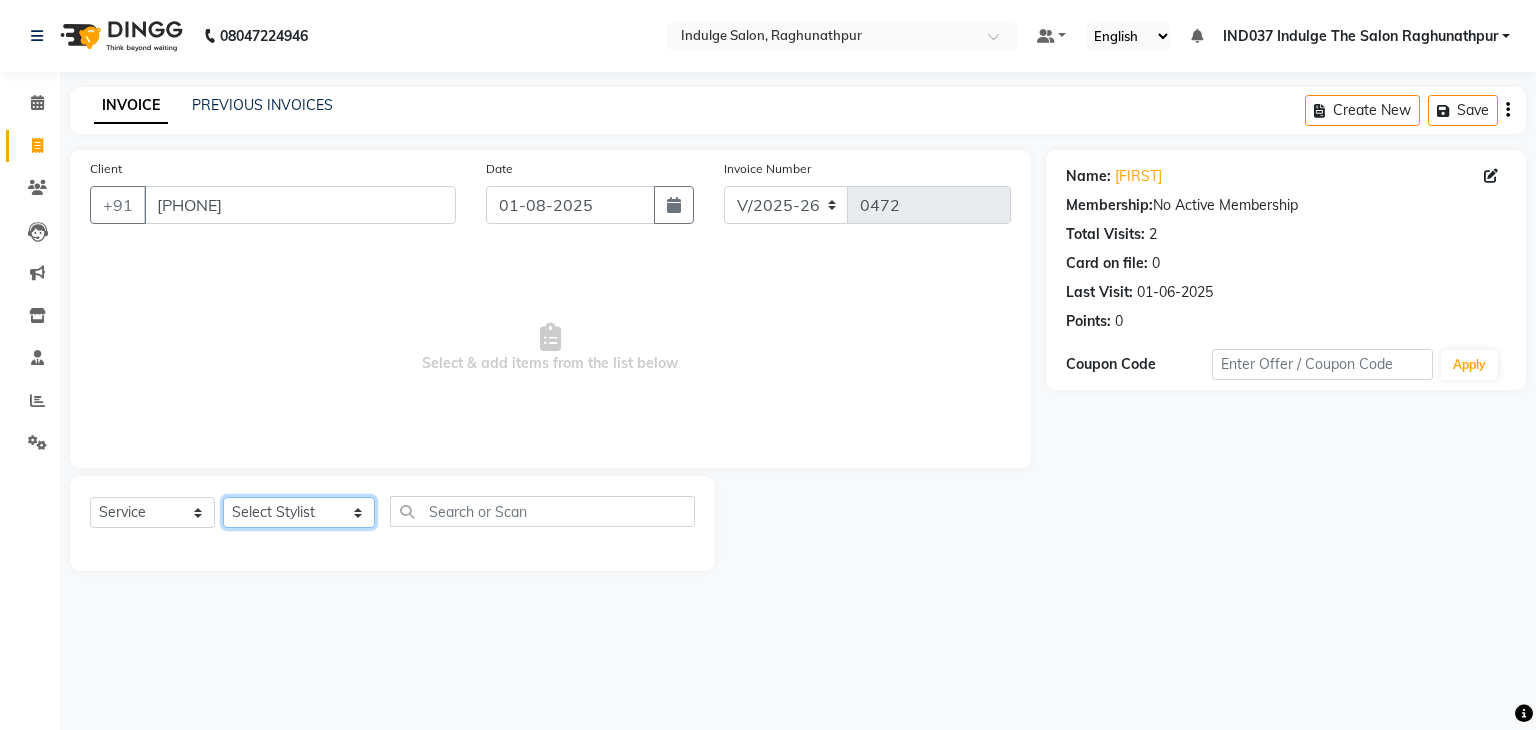 click on "Select Stylist Amir Ethan Happy IND037 Indulge The Salon Raghunathpur kartikey Nazia partha Rehan Roshan Sameer  shivangi  SWATI" 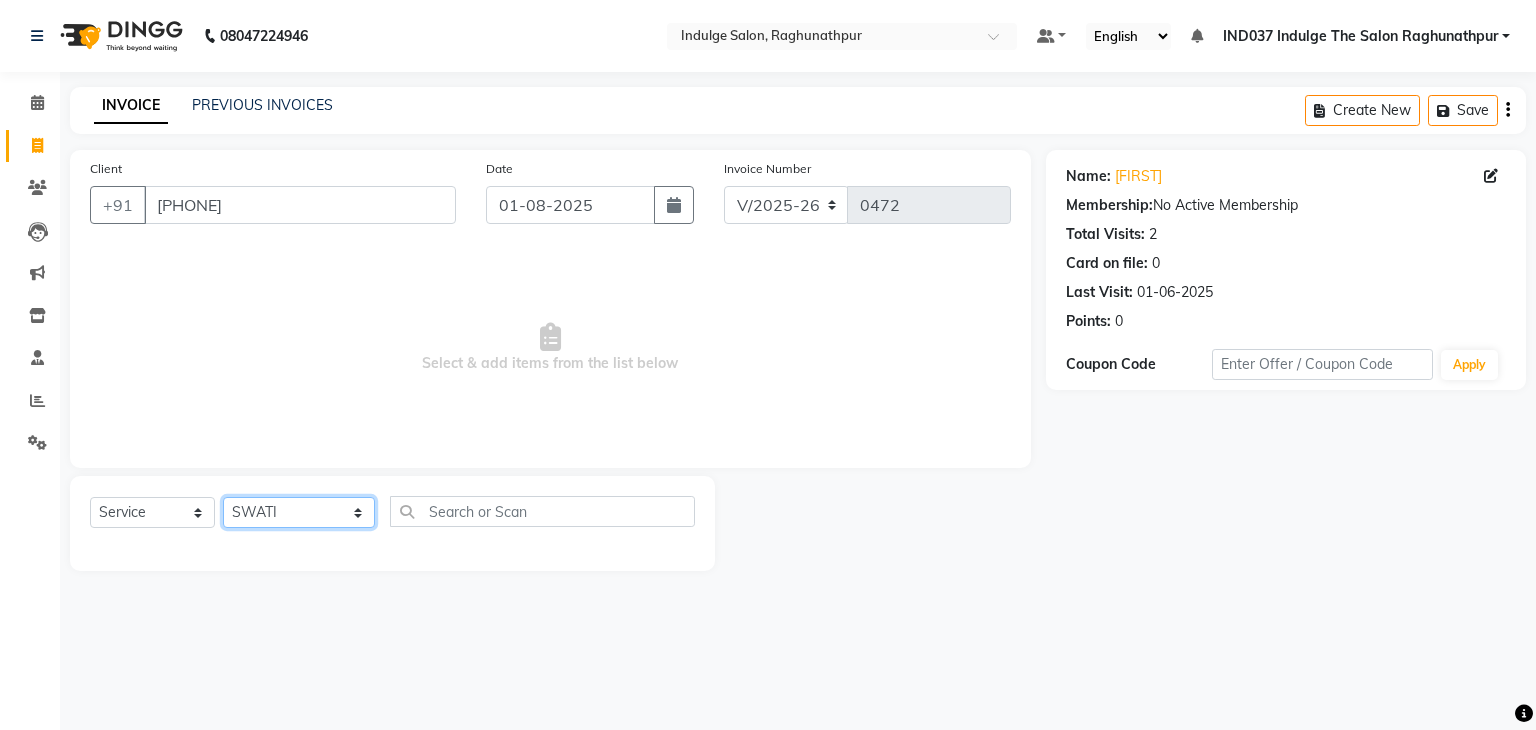 click on "Select Stylist Amir Ethan Happy IND037 Indulge The Salon Raghunathpur kartikey Nazia partha Rehan Roshan Sameer  shivangi  SWATI" 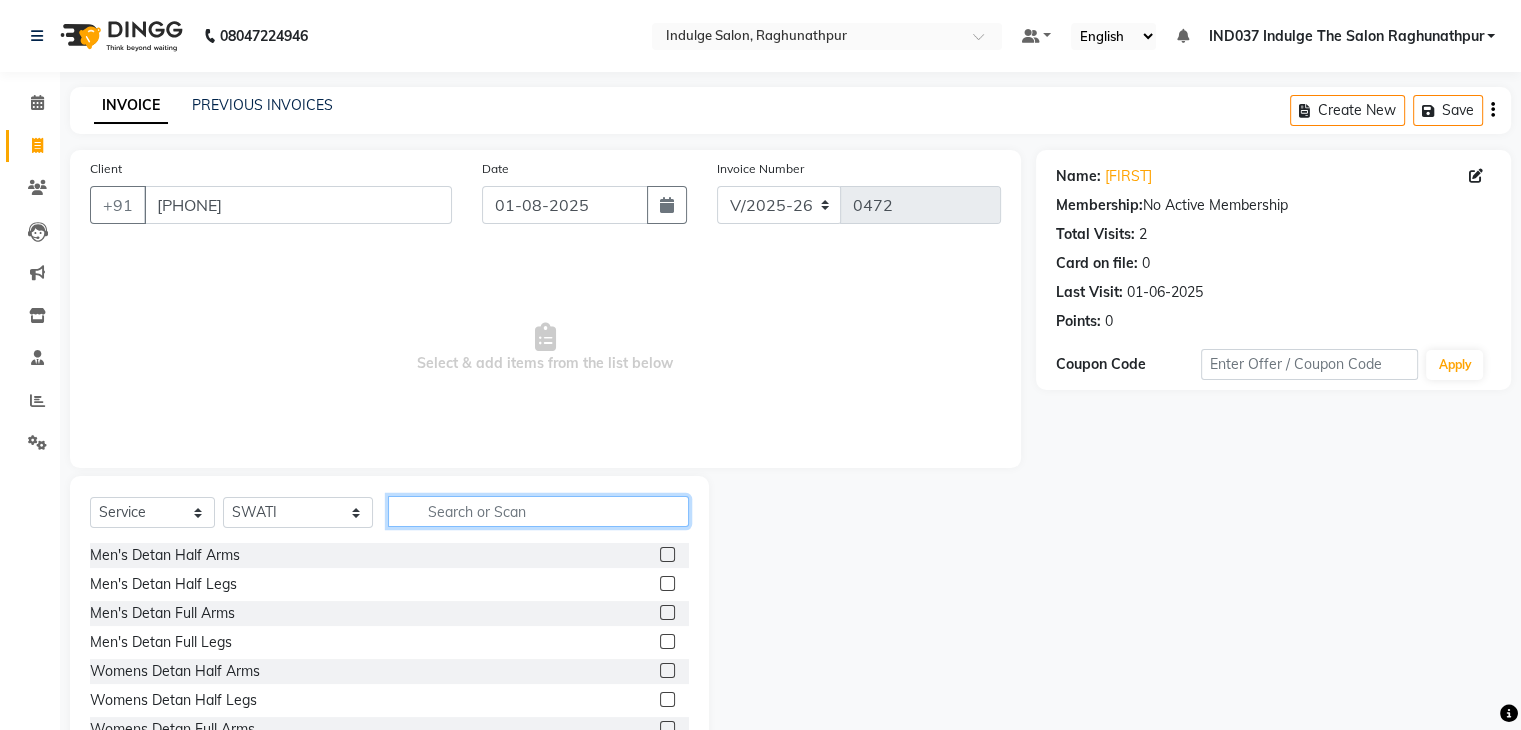 click 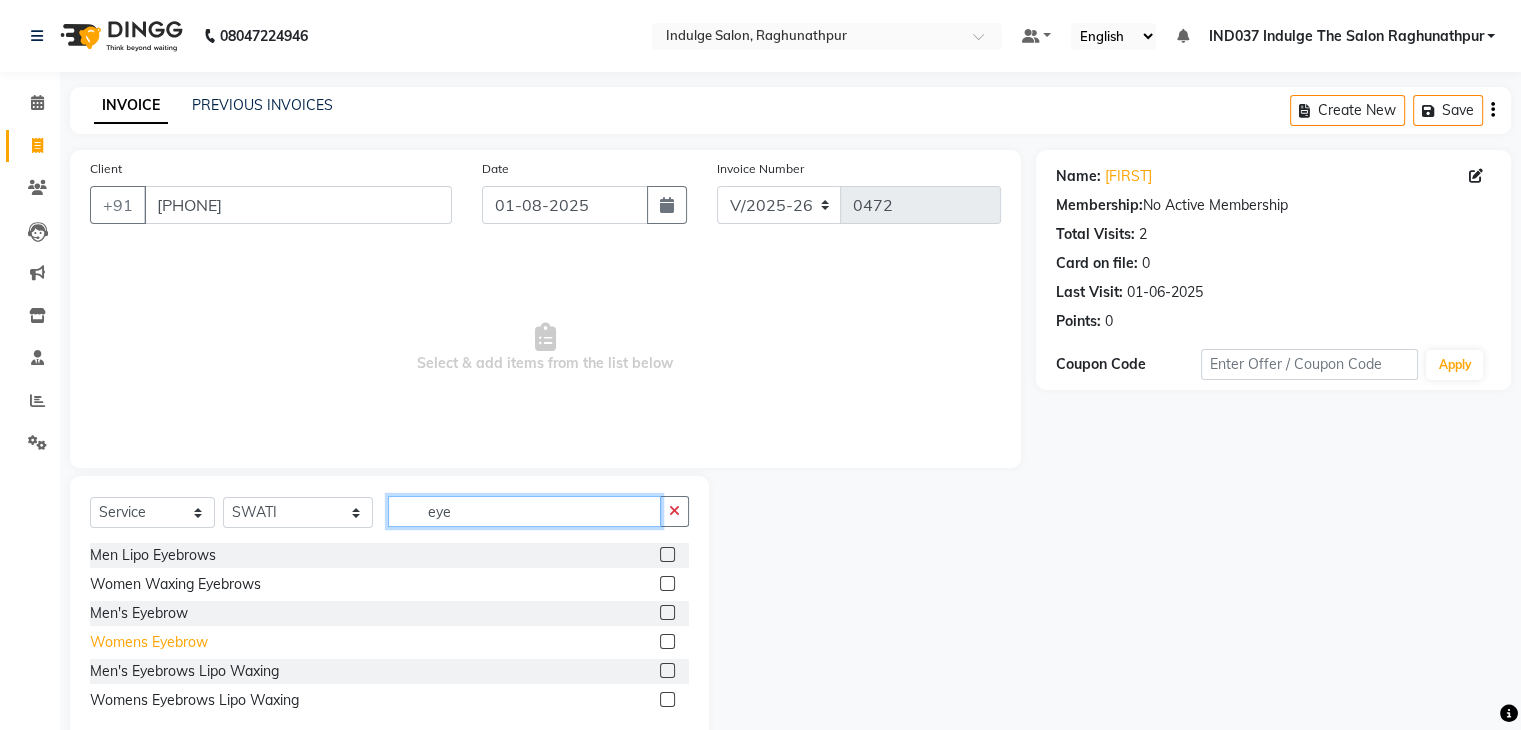type on "eye" 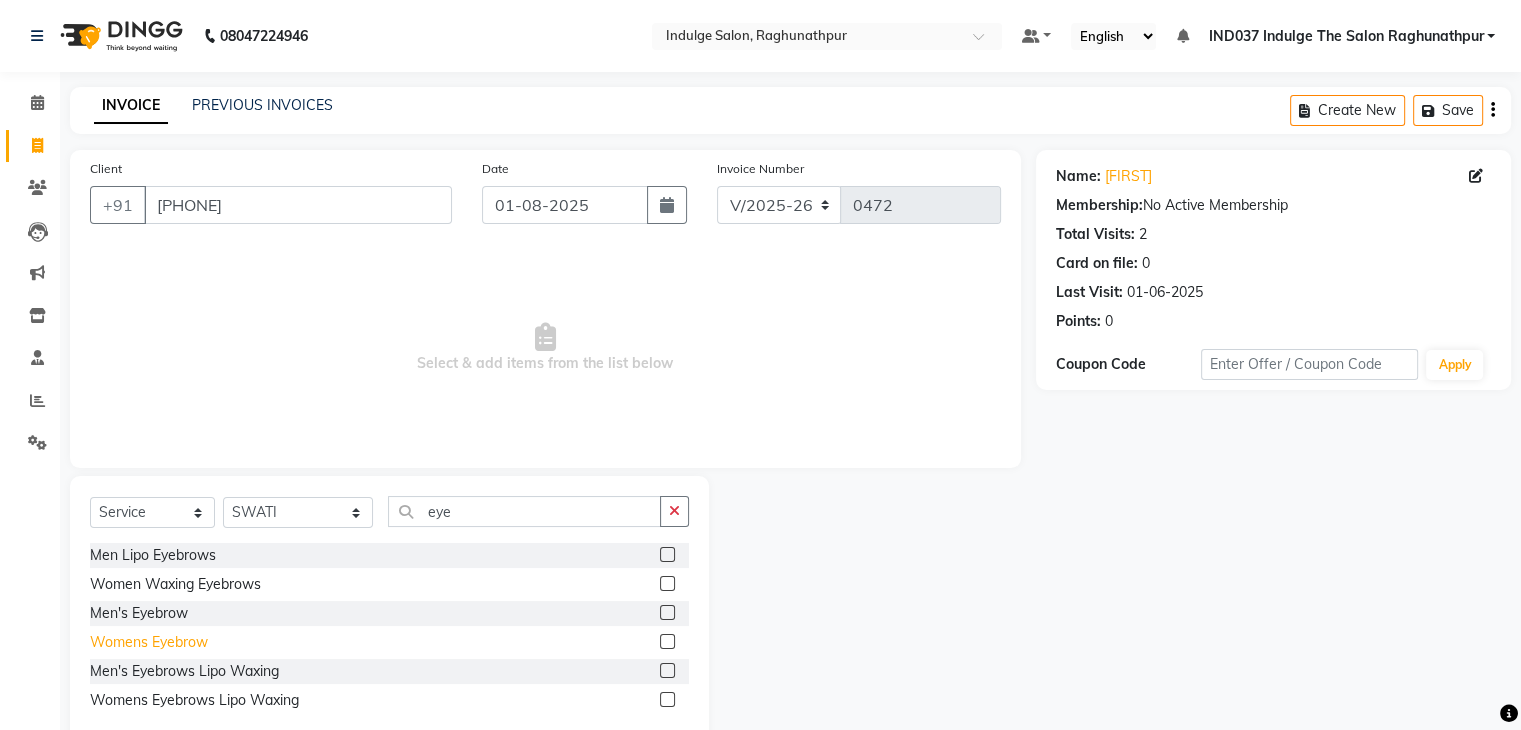 click on "Womens Eyebrow" 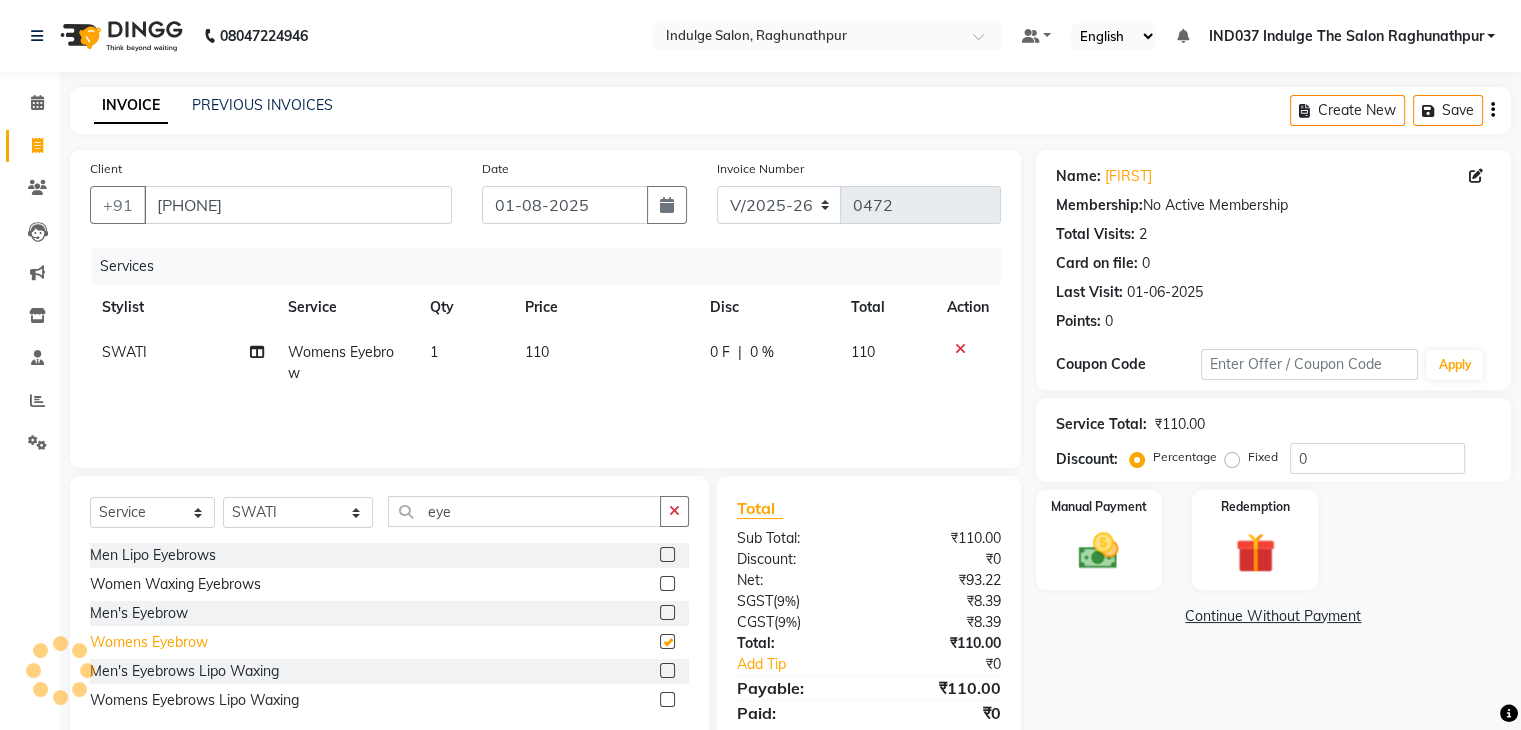 checkbox on "false" 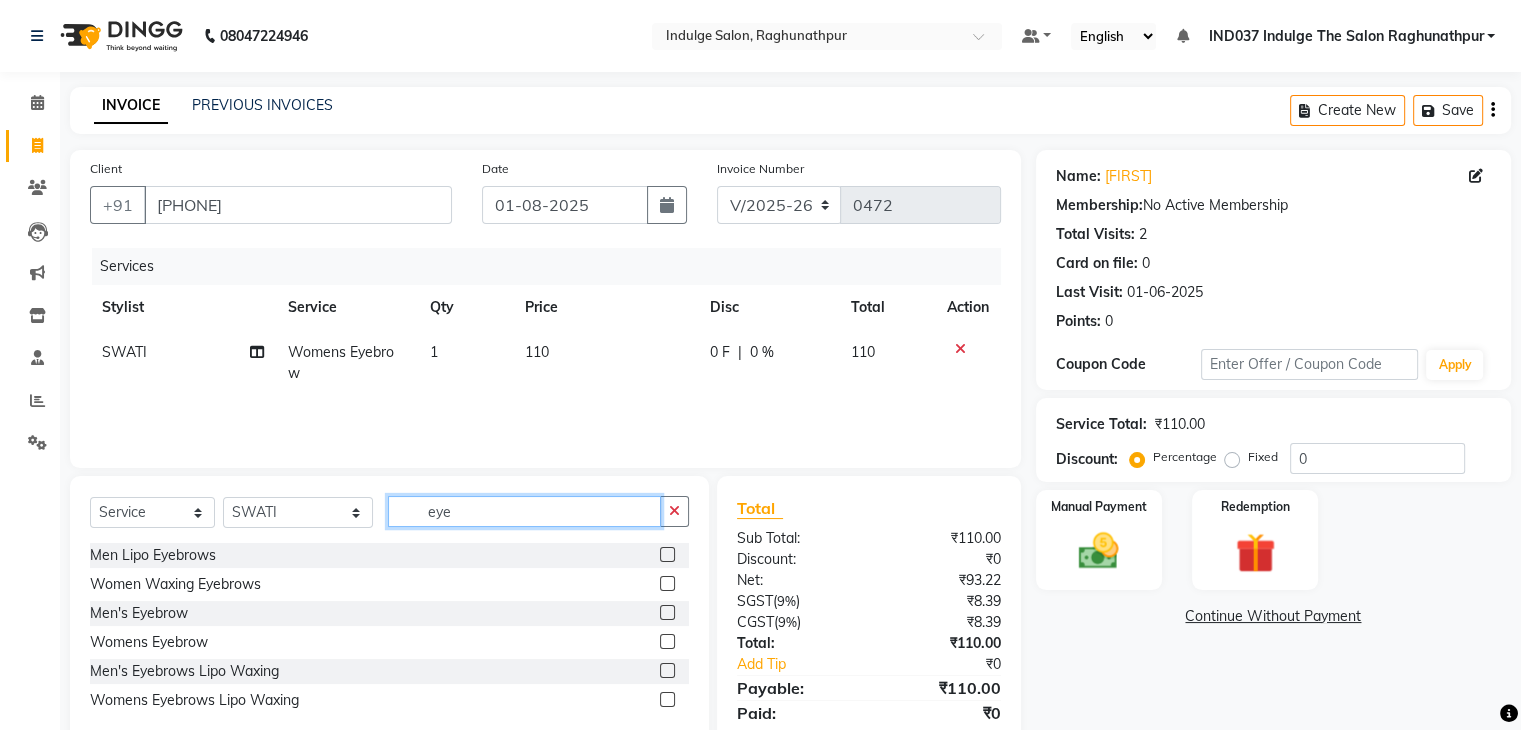 click on "eye" 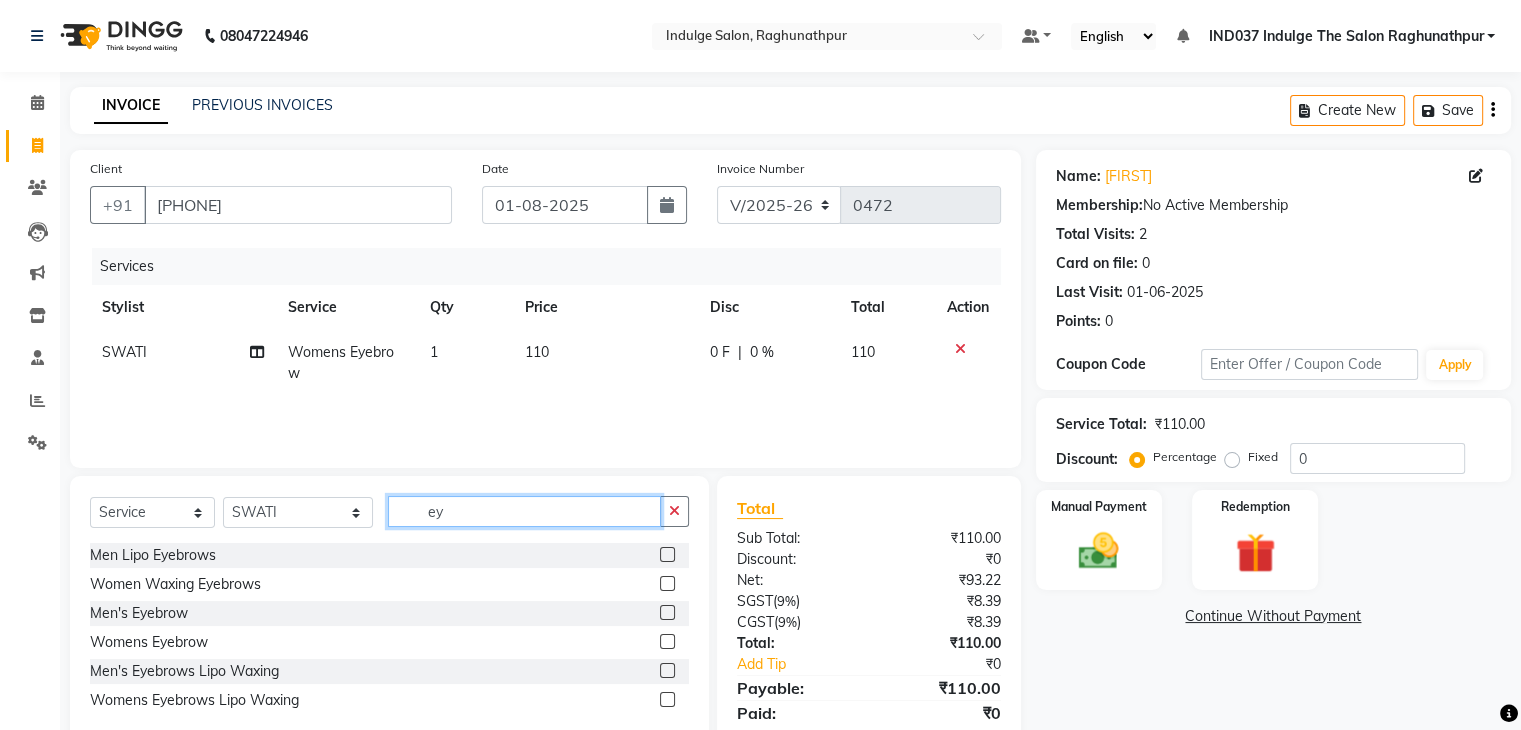 type on "e" 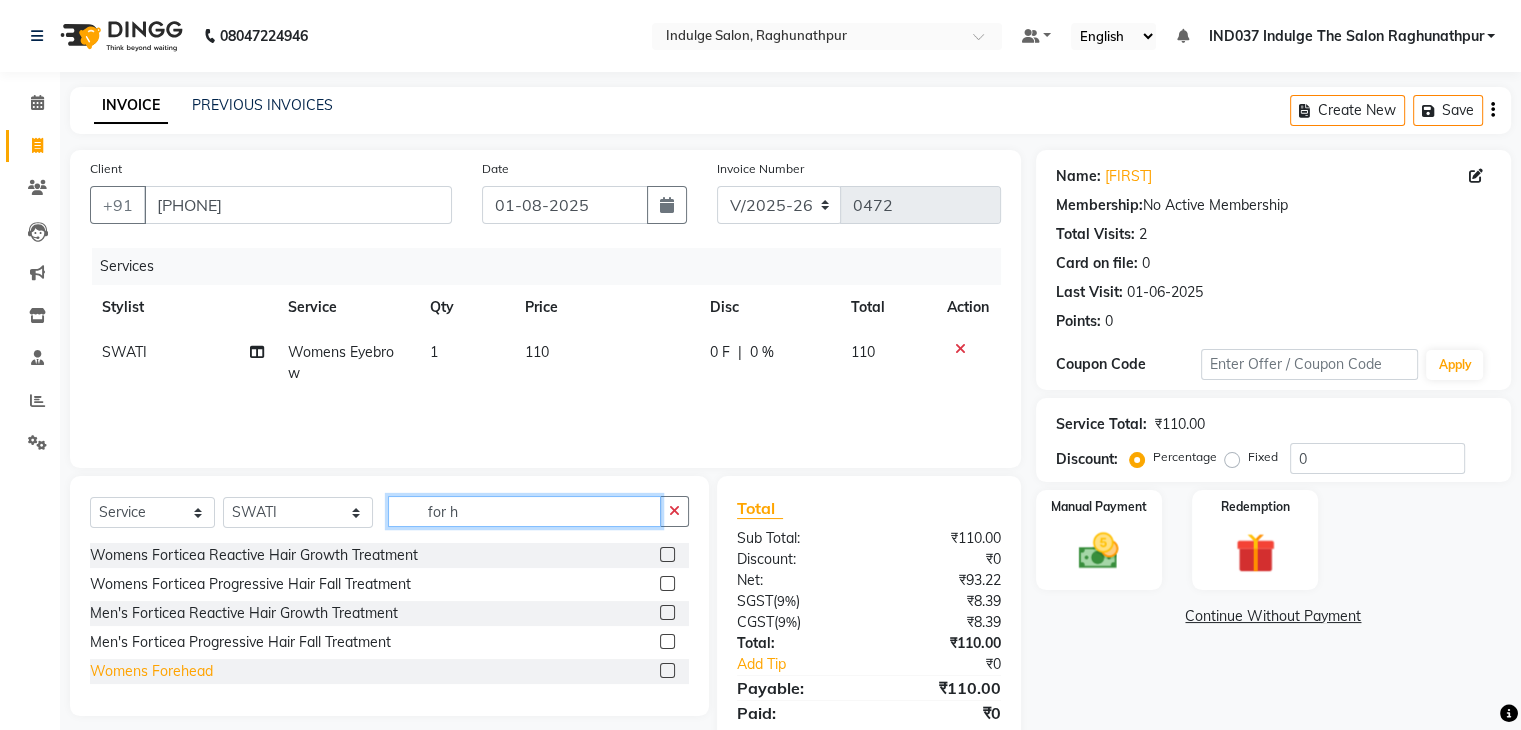 type on "for h" 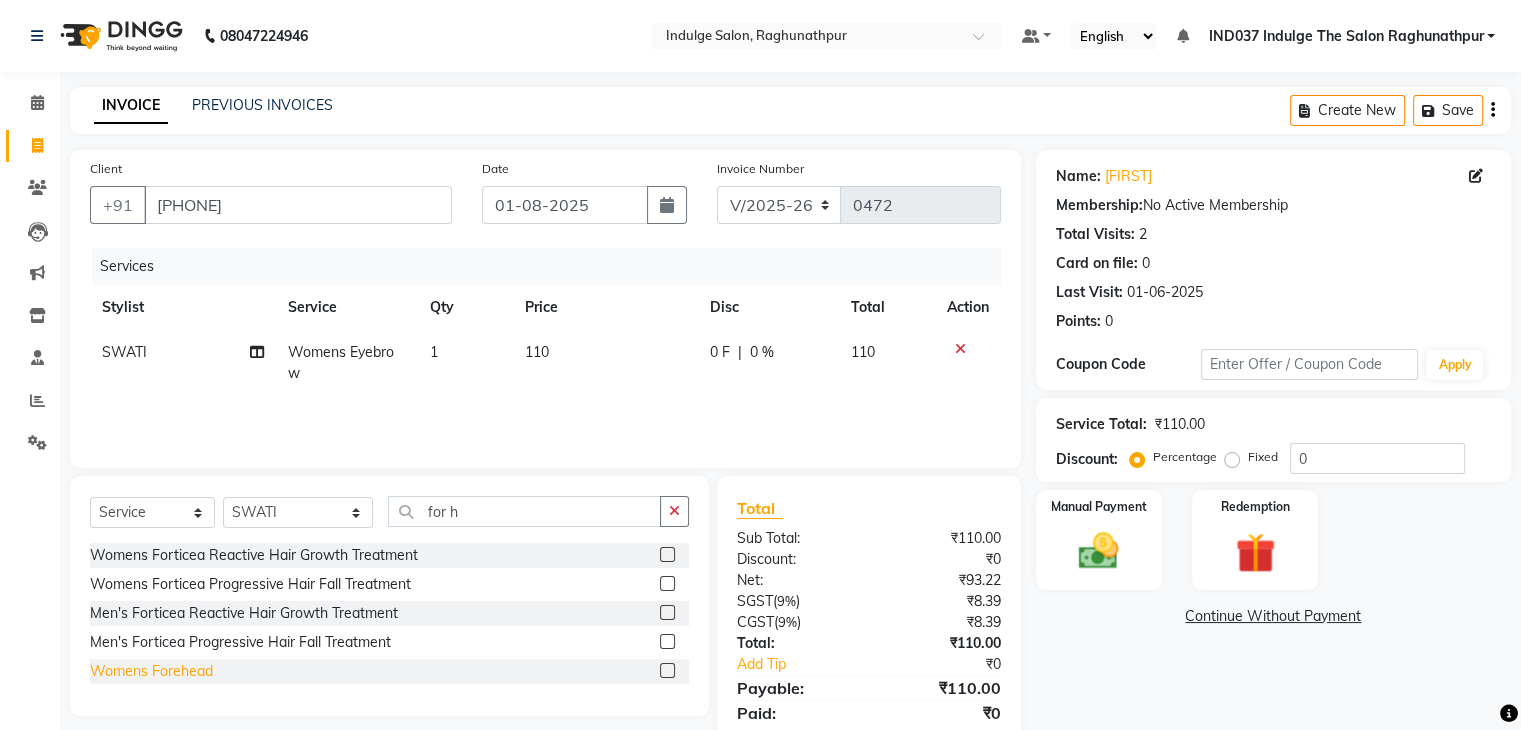 click on "Womens Forehead" 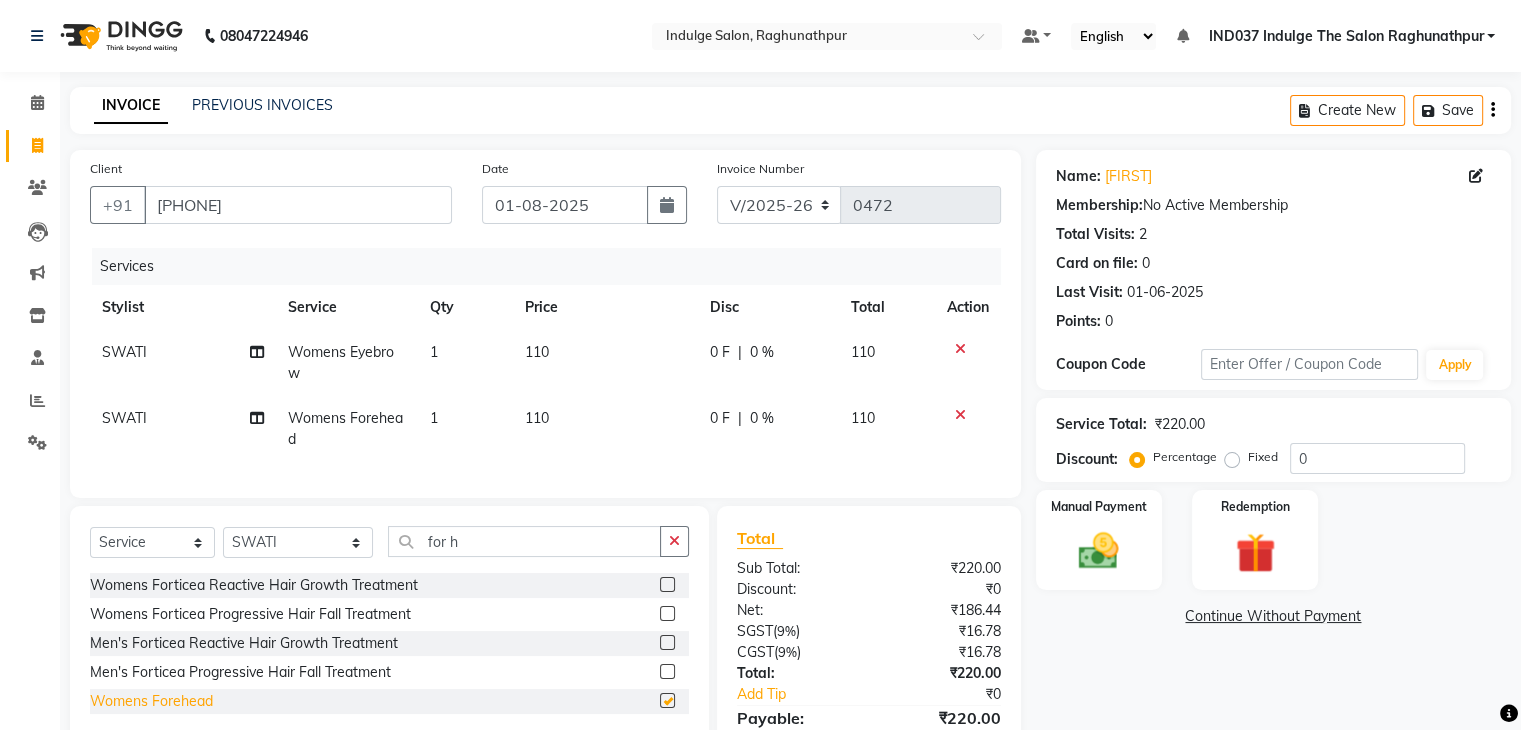 checkbox on "false" 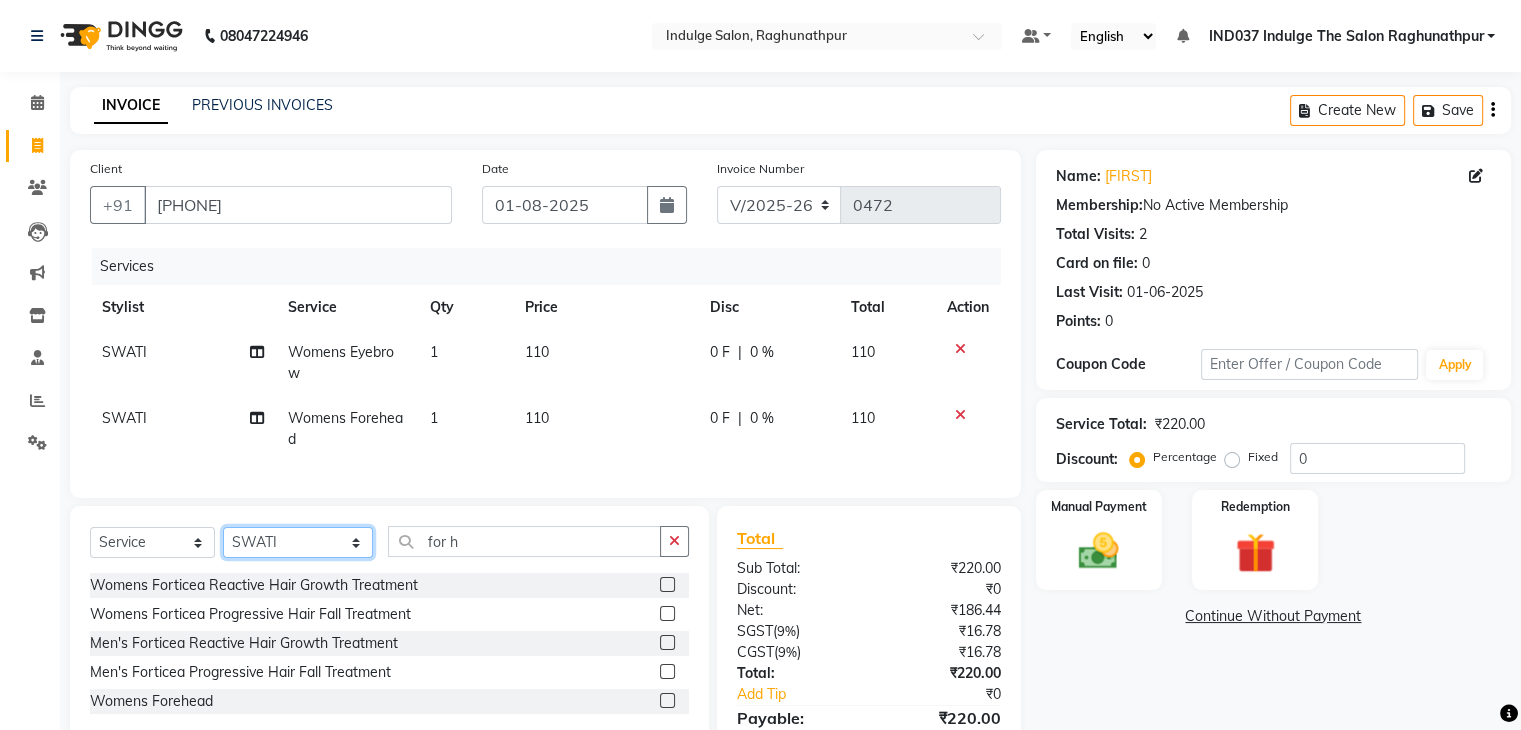 click on "Select Stylist Amir Ethan Happy IND037 Indulge The Salon Raghunathpur kartikey Nazia partha Rehan Roshan Sameer  shivangi  SWATI" 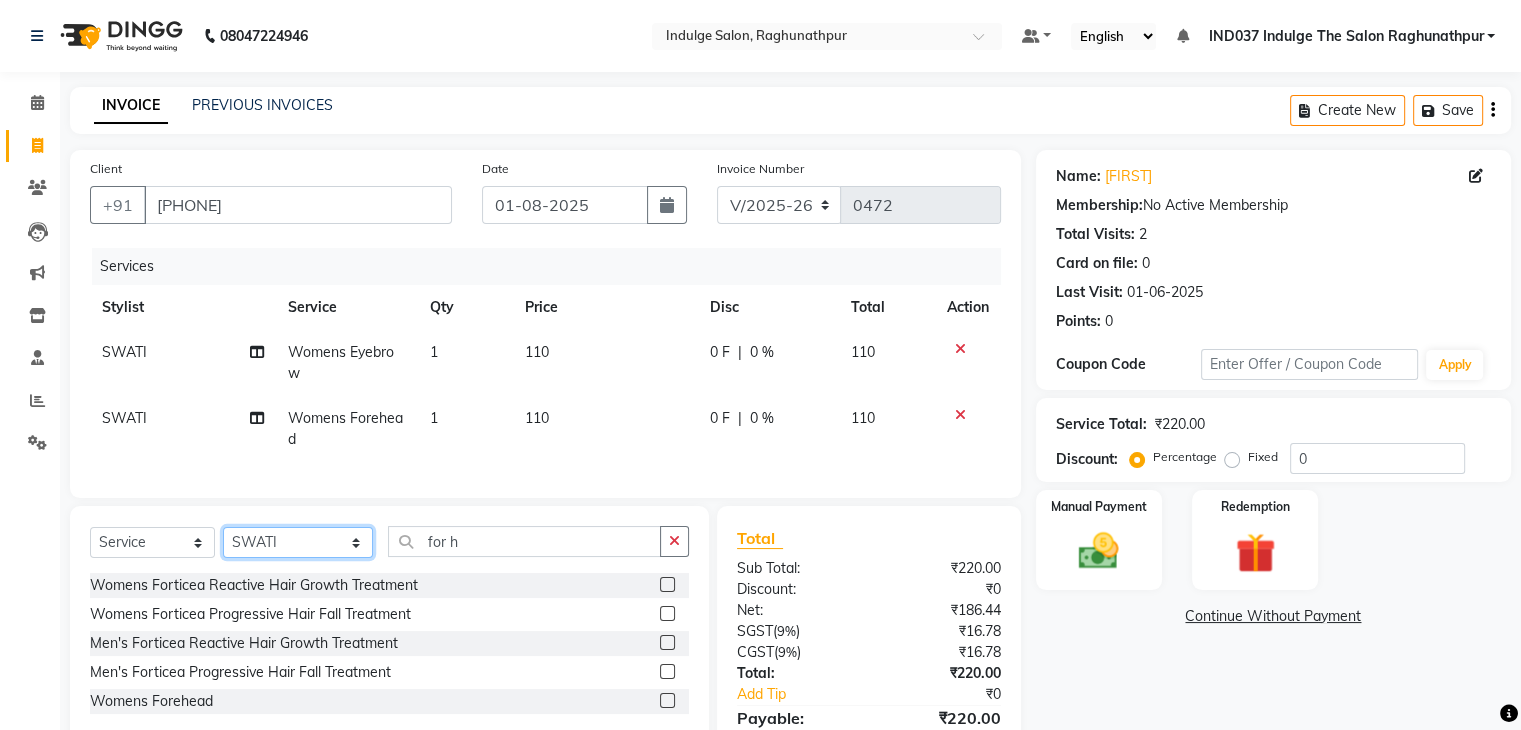 click on "Select Stylist Amir Ethan Happy IND037 Indulge The Salon Raghunathpur kartikey Nazia partha Rehan Roshan Sameer  shivangi  SWATI" 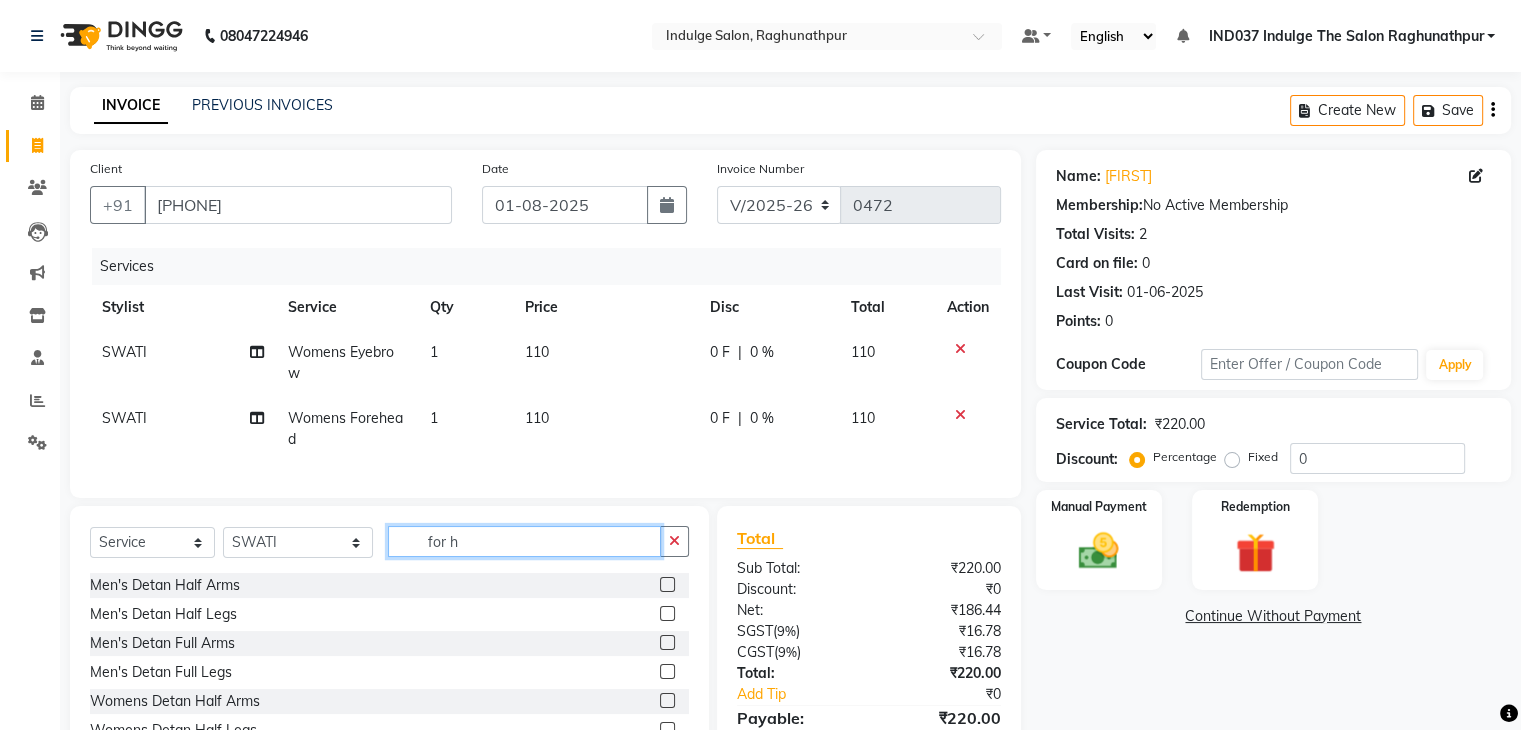 click on "for h" 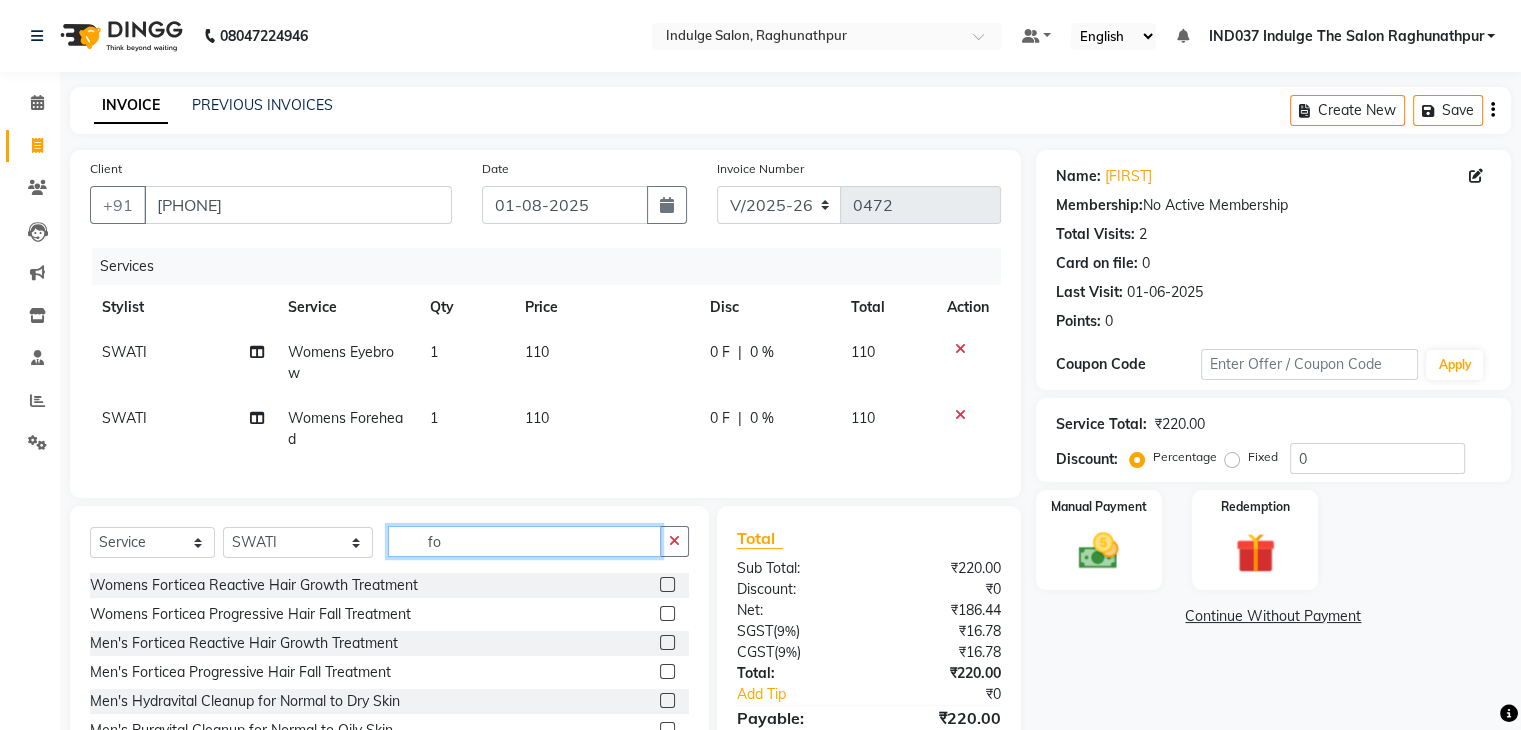 type on "f" 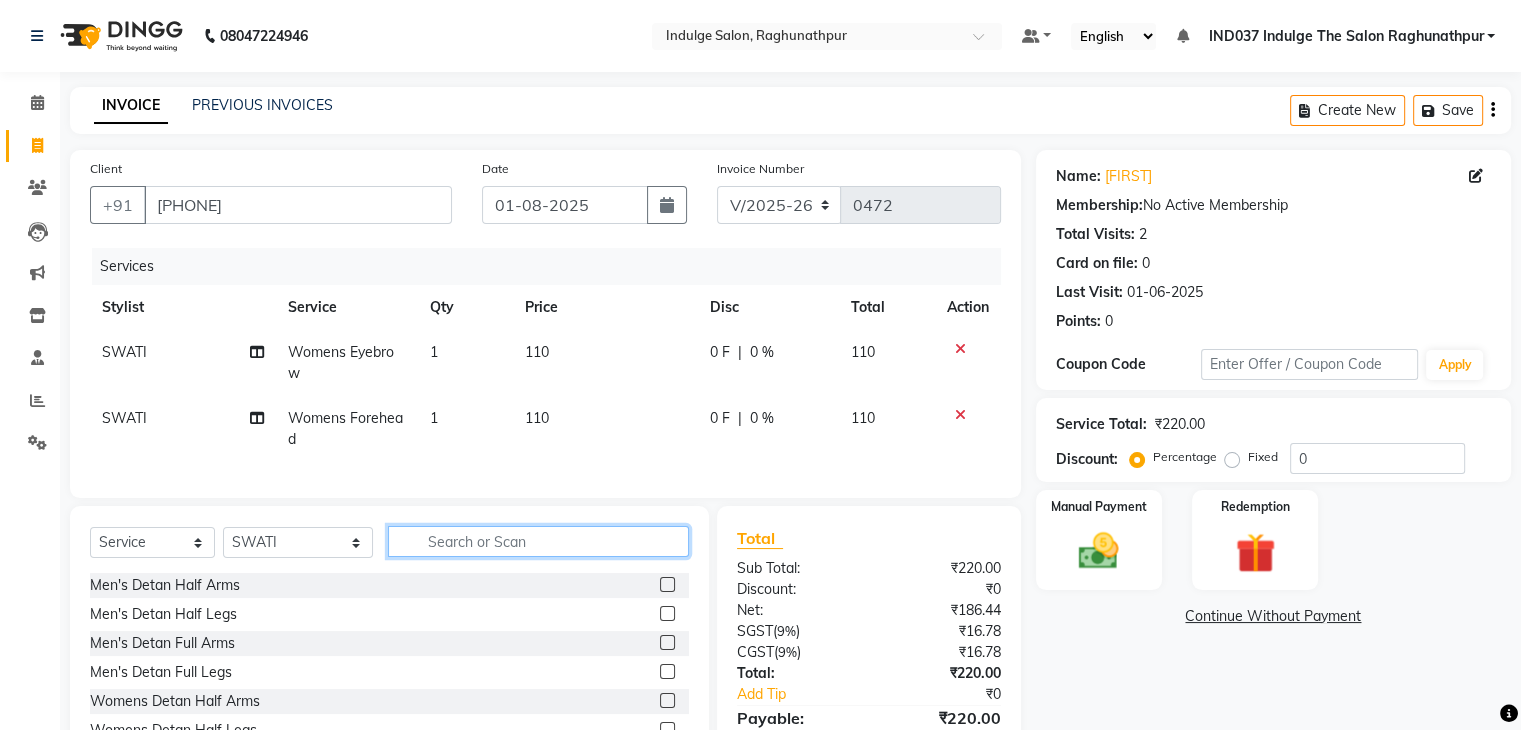 click 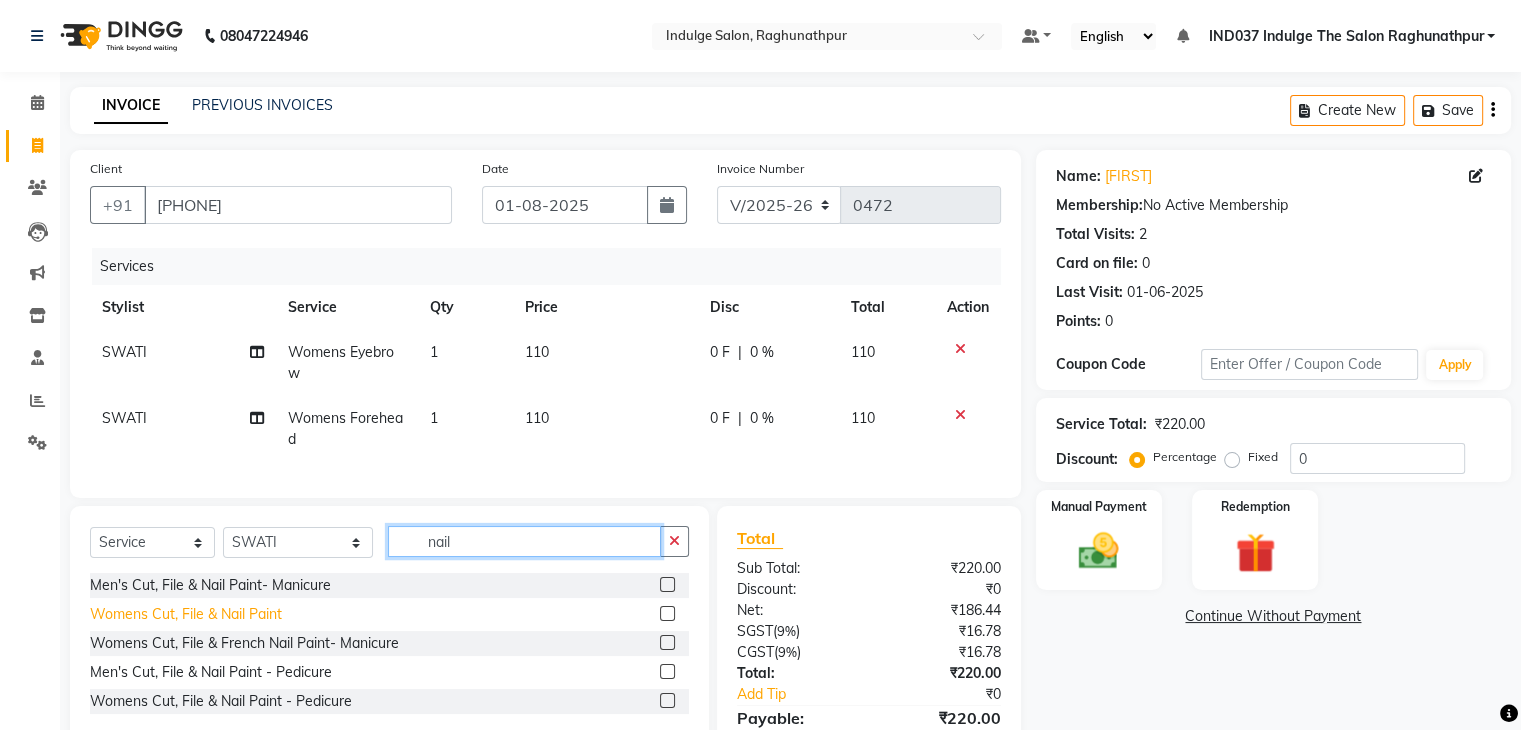 type on "nail" 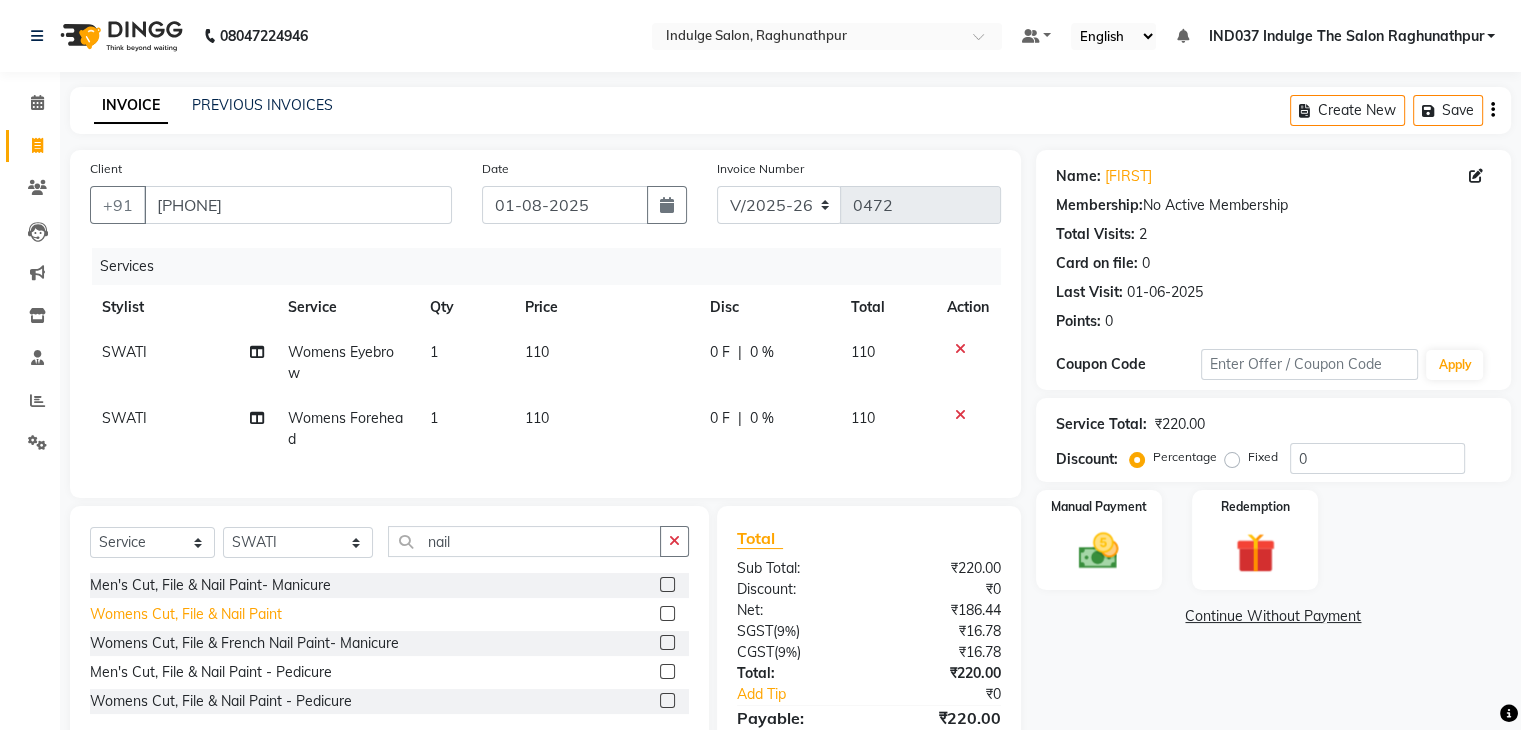 click on "Womens Cut, File & Nail Paint" 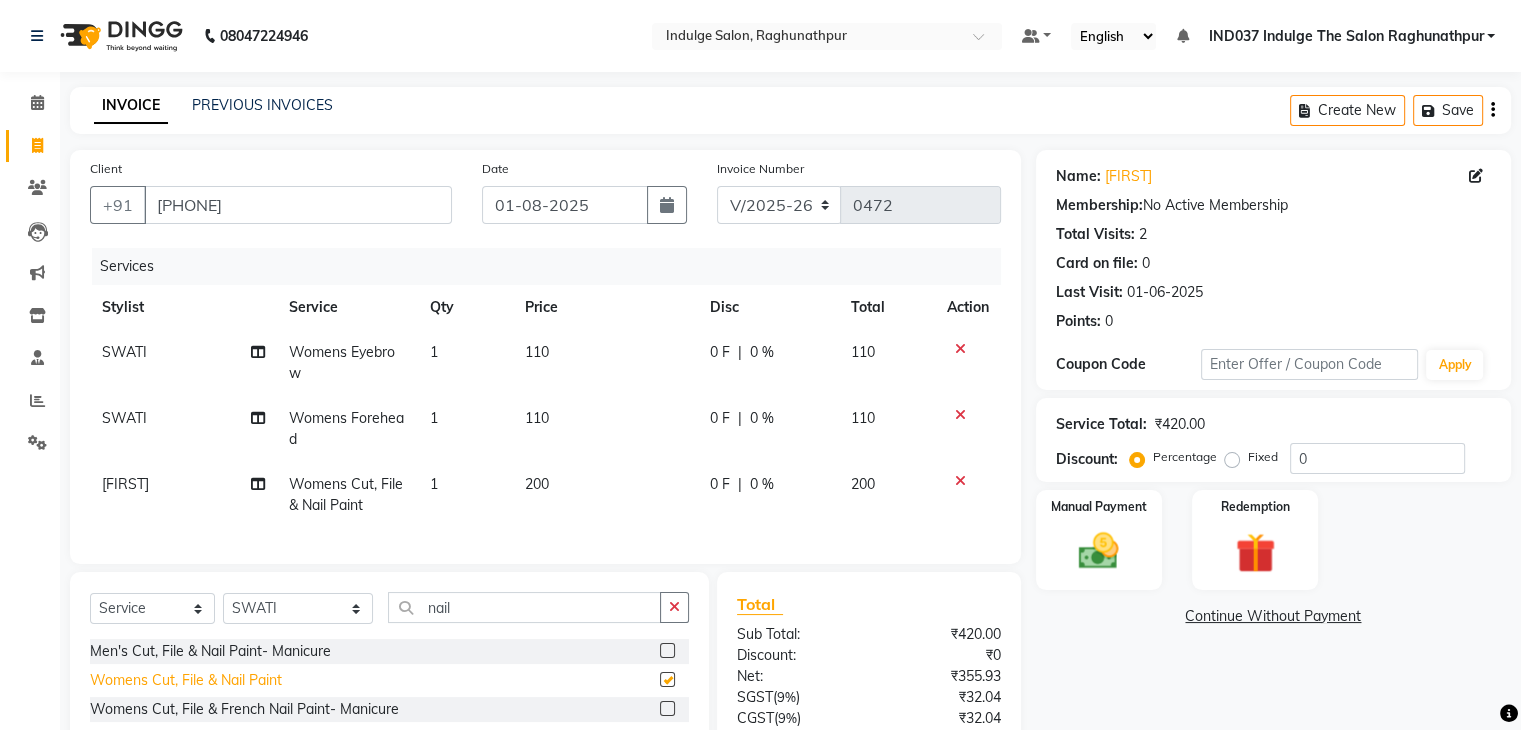 checkbox on "false" 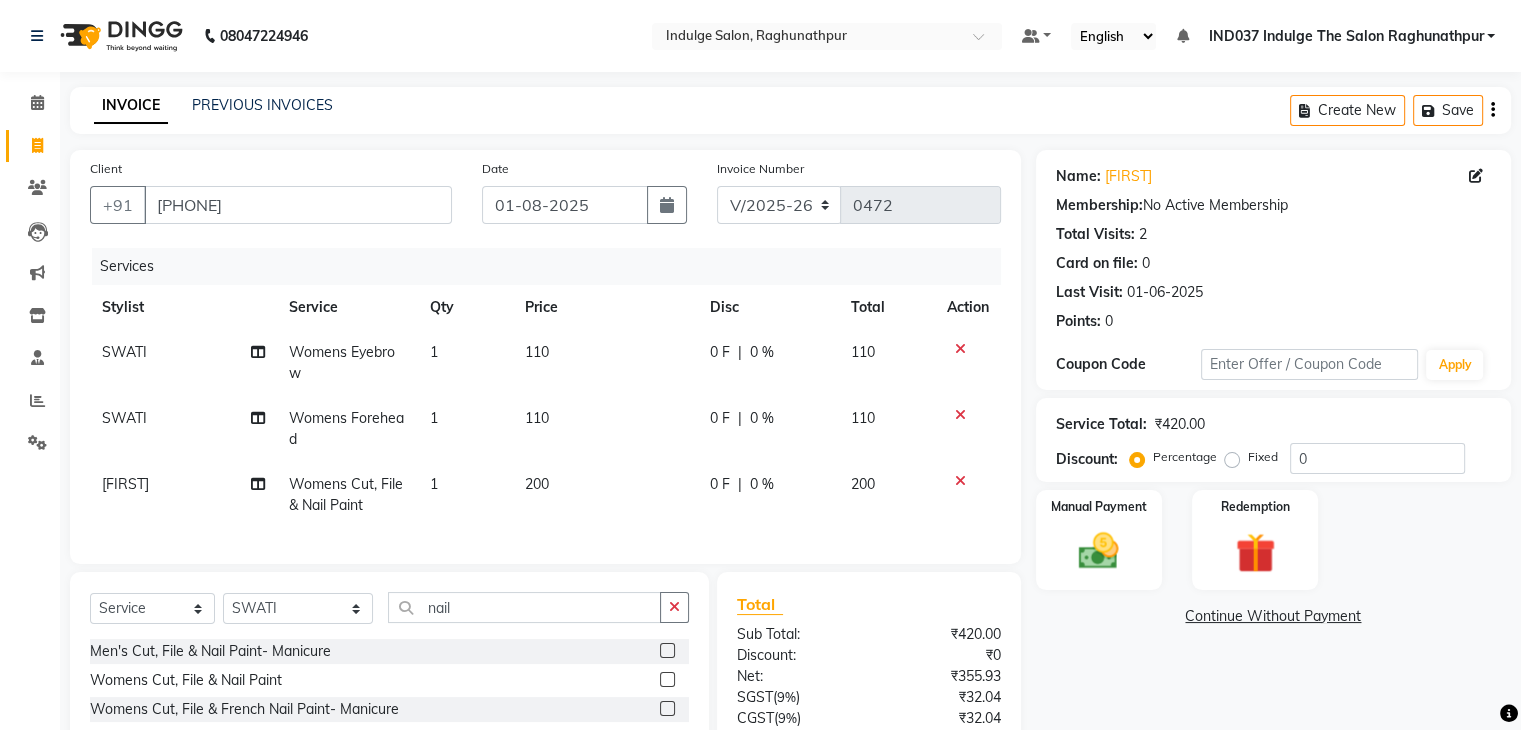 click on "200" 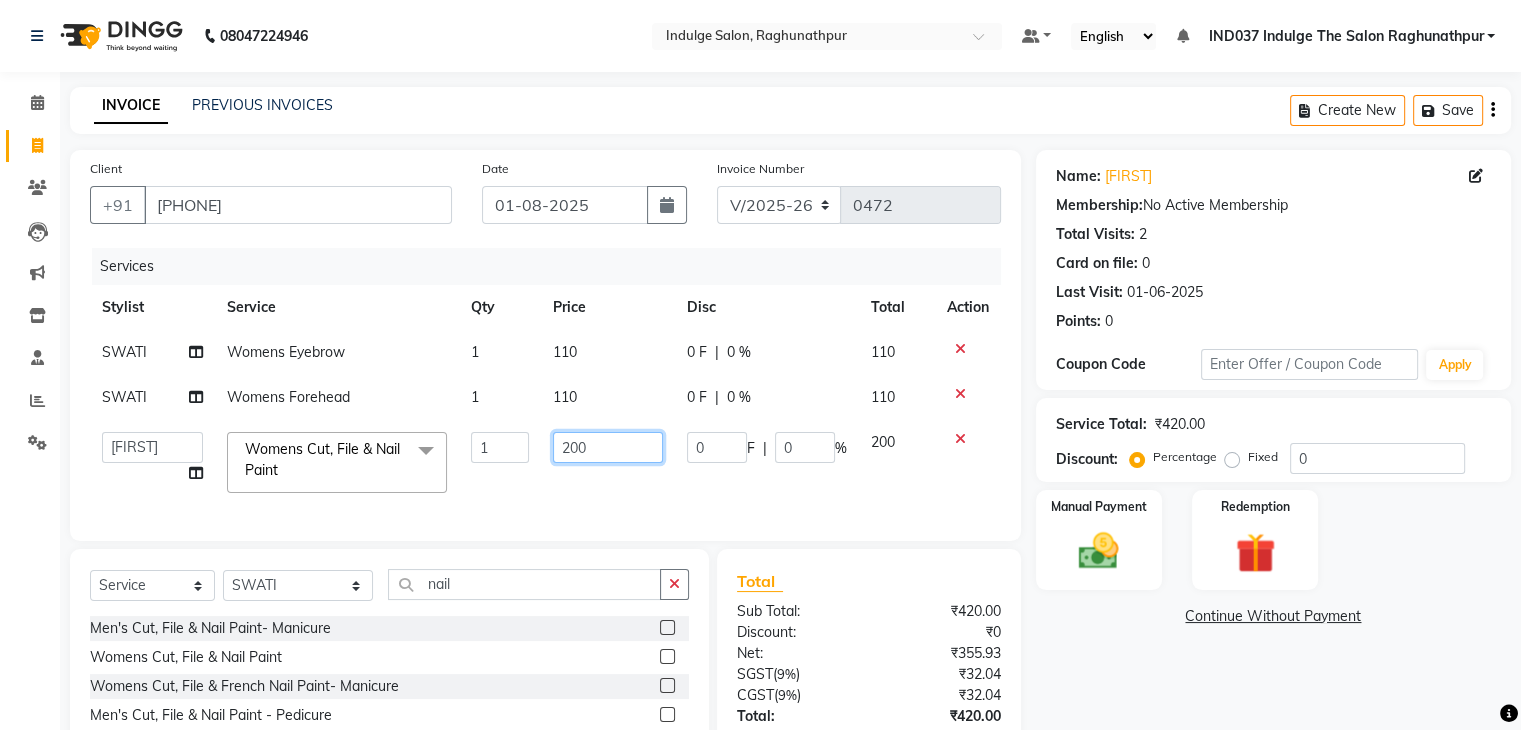 click on "200" 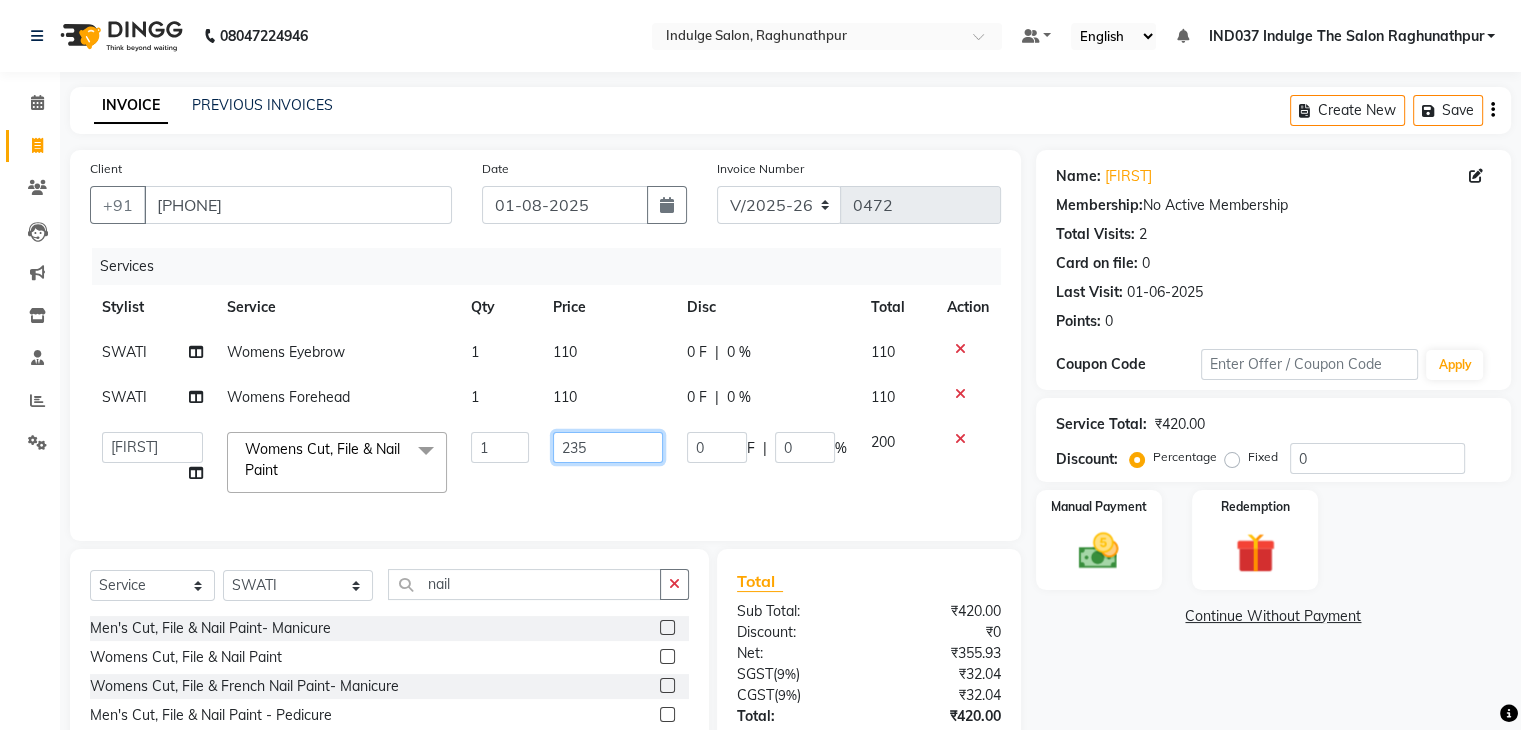 type on "2359" 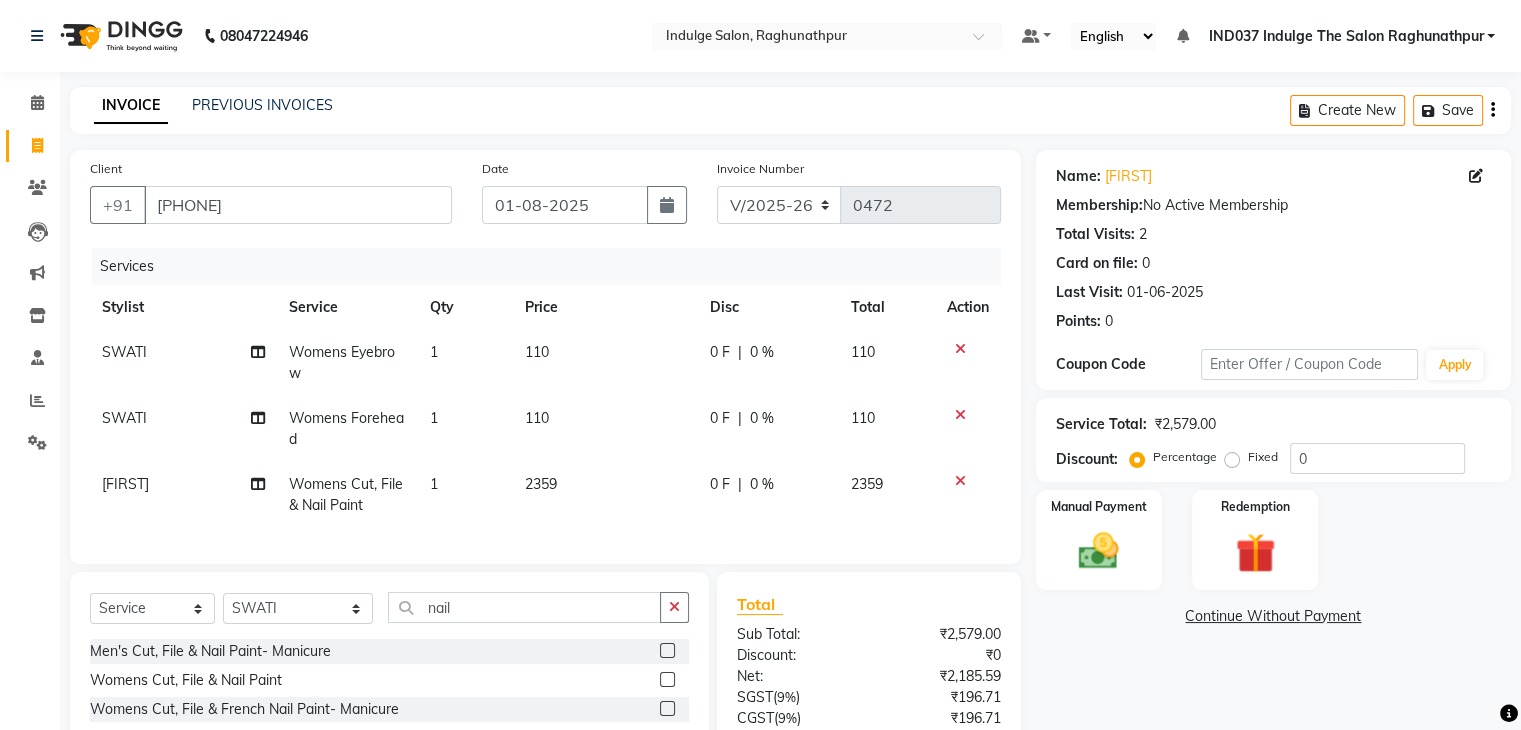 click on "Services Stylist Service Qty Price Disc Total Action [FIRST] [FIRST] Eyebrow 1 110 0 F | 0 % 110 [FIRST] [FIRST] Forehead 1 110 0 F | 0 % 110 [FIRST] [FIRST] Cut, File & Nail Paint 1 2359 0 F | 0 % 2359" 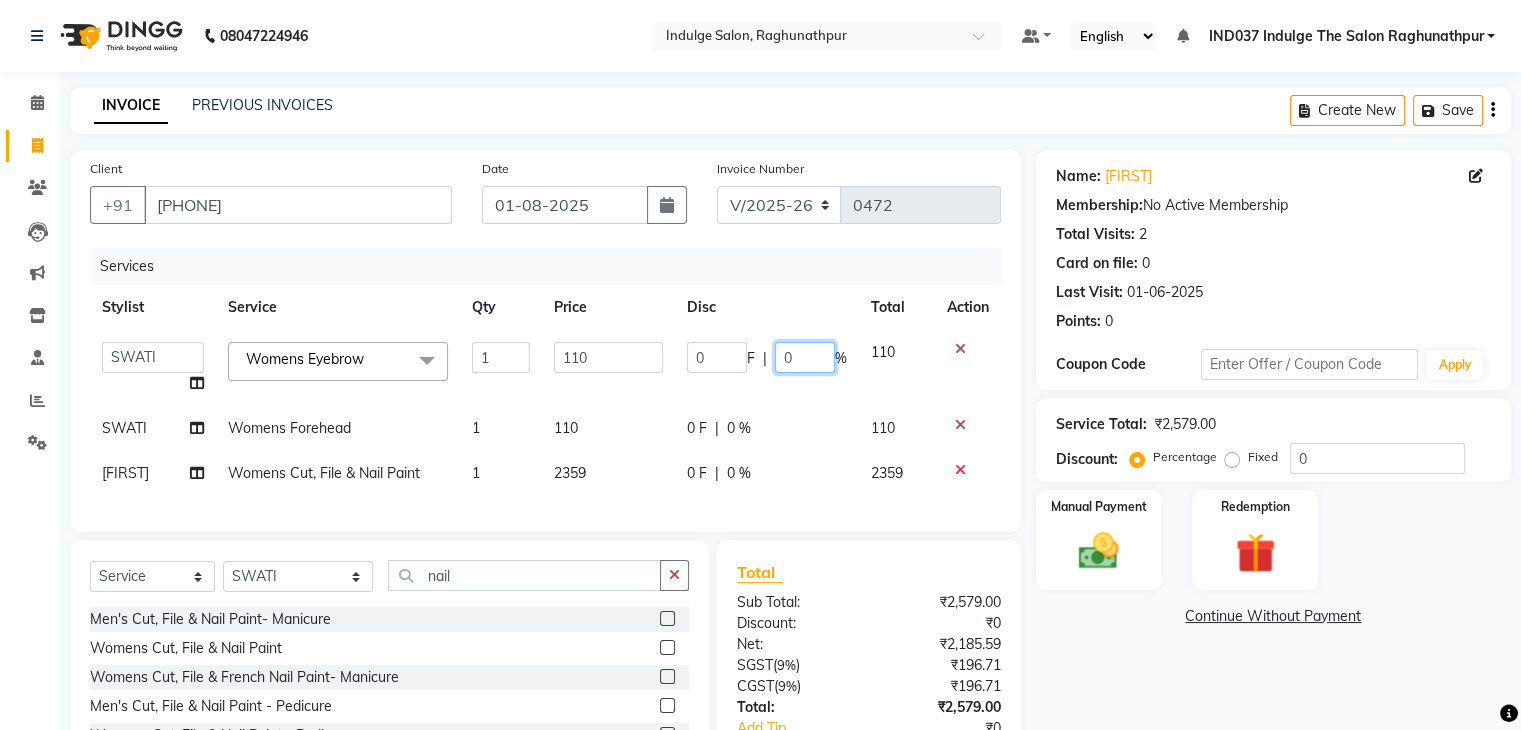 click on "0" 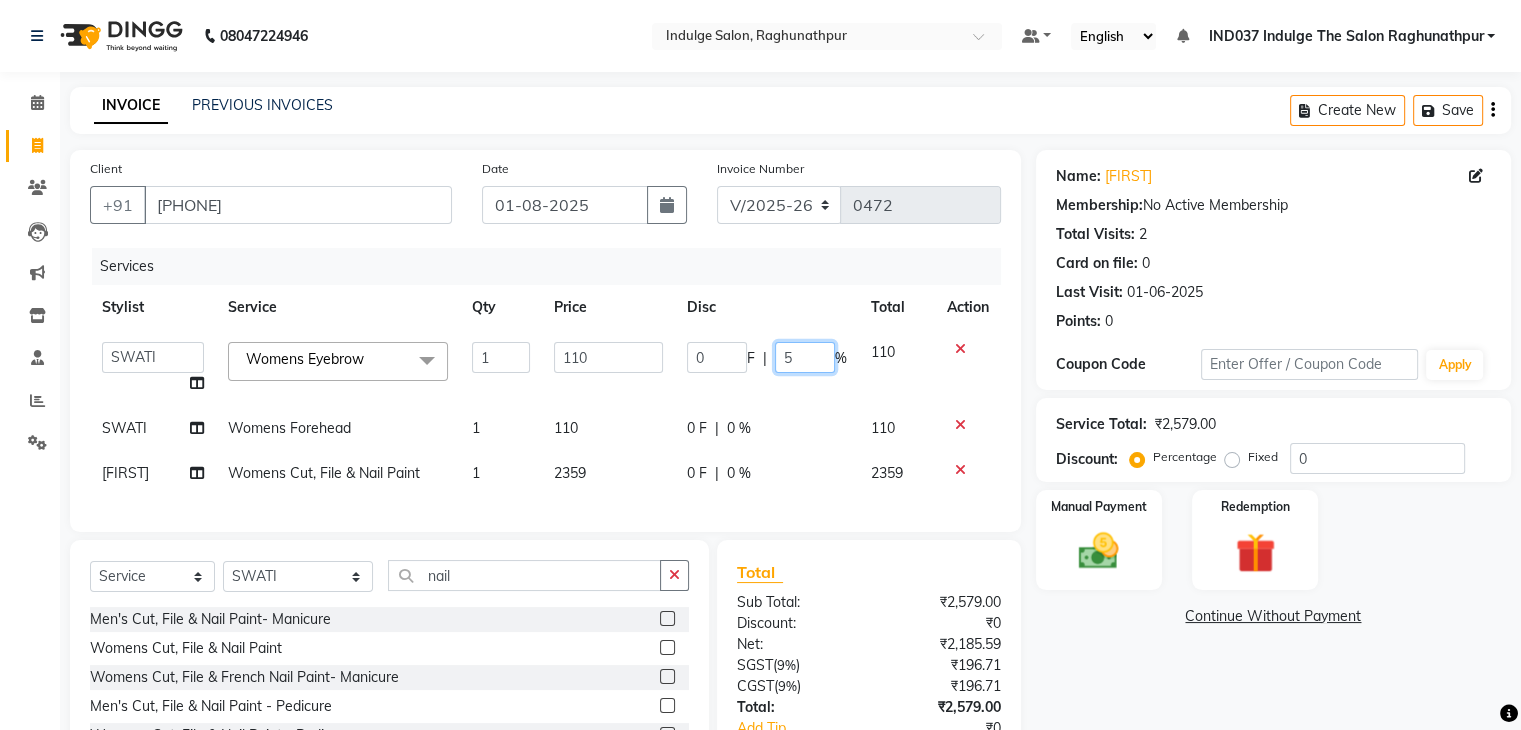 type on "50" 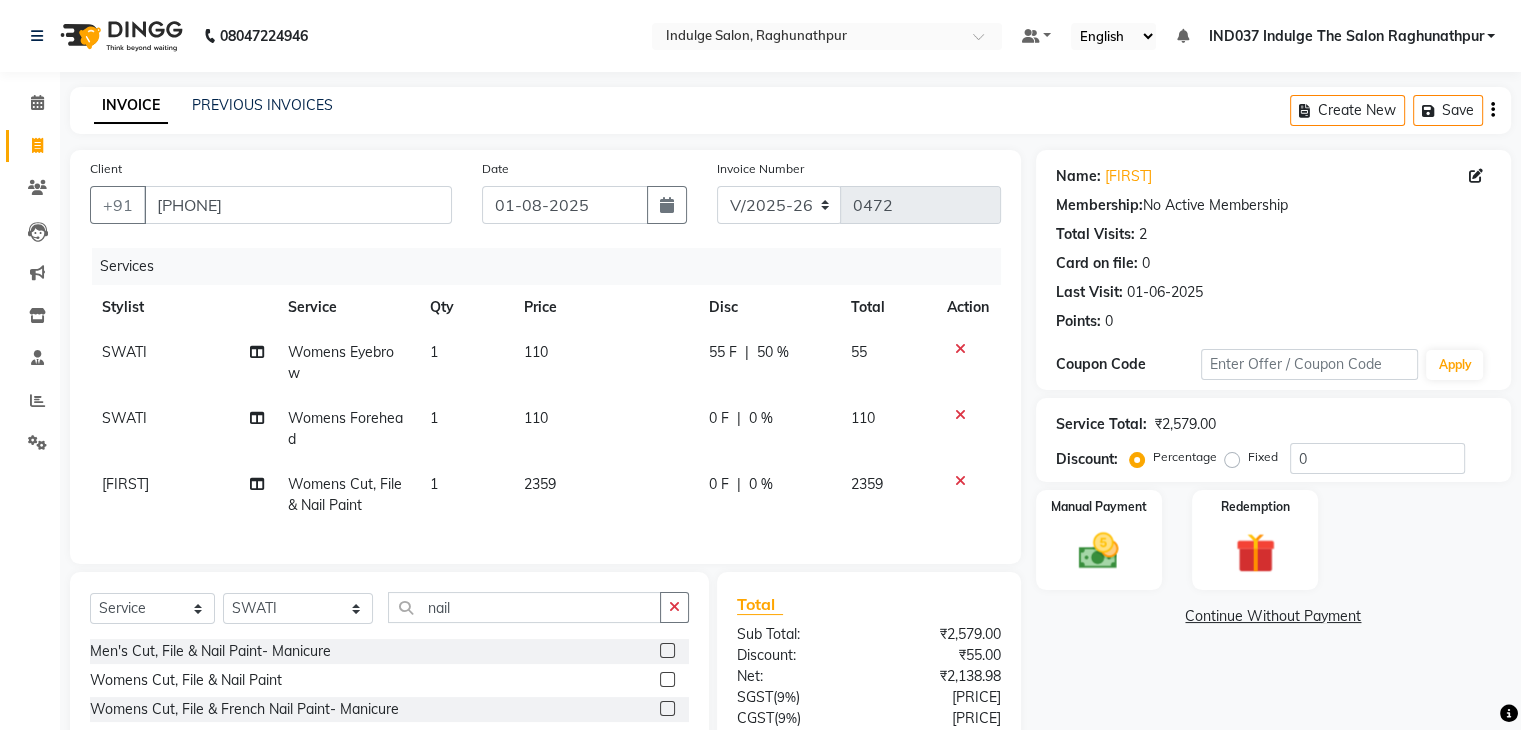 click on "55 F | 50 %" 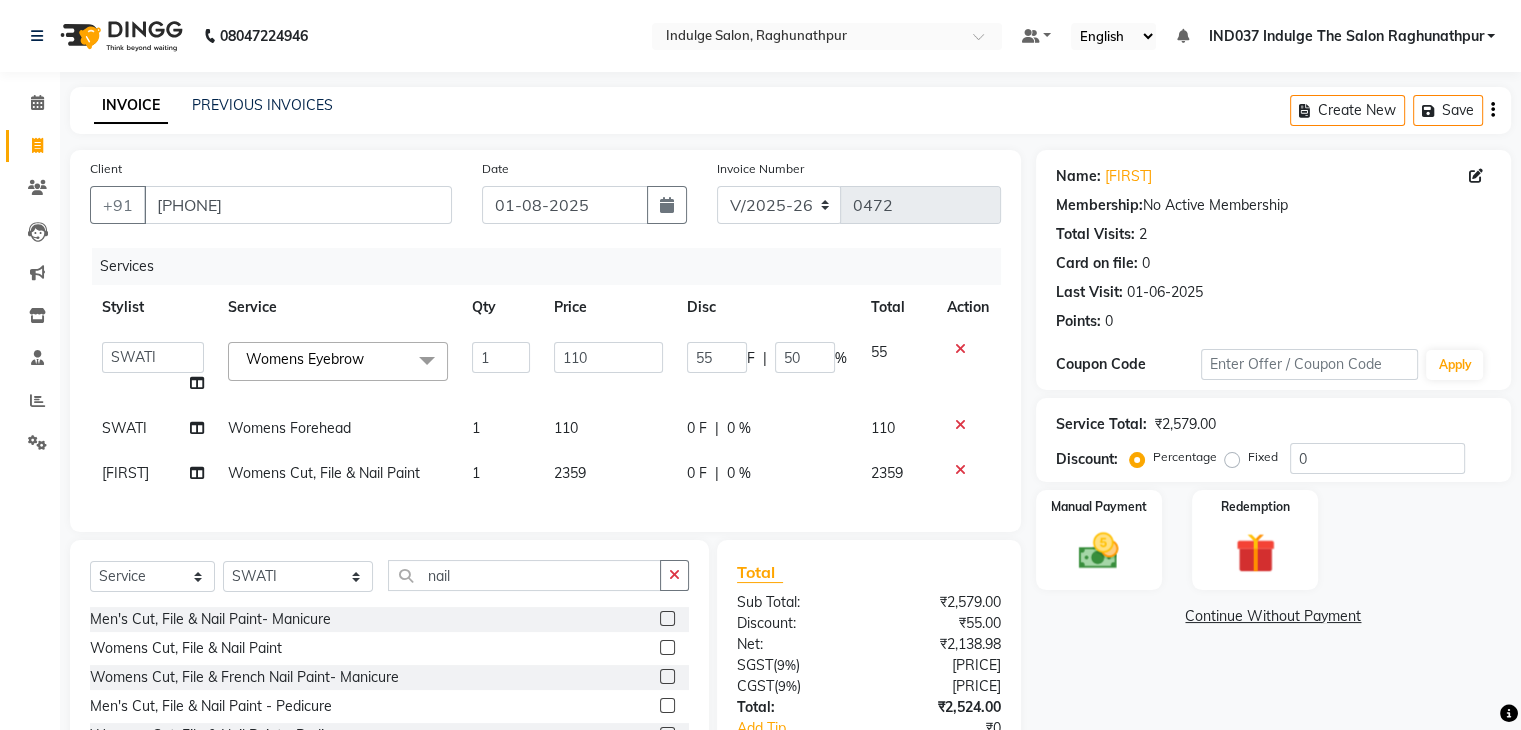 click on "0 %" 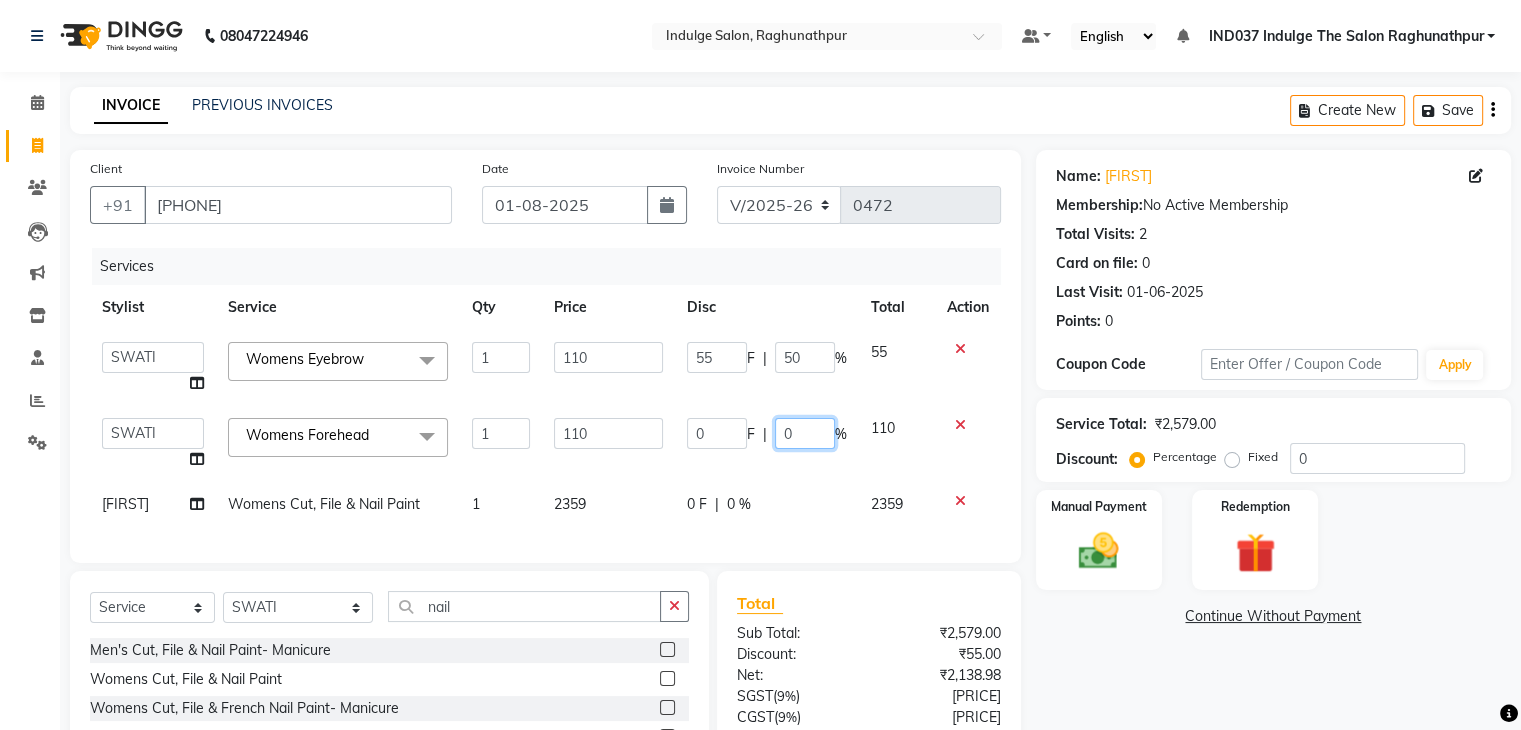 click on "0" 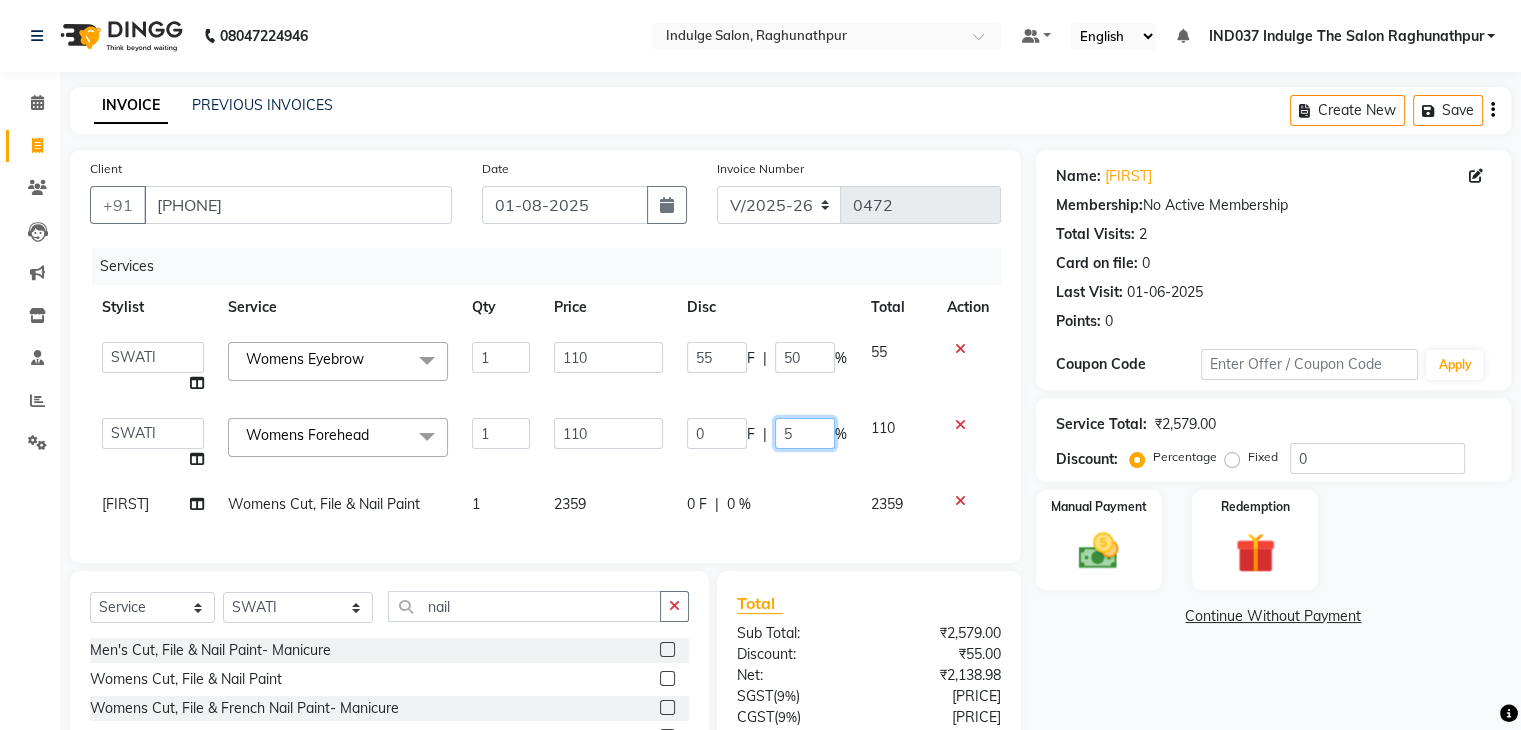 type on "50" 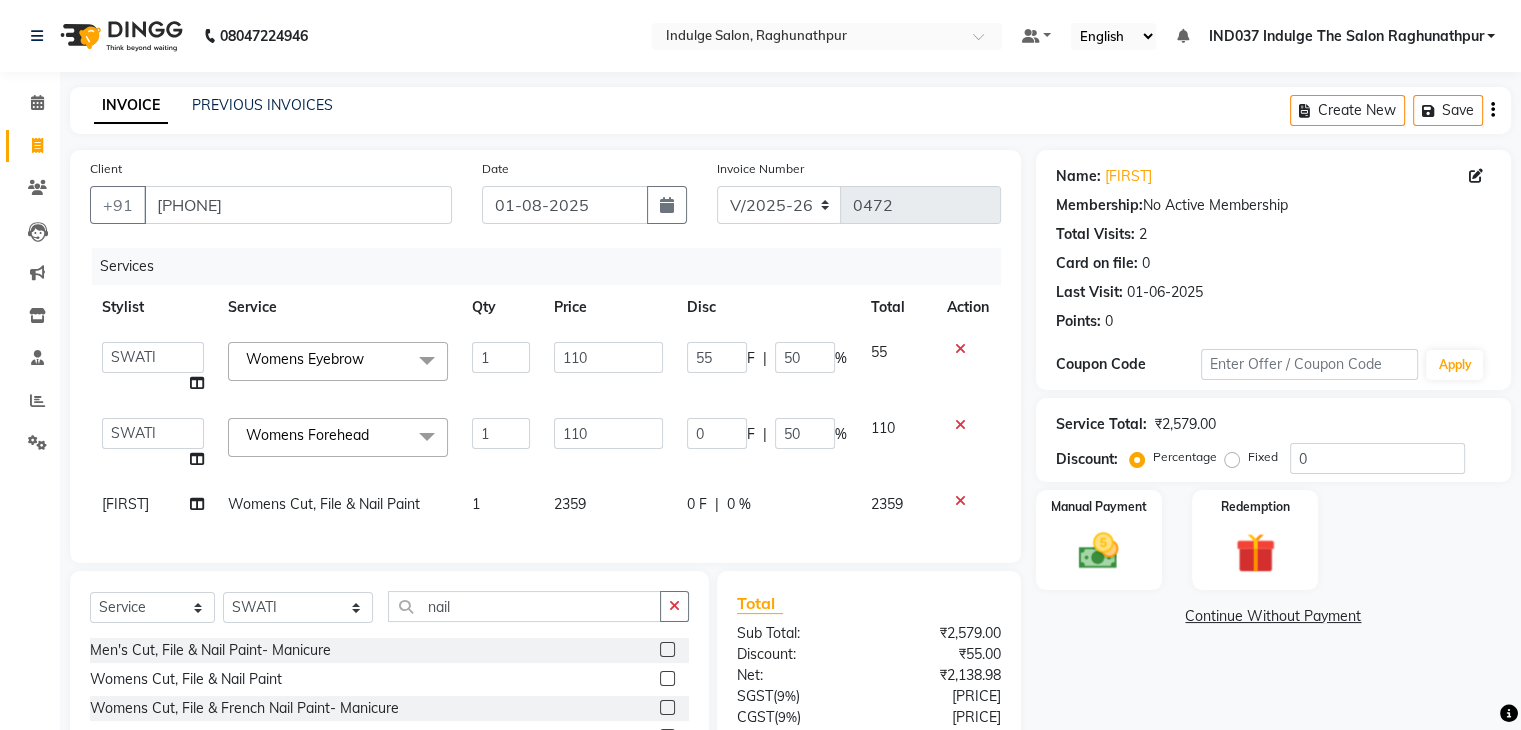 click on "[FIRST] [FIRST] [FIRST] IND037 Indulge The Salon Raghunathpur [FIRST] [FIRST] [FIRST] [FIRST] [FIRST] [FIRST] [FIRST] [FIRST] [FIRST] Womens Eyebrow x Men's Detan Half Arms Men's Detan Half Legs Men's Detan Full Arms Men's Detan Full Legs Womens Detan Half Arms Womens Detan Half Legs Womens Detan Full Arms Womens Detan Full Legs Men's Foot Massage Men's Back Massage Men's Hand & Back Polishing + Detan Pack Men's Luxury Stress Relief Massage Men's Luxury Body Polishing Men's Luxury Hand / Back Polishing Men's Luxury Body Polish & Wrap Men's Luxury Signature Body TreatmentWomens Foot MassageWomens Back MassageWomens Hand & Back Polishing + Detan PackWomens Luxury Stress Relief MassageWomens Luxury Body PolishingWomens Luxury Hand / Back PolishingWomens Luxury Body Polish & WrapWomens Luxury Signature Body TreatmentMen's Cut, File & Nail Paint- ManicureMen's Delux SPA ManicureMen's De-tan ManicureMen's Luxury Manicure RitualWomens Ironing" 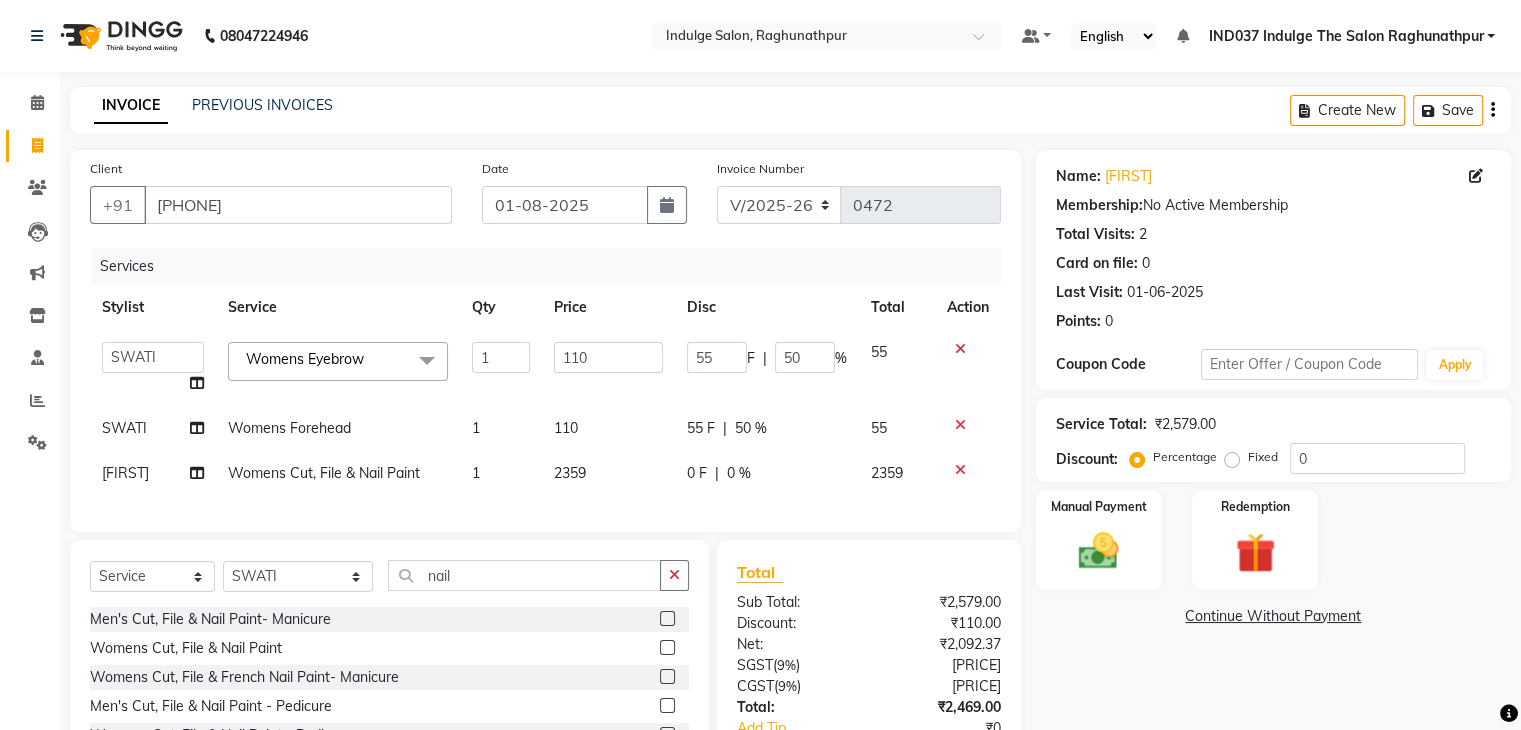 click on "0 %" 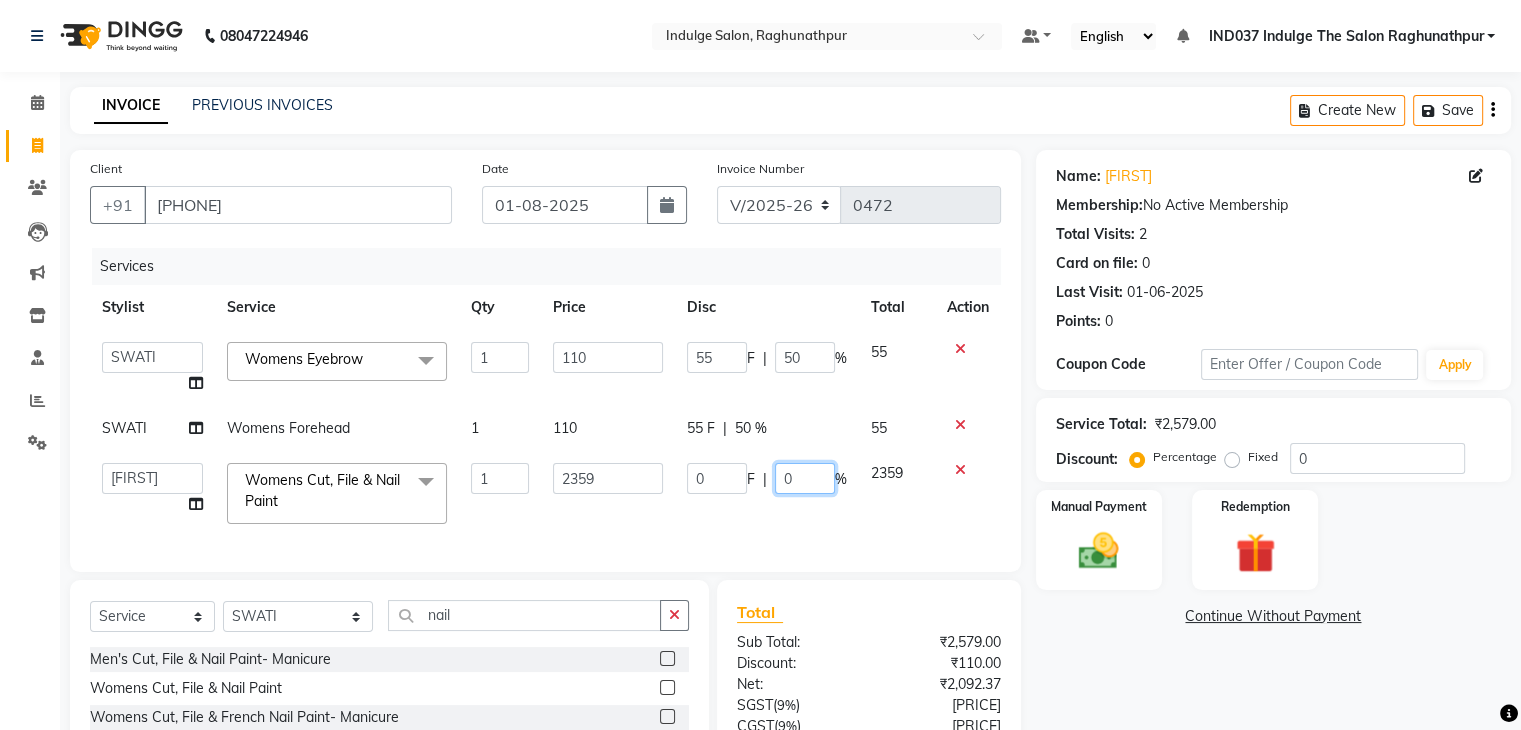 click on "0" 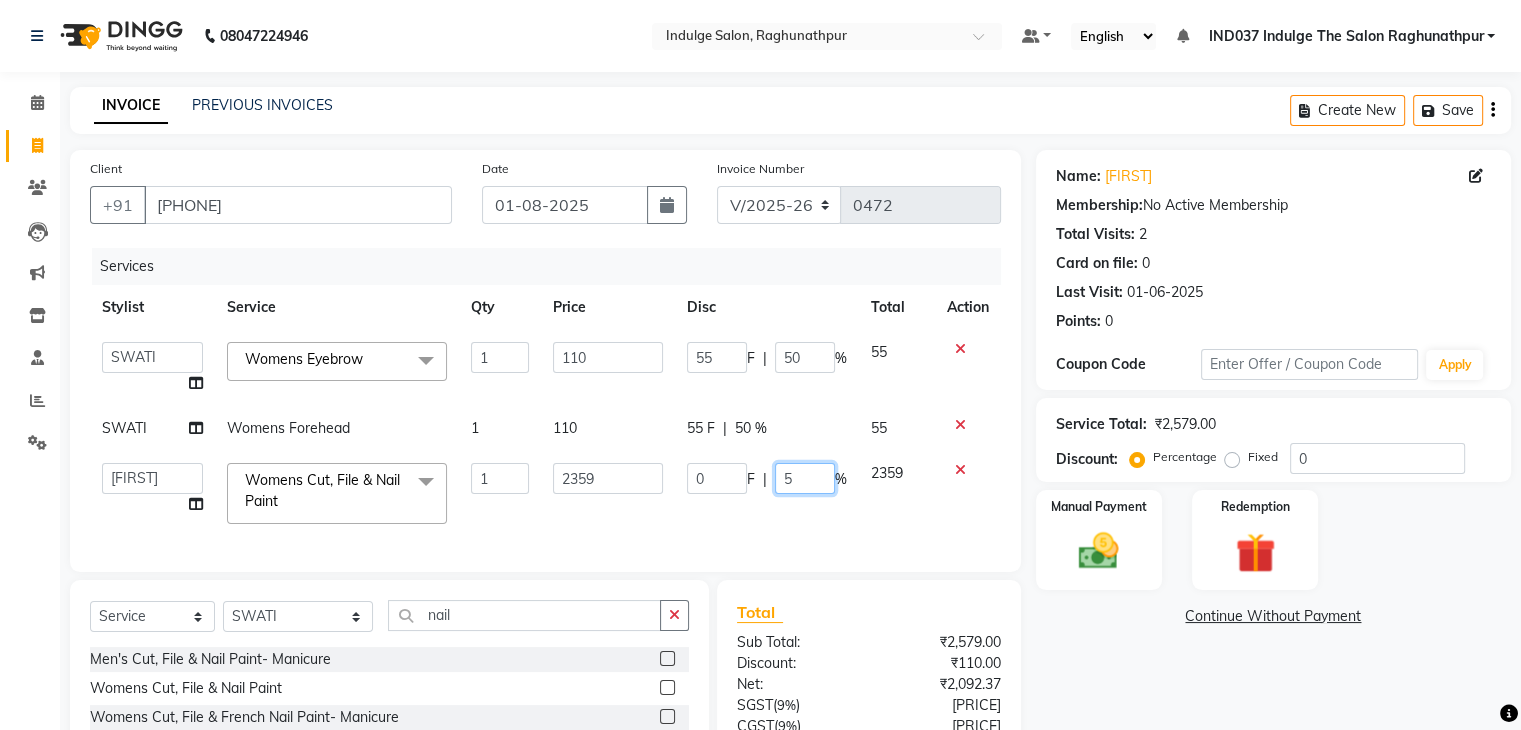 type on "50" 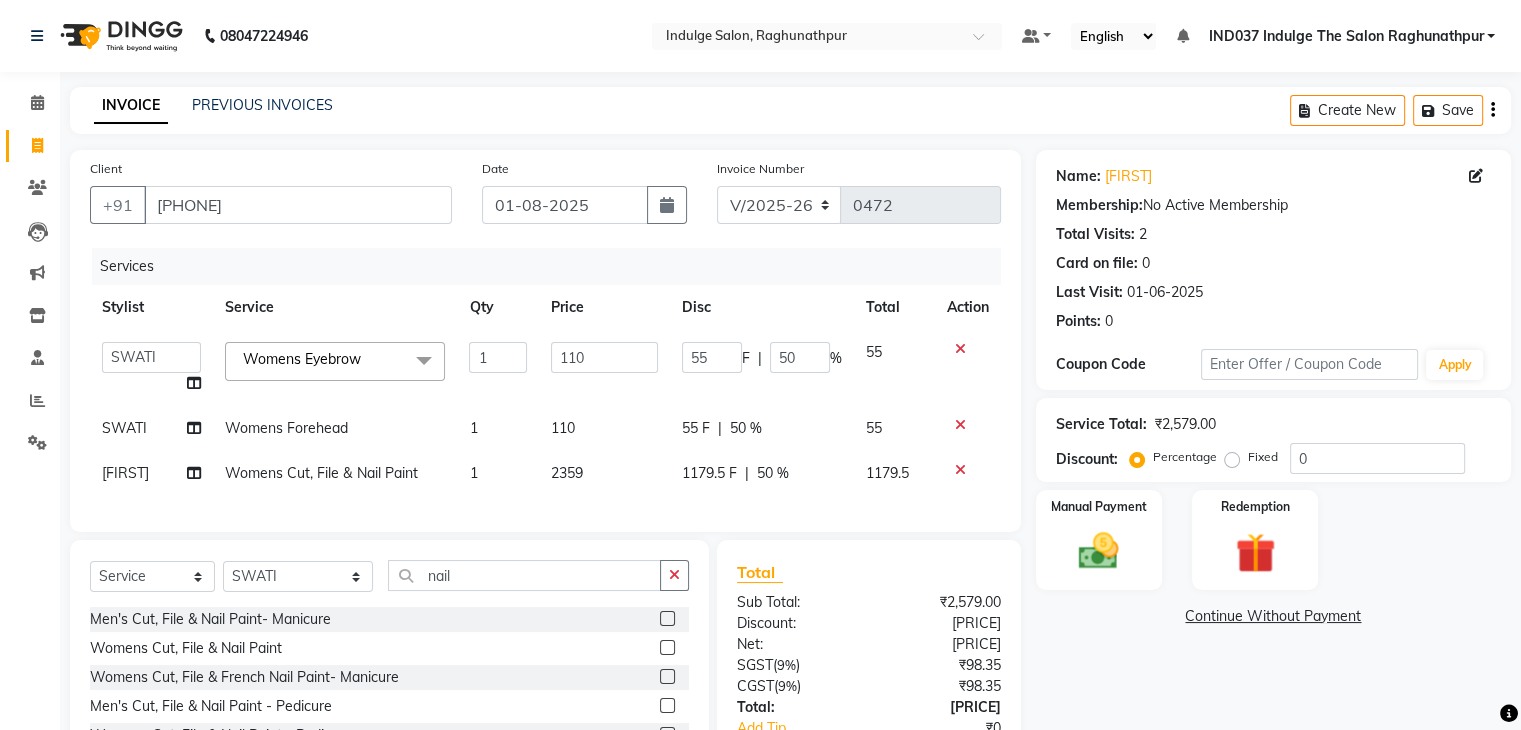 click on "Services Stylist Service Qty Price Disc Total Action [FIRST] [FIRST] [FIRST] IND037 Indulge The Salon Raghunathpur [FIRST] [FIRST] [FIRST] [FIRST] [FIRST] [FIRST] [FIRST] [FIRST] [FIRST] Womens Eyebrow x Men's Detan Half Arms Men's Detan Half Legs Men's Detan Full Arms Men's Detan Full Legs Womens Detan Half Arms Womens Detan Half Legs Womens Detan Full Arms Womens Detan Full Legs Men's Foot Massage Men's Back Massage Men's Hand & Back Polishing + Detan Pack Men's Luxury Stress Relief Massage Men's Luxury Body Polishing Men's Luxury Hand / Back Polishing Men's Luxury Body Polish & Wrap Men's Luxury Signature Body TreatmentWomens Foot MassageWomens Back MassageWomens Hand & Back Polishing + Detan PackWomens Luxury Stress Relief MassageWomens Luxury Body PolishingWomens Luxury Hand / Back PolishingWomens Luxury Body Polish & WrapWomens Luxury Signature Body TreatmentMen's Cut, File & Nail Paint- ManicureMen's Delux SPA ManicureMen's De-tan ManicureMen's Luxury Manicure Ritual Men's Smoothening" 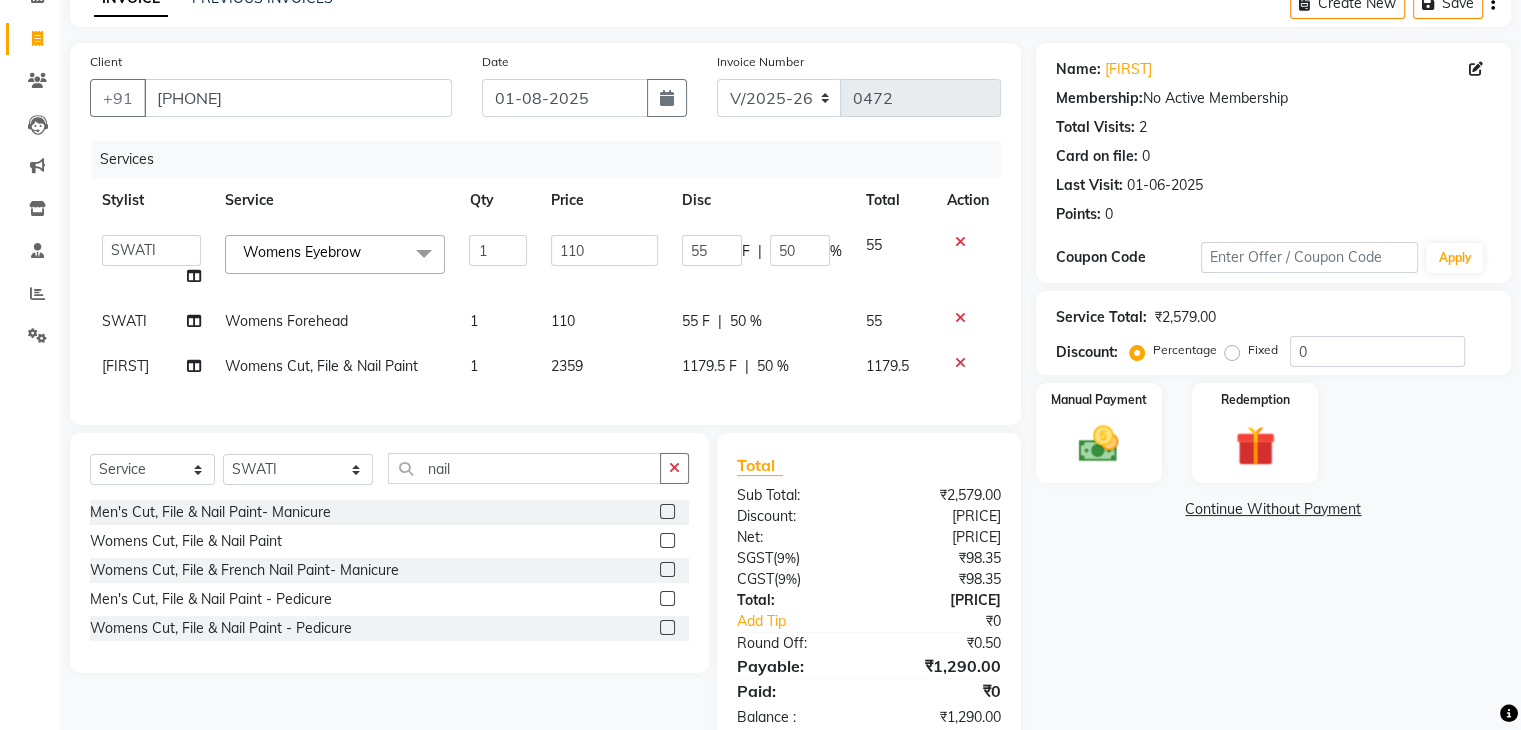 scroll, scrollTop: 106, scrollLeft: 0, axis: vertical 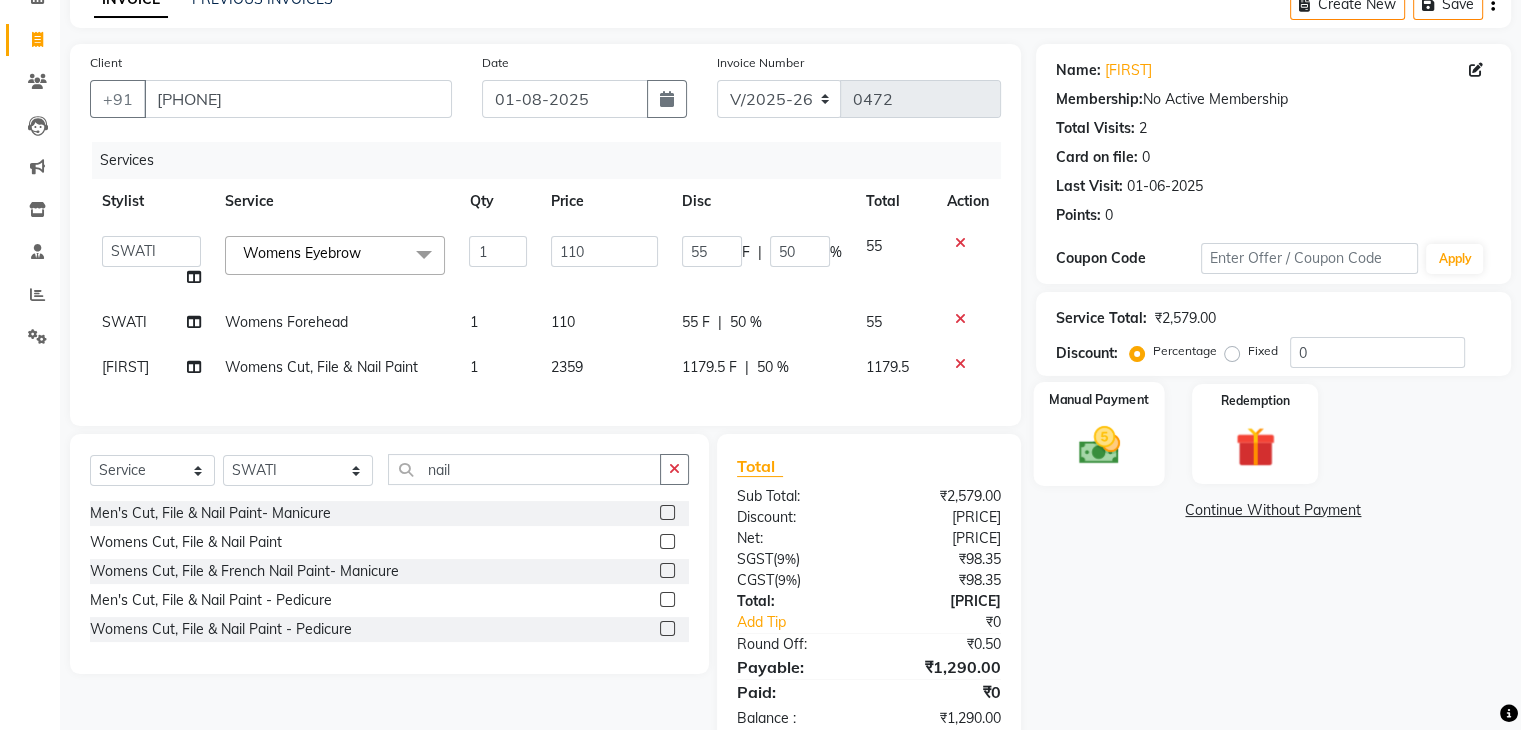 click 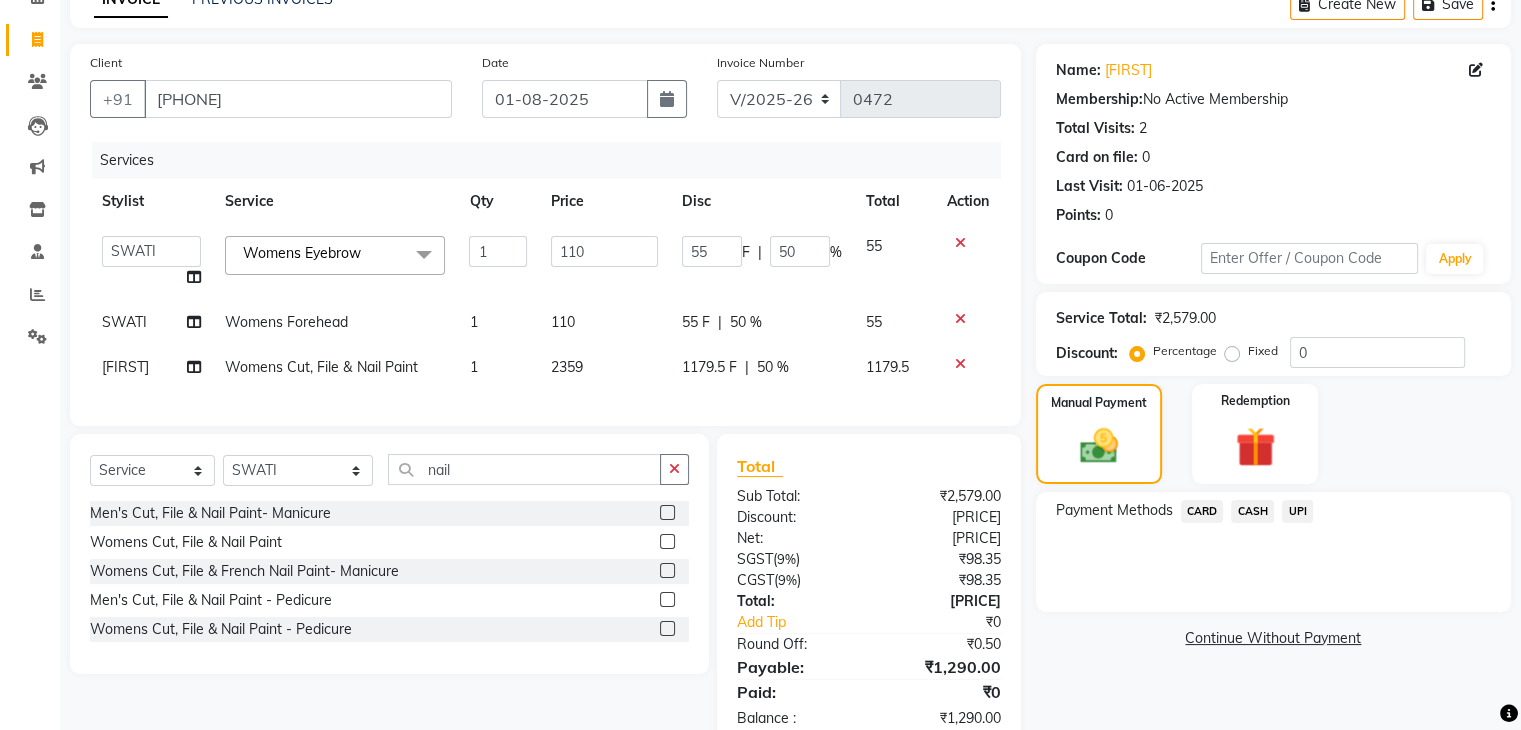 click on "CASH" 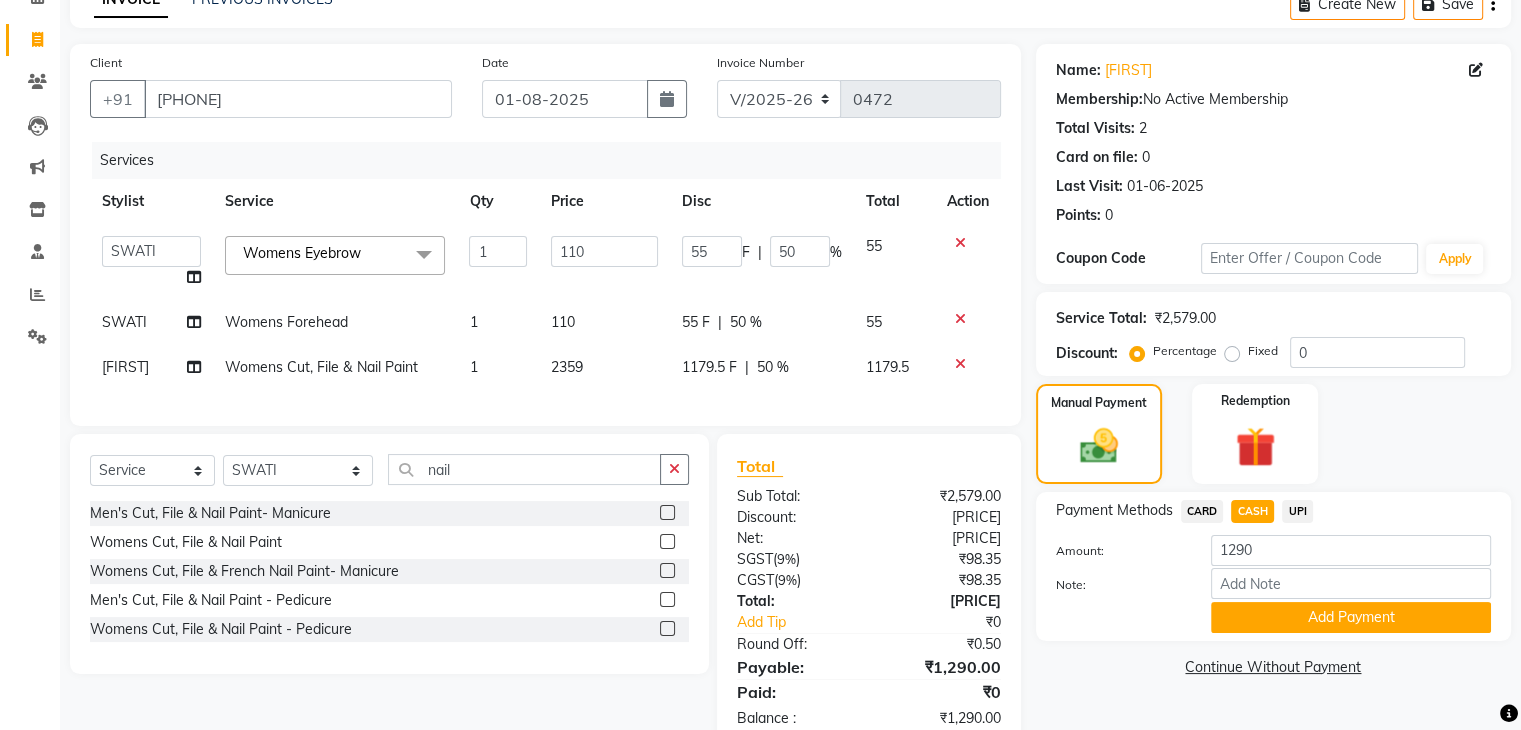 scroll, scrollTop: 171, scrollLeft: 0, axis: vertical 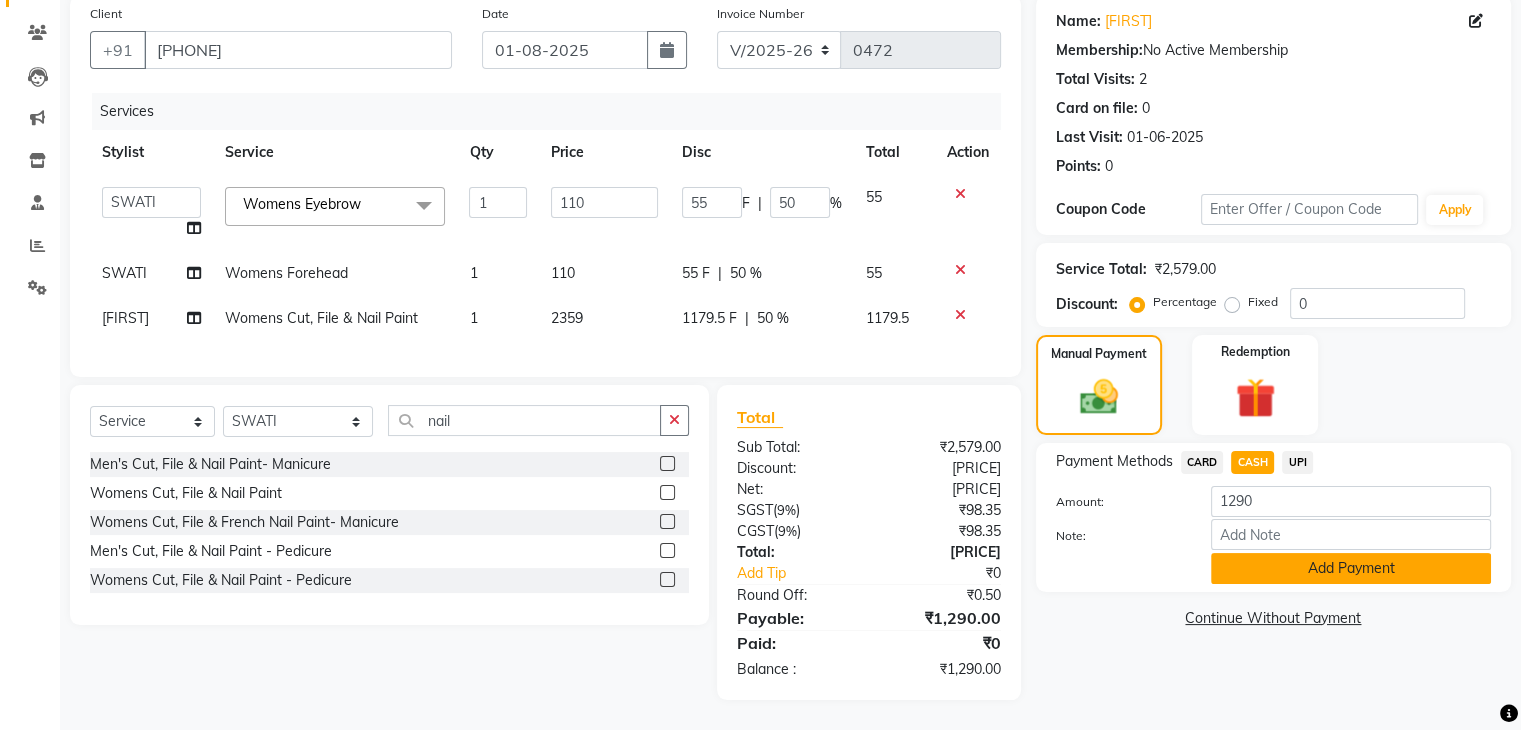 click on "Add Payment" 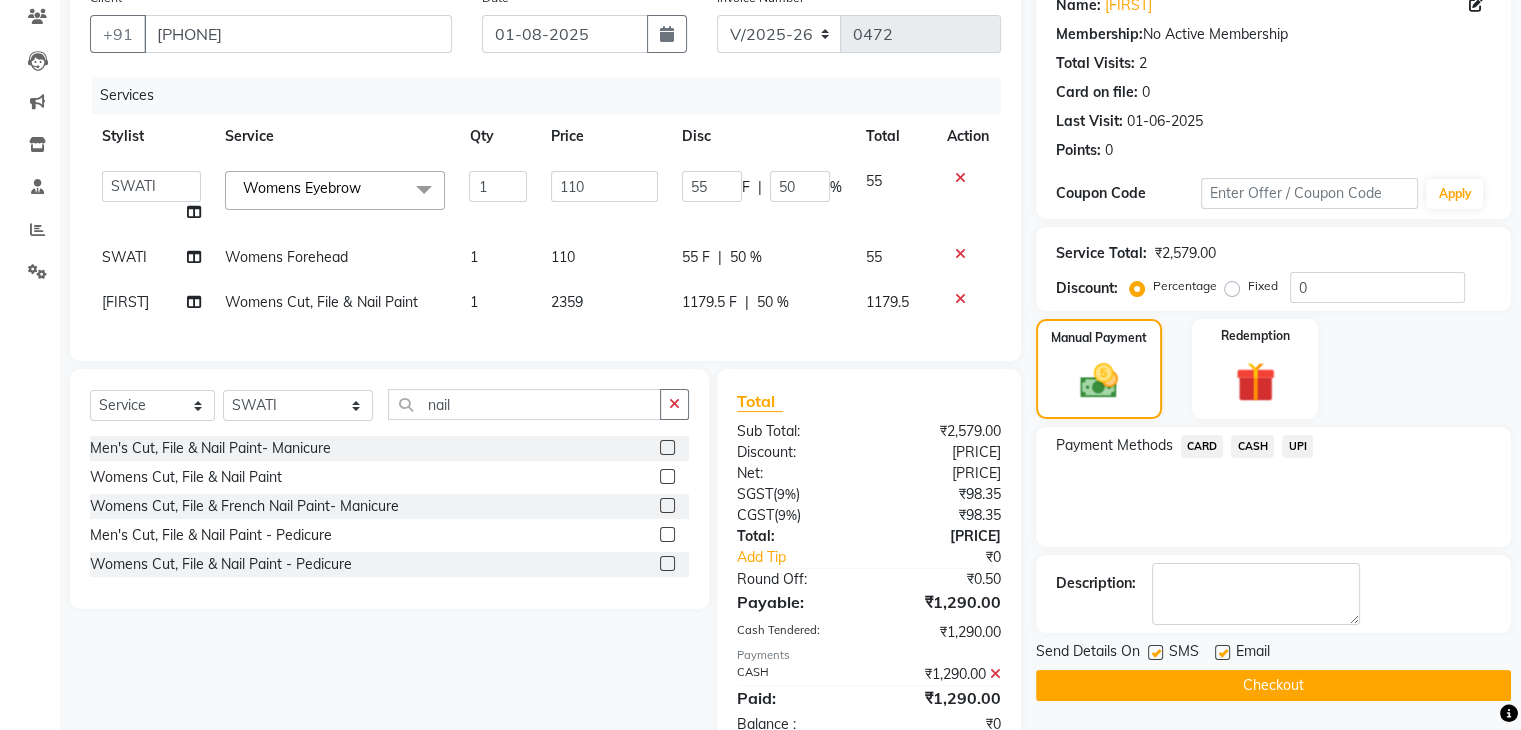 click 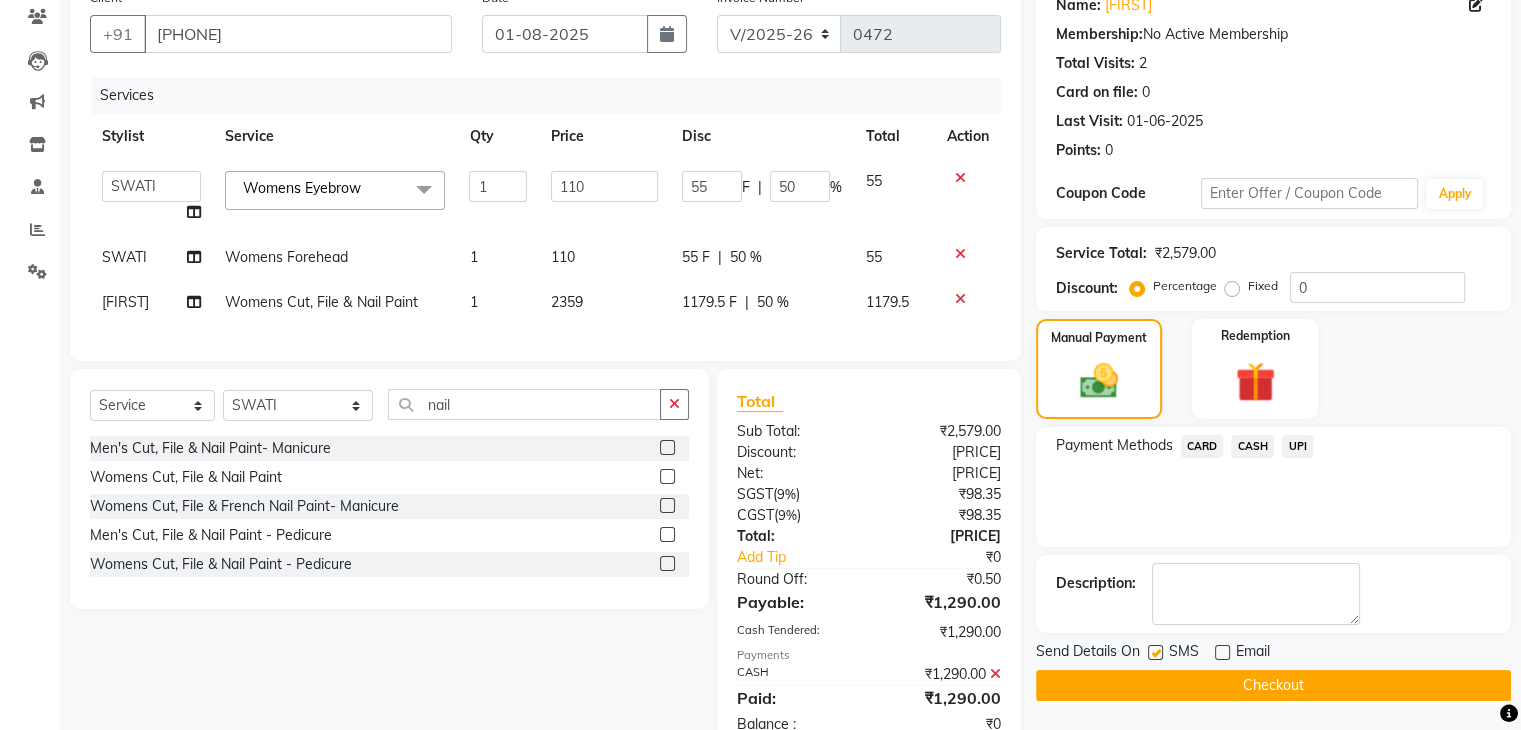 click 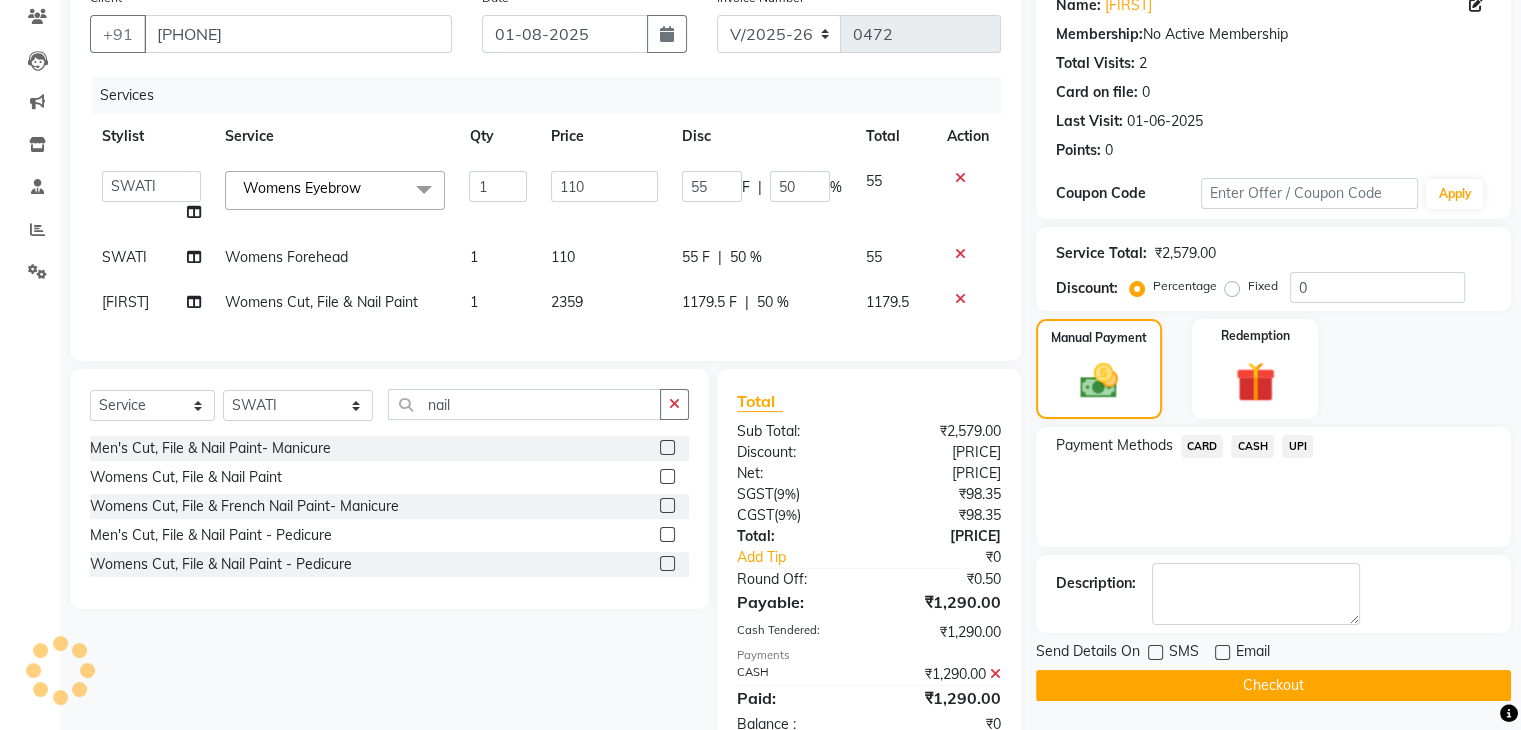 scroll, scrollTop: 242, scrollLeft: 0, axis: vertical 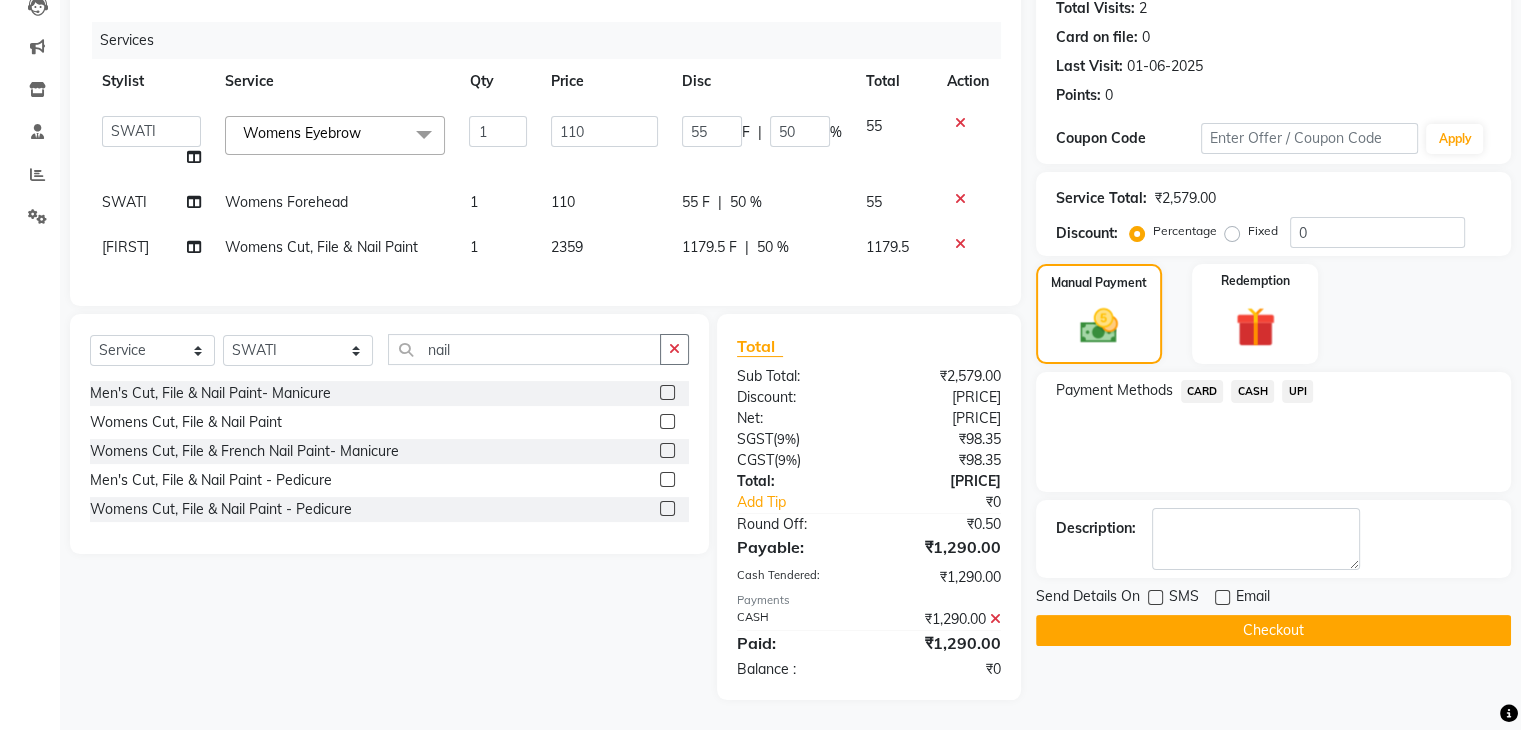 click on "Checkout" 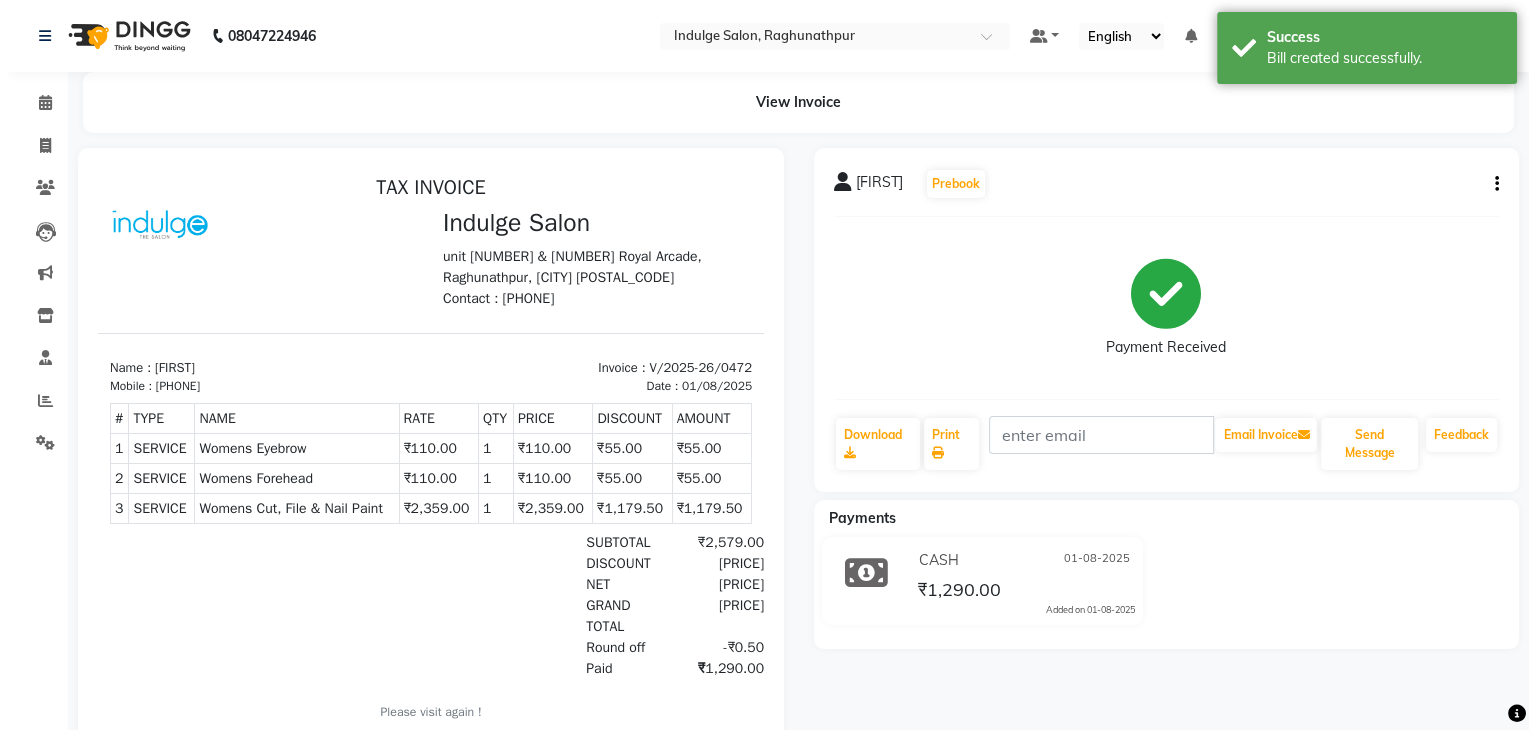 scroll, scrollTop: 0, scrollLeft: 0, axis: both 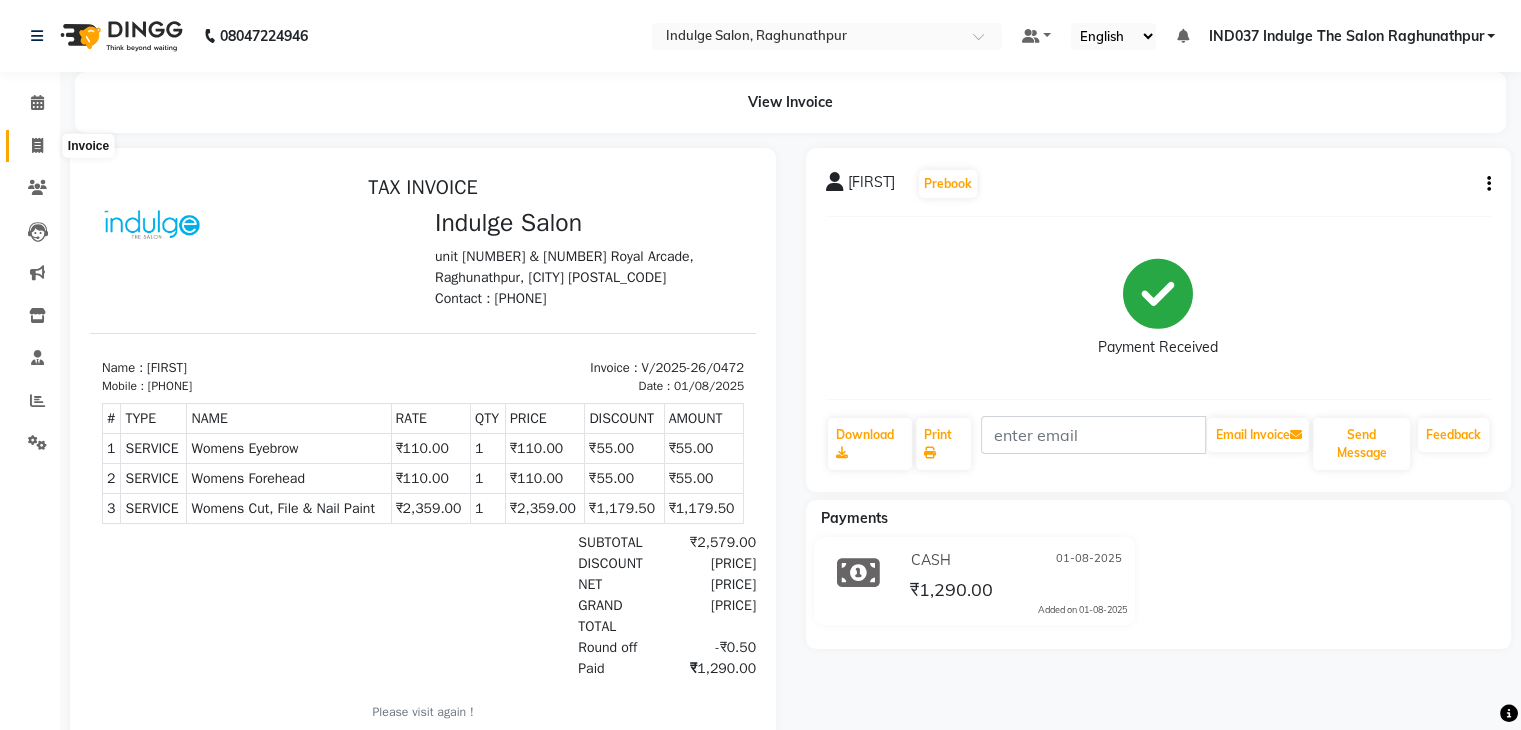 click 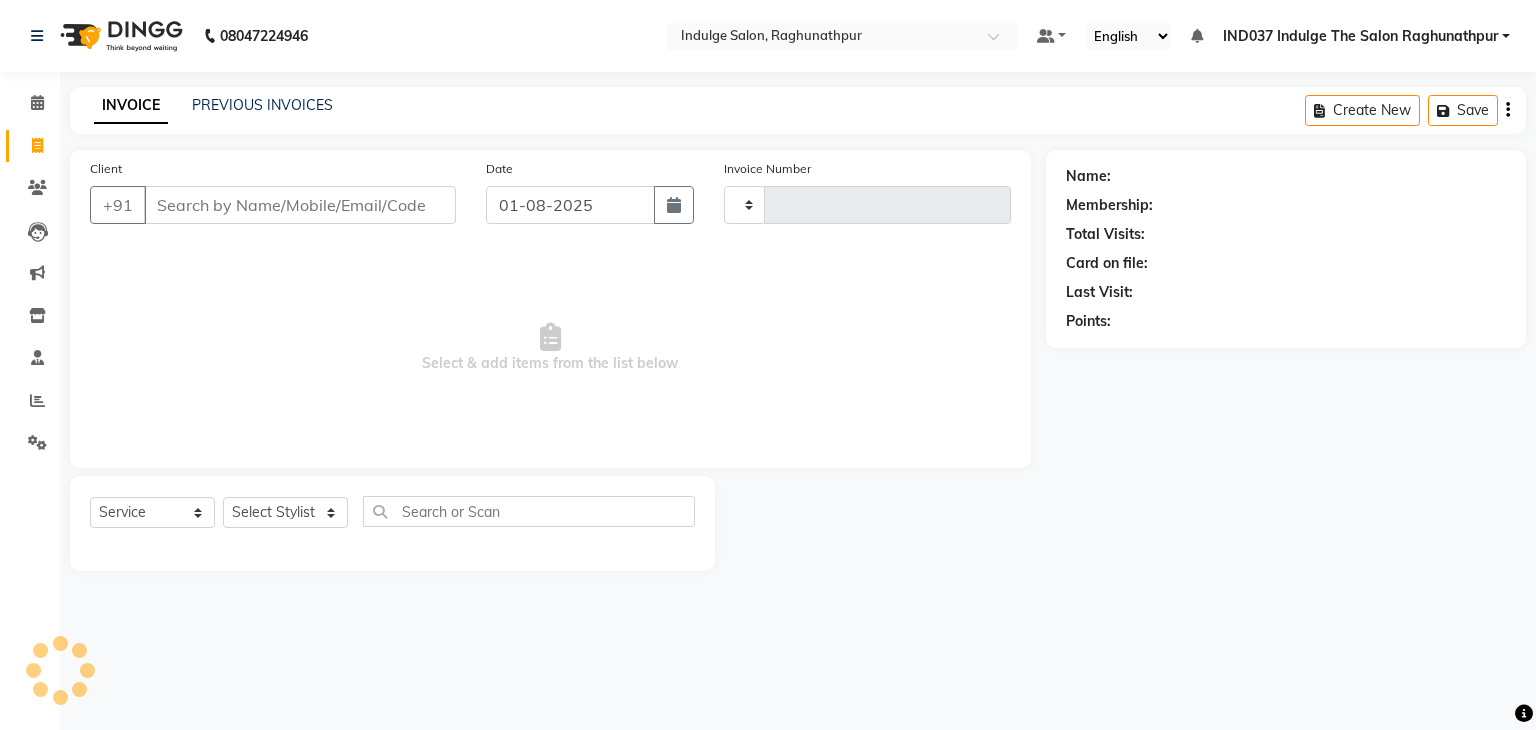 type on "0473" 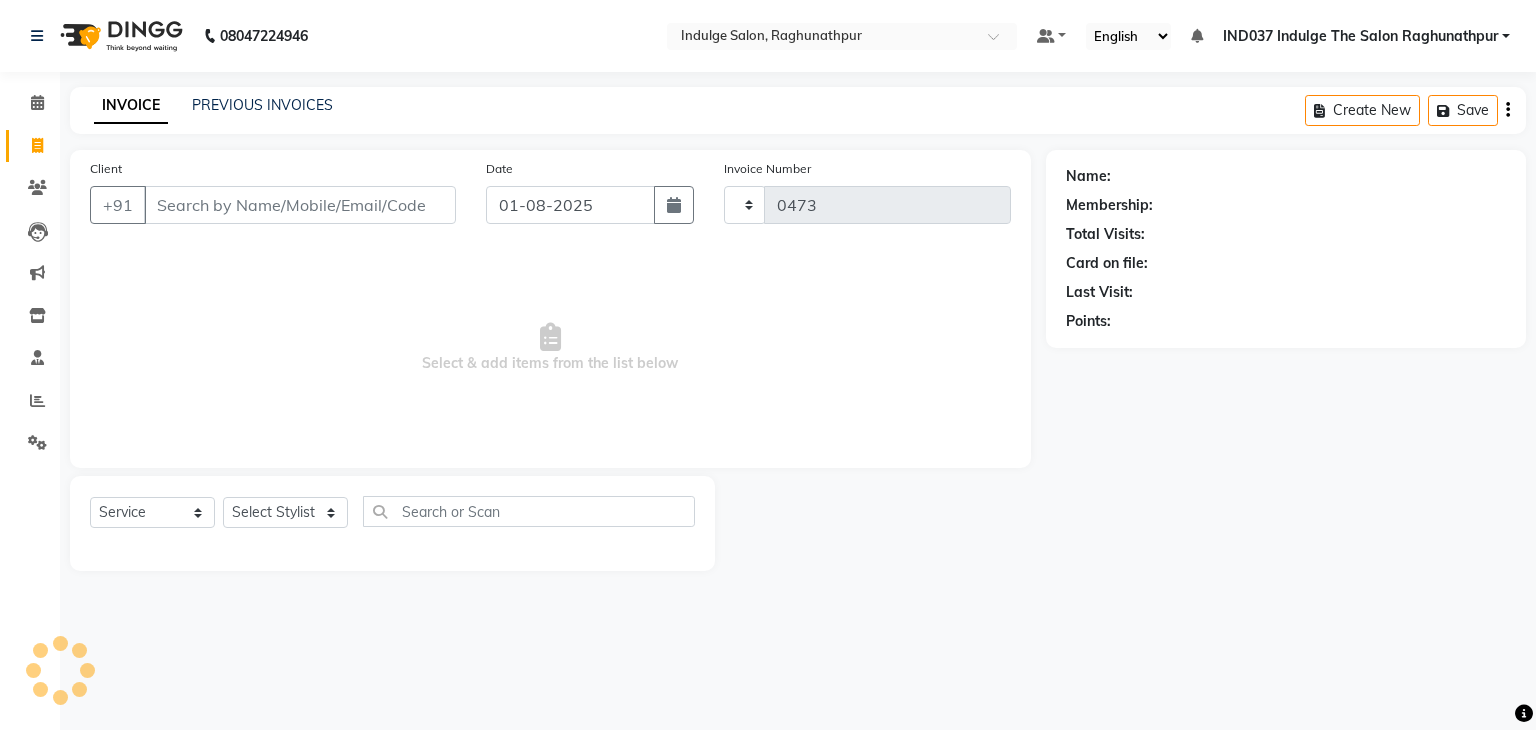 select on "7475" 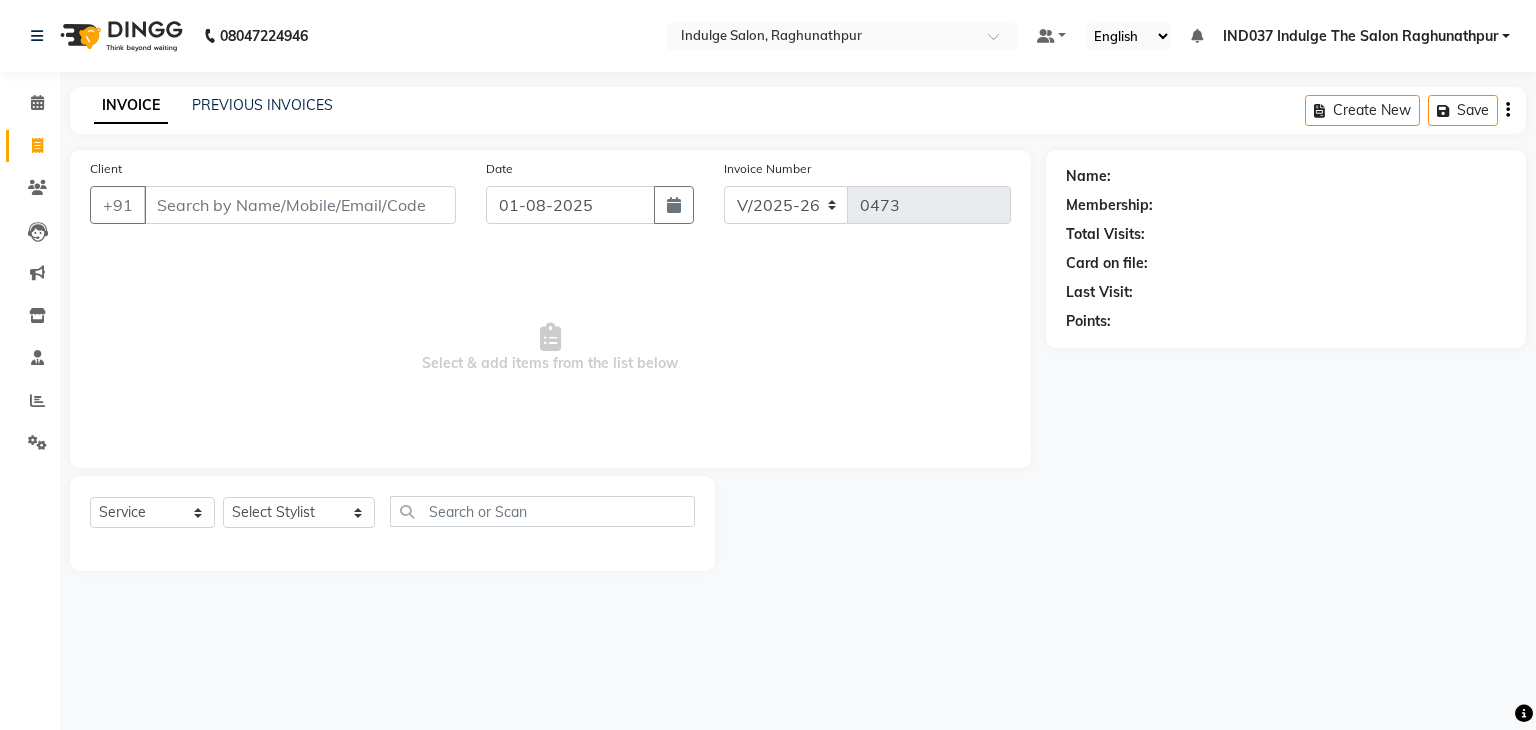click on "Client" at bounding box center (300, 205) 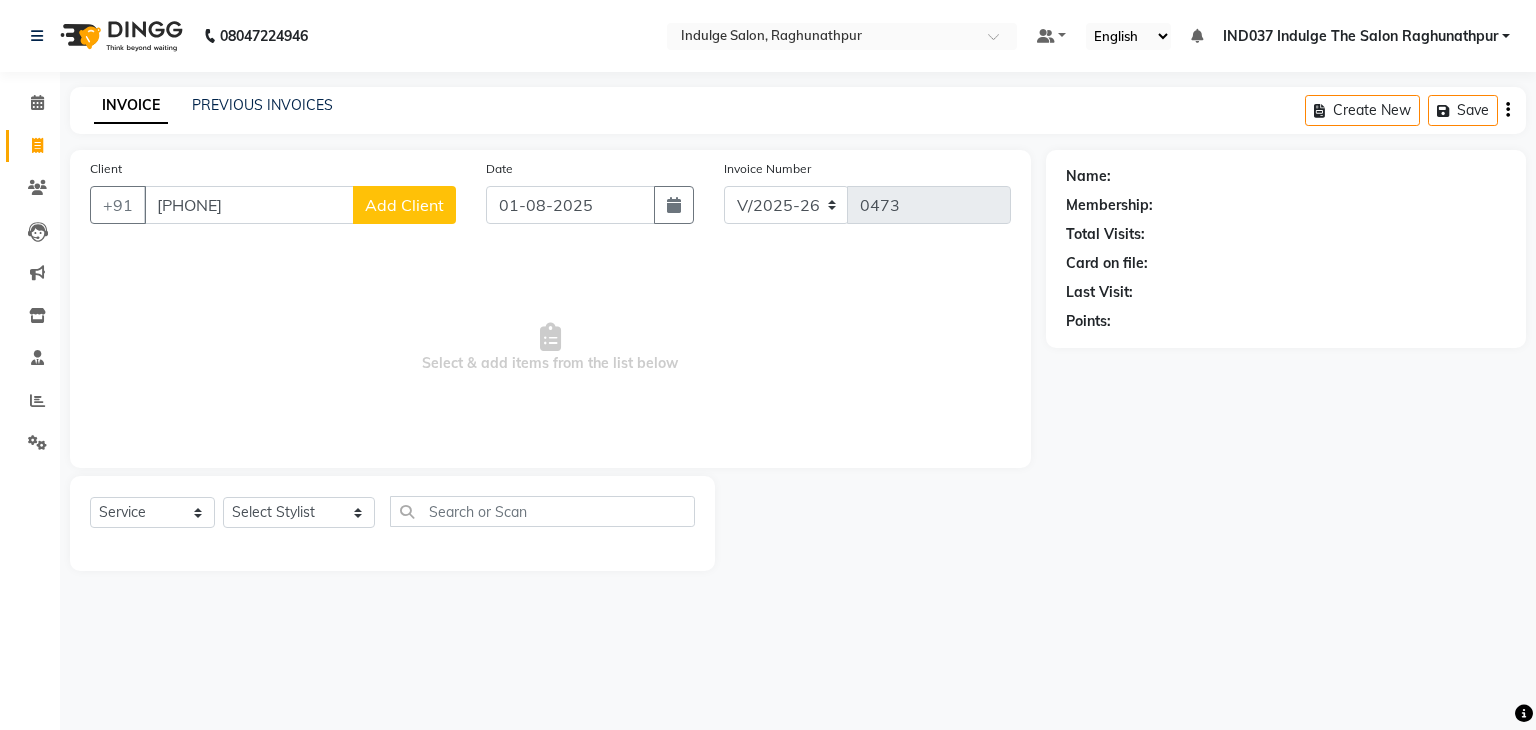 type on "[PHONE]" 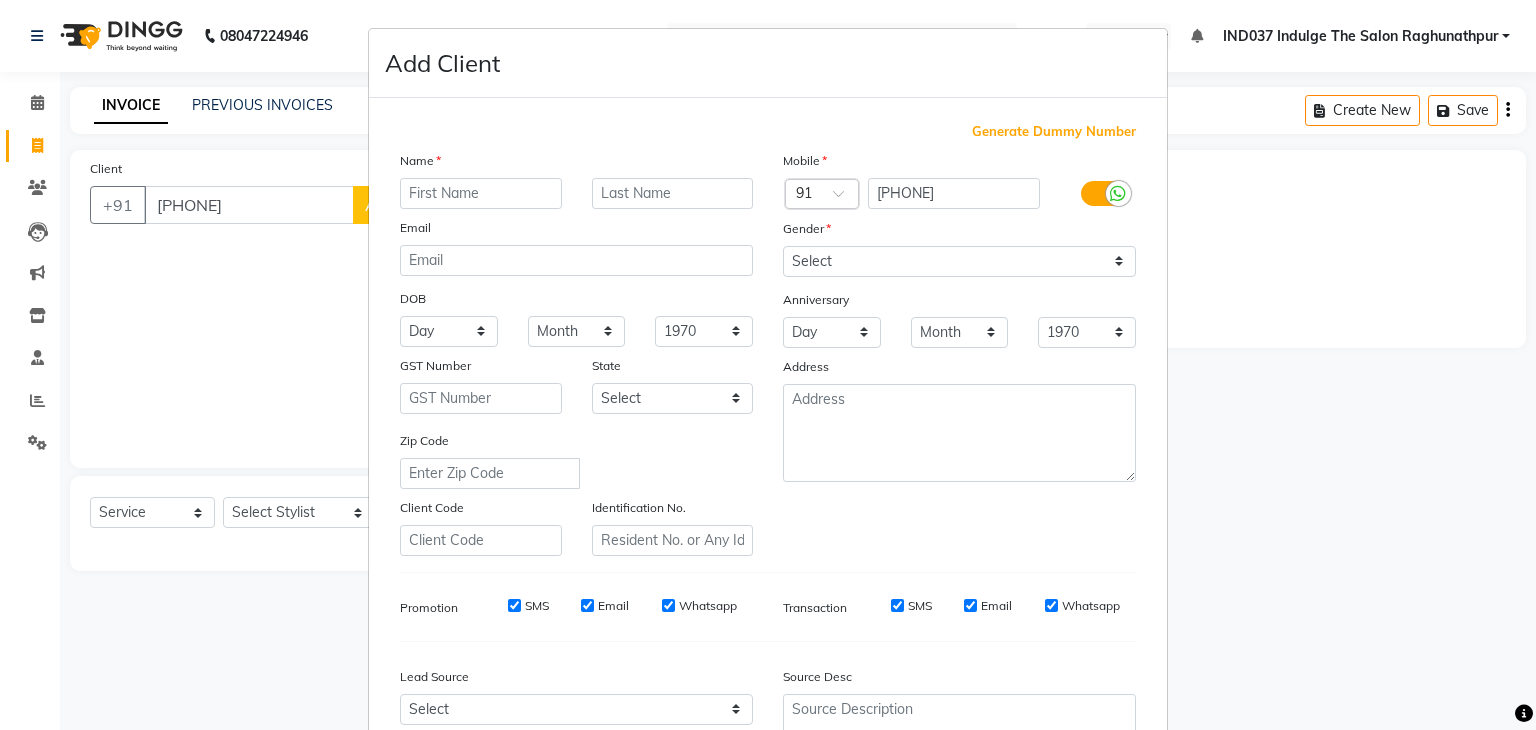 click at bounding box center [481, 193] 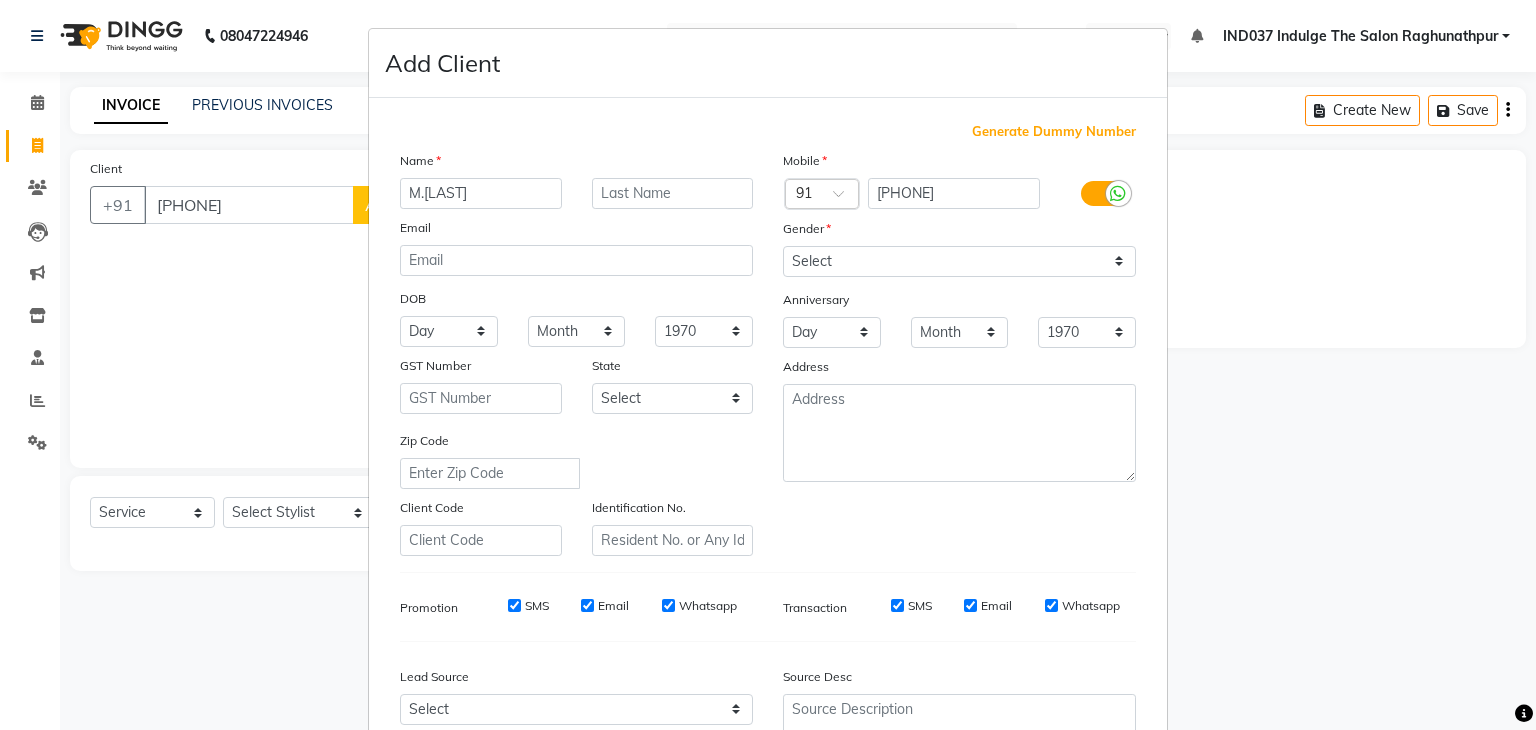 type on "M.[LAST]" 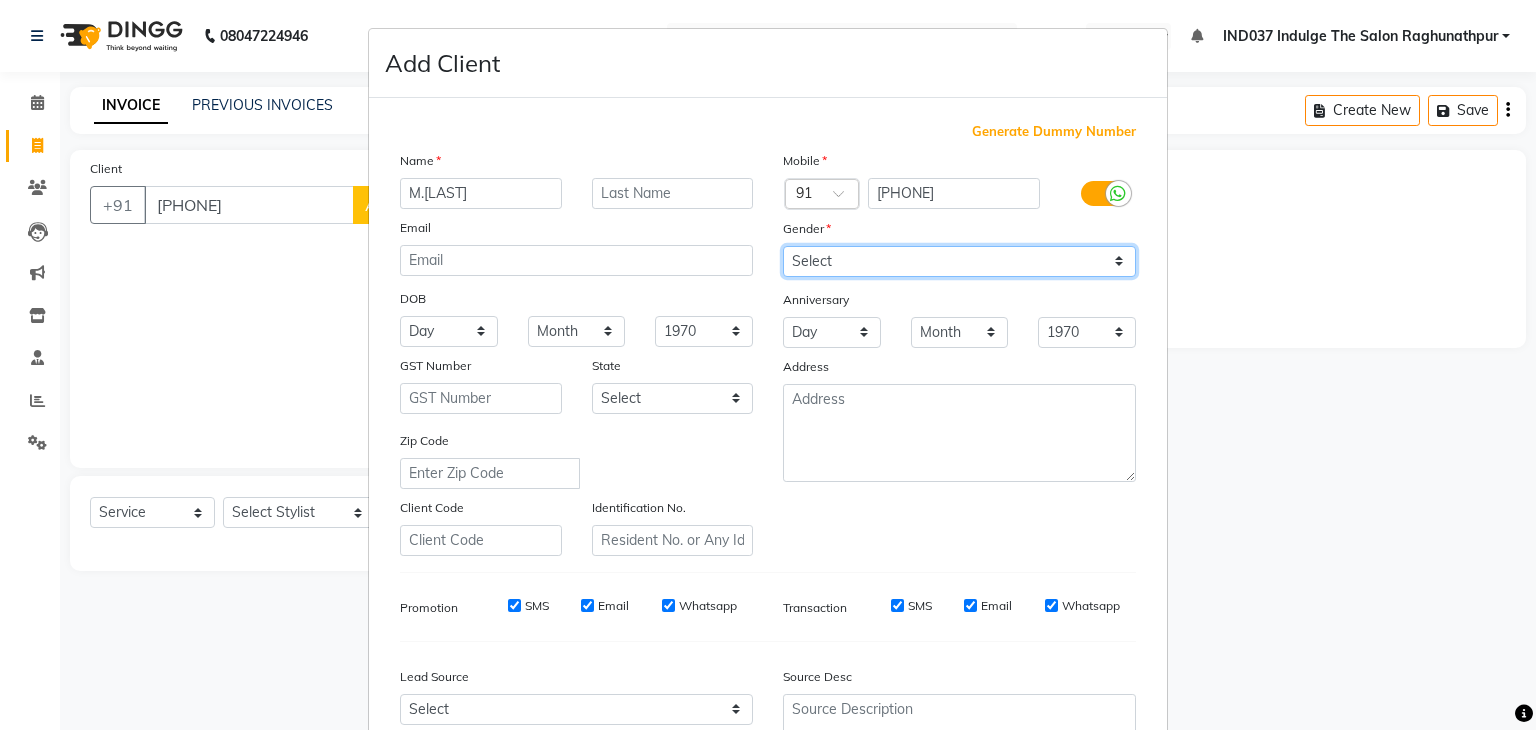 click on "Select Male Female Other Prefer Not To Say" at bounding box center [959, 261] 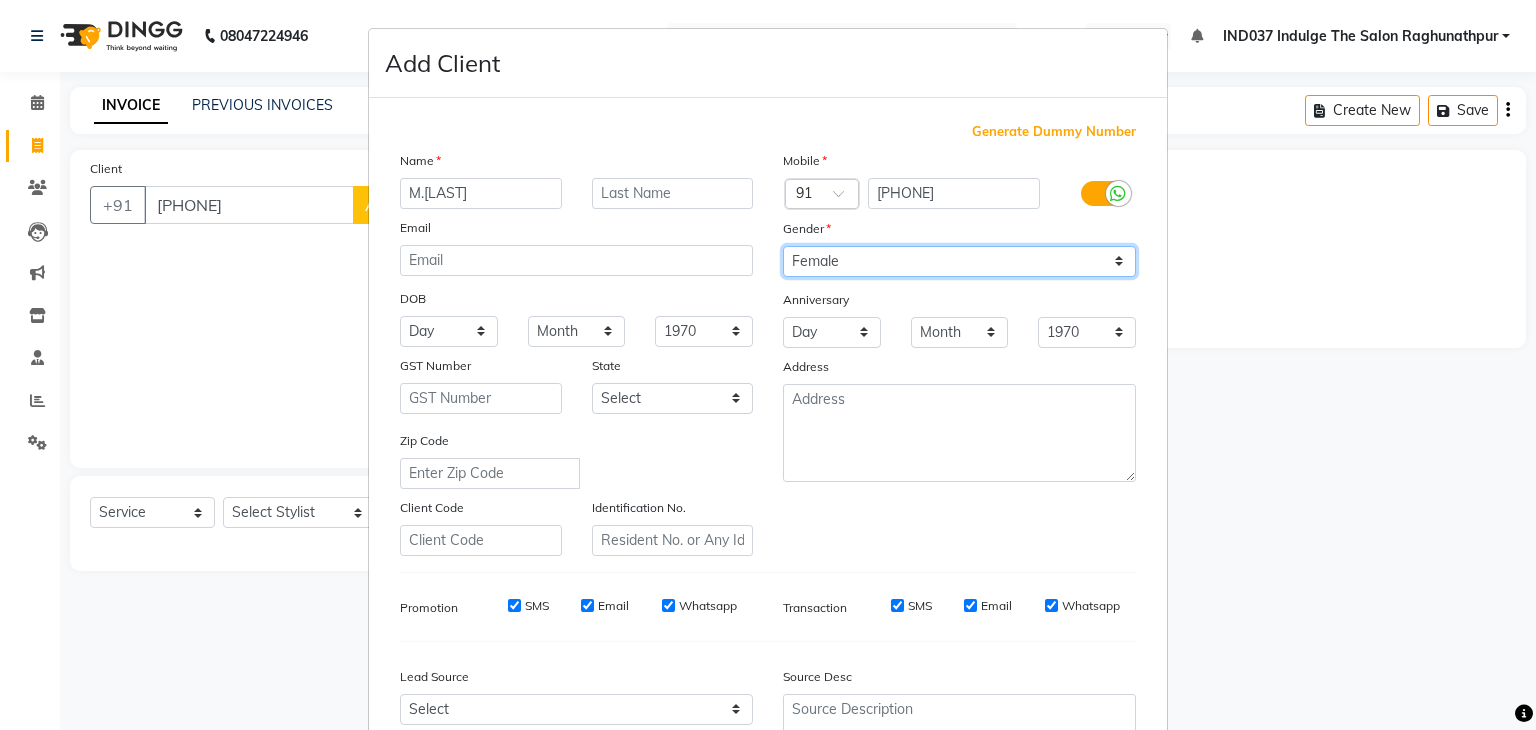click on "Select Male Female Other Prefer Not To Say" at bounding box center [959, 261] 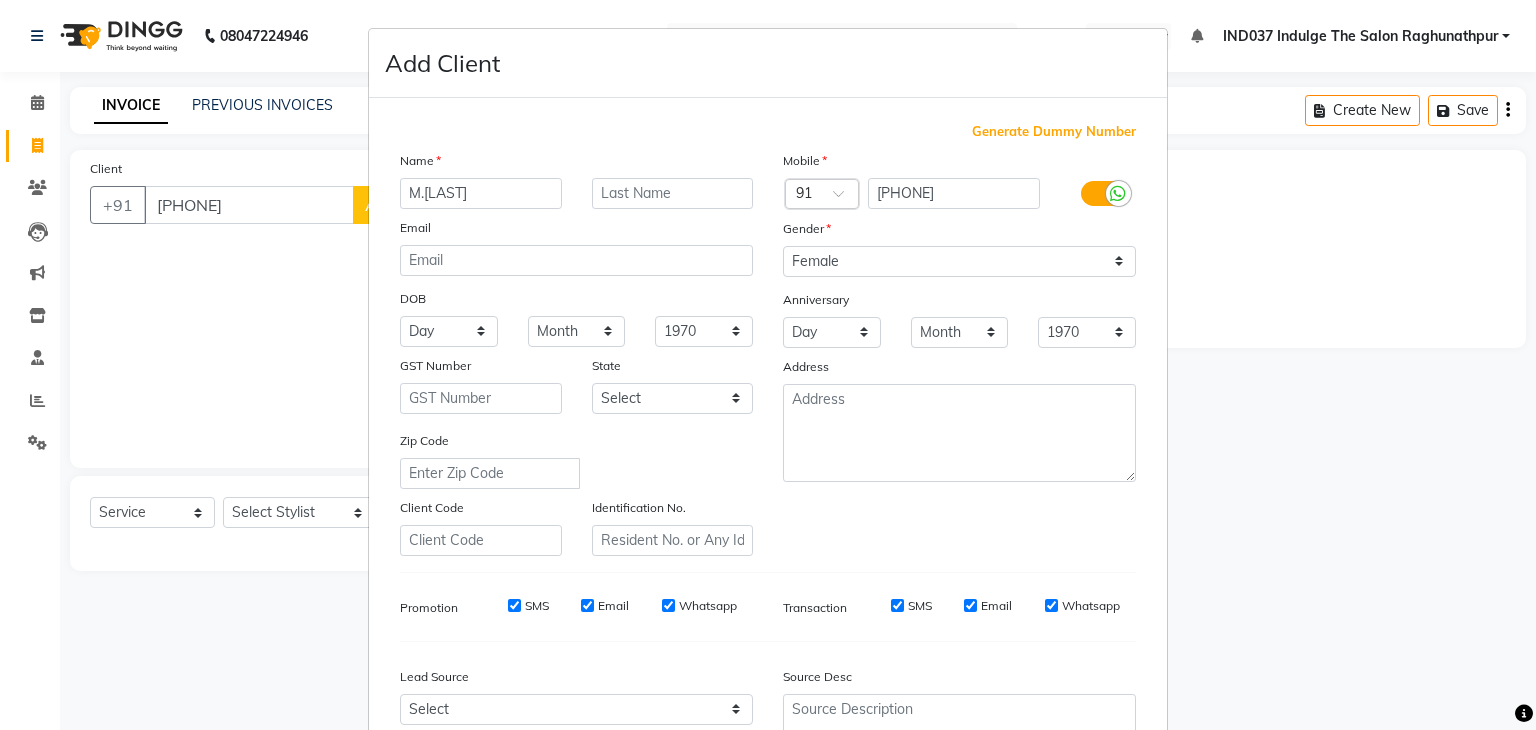 click at bounding box center (1103, 193) 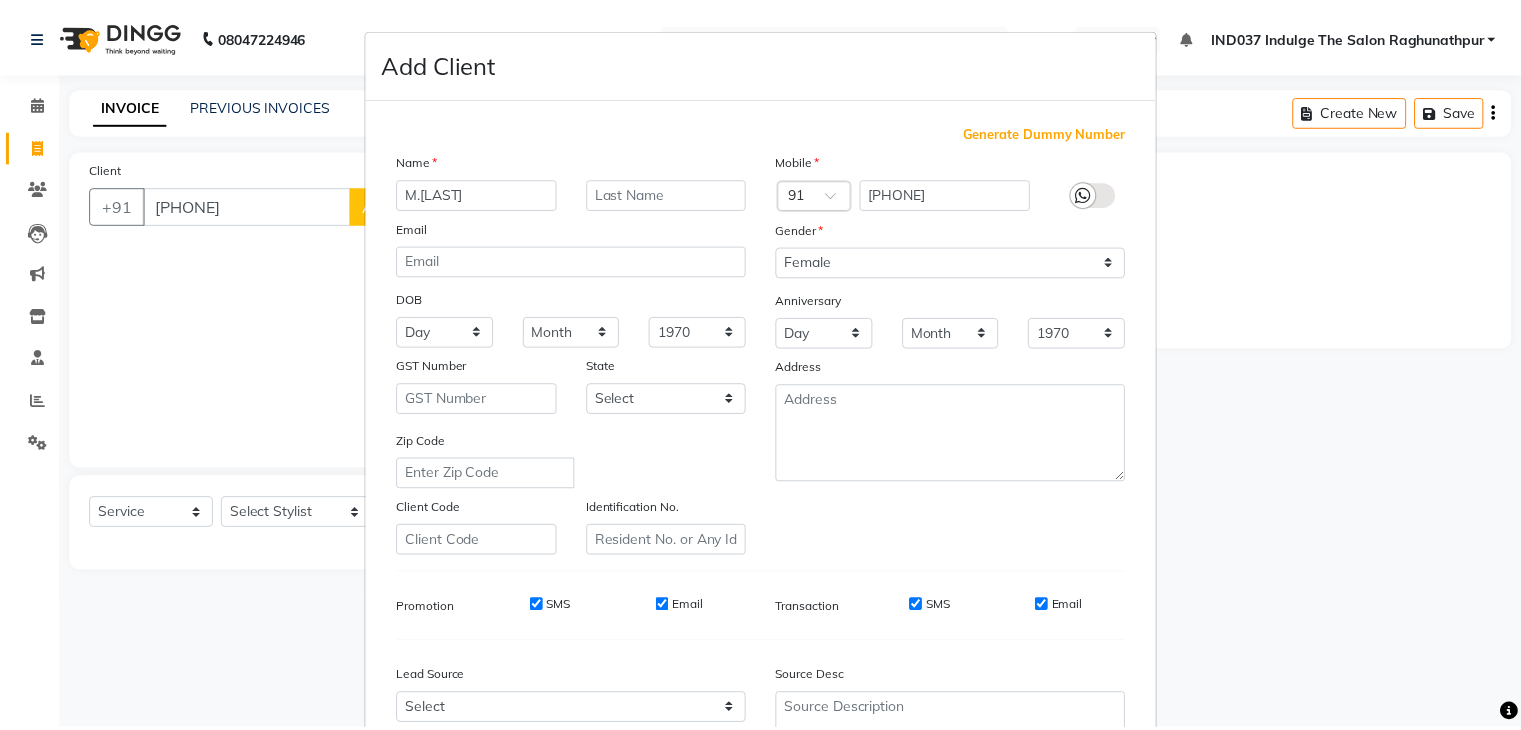 scroll, scrollTop: 203, scrollLeft: 0, axis: vertical 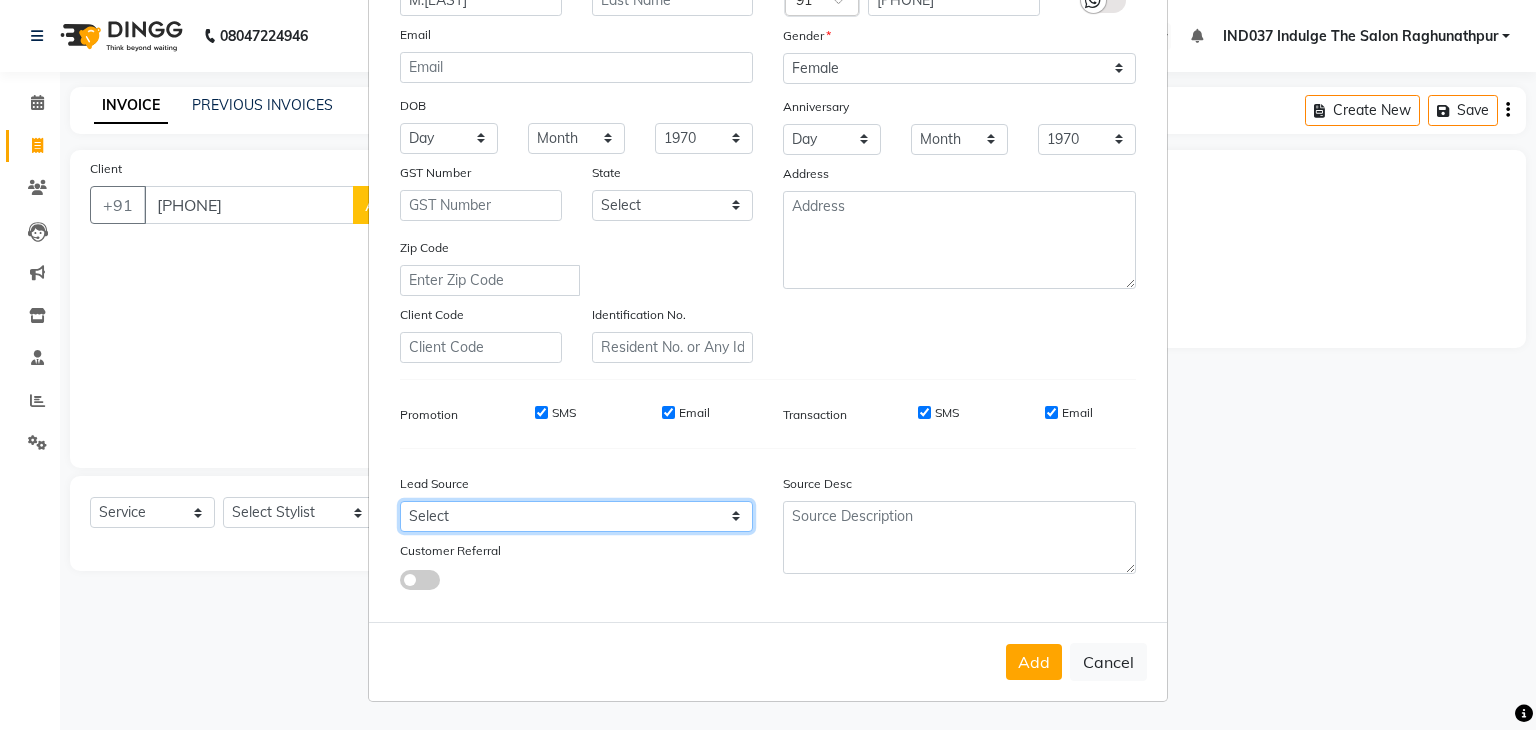 click on "Select Walk-in Referral Internet Friend Word of Mouth Advertisement Facebook JustDial Google Other" at bounding box center (576, 516) 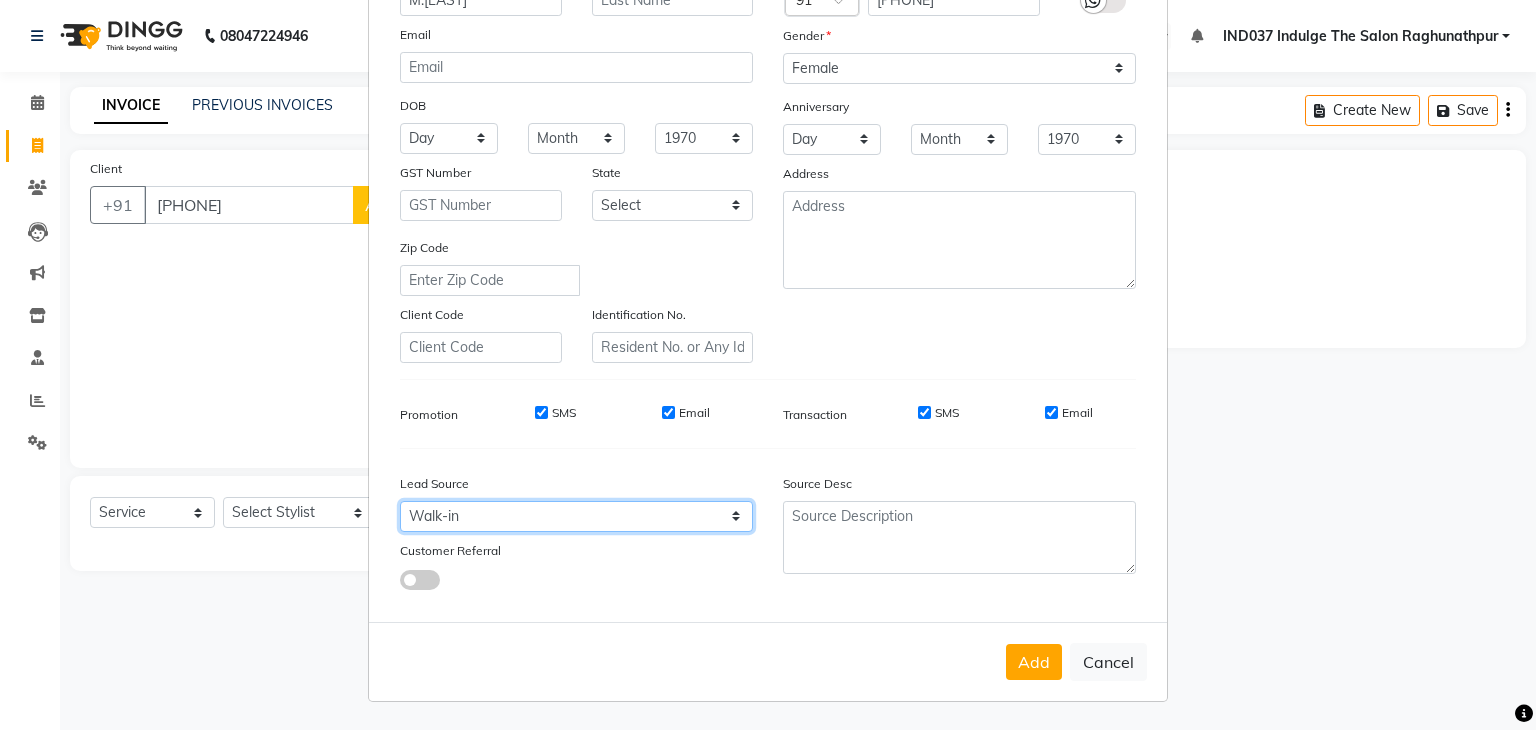 click on "Select Walk-in Referral Internet Friend Word of Mouth Advertisement Facebook JustDial Google Other" at bounding box center (576, 516) 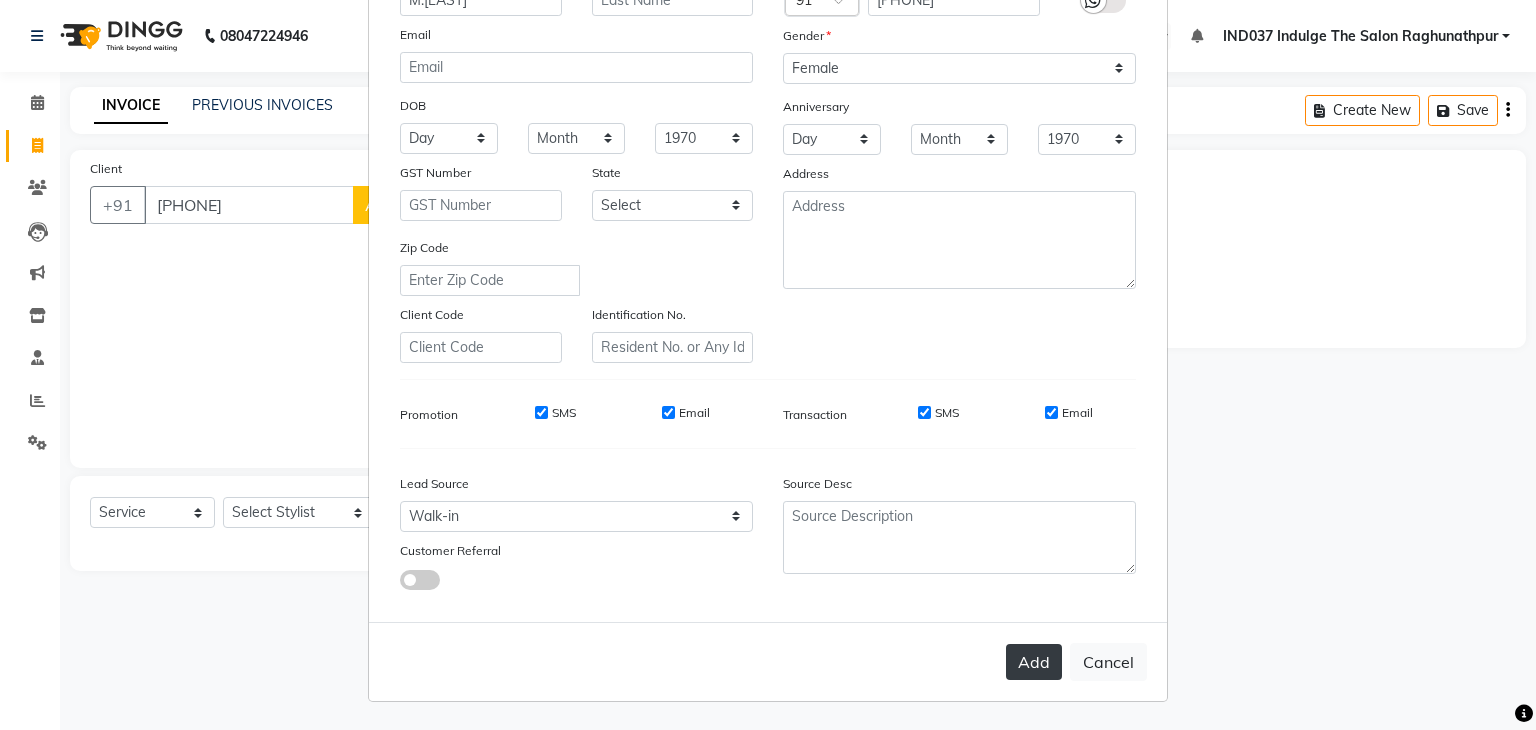 click on "Add" at bounding box center (1034, 662) 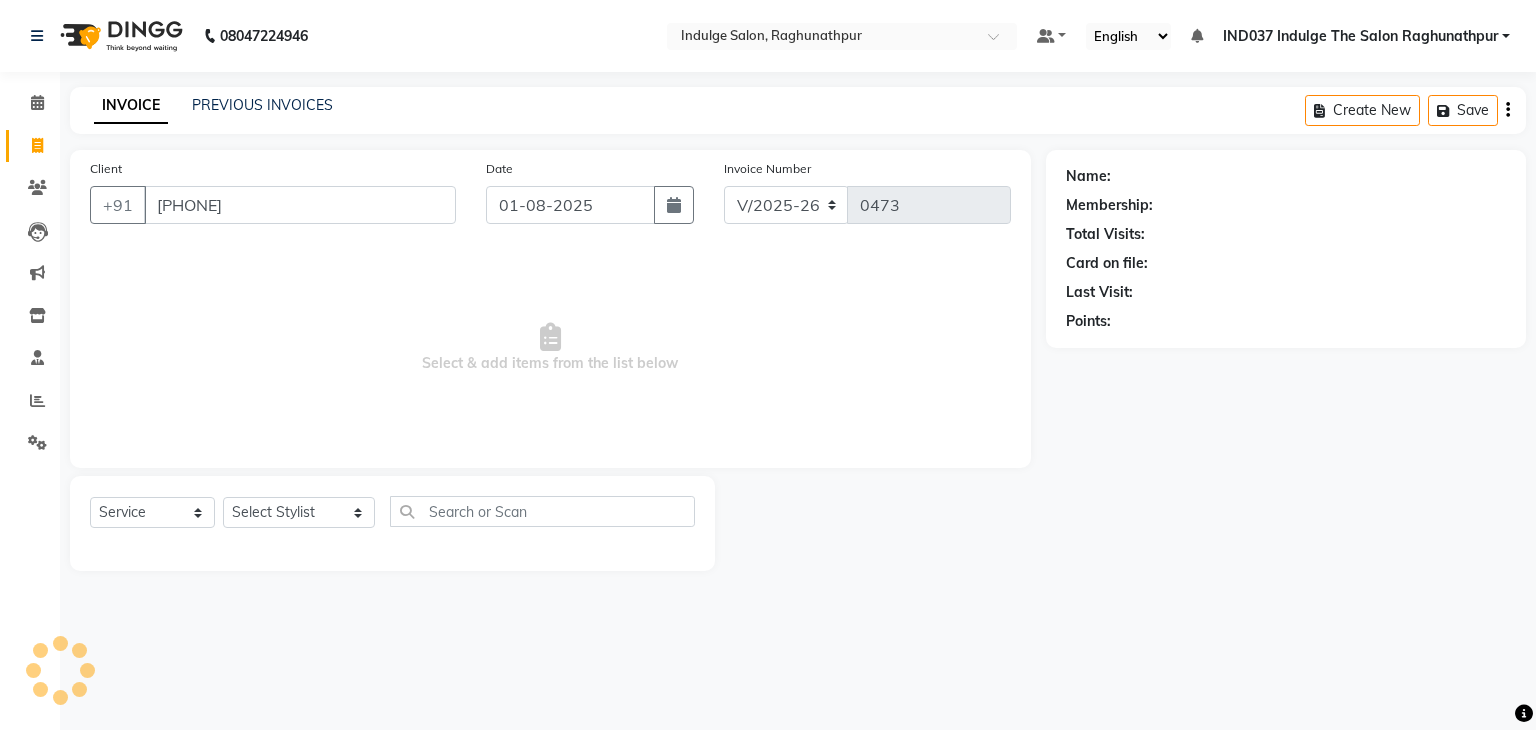 type 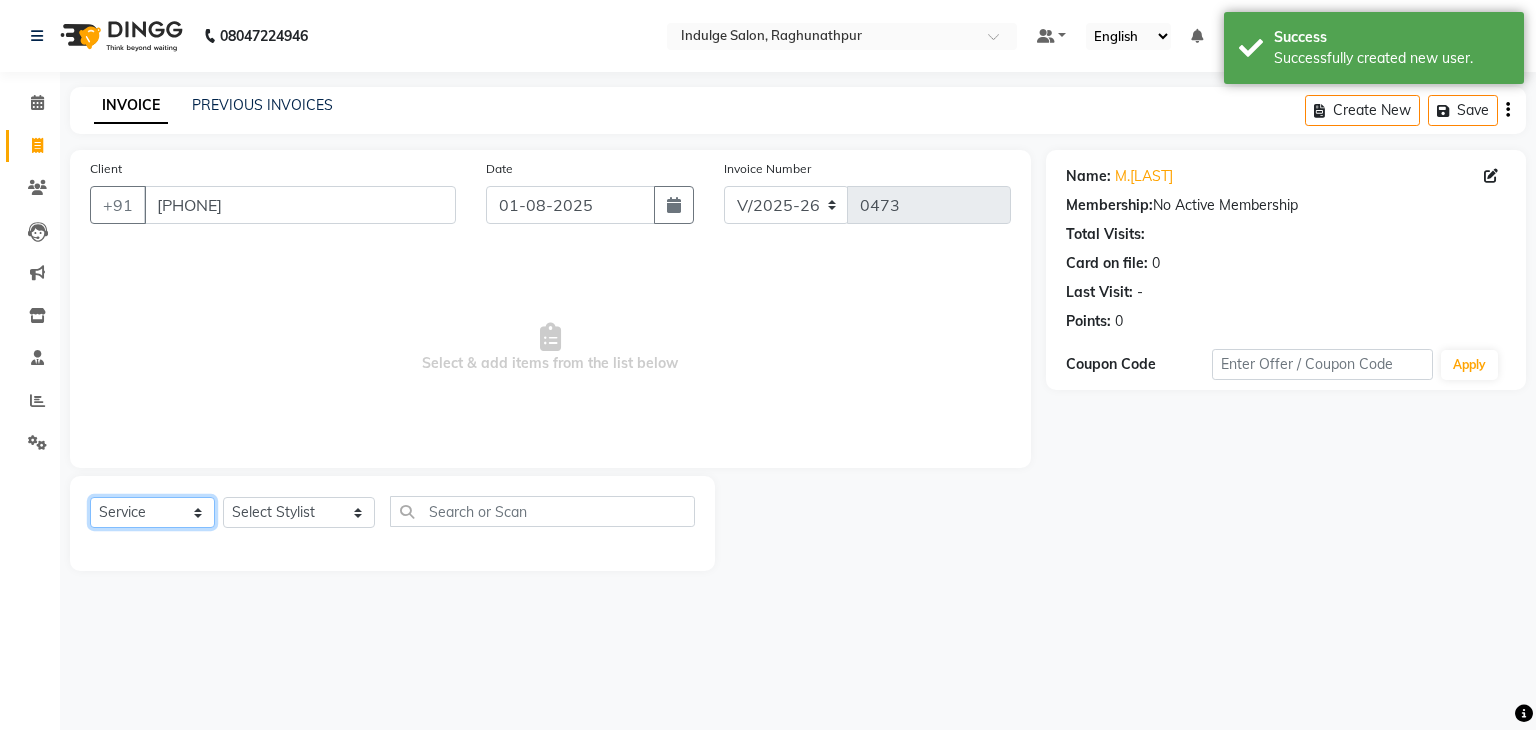 click on "Select  Service  Product  Membership  Package Voucher Prepaid Gift Card" 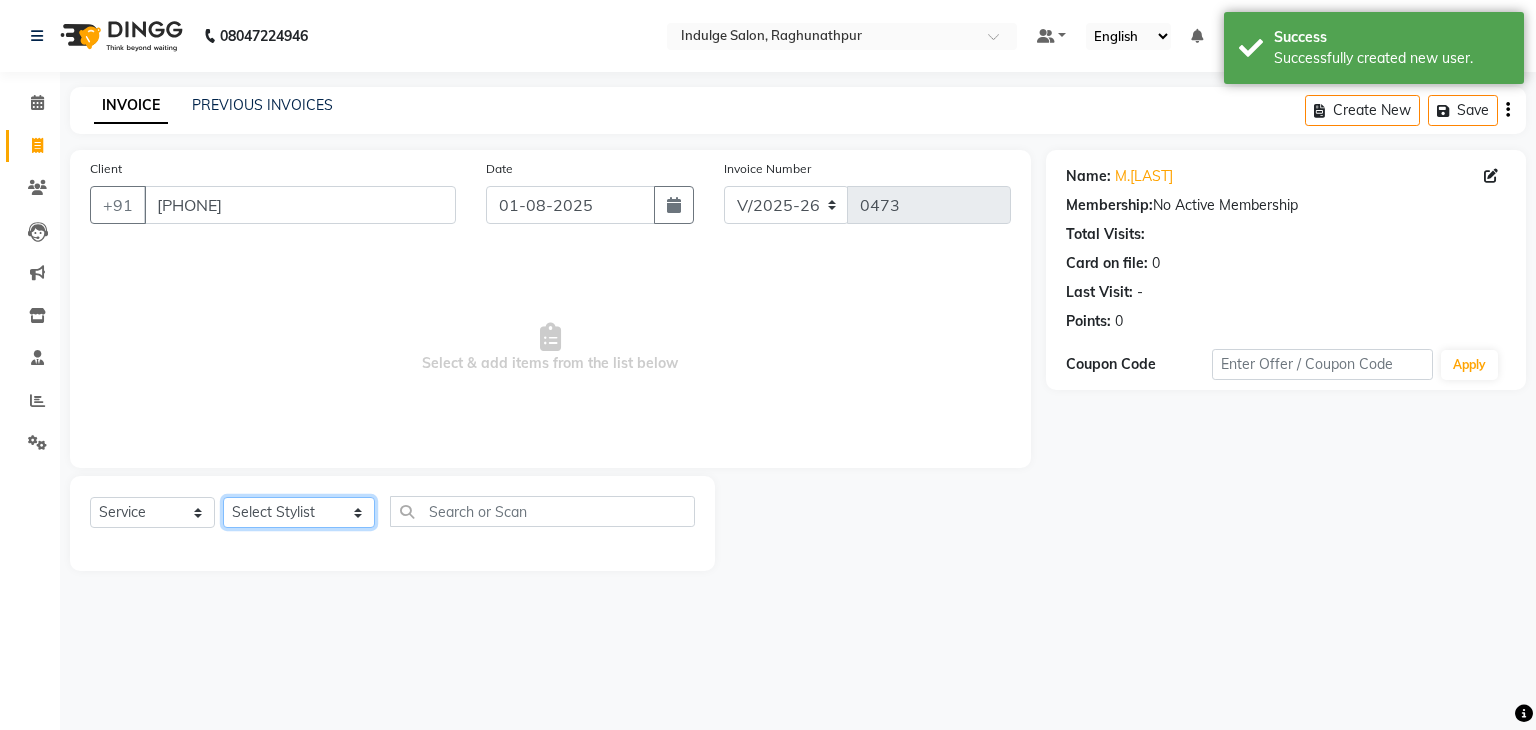 drag, startPoint x: 288, startPoint y: 507, endPoint x: 257, endPoint y: 465, distance: 52.201534 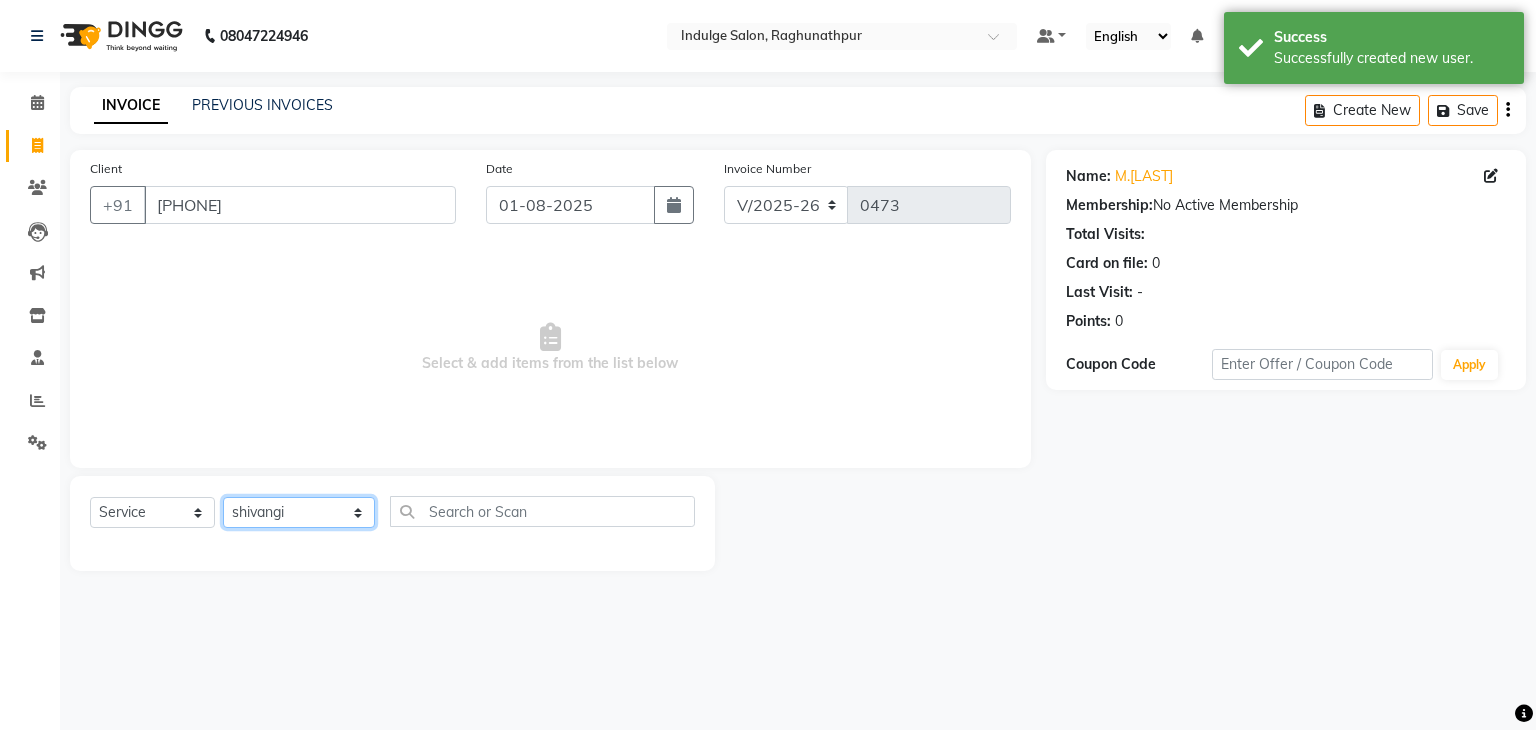 click on "Select Stylist Amir Ethan Happy IND037 Indulge The Salon Raghunathpur kartikey Nazia partha Rehan Roshan Sameer  shivangi  SWATI" 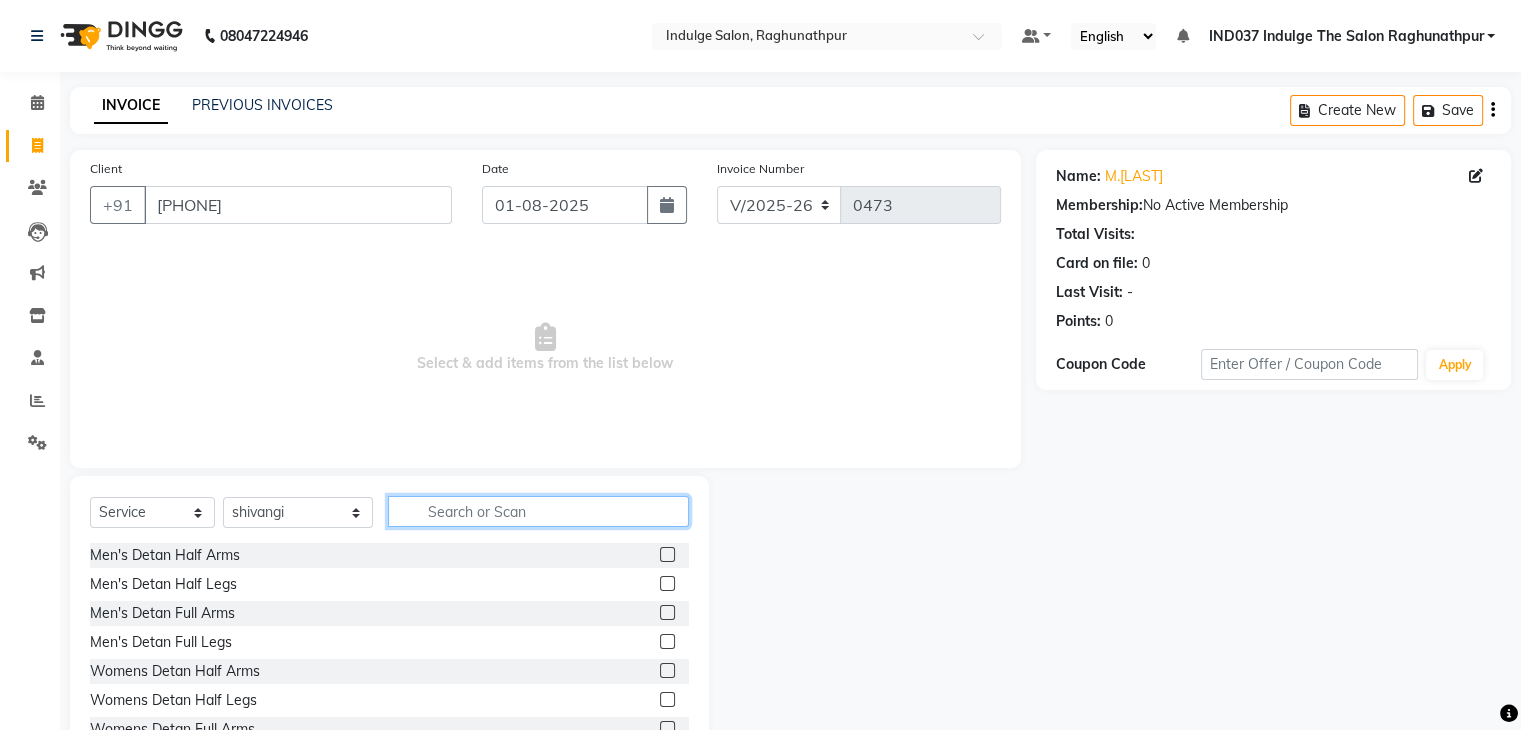 click 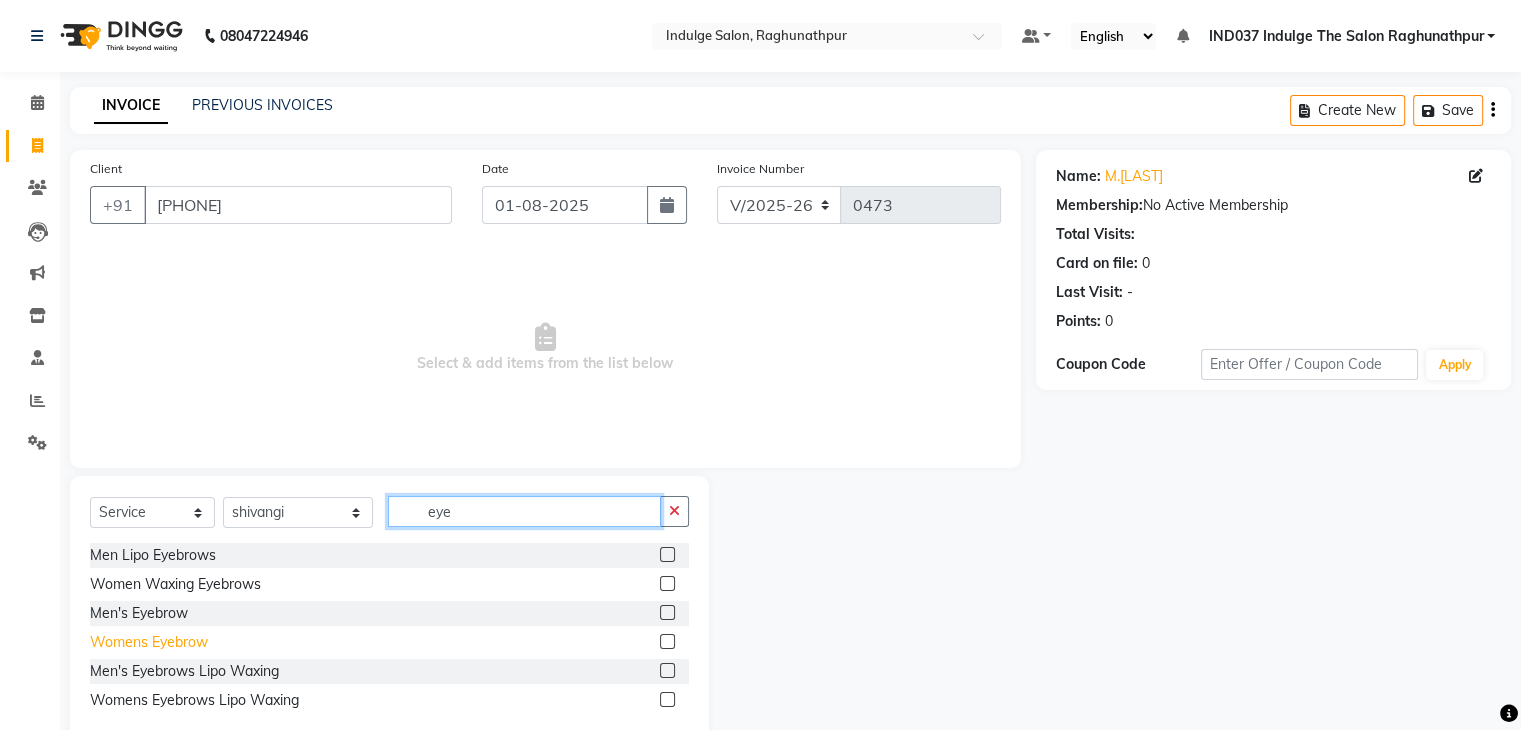 type on "eye" 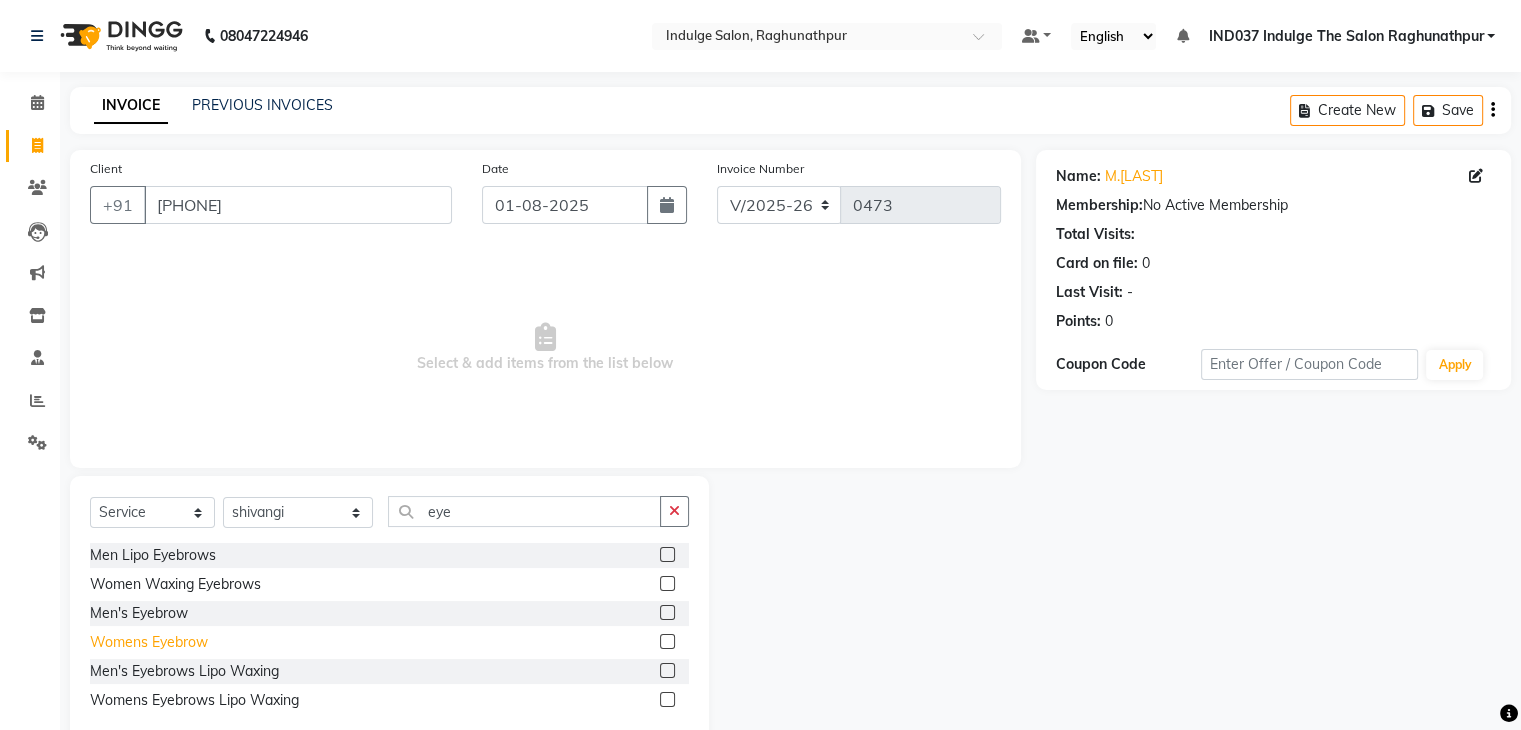 click on "Womens Eyebrow" 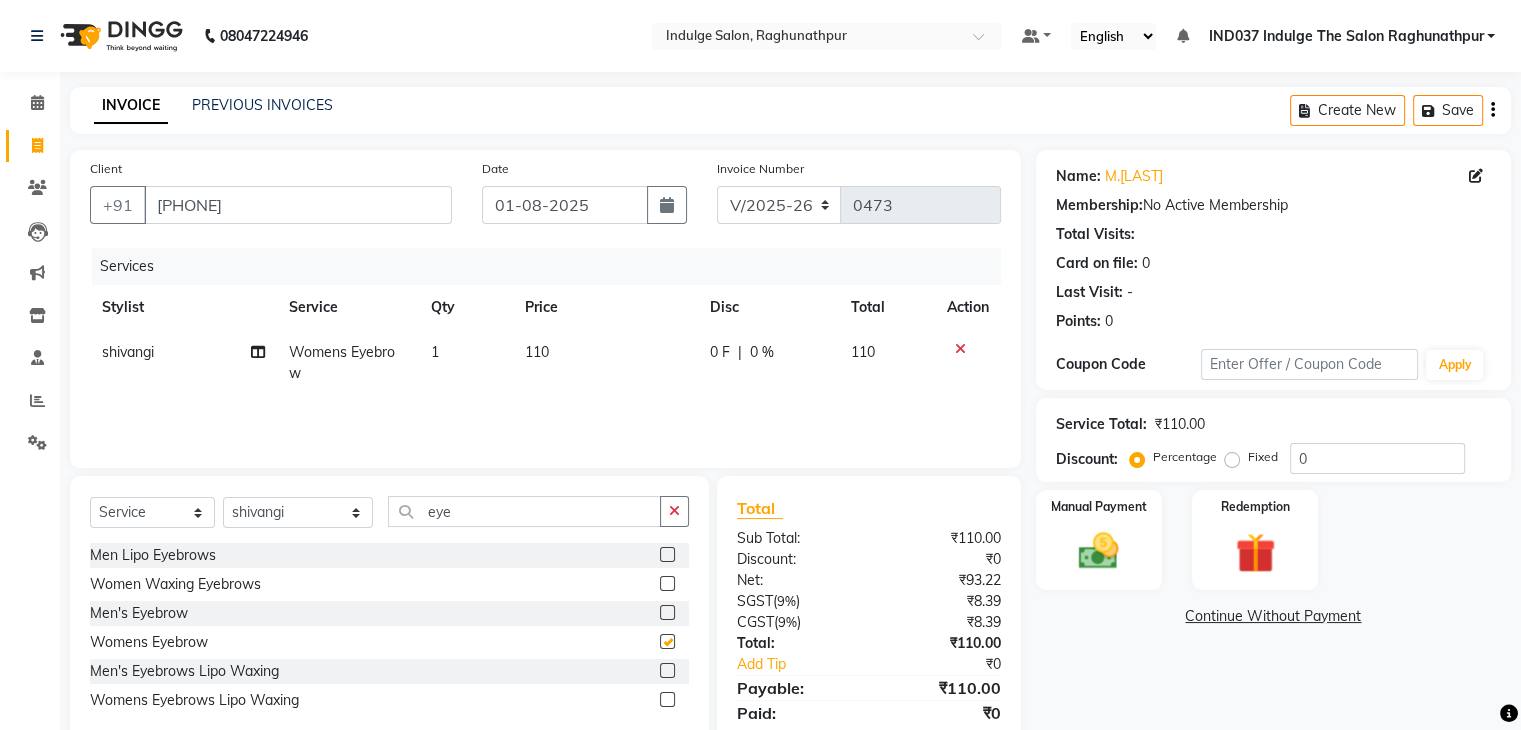 checkbox on "false" 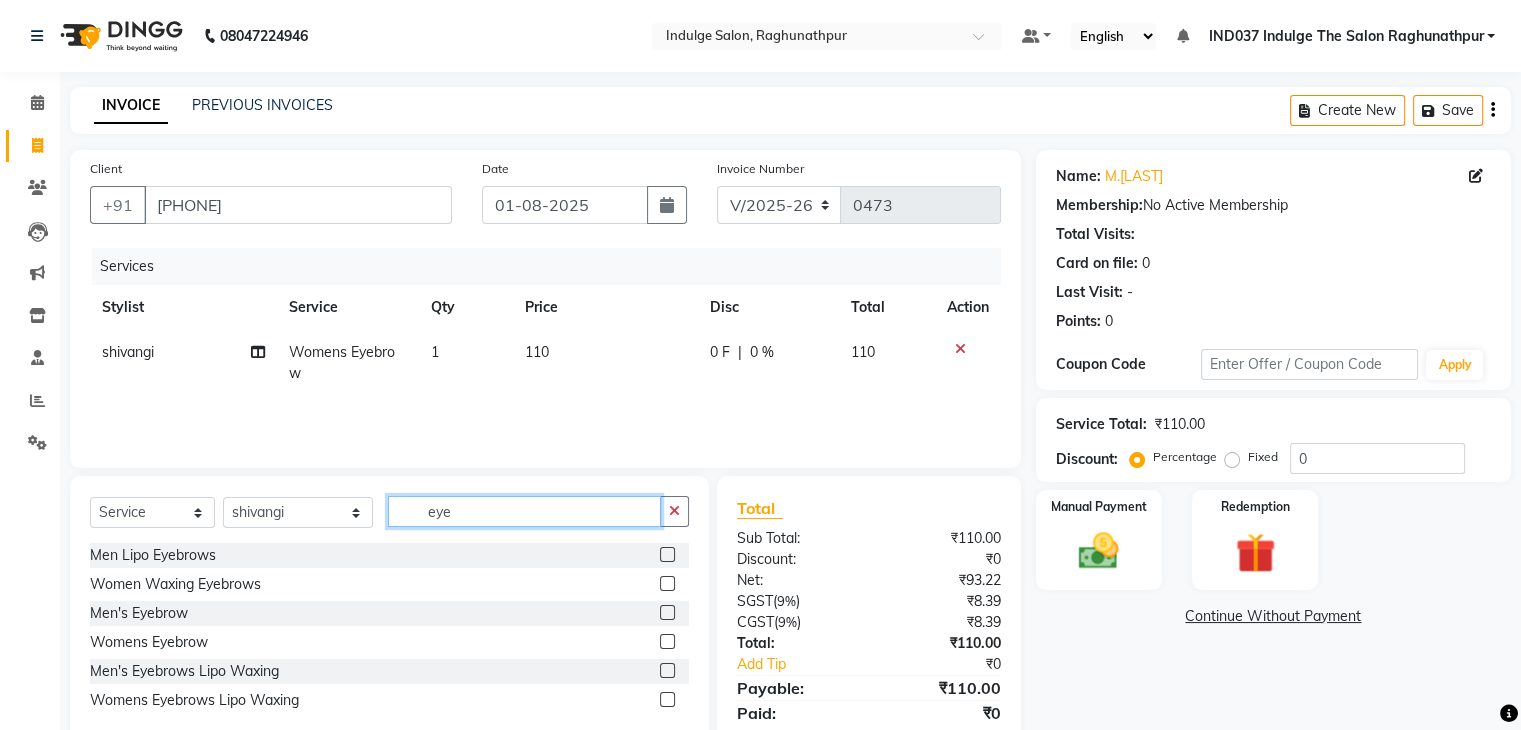 click on "eye" 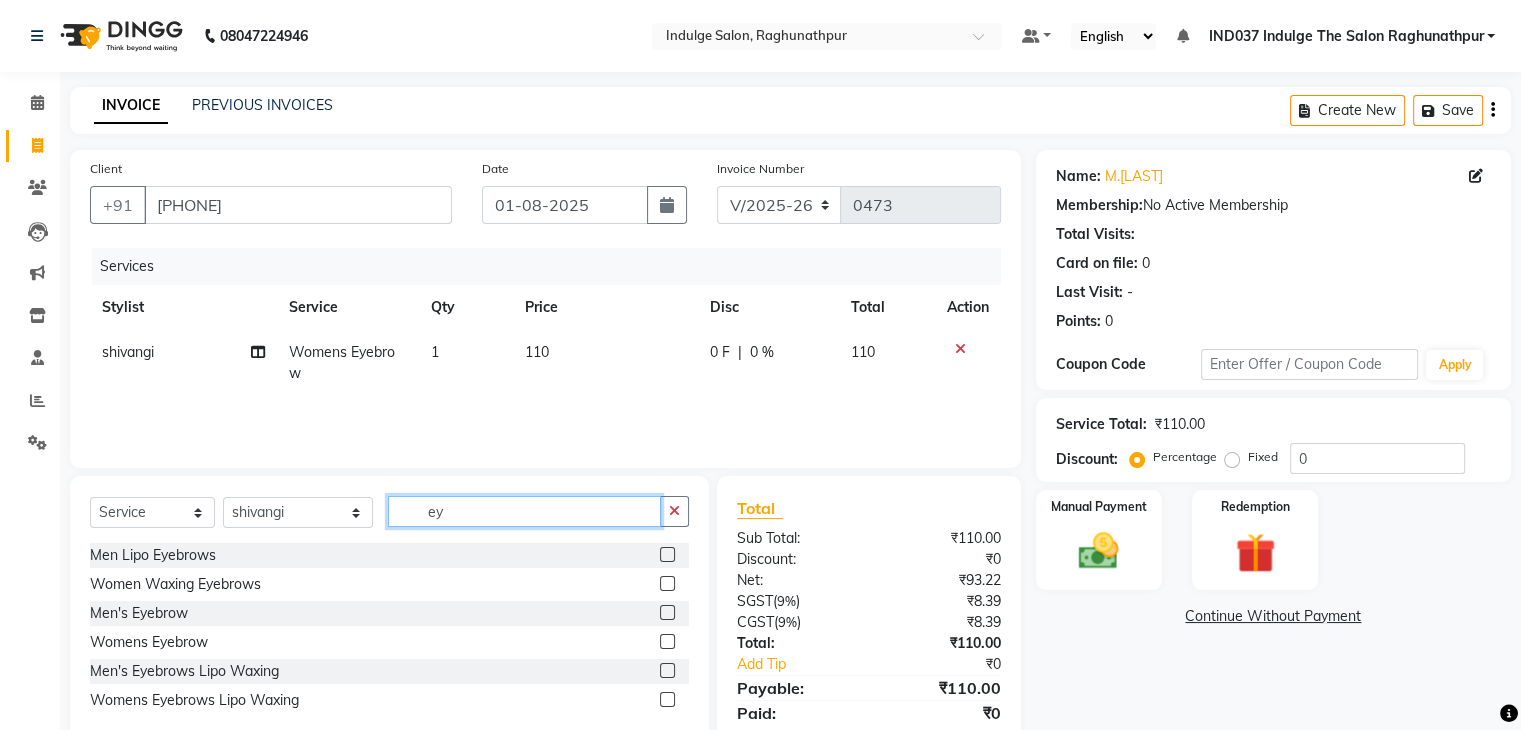 type on "e" 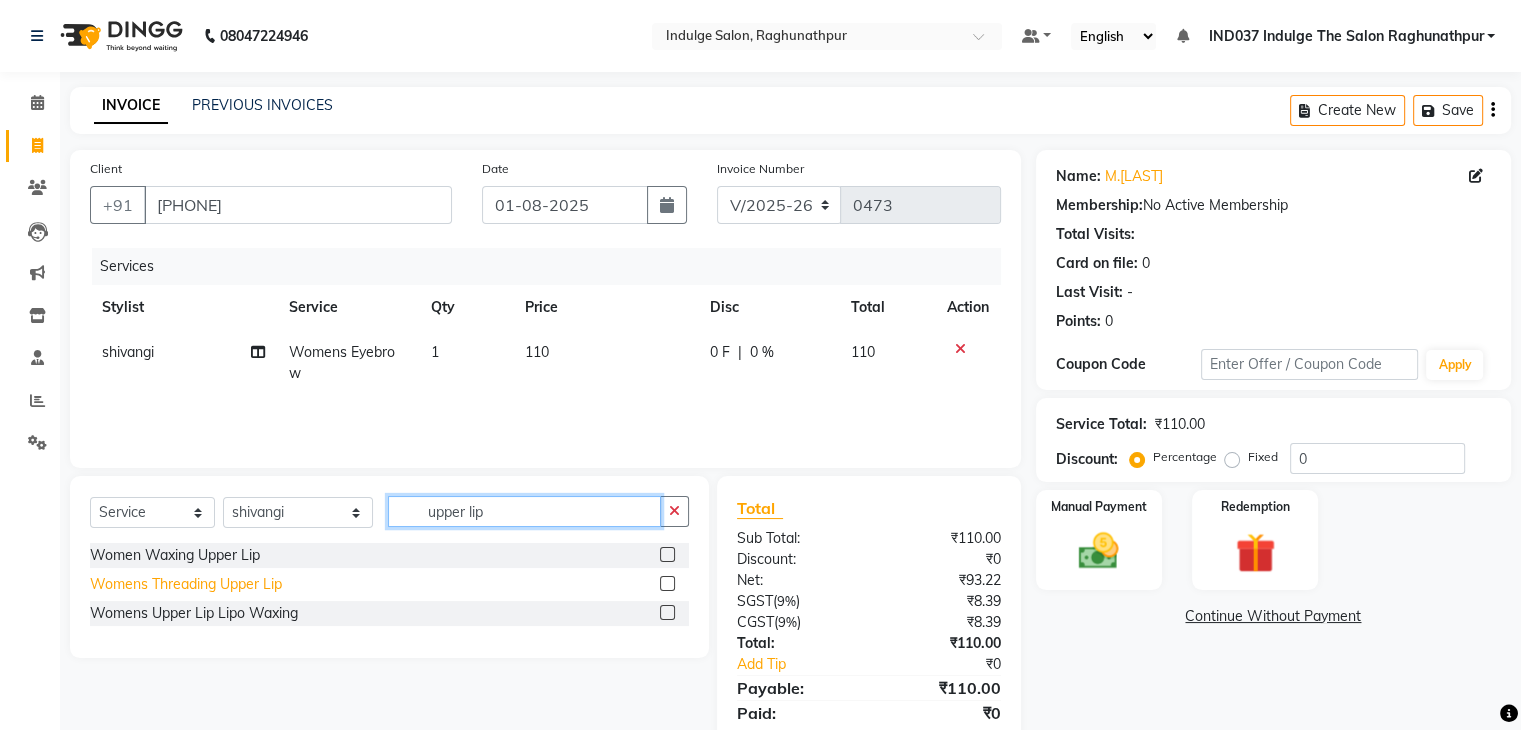 type on "upper lip" 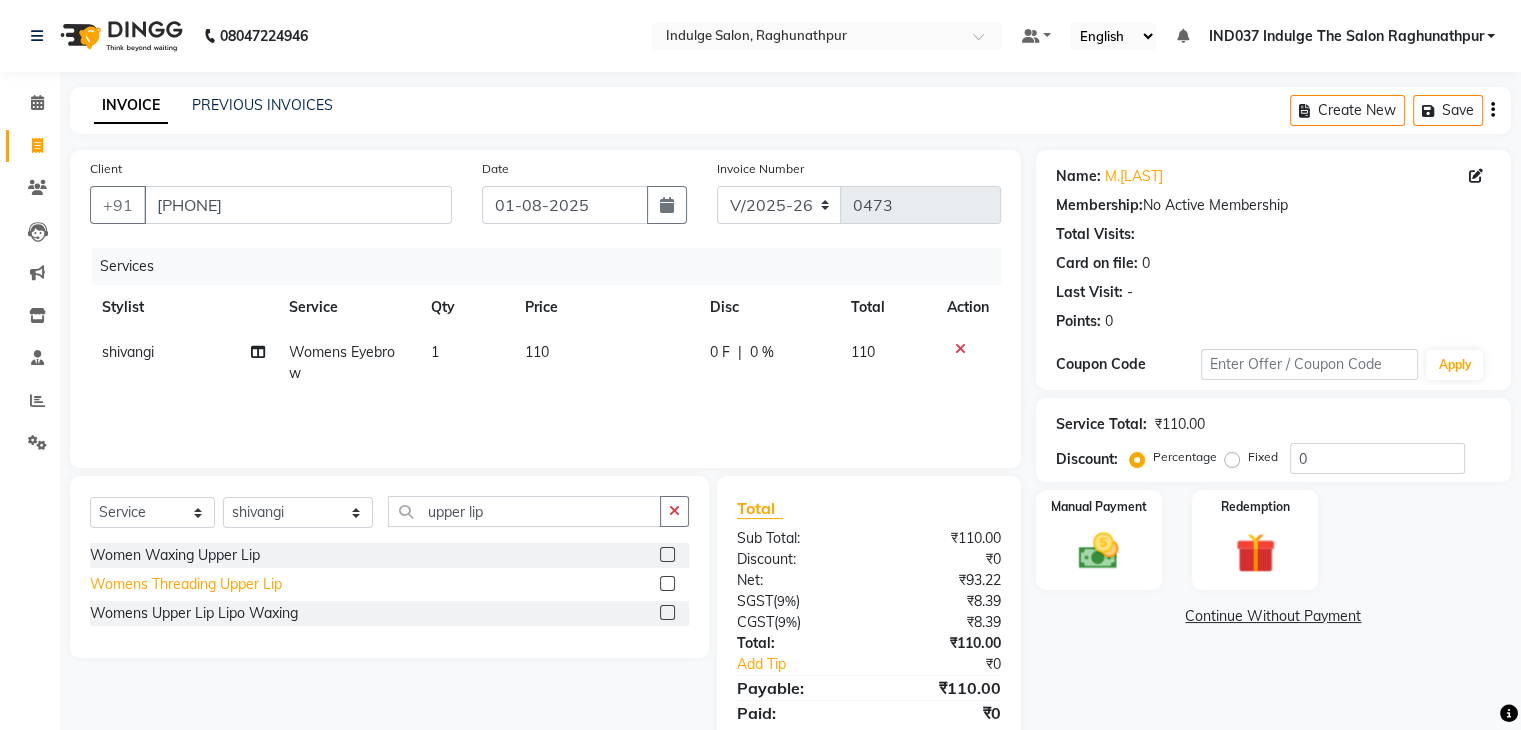 click on "Womens Threading Upper Lip" 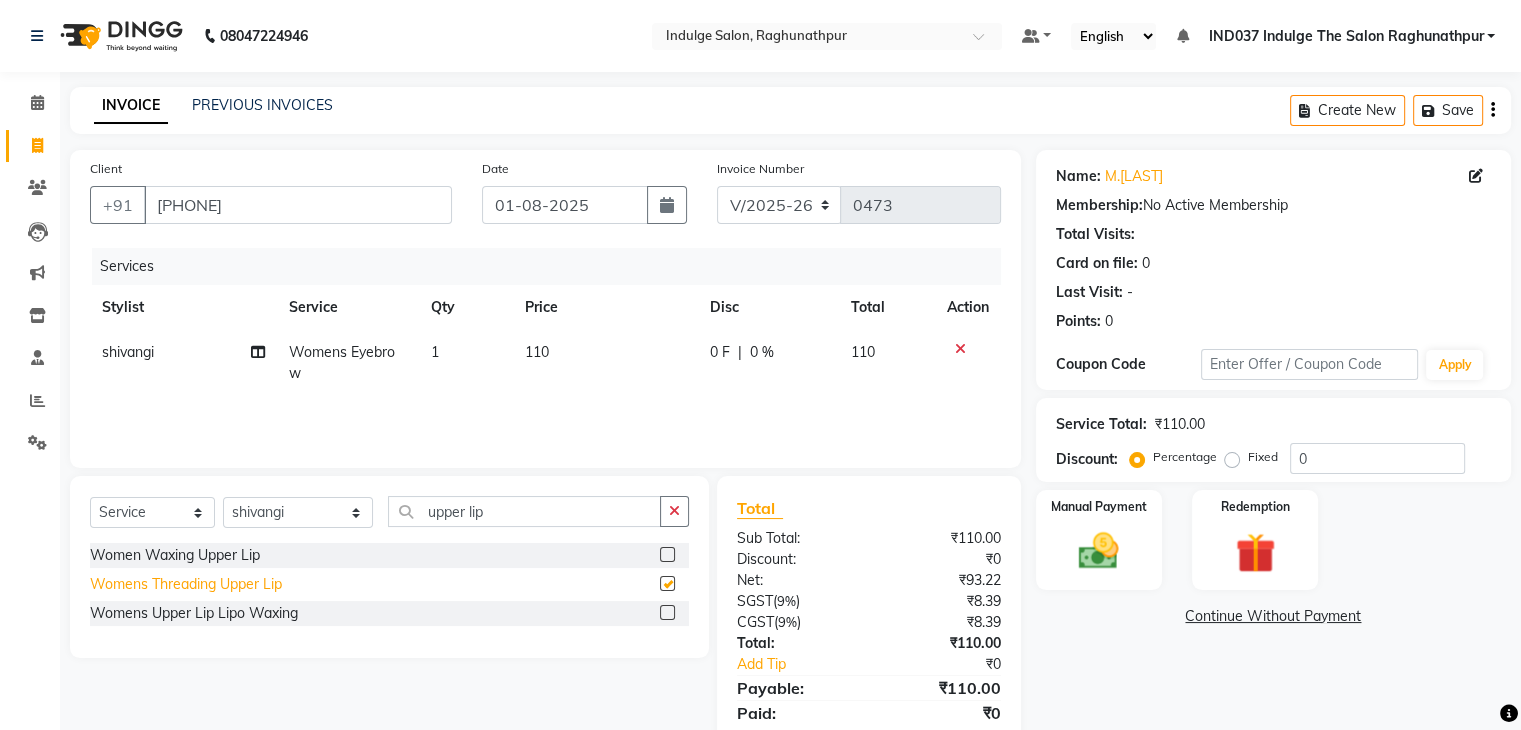 checkbox on "false" 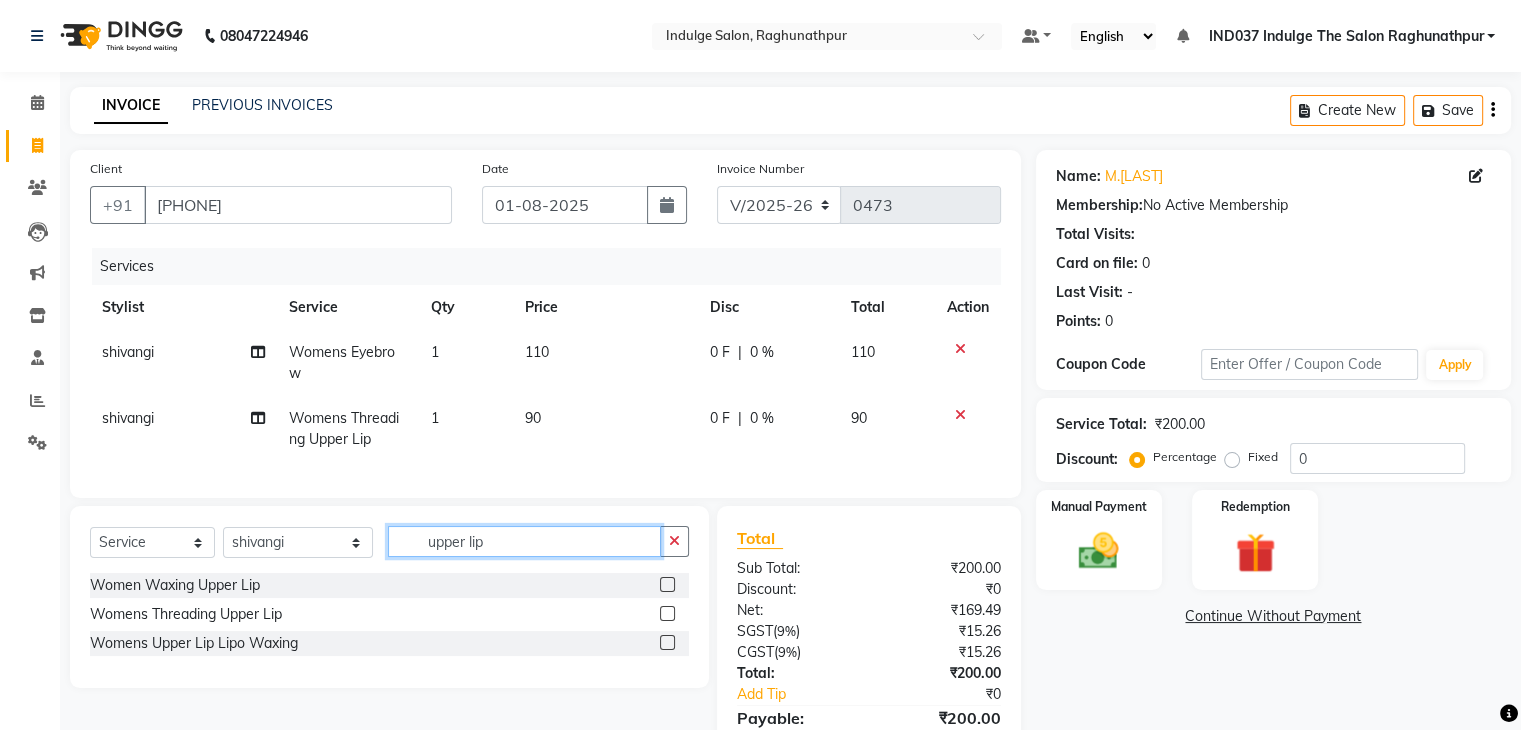 click on "upper lip" 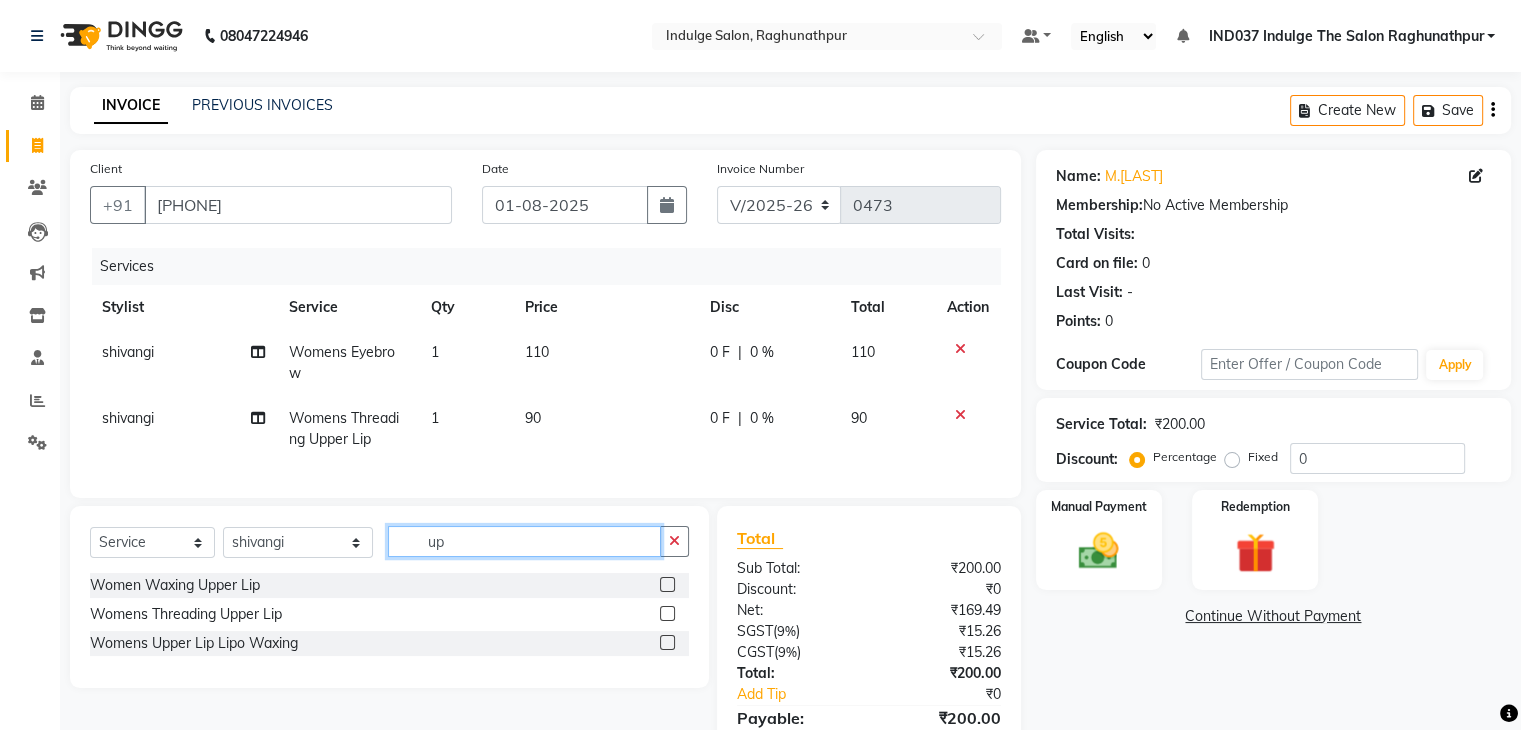 type on "u" 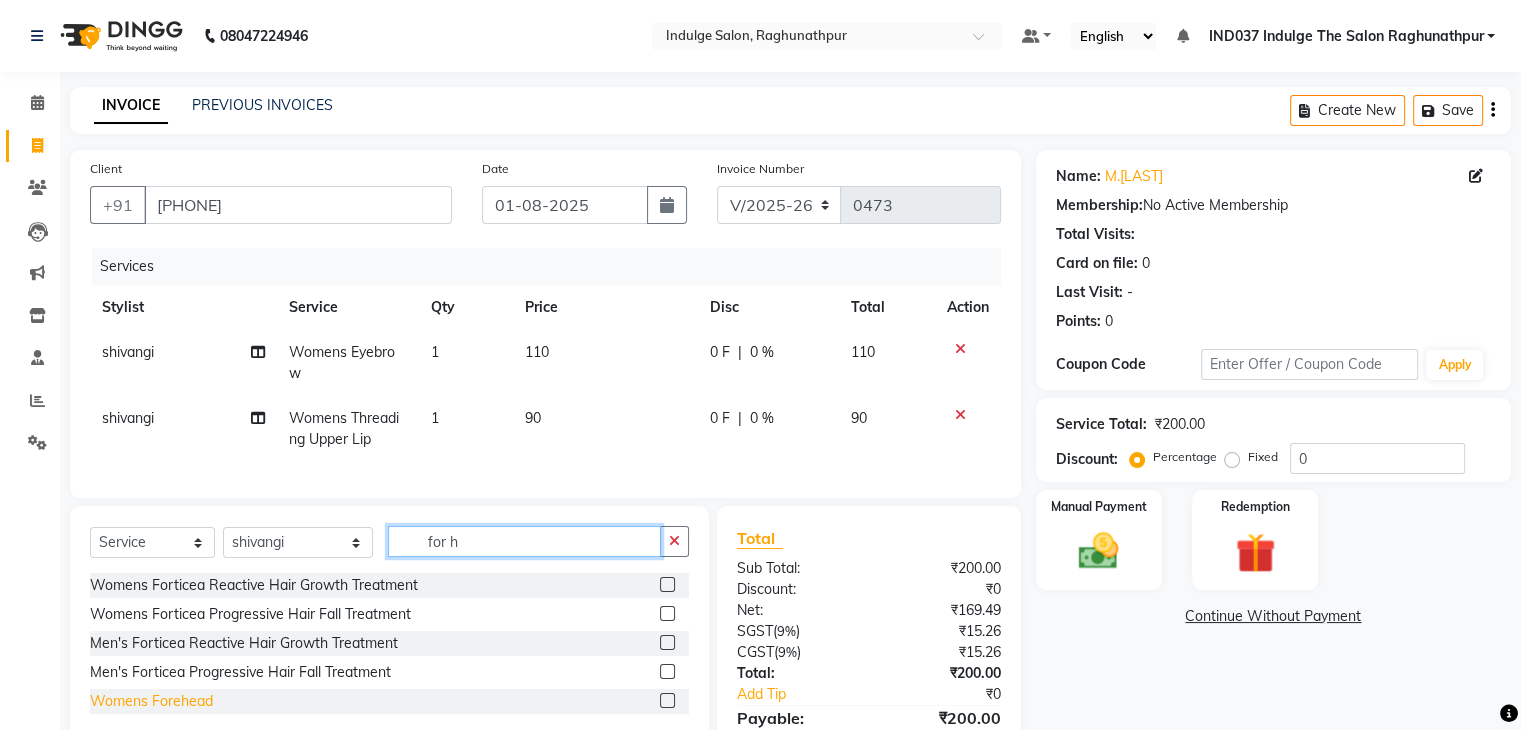 type on "for h" 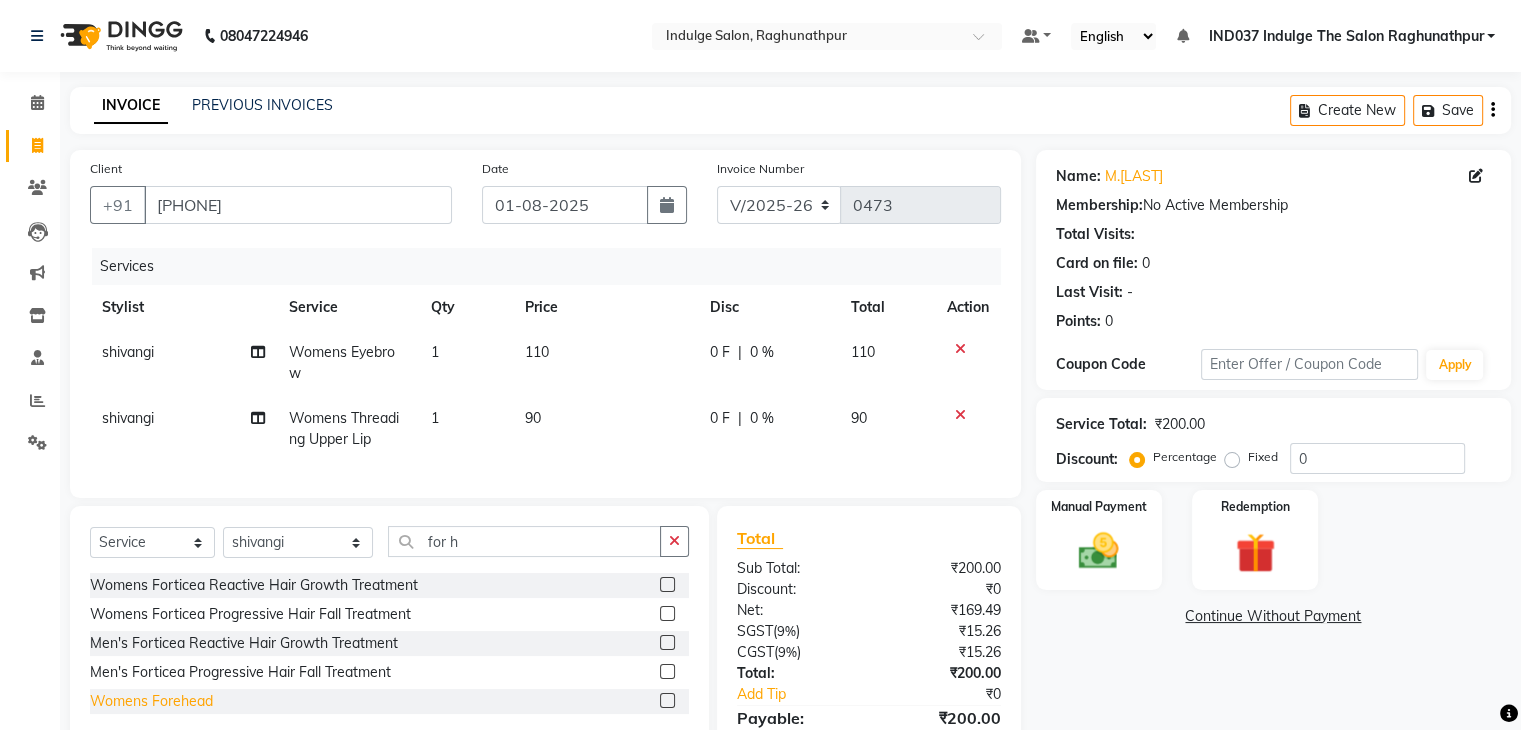 click on "Womens Forehead" 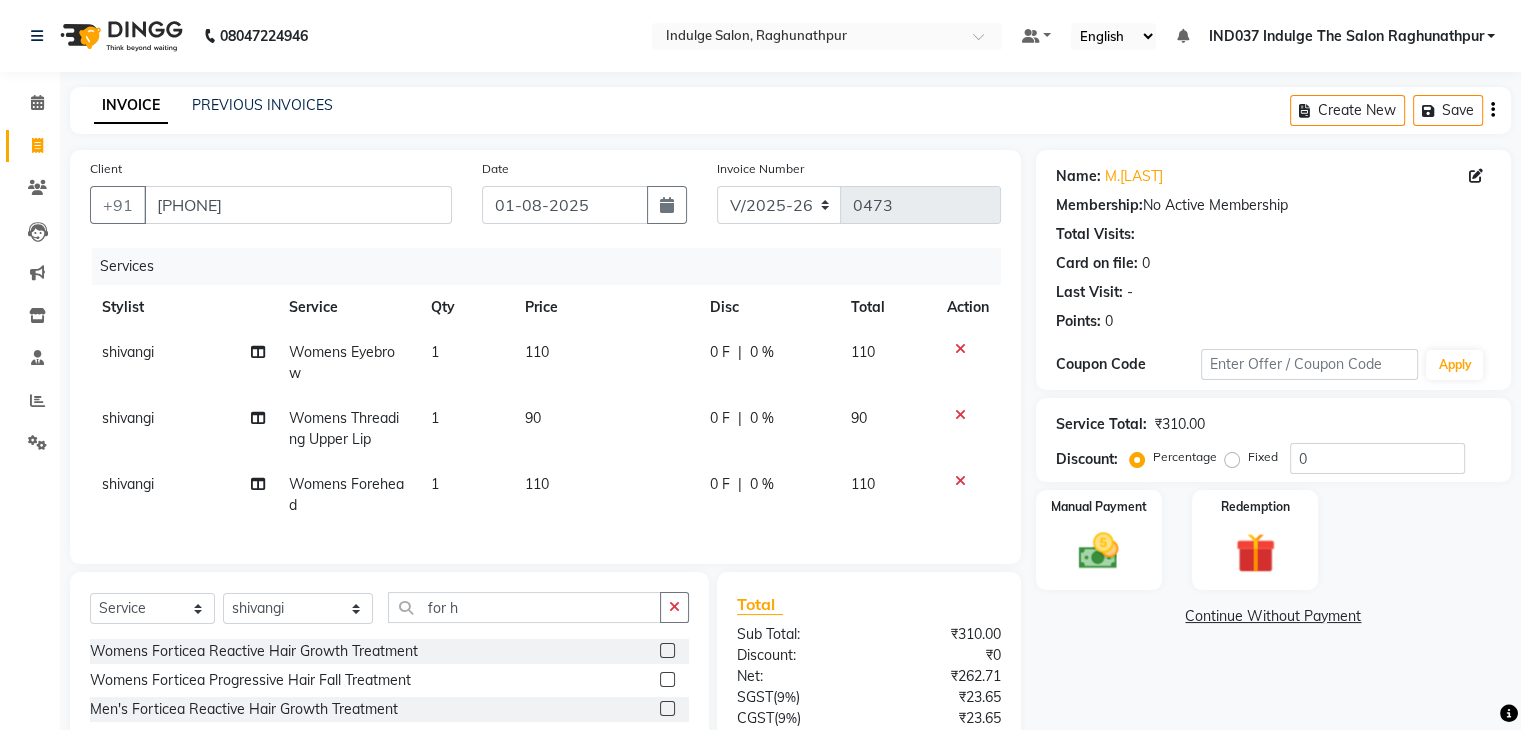 checkbox on "false" 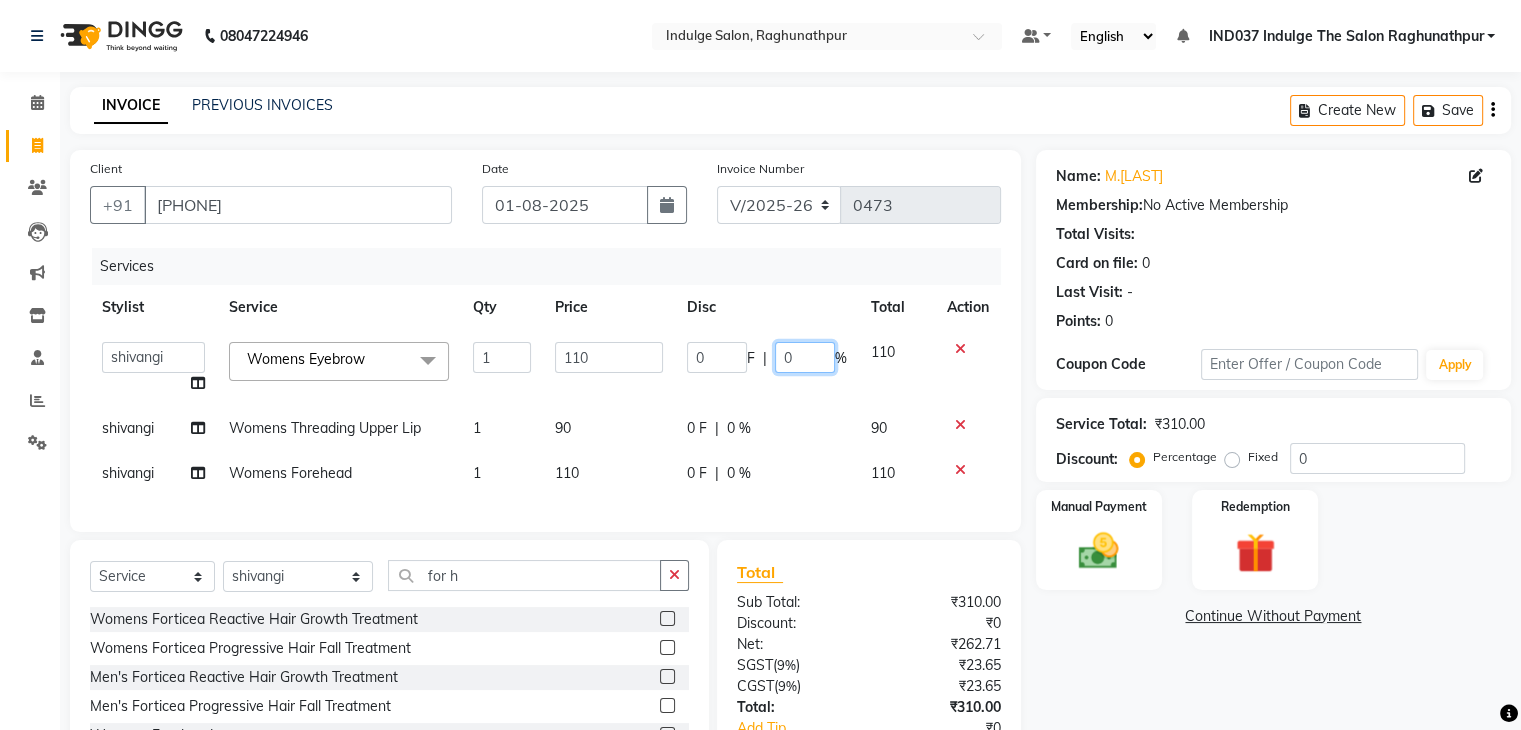 click on "0" 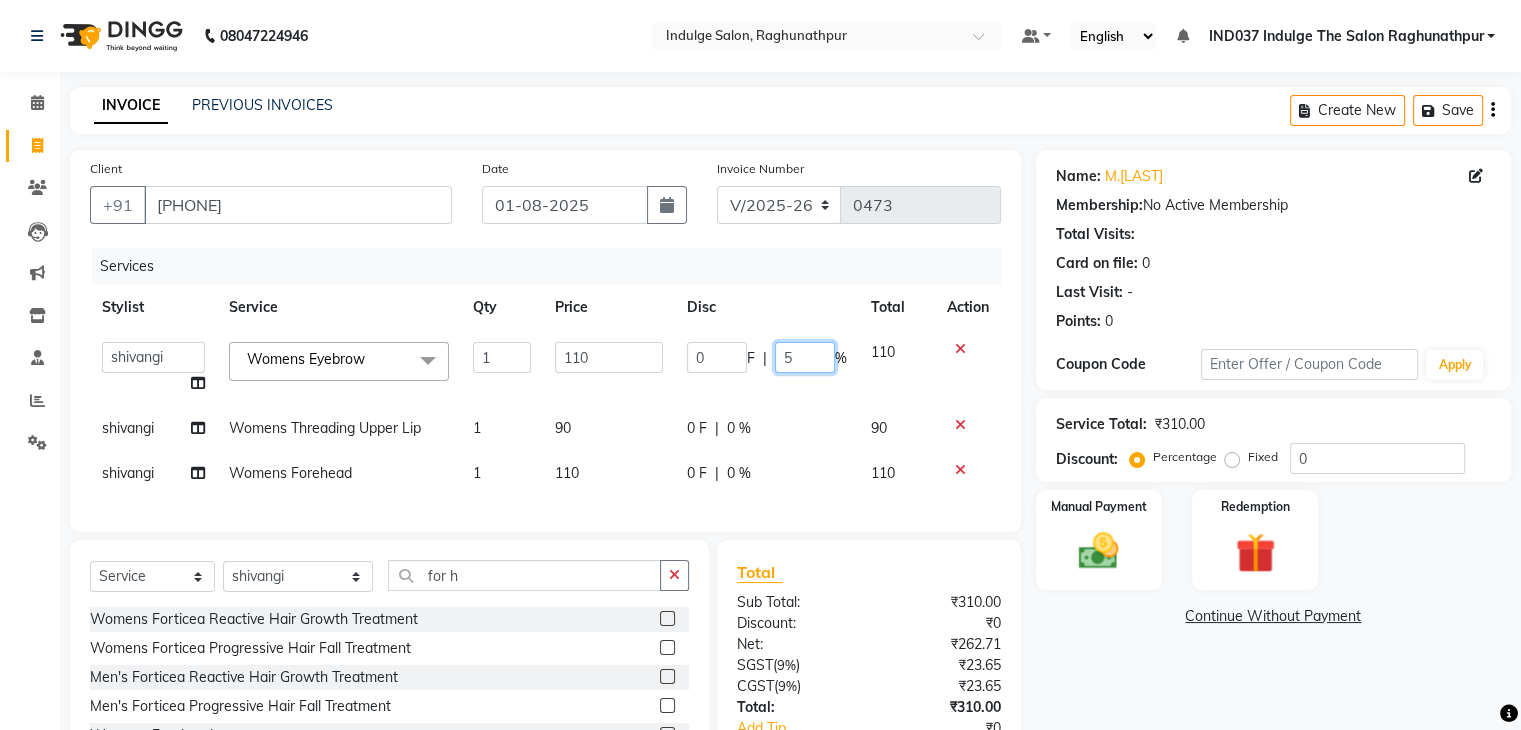 type on "50" 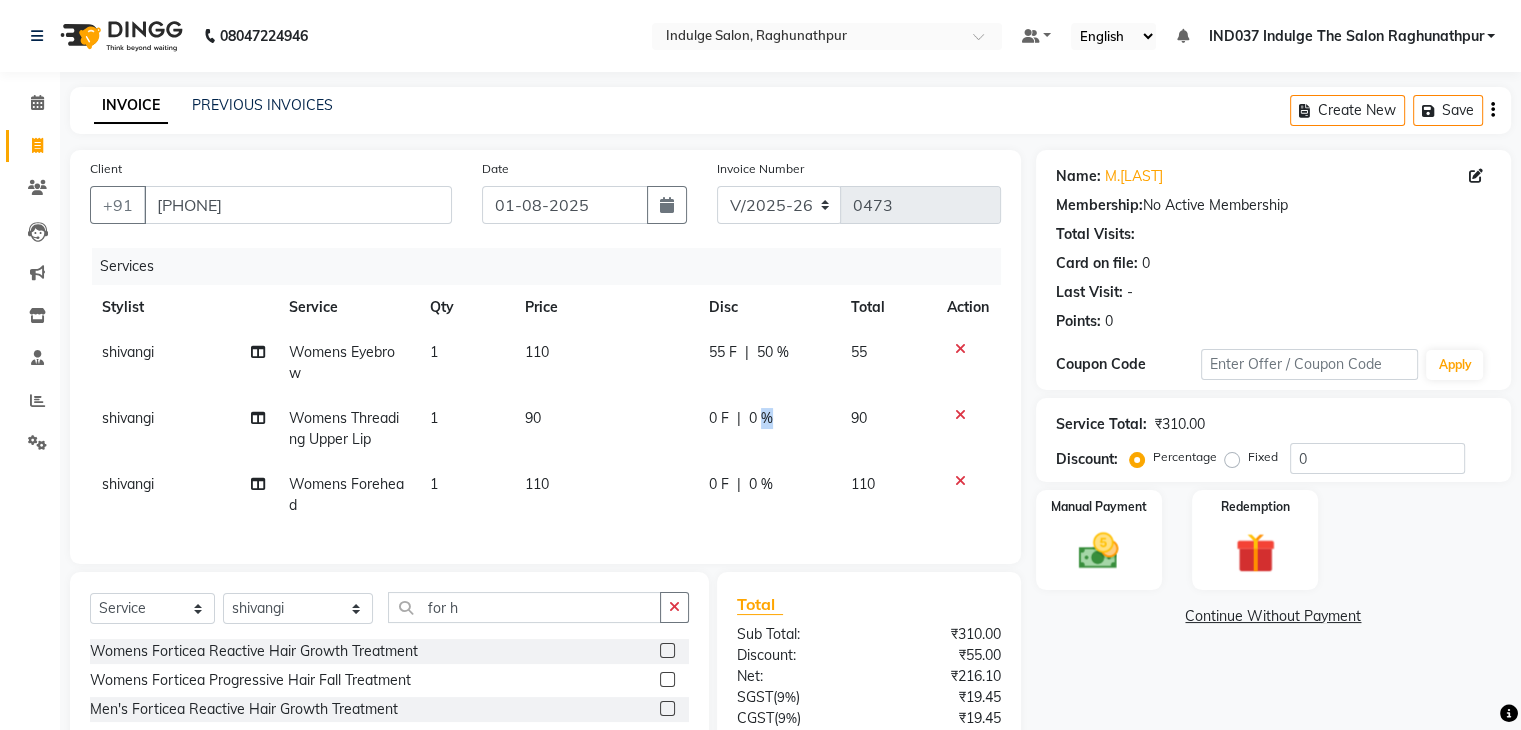 drag, startPoint x: 788, startPoint y: 415, endPoint x: 763, endPoint y: 425, distance: 26.925823 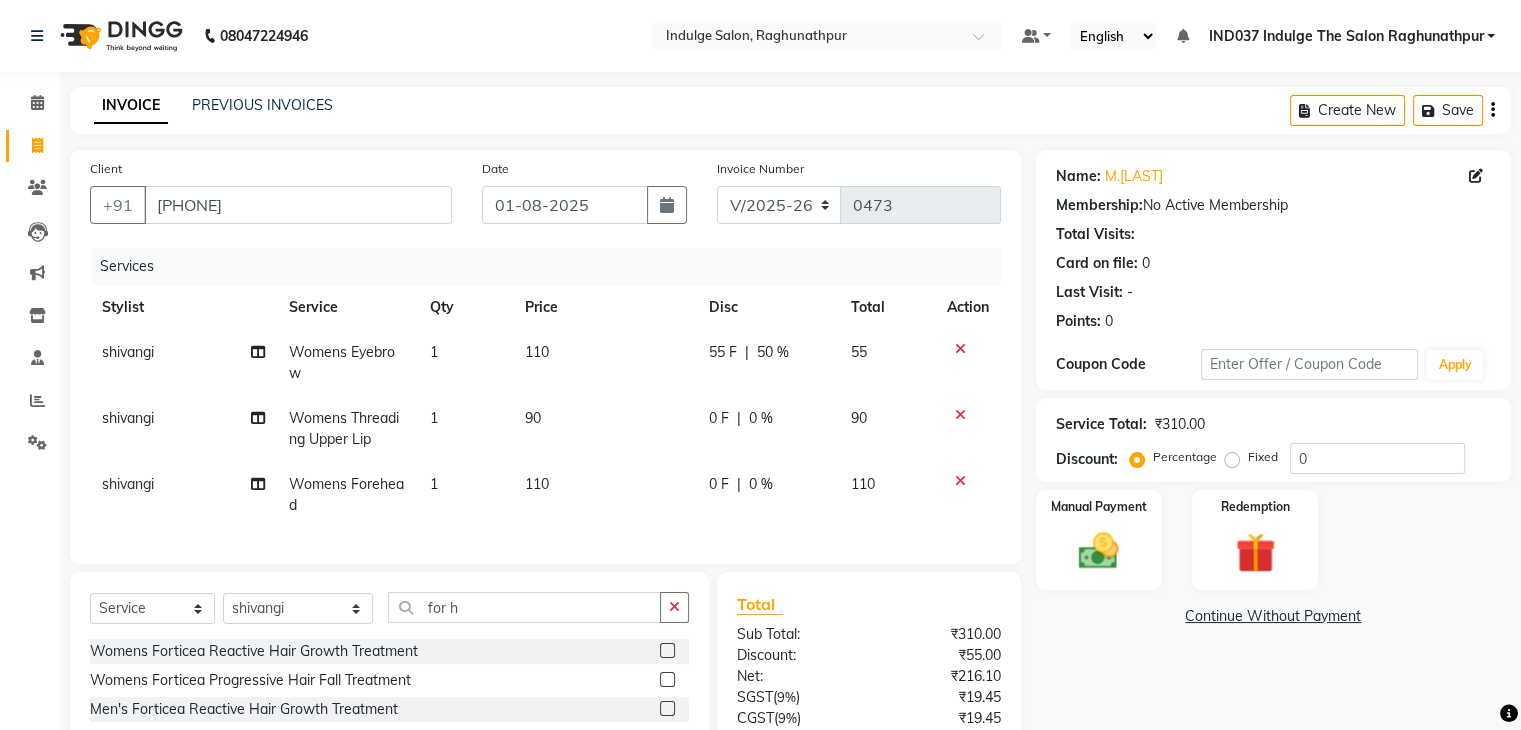 select on "66537" 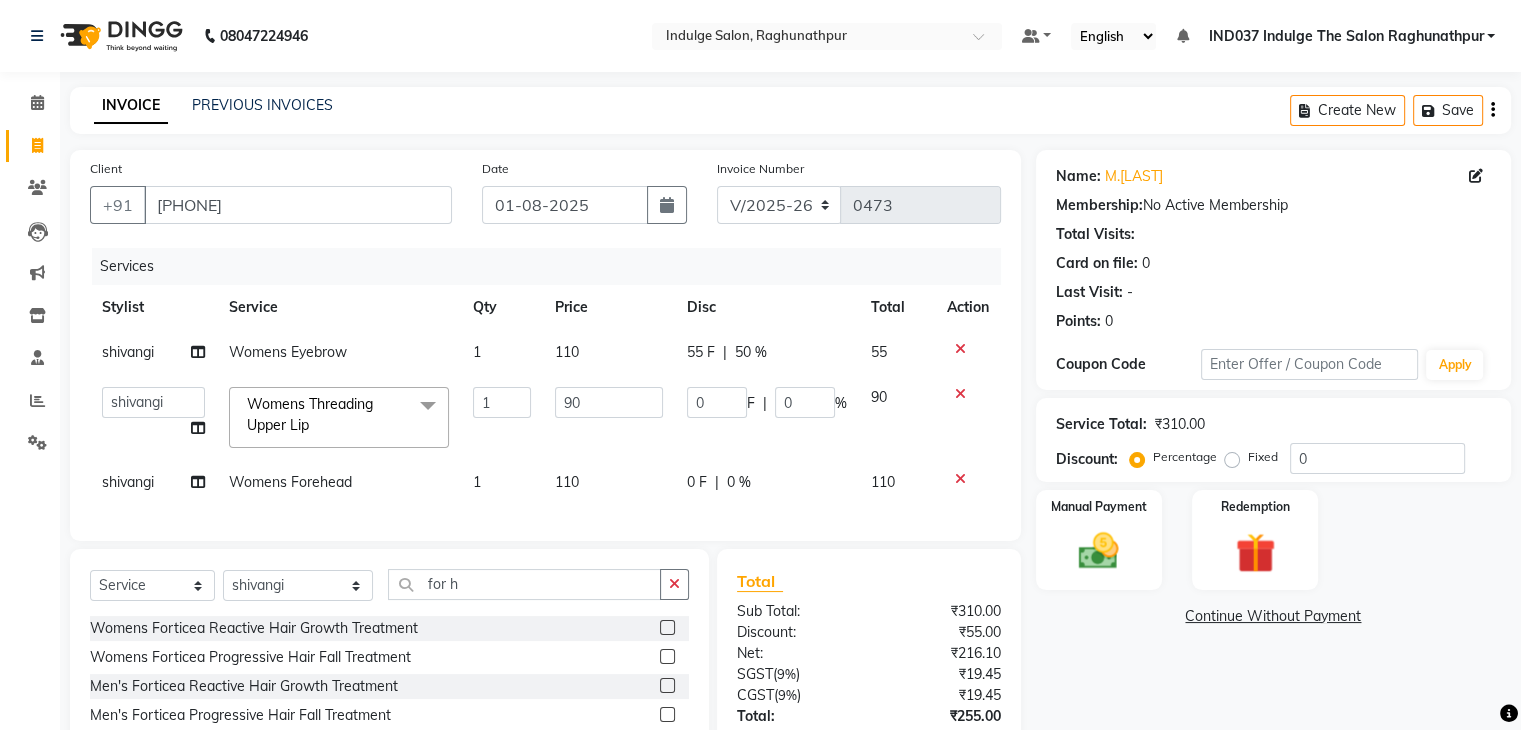 click on "0 F | 0 %" 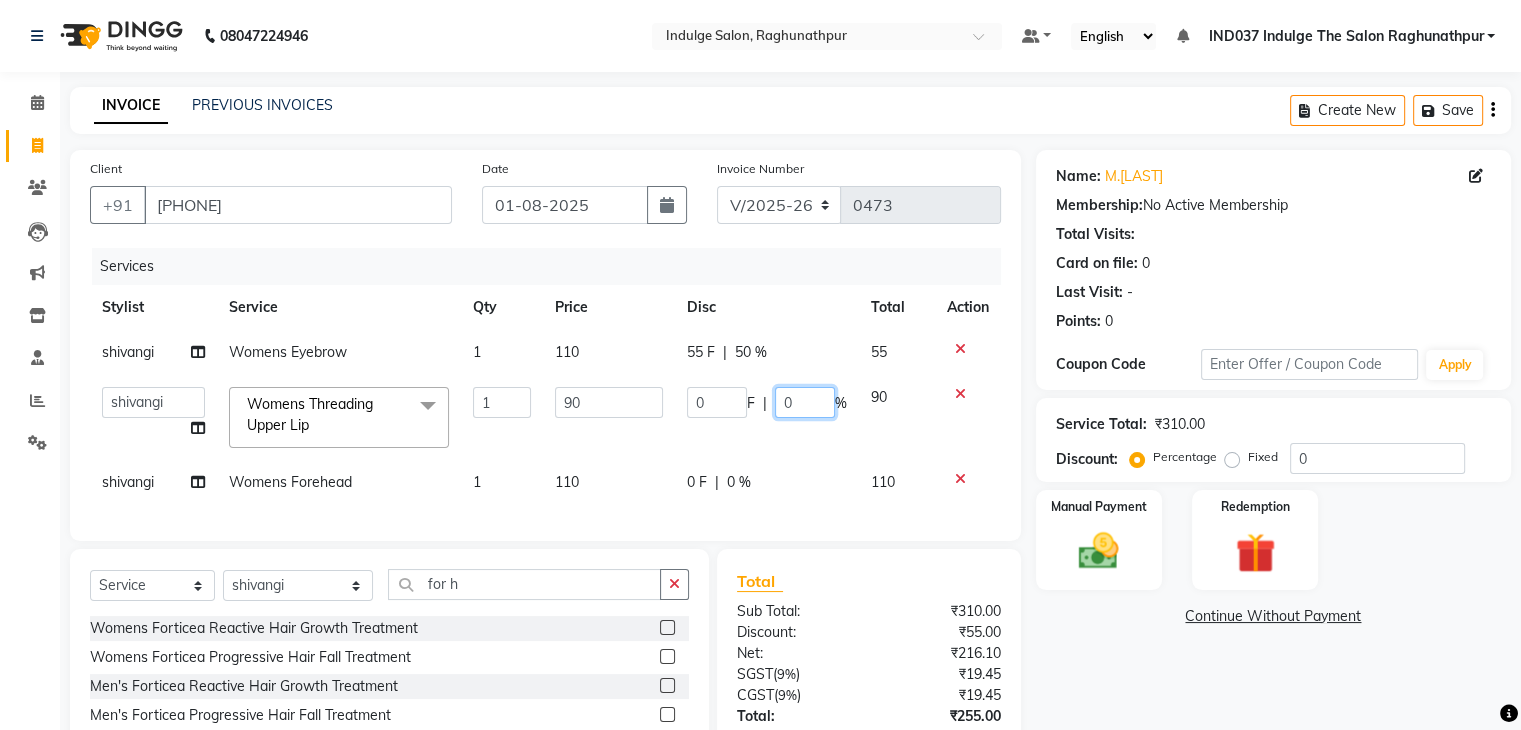 click on "0" 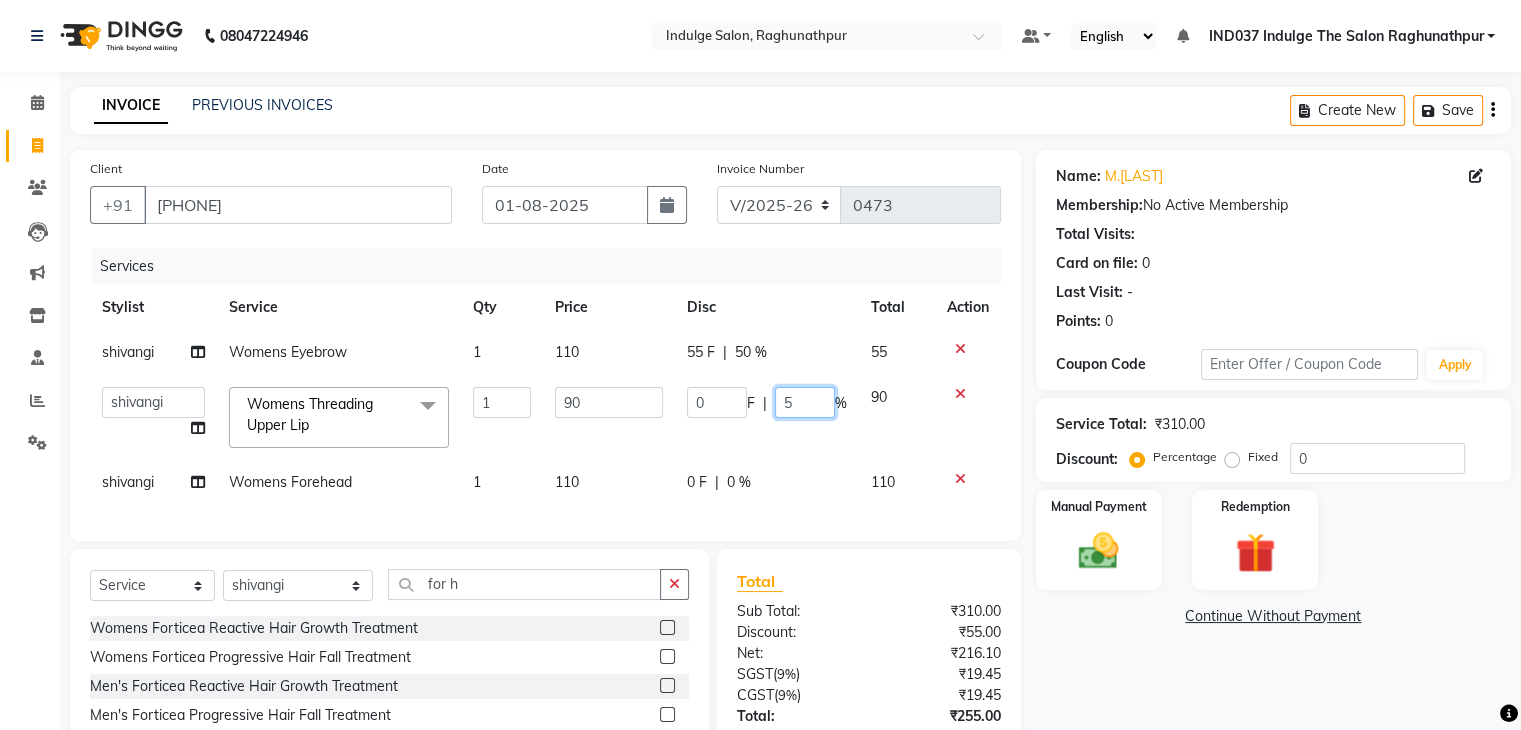 type on "50" 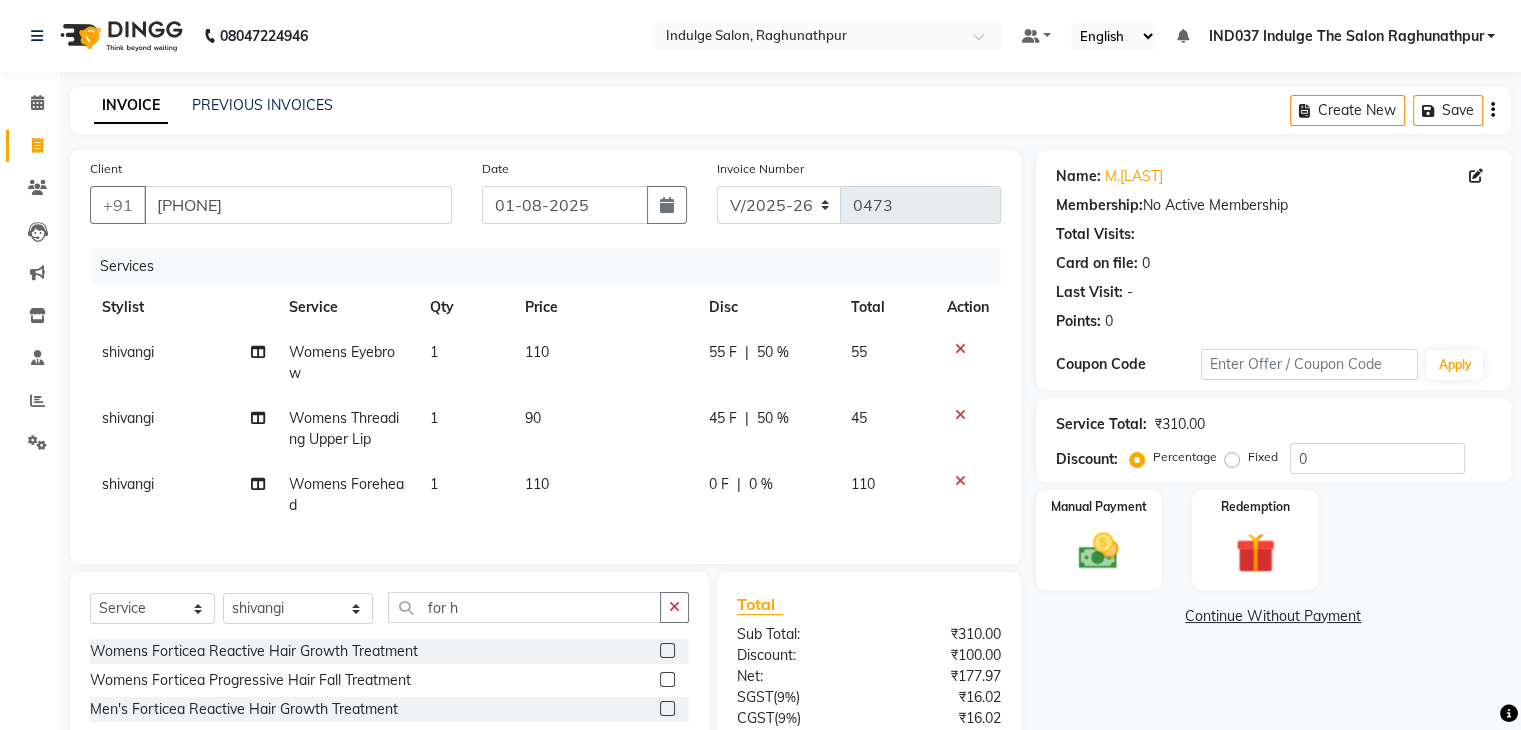 click on "[NUMBER] F | [NUMBER] %" 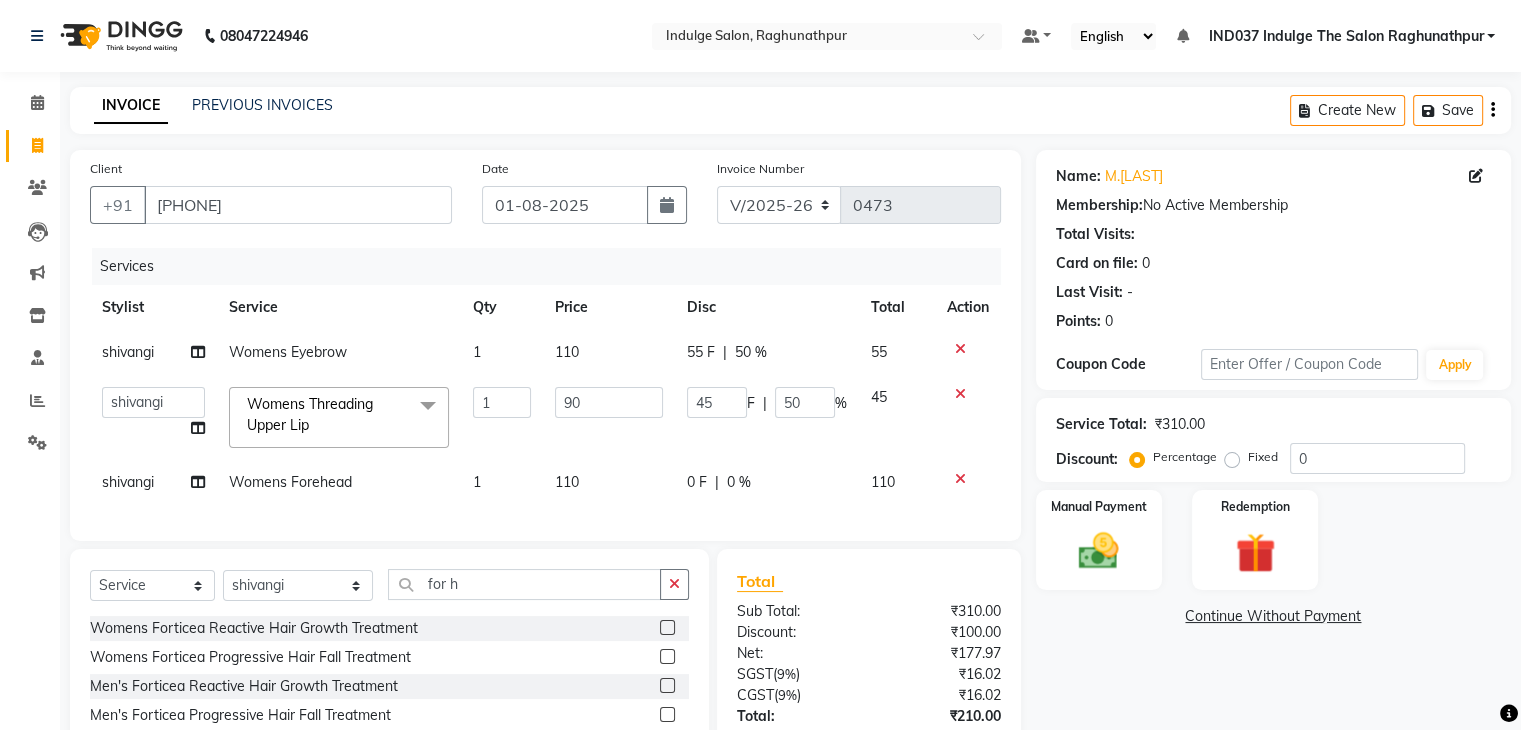 click on "0 %" 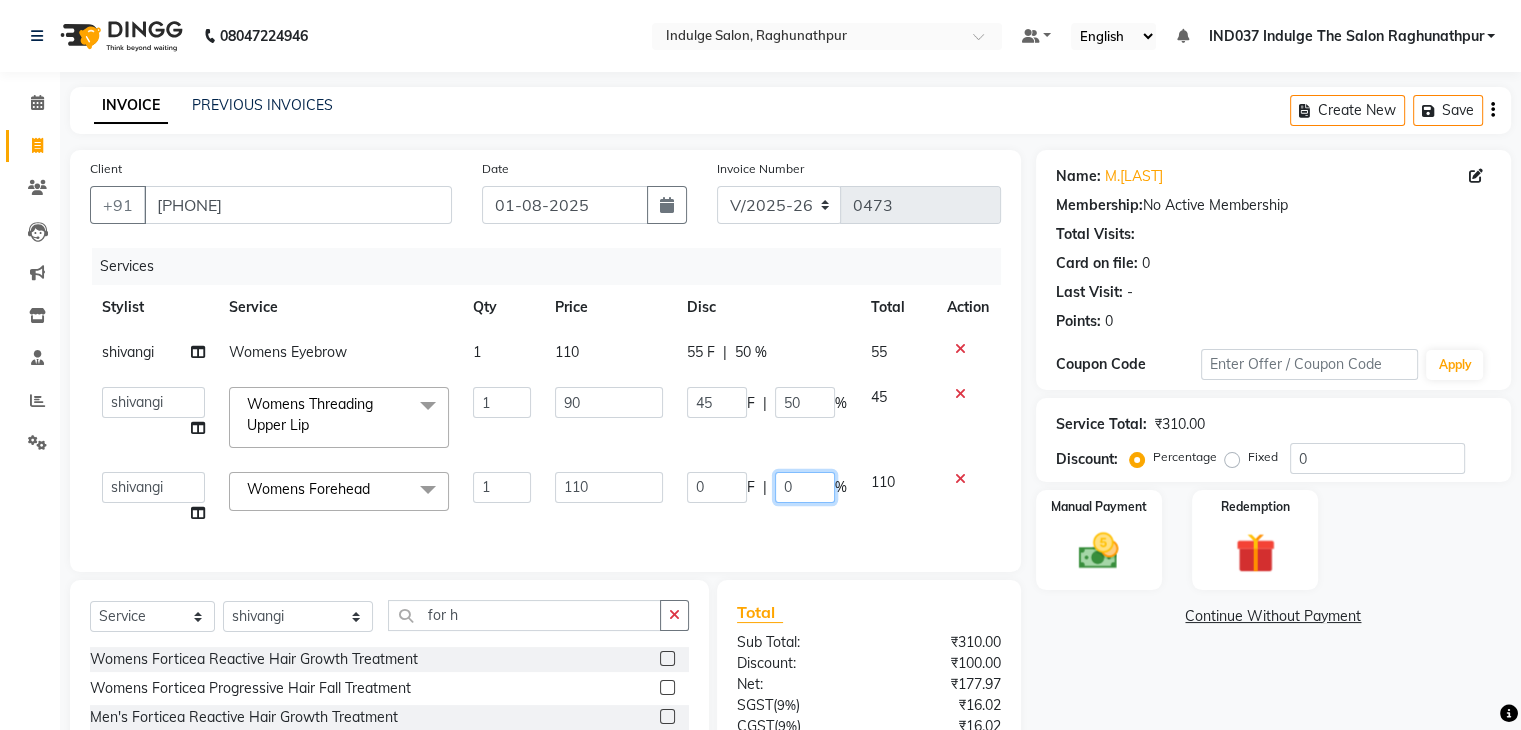click on "0" 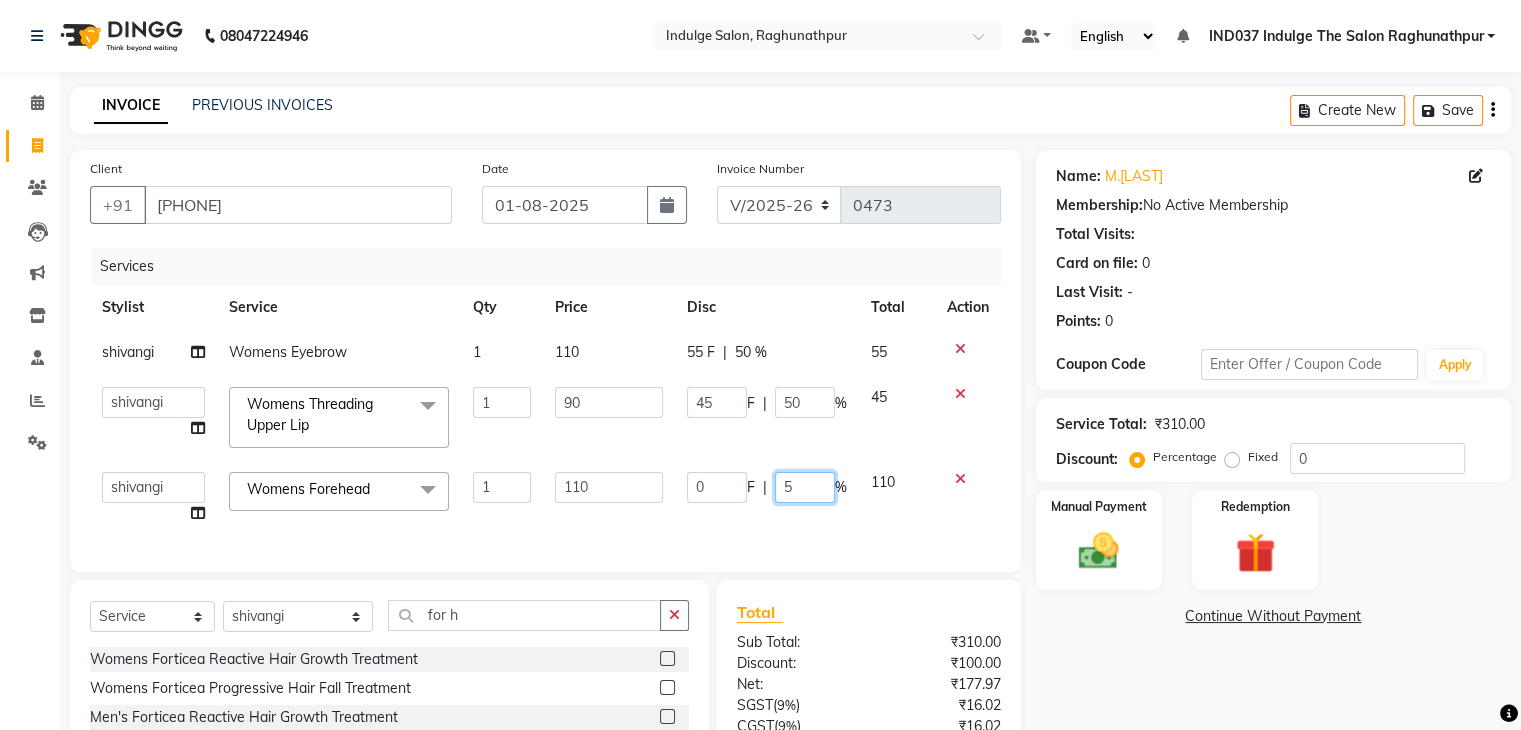 type on "50" 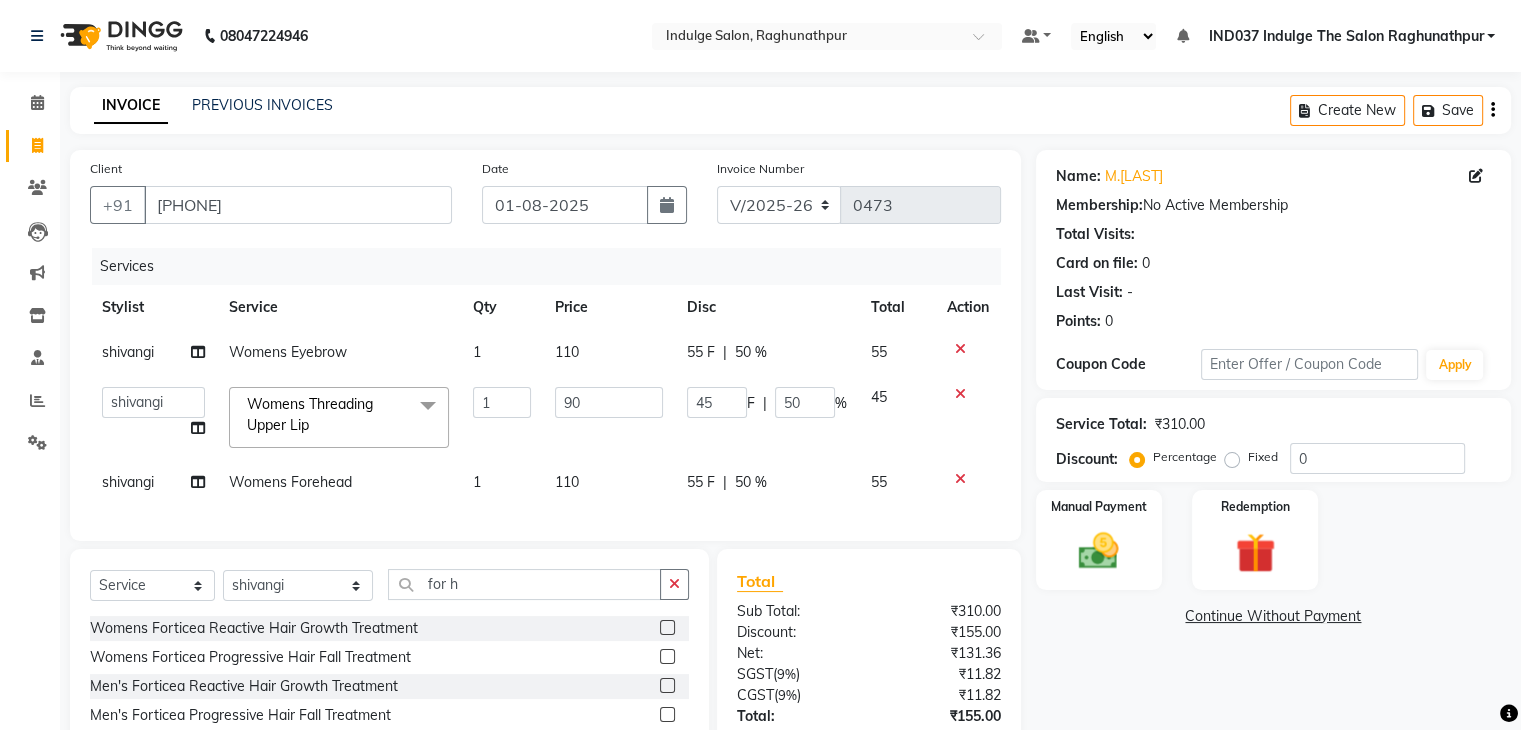 click on "Client +91 [PHONE] Date [DATE] Invoice Number V/2025 V/2025-26 0473 Services Stylist Service Qty Price Disc Total Action [FIRST] [FIRST] Eyebrow 1 110 55 F | 50 % 55 [FIRST] [FIRST] [FIRST] IND037 Indulge The Salon Raghunathpur [FIRST] [FIRST] [FIRST] [FIRST] [FIRST] [FIRST] [FIRST] [FIRST] [FIRST] Womens Threading Upper Lip x Men's Detan Half Arms Men's Detan Half Legs Men's Detan Full Arms Men's Detan Full Legs Womens Detan Half Arms Womens Detan Half Legs Womens Detan Full Arms Womens Detan Full Legs Men's Foot Massage Men's Back Massage Men's Hand & Back Polishing + Detan Pack Men's Luxury Stress Relief Massage Men's Luxury Body Polishing Men's Luxury Hand / Back Polishing Men's Luxury Body Polish & Wrap Men's Luxury Signature Body TreatmentWomens Foot MassageWomens Back MassageWomens Hand & Back Polishing + Detan PackWomens Luxury Stress Relief MassageWomens Luxury Body PolishingWomens Luxury Hand / Back PolishingWomens Luxury Body Polish & WrapWomens Luxury Signature Body Treatment" 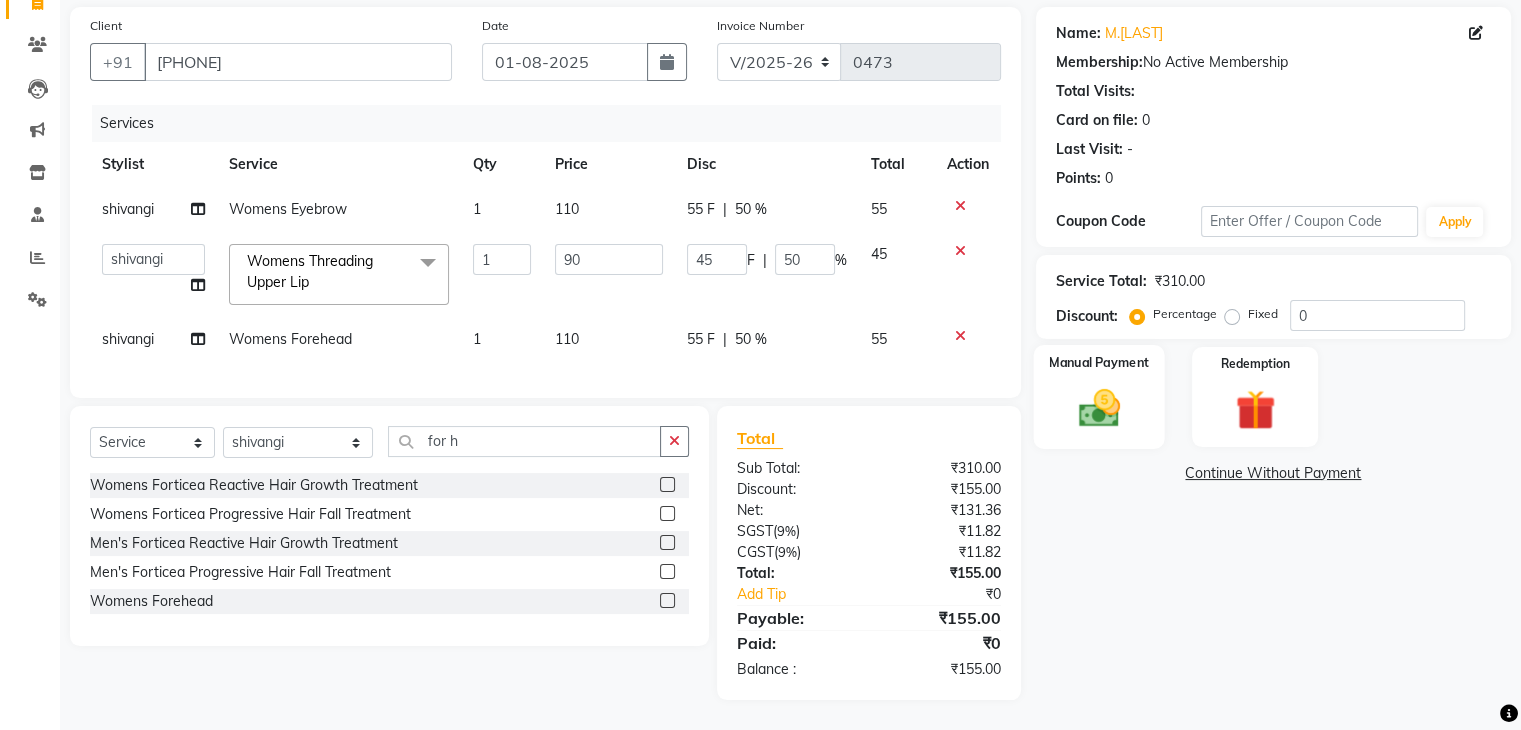 click 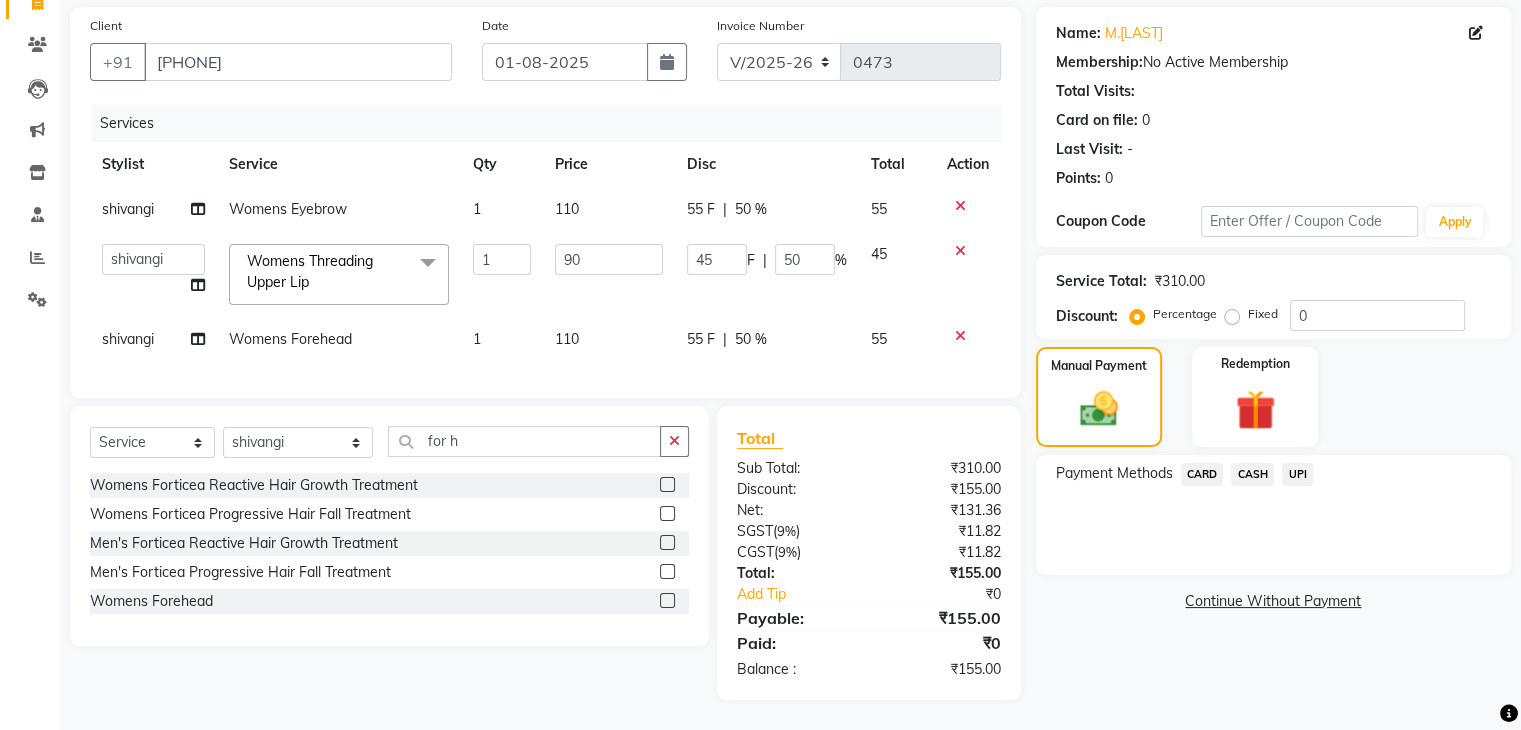 click on "UPI" 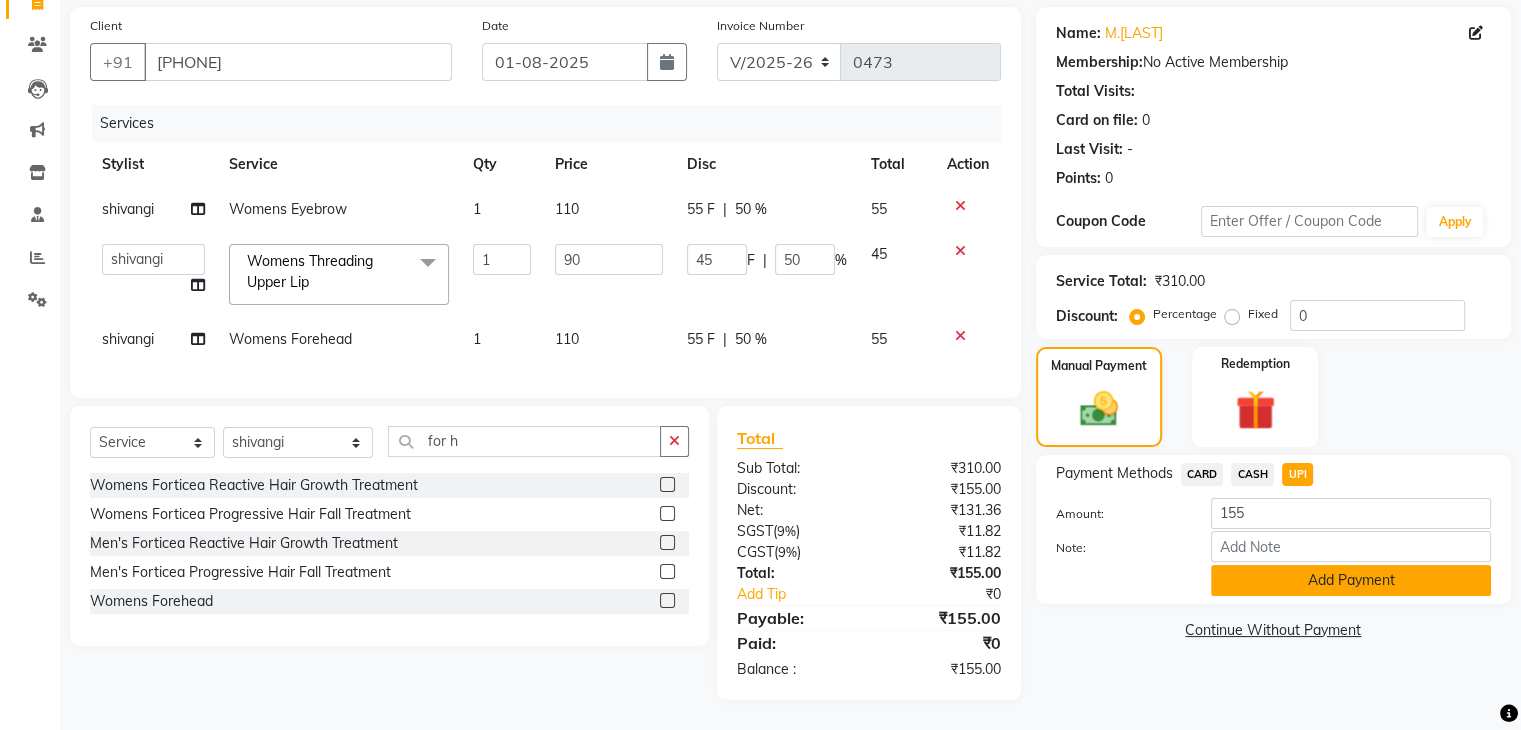 click on "Add Payment" 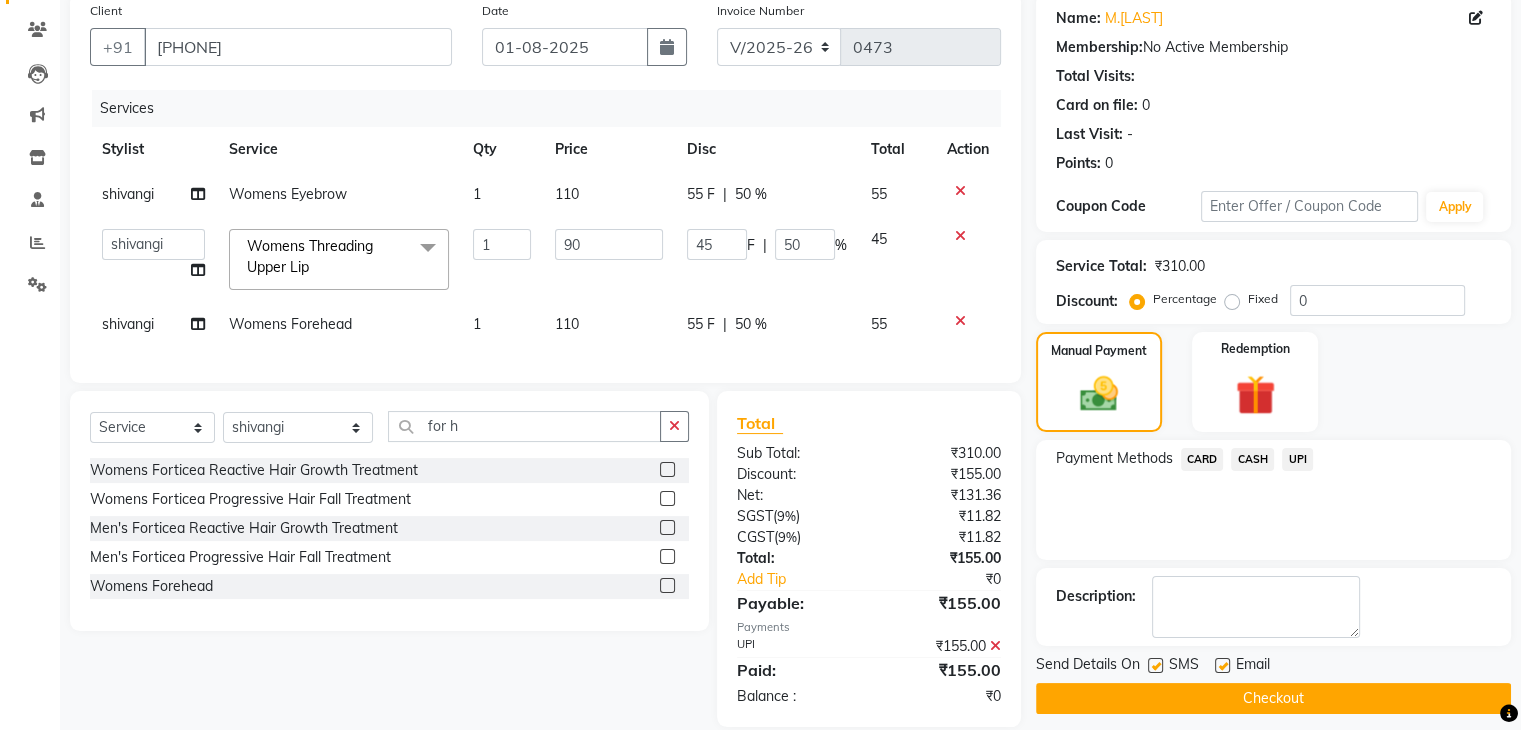 click 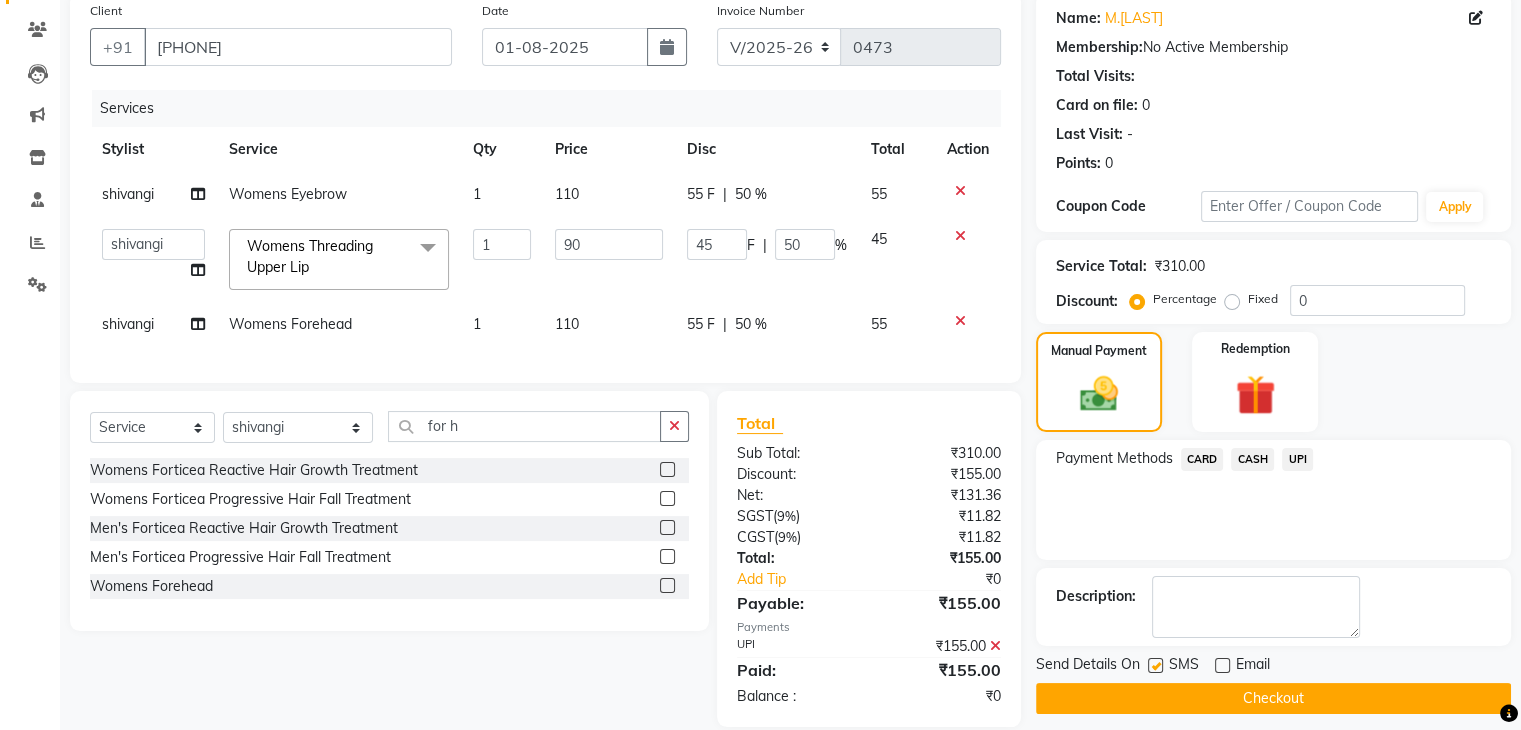 click 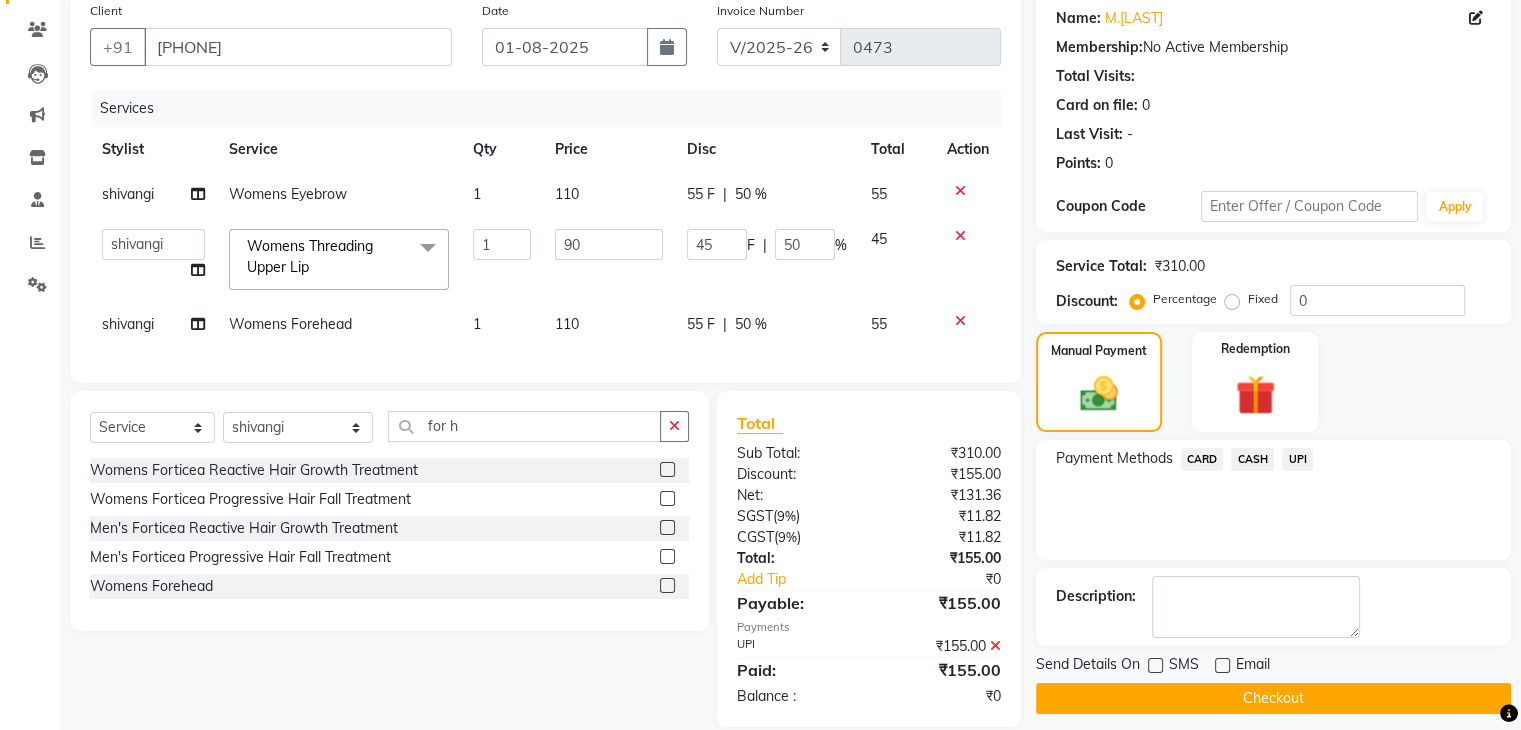 click on "Checkout" 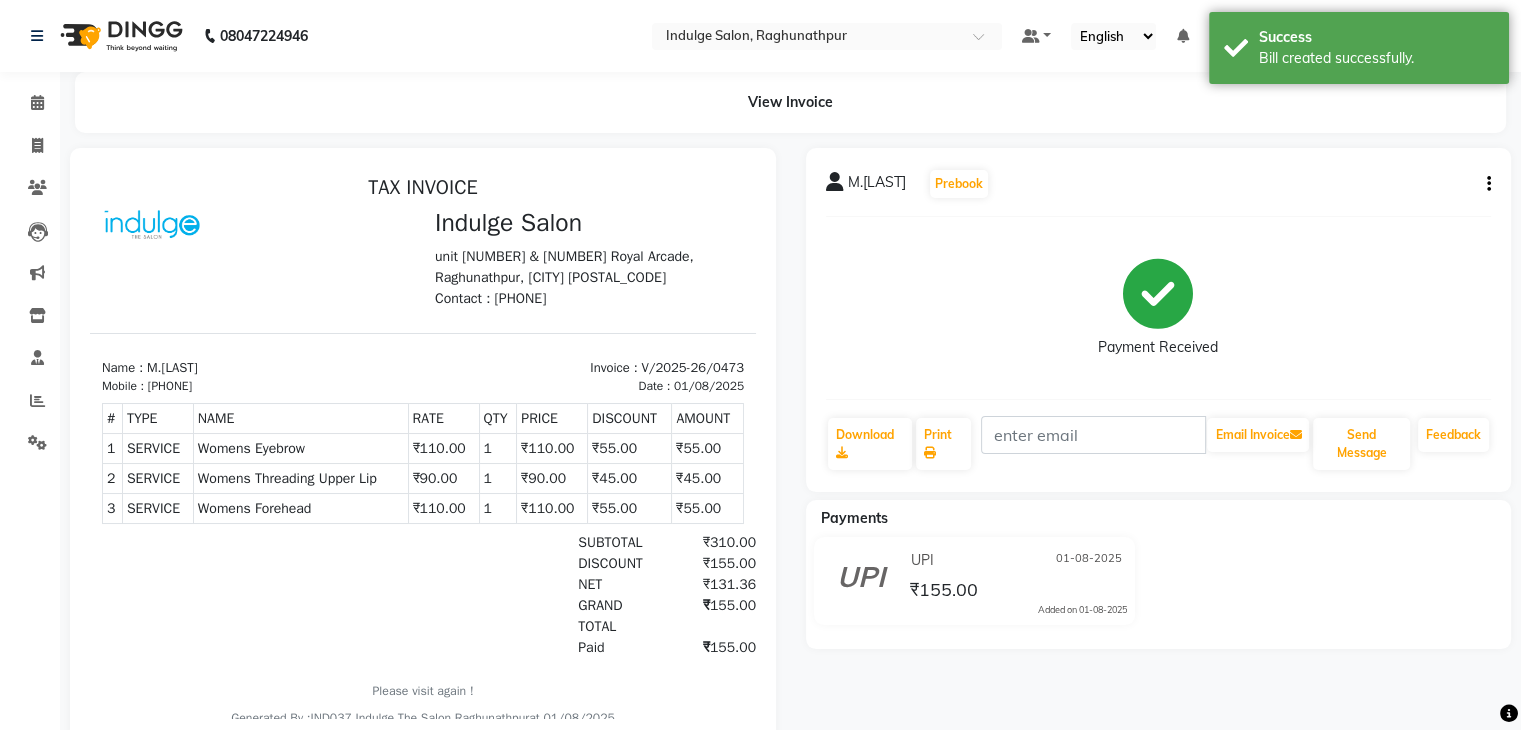 scroll, scrollTop: 0, scrollLeft: 0, axis: both 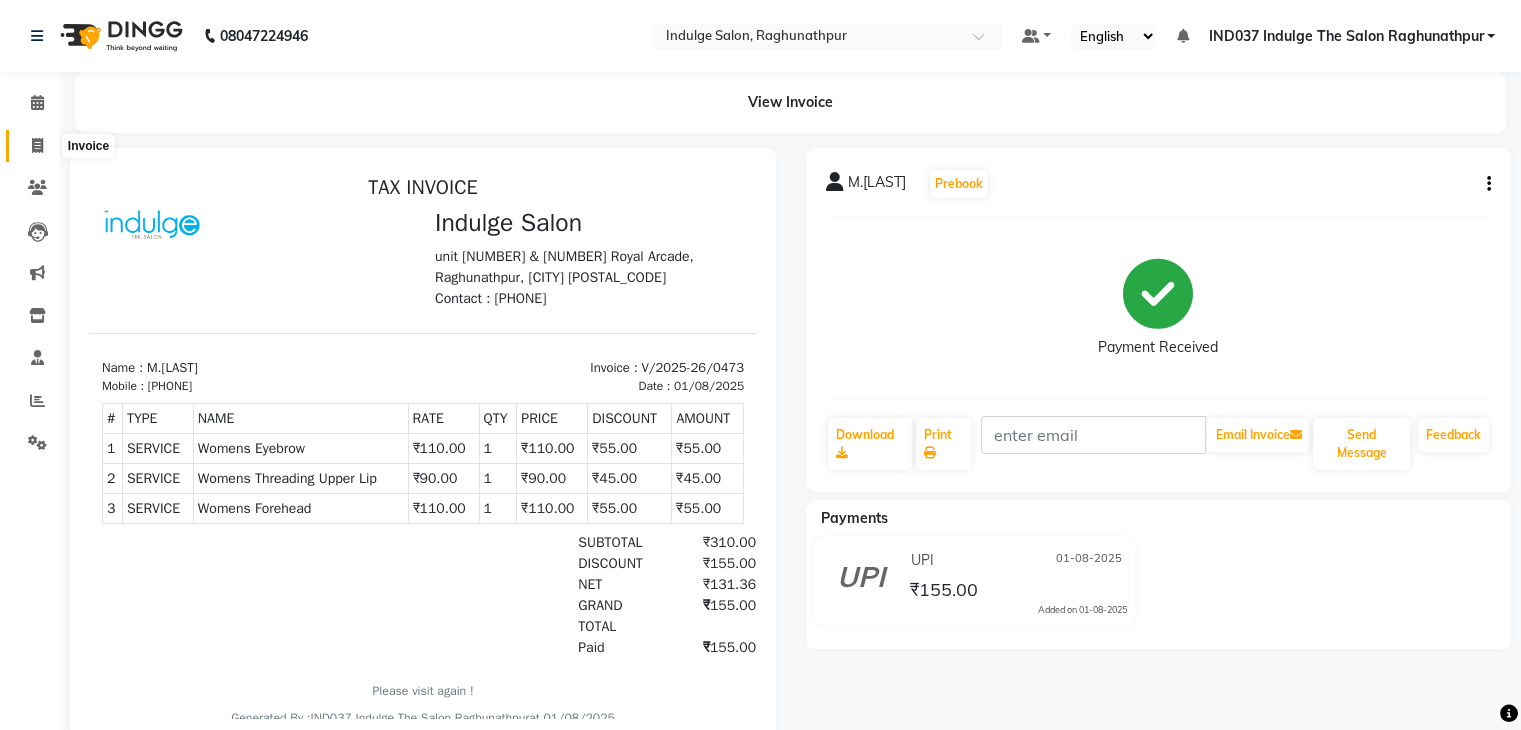 click 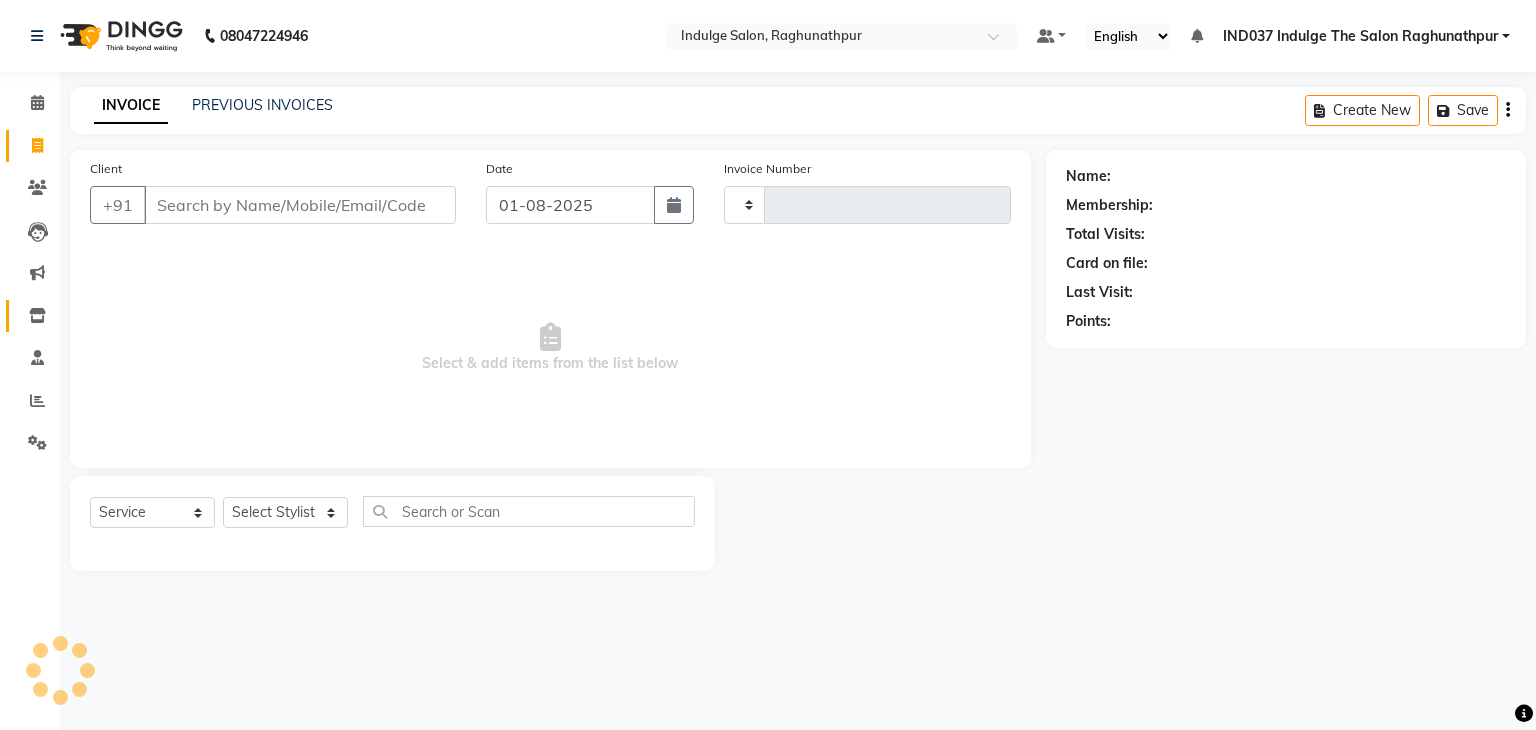 type on "0474" 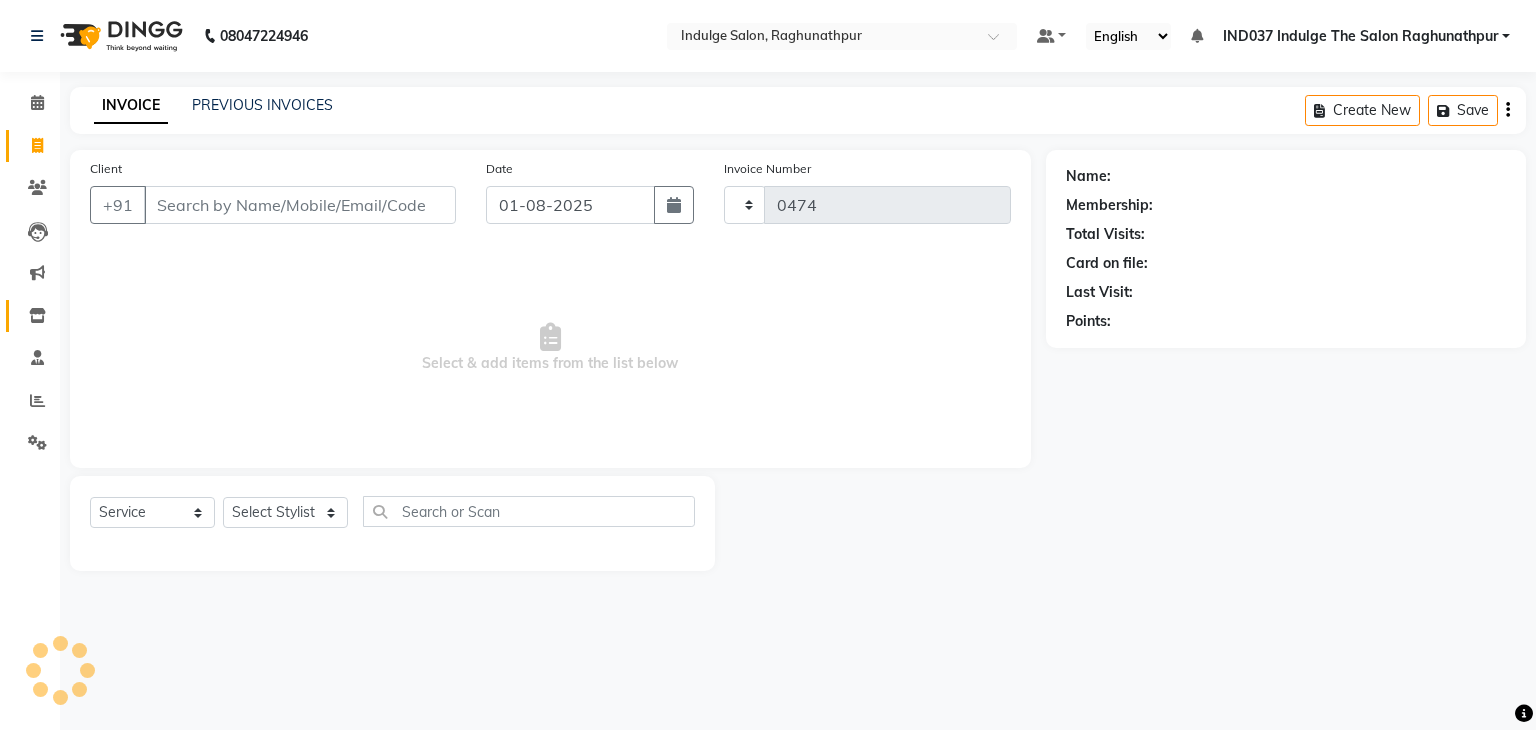 select on "7475" 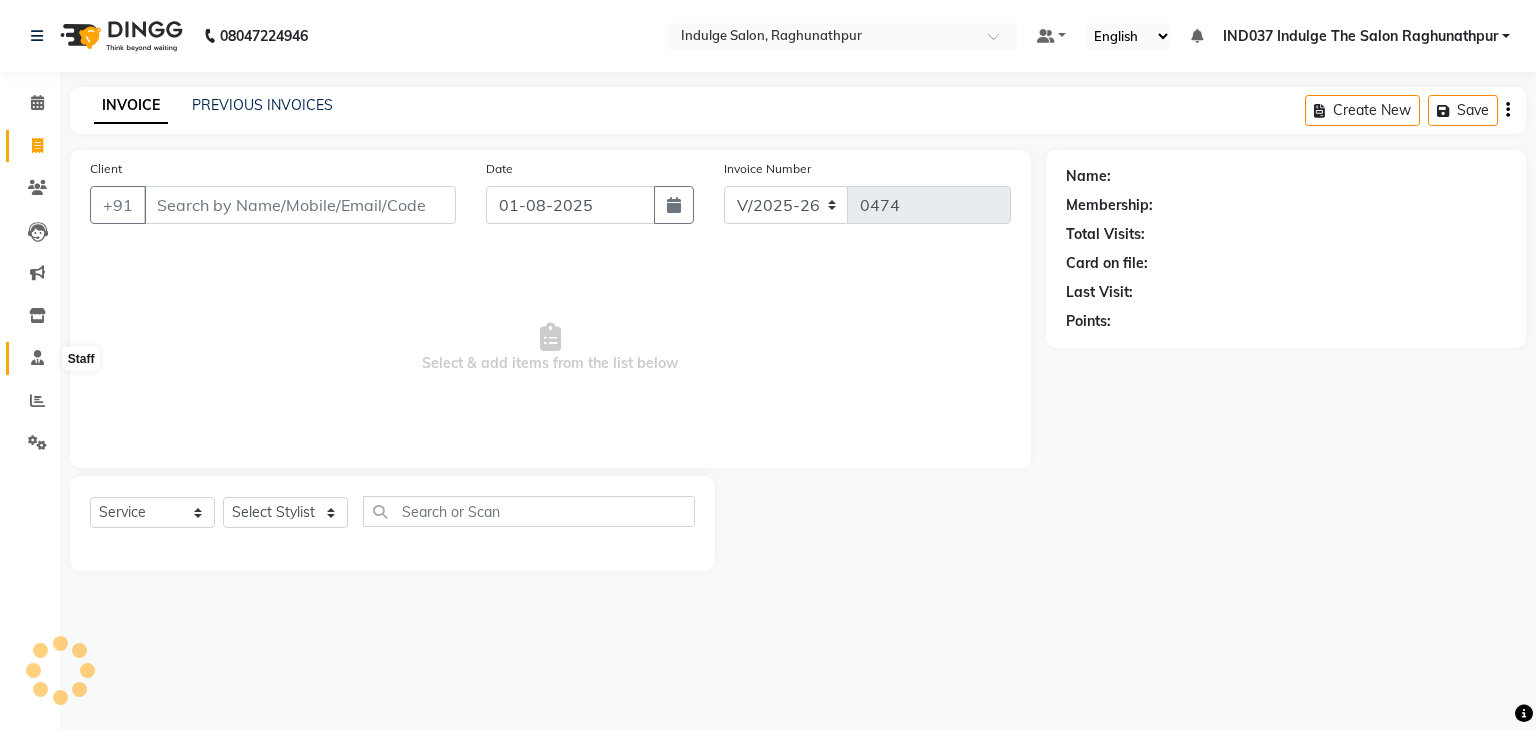 click 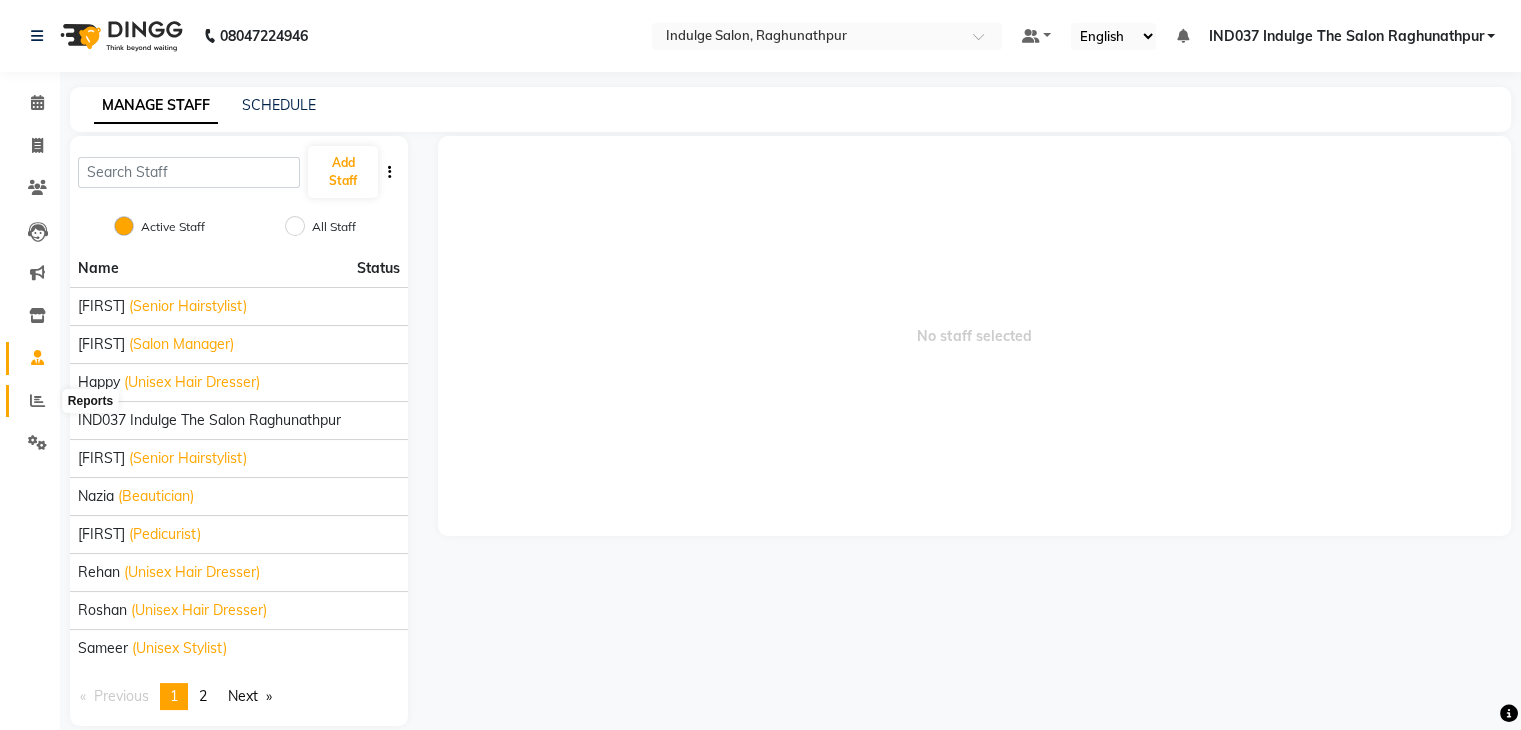 click 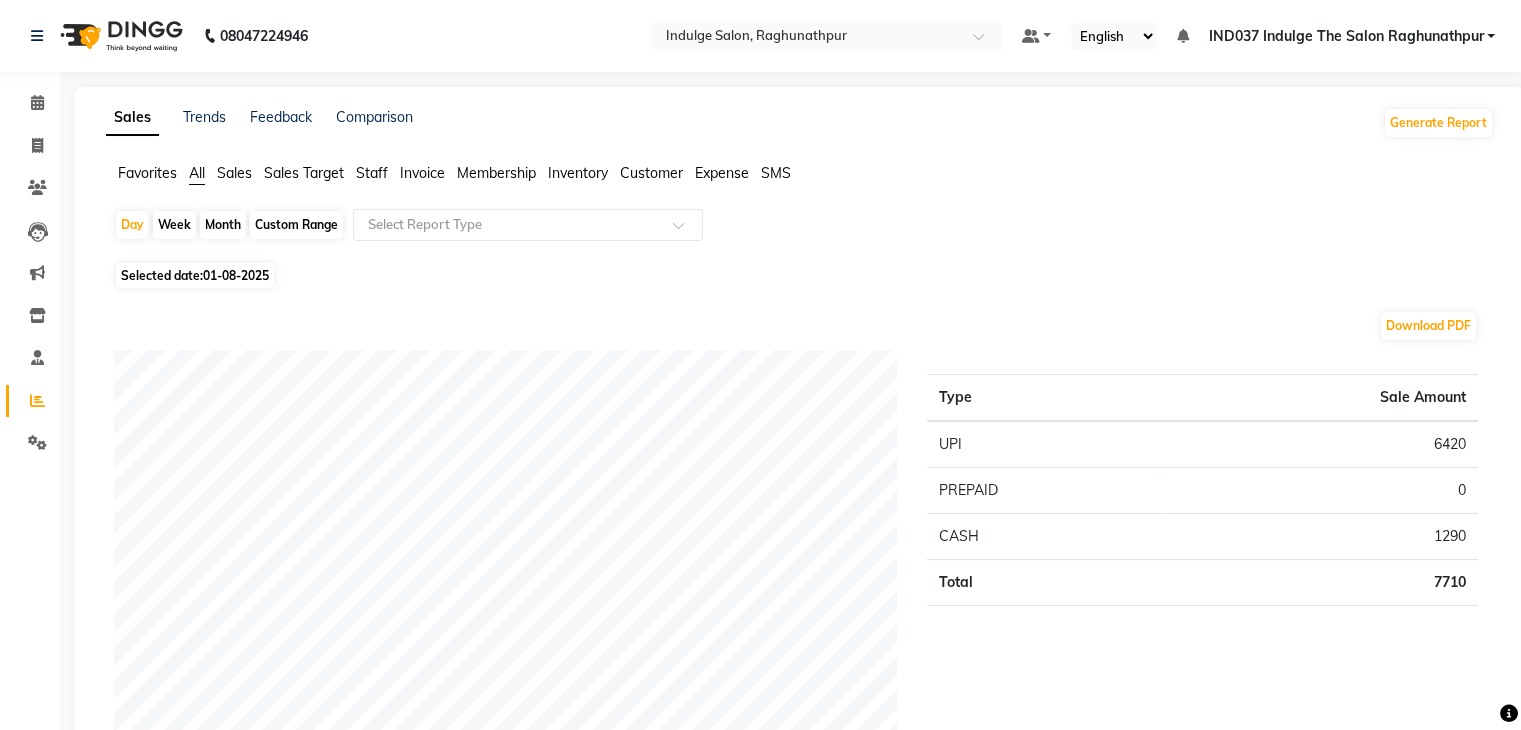click on "Staff" 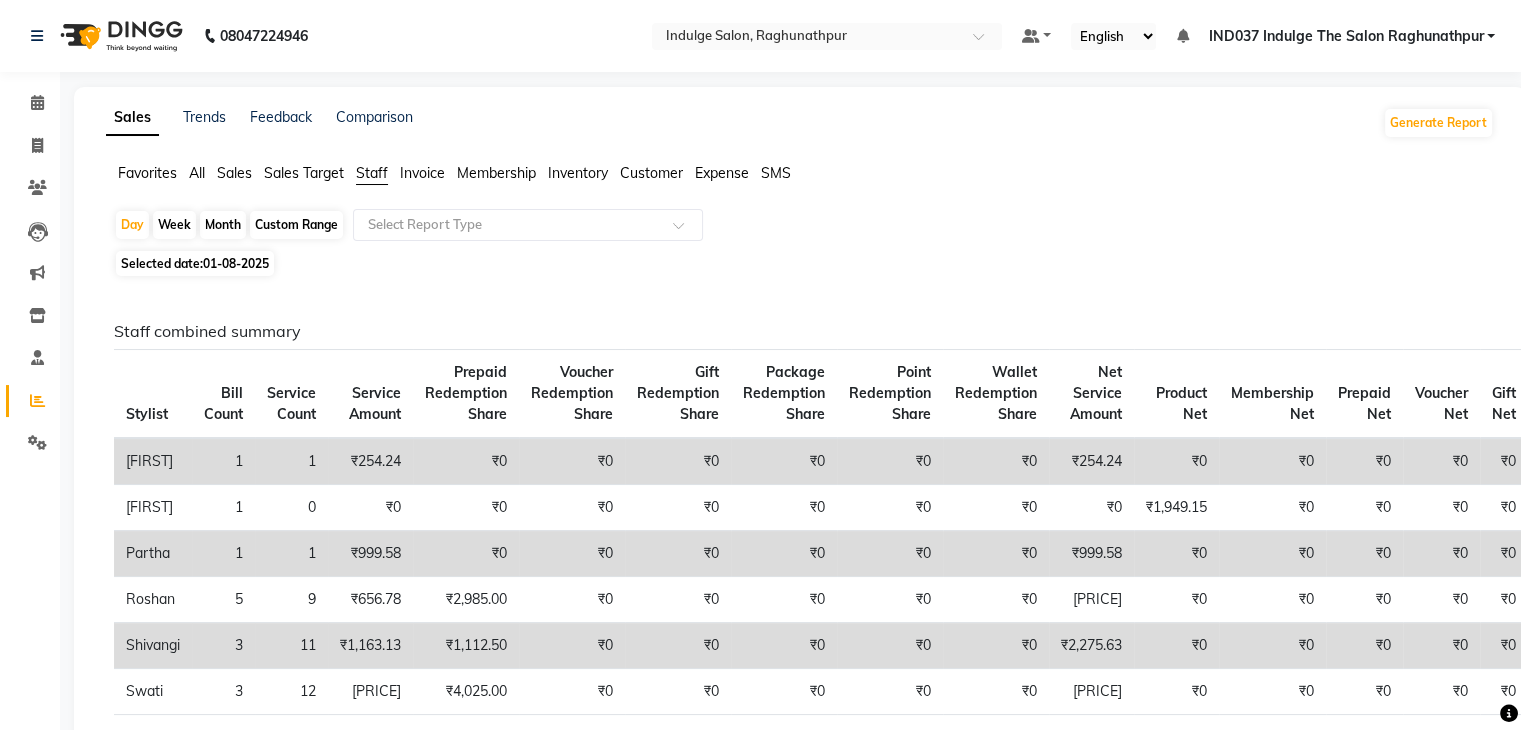 click on "Sales" 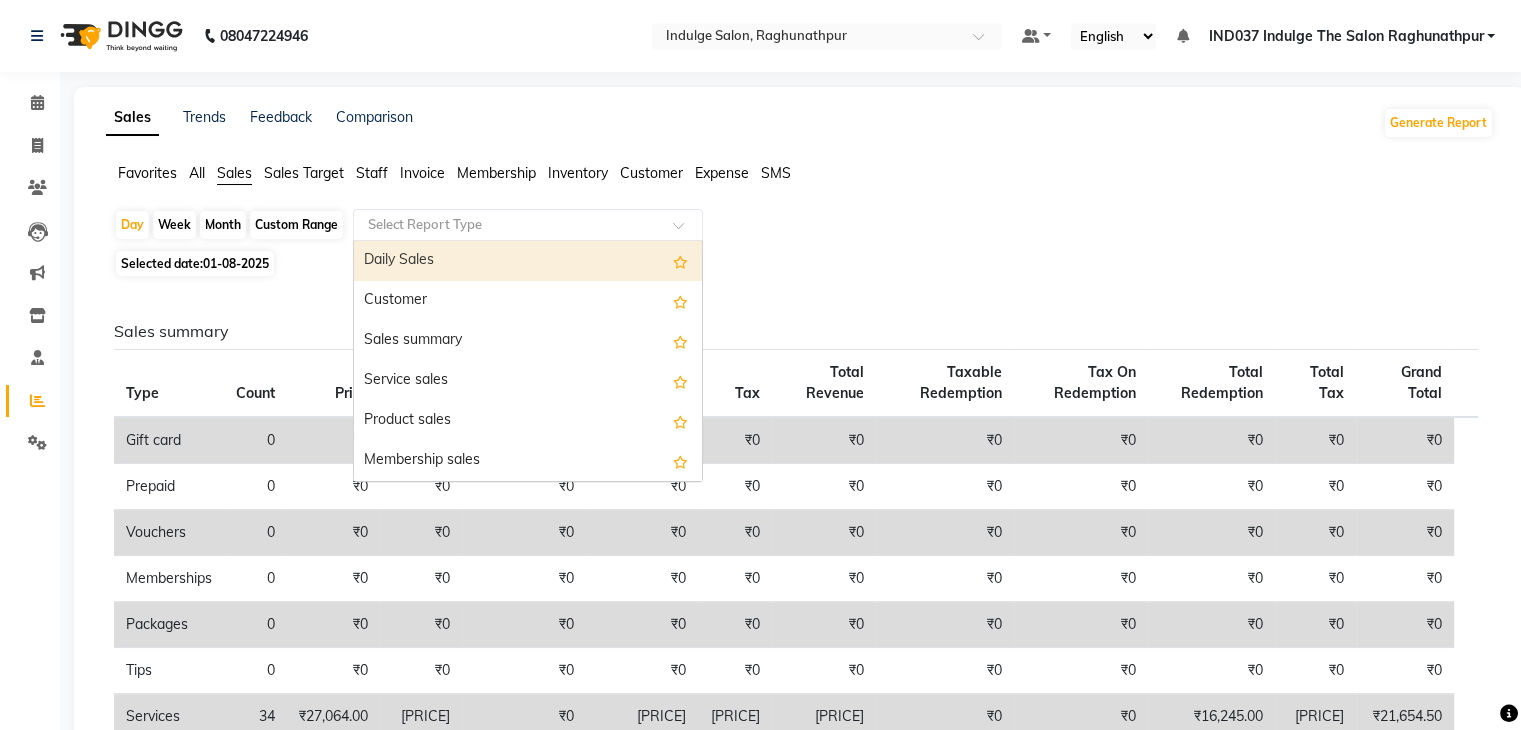 click 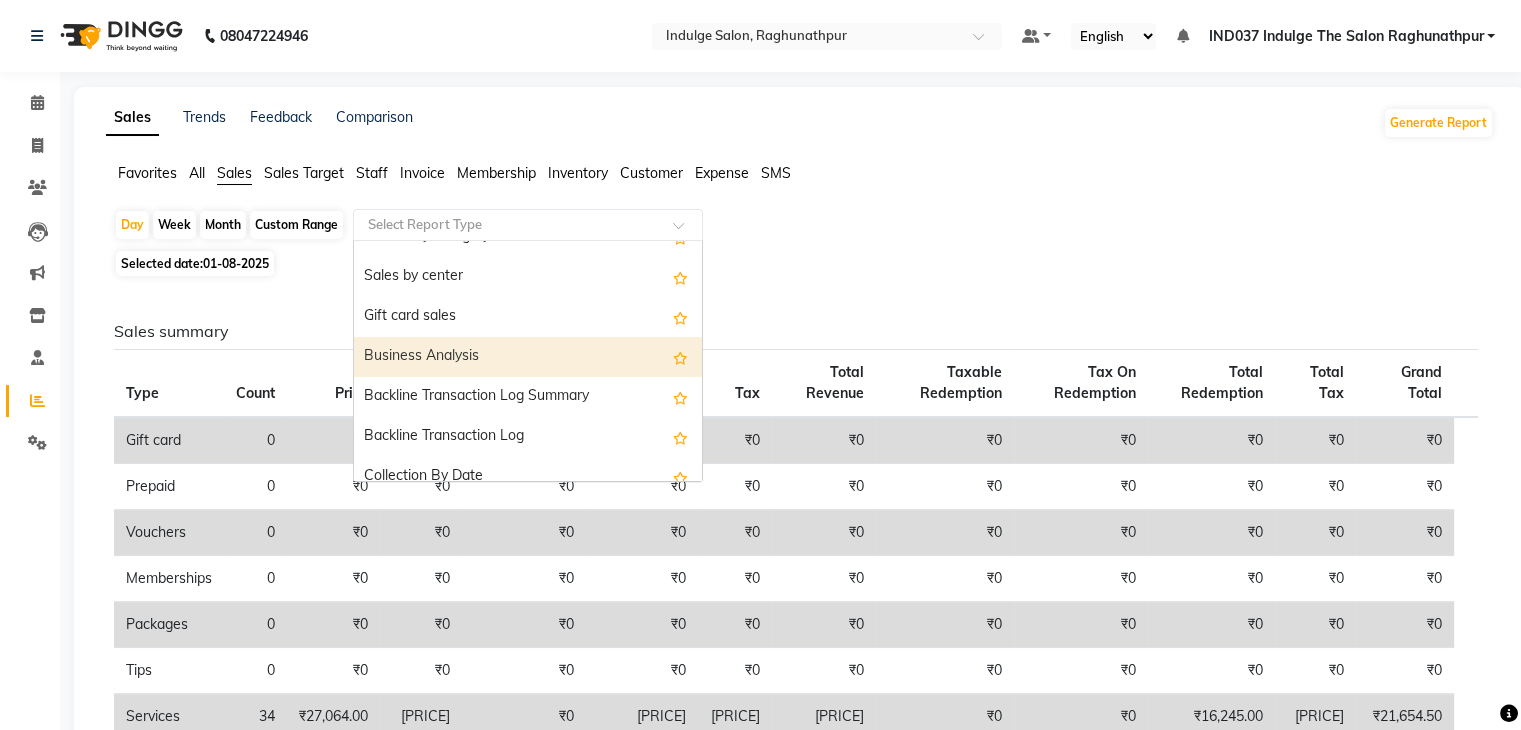 scroll, scrollTop: 480, scrollLeft: 0, axis: vertical 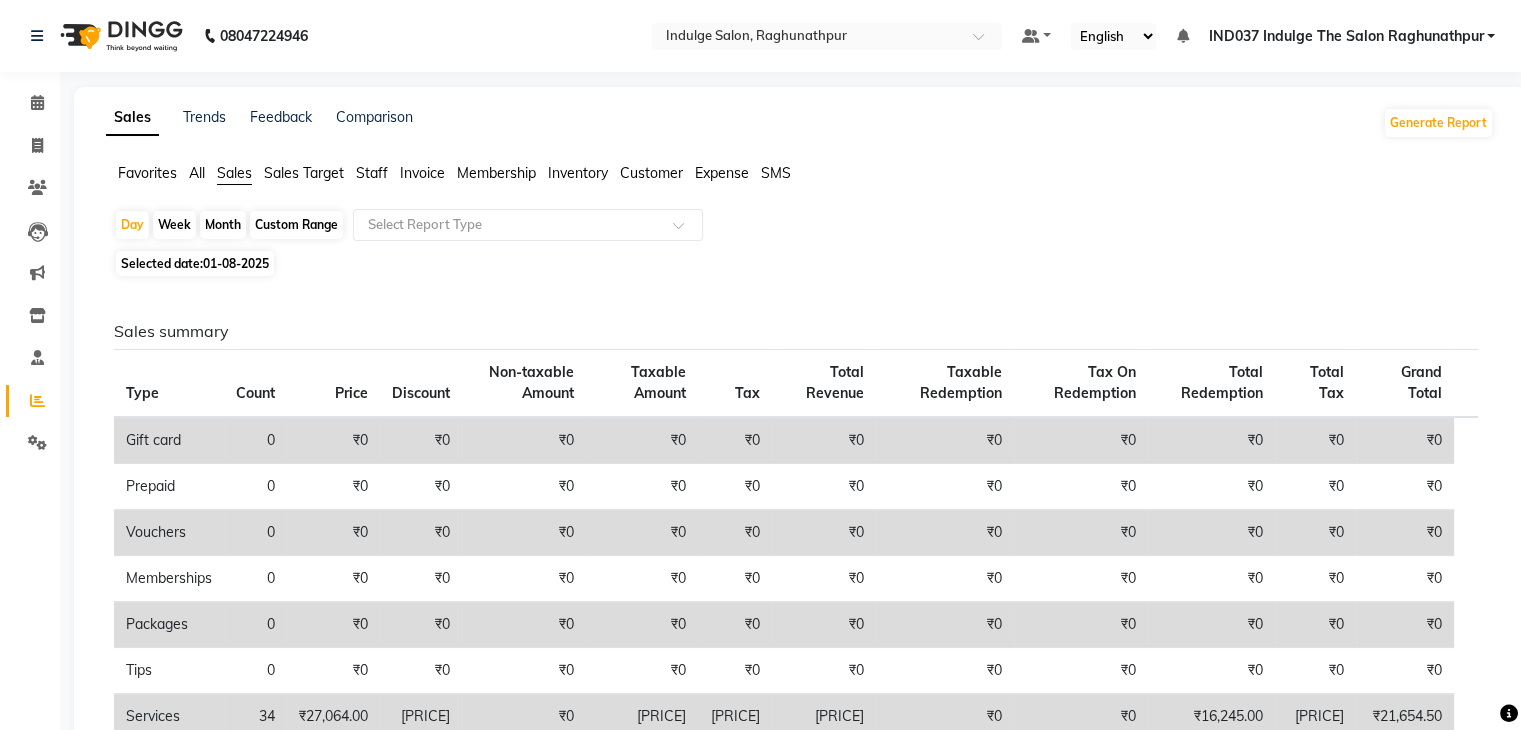 click on "Day Week Month Custom Range Select Report Type Selected date: 01-08-2025 Sales summary Type Count Price Discount Non-taxable Amount Taxable Amount Tax Total Revenue Taxable Redemption Tax On Redemption Total Redemption Total Tax Grand Total Gift card 0 [PRICE] [PRICE] [PRICE] [PRICE] [PRICE] [PRICE] [PRICE] [PRICE] [PRICE] [PRICE] [PRICE] Prepaid 0 [PRICE] [PRICE] [PRICE] [PRICE] [PRICE] [PRICE] [PRICE] [PRICE] [PRICE] [PRICE] [PRICE] Vouchers 0 [PRICE] [PRICE] [PRICE] [PRICE] [PRICE] [PRICE] [PRICE] [PRICE] [PRICE] [PRICE] [PRICE] Memberships 0 [PRICE] [PRICE] [PRICE] [PRICE] [PRICE] [PRICE] [PRICE] [PRICE] [PRICE] [PRICE] [PRICE] Packages 0 [PRICE] [PRICE] [PRICE] [PRICE] [PRICE] [PRICE] [PRICE] [PRICE] [PRICE] [PRICE] [PRICE] Tips 0 [PRICE] [PRICE] [PRICE] [PRICE] [PRICE] [PRICE] [PRICE] [PRICE] [PRICE] [PRICE] [PRICE] Services 34 [PRICE] [PRICE] [PRICE] [PRICE] [PRICE] [PRICE] [PRICE] [PRICE] [PRICE] [PRICE] [PRICE] Products 1 [PRICE] [PRICE] [PRICE] [PRICE] [PRICE] [PRICE] [PRICE] [PRICE] [PRICE] [PRICE] [PRICE] Fee 0 [PRICE] [PRICE] [PRICE] [PRICE] [PRICE] [PRICE] [PRICE] [PRICE] [PRICE] [PRICE] [PRICE] Payment mode Payment Mode Count Total Redemption Tip Fee Advance Amount UPI 5 4 1" 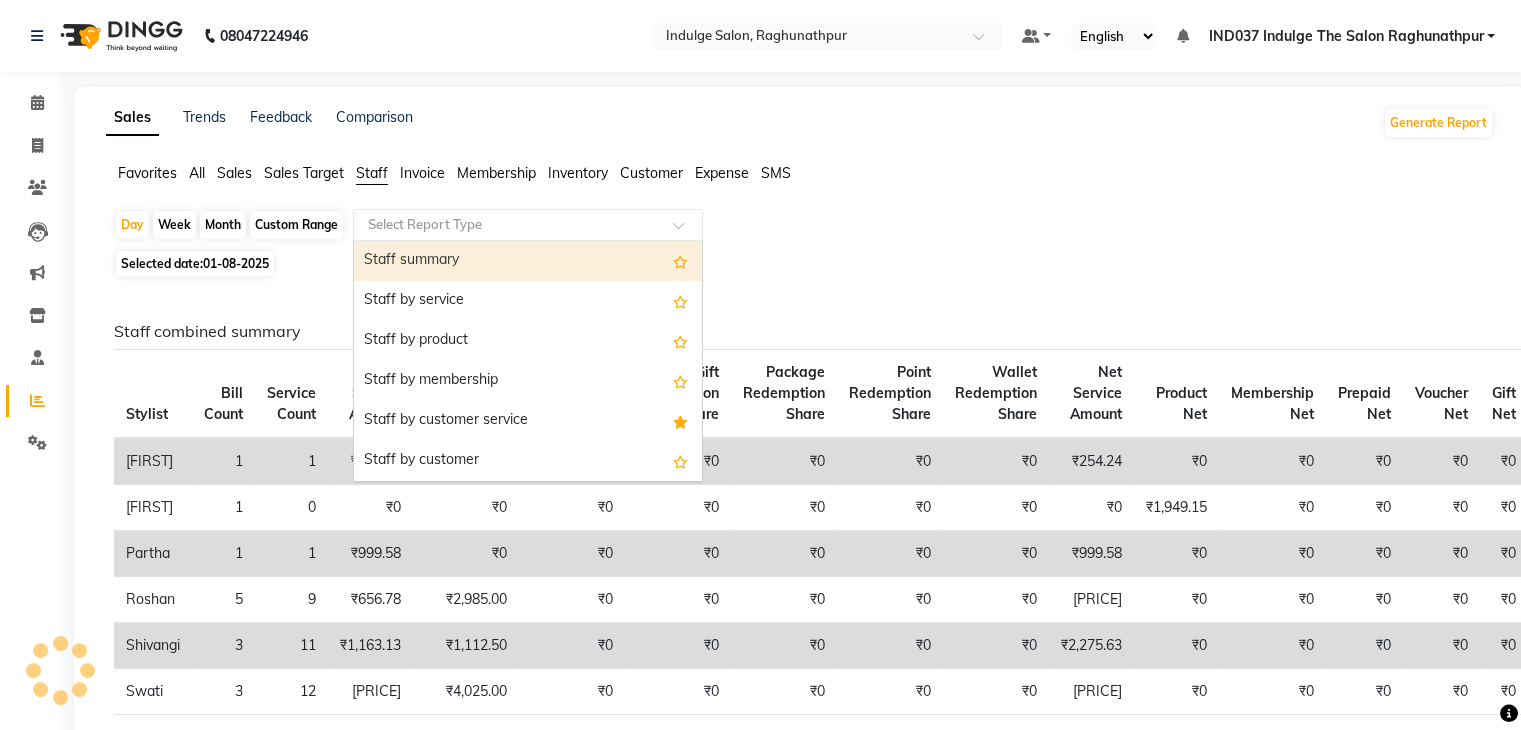 click 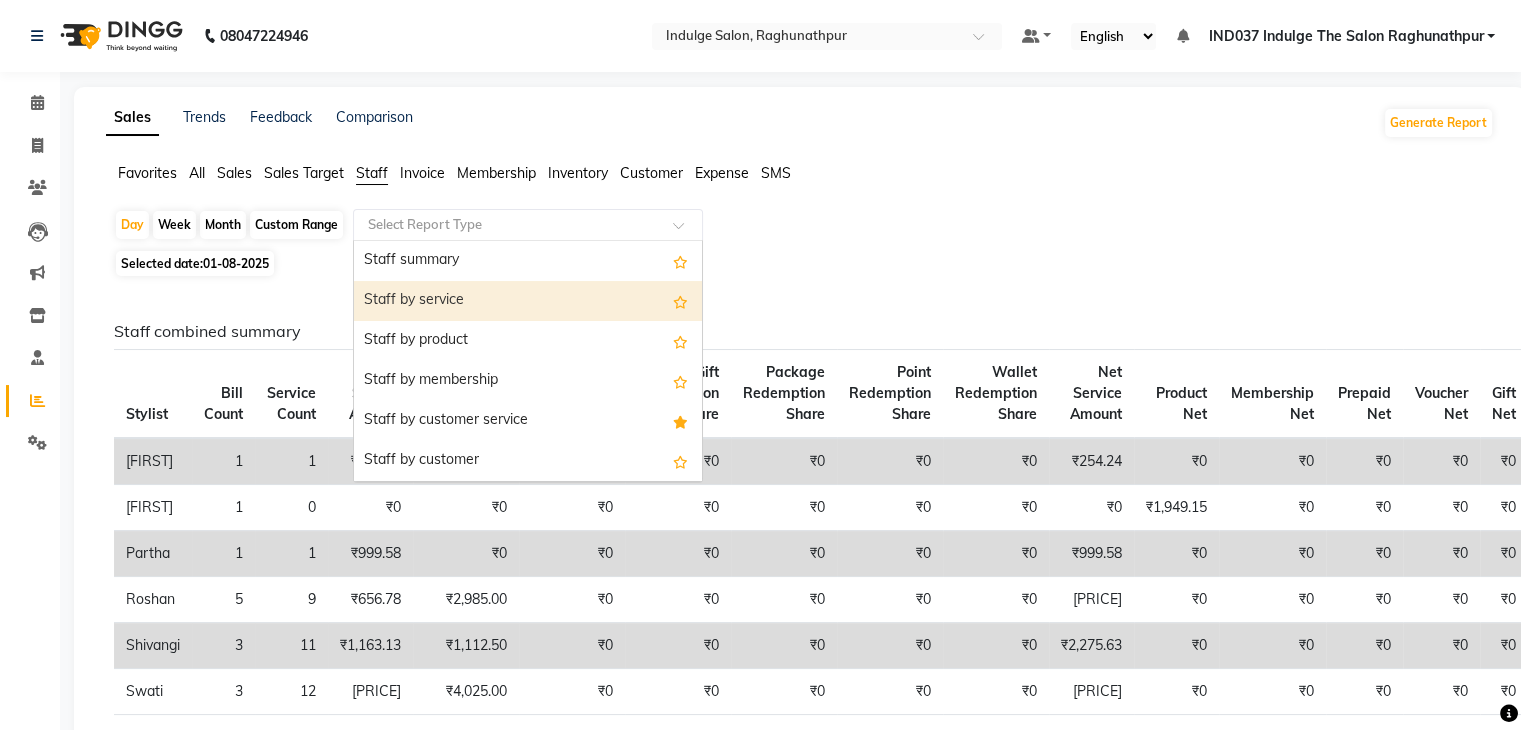 click on "Staff by service" at bounding box center [528, 301] 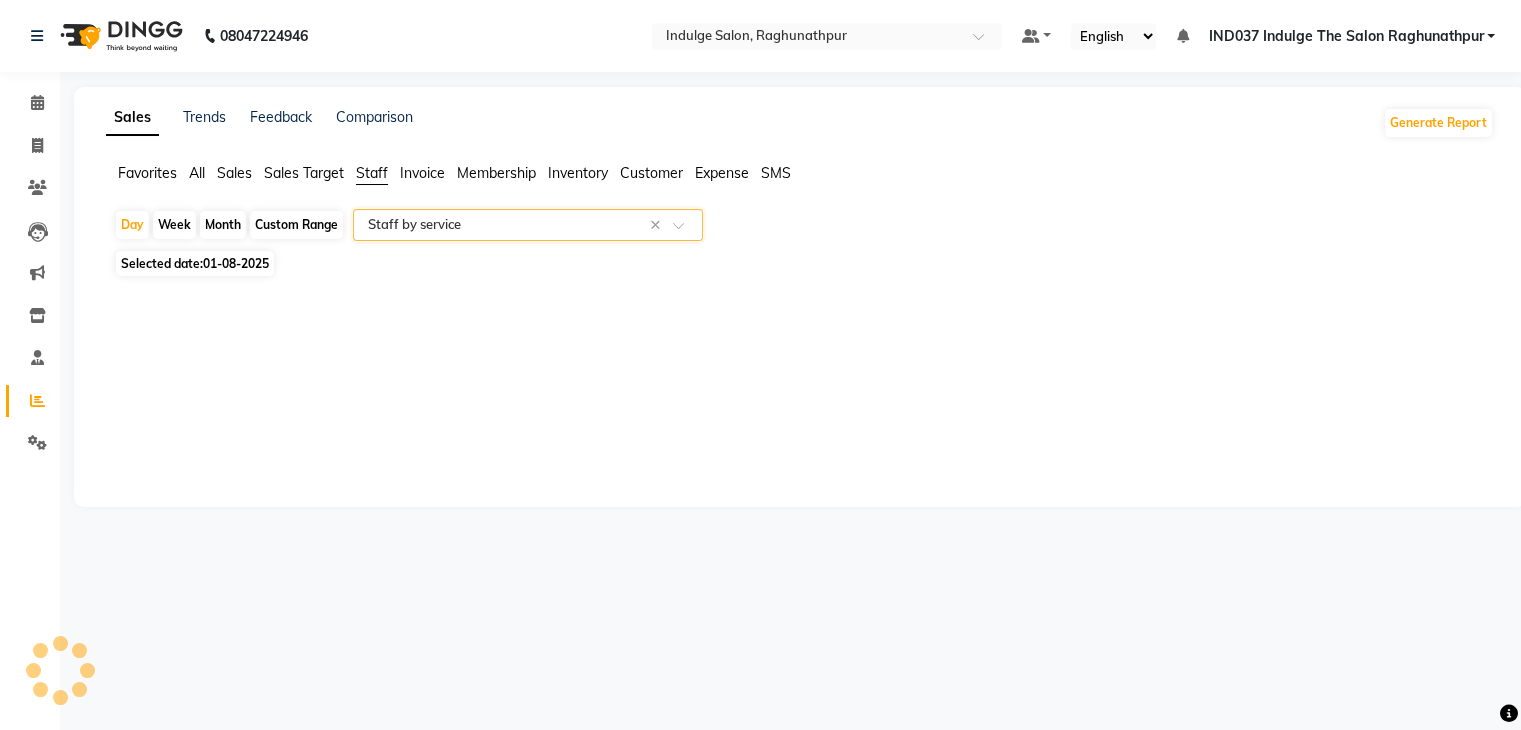 select on "full_report" 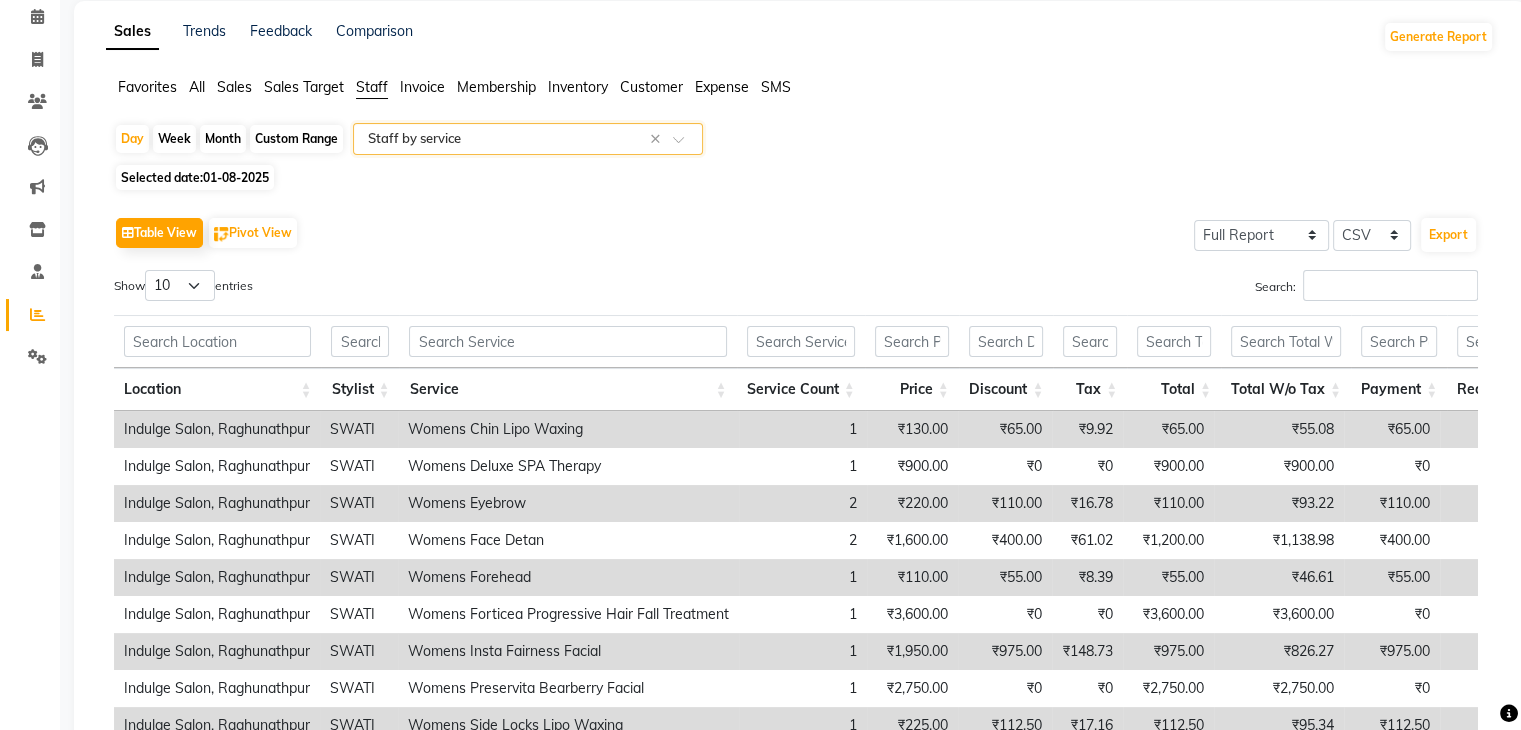 scroll, scrollTop: 0, scrollLeft: 0, axis: both 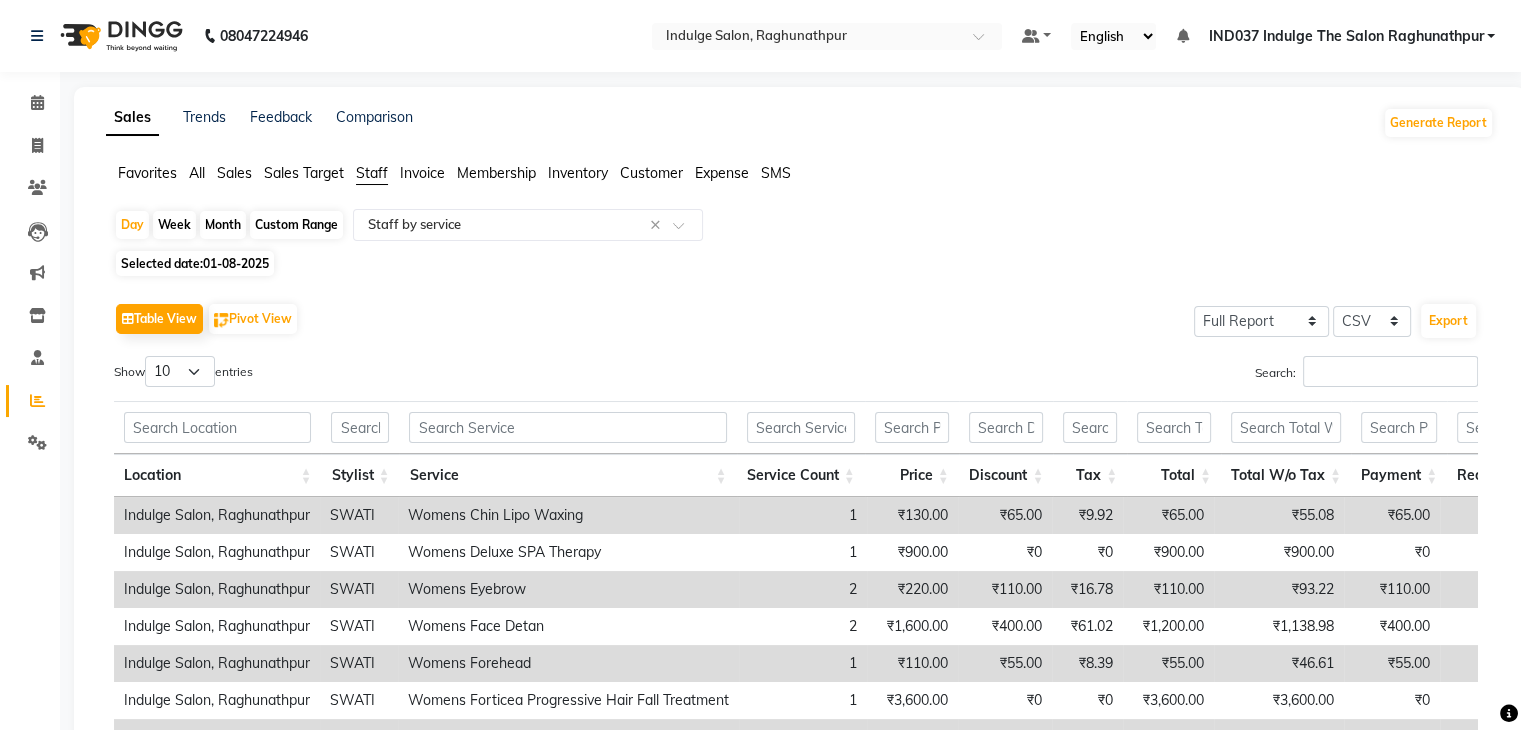 click on "All" 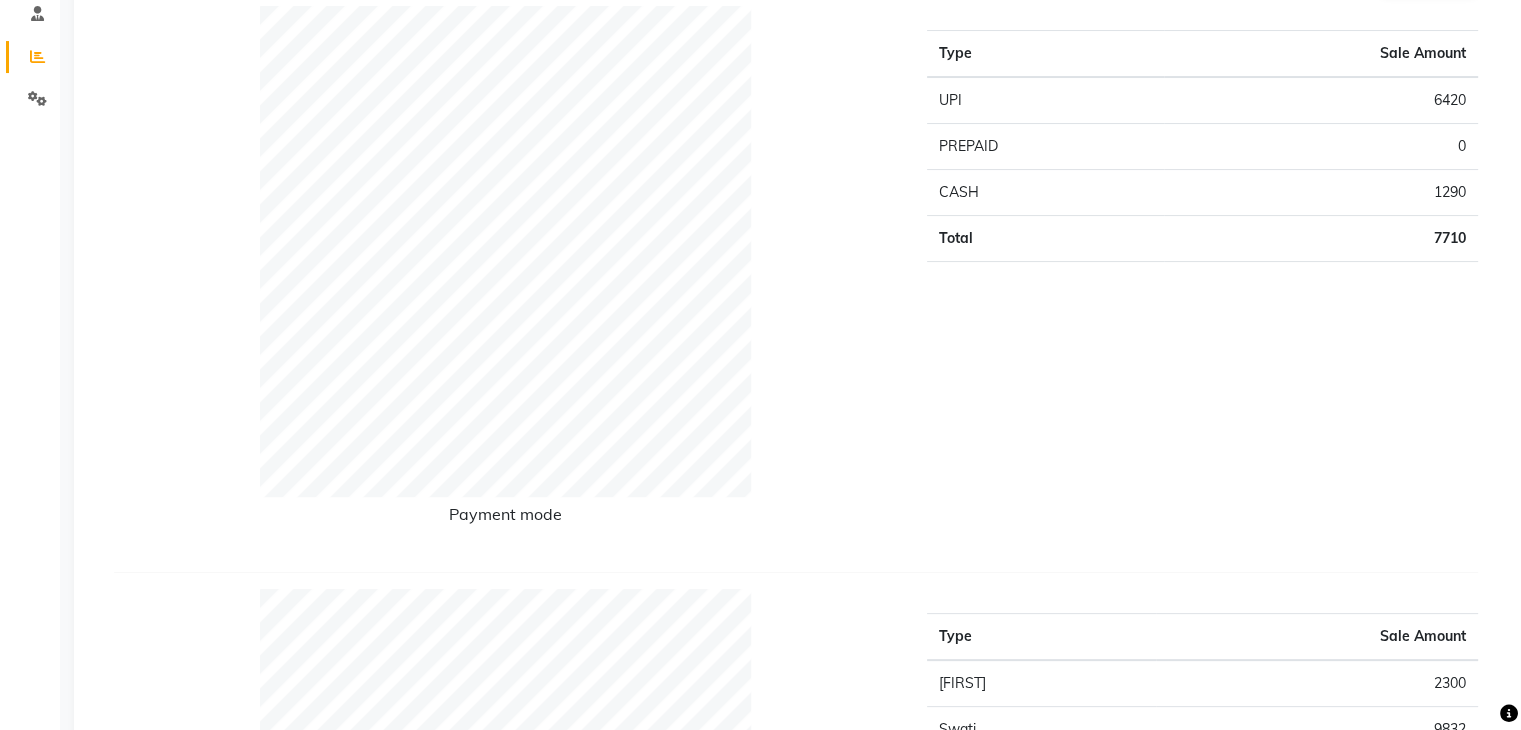 scroll, scrollTop: 0, scrollLeft: 0, axis: both 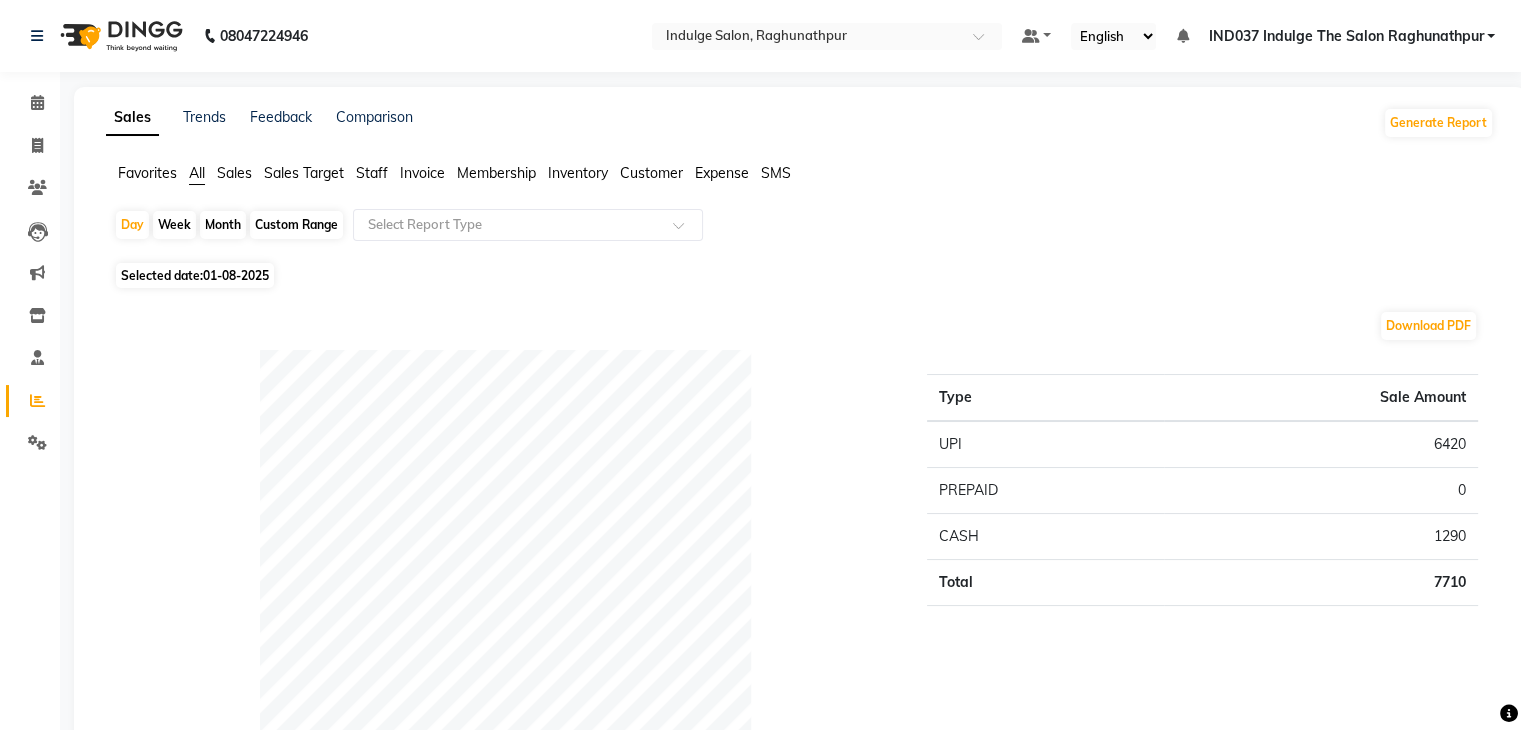 click on "Custom Range" 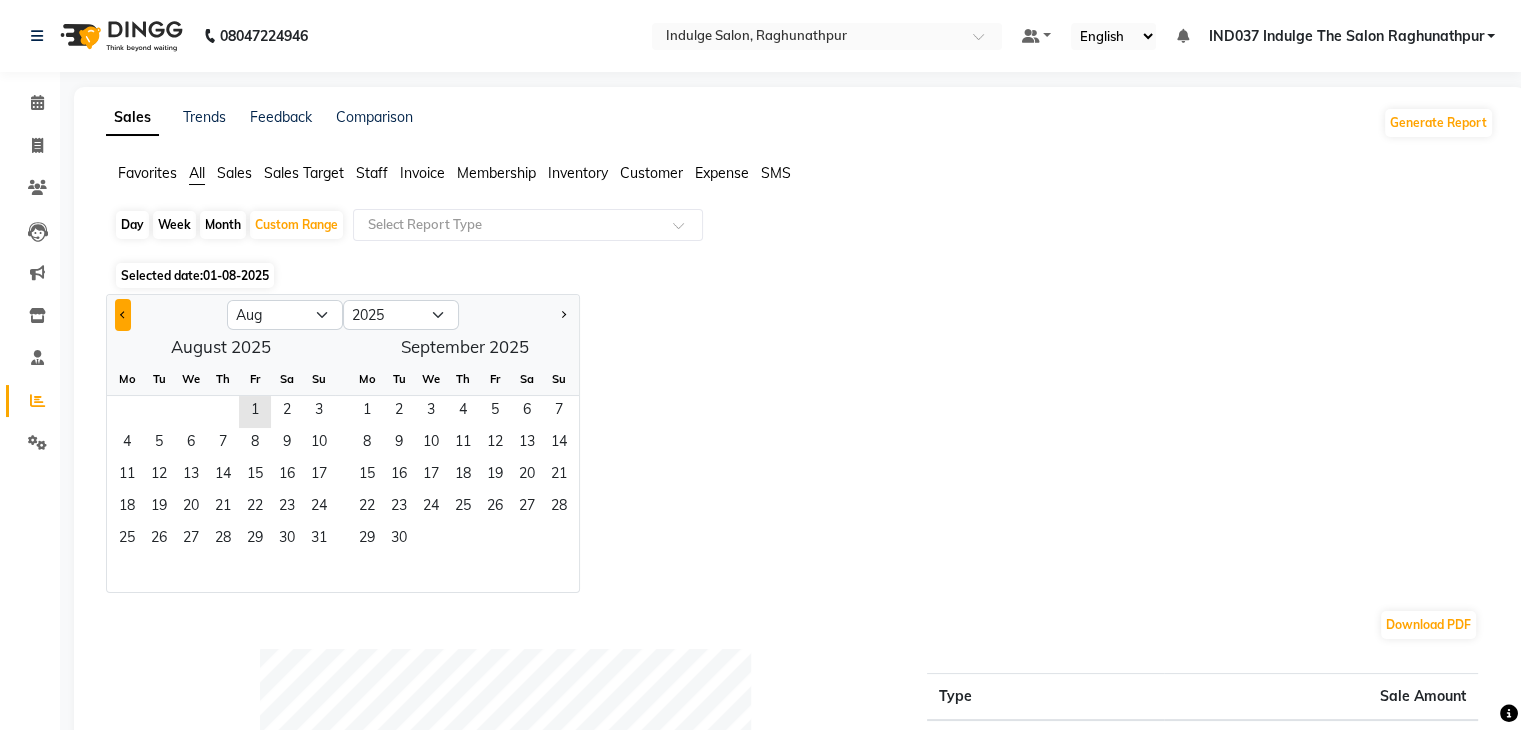 click 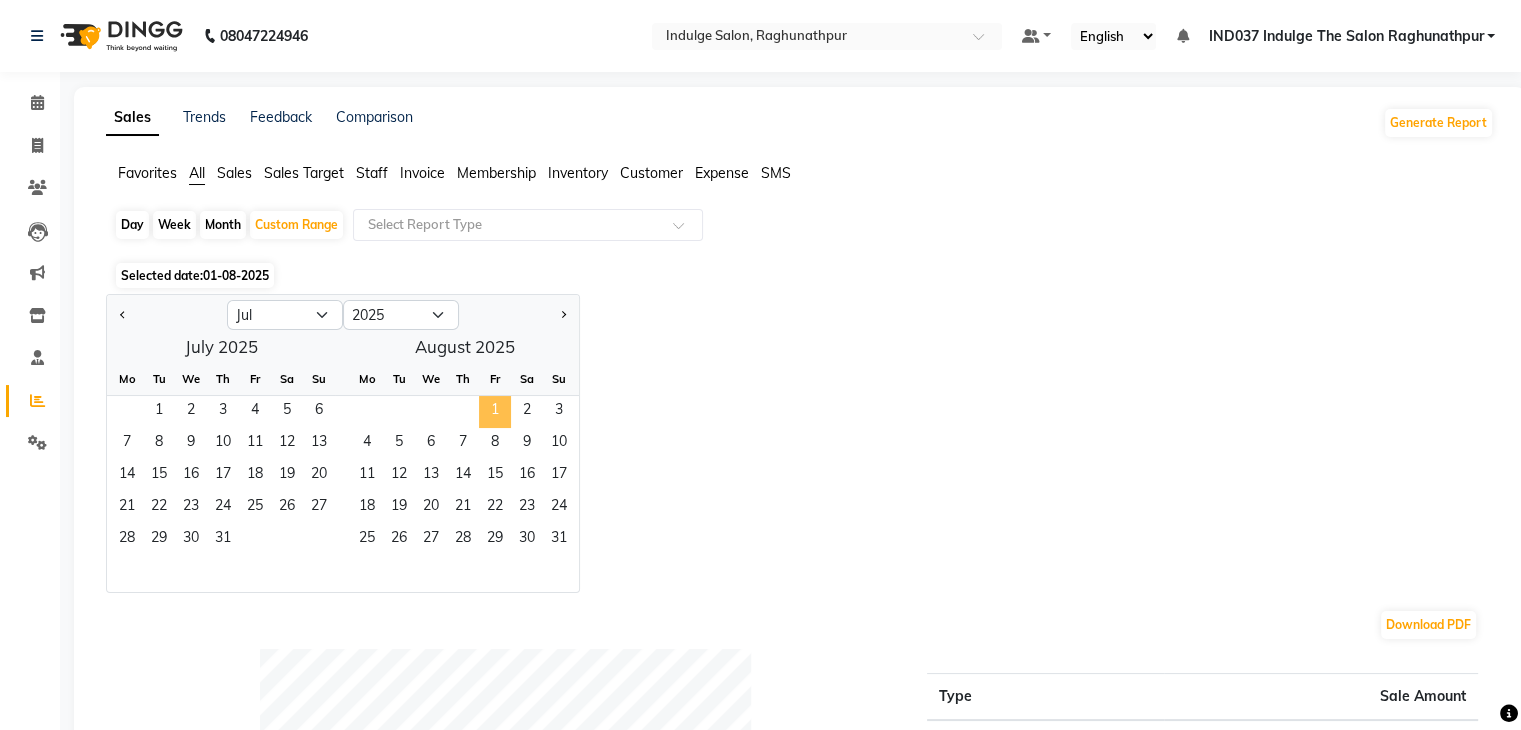 click on "1" 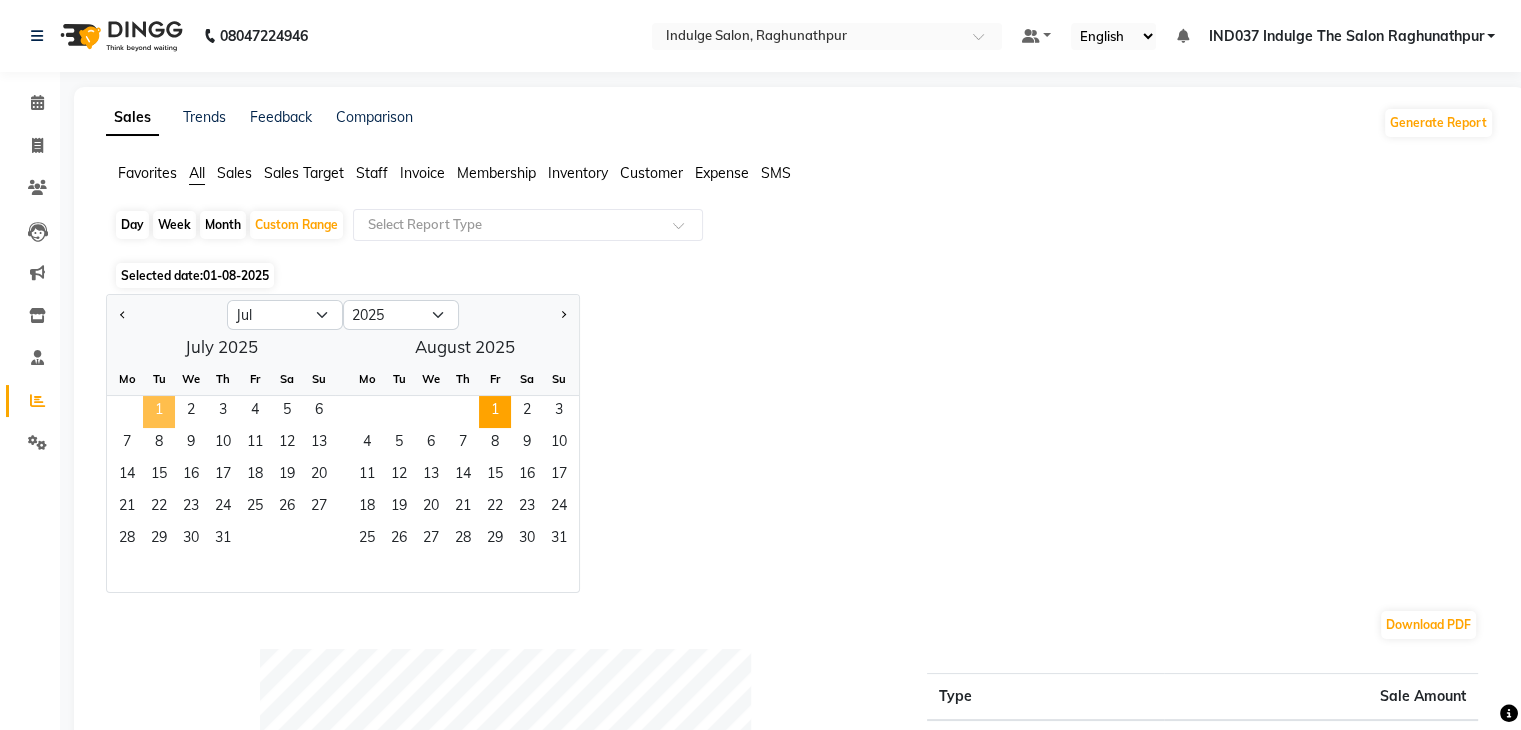 click on "1" 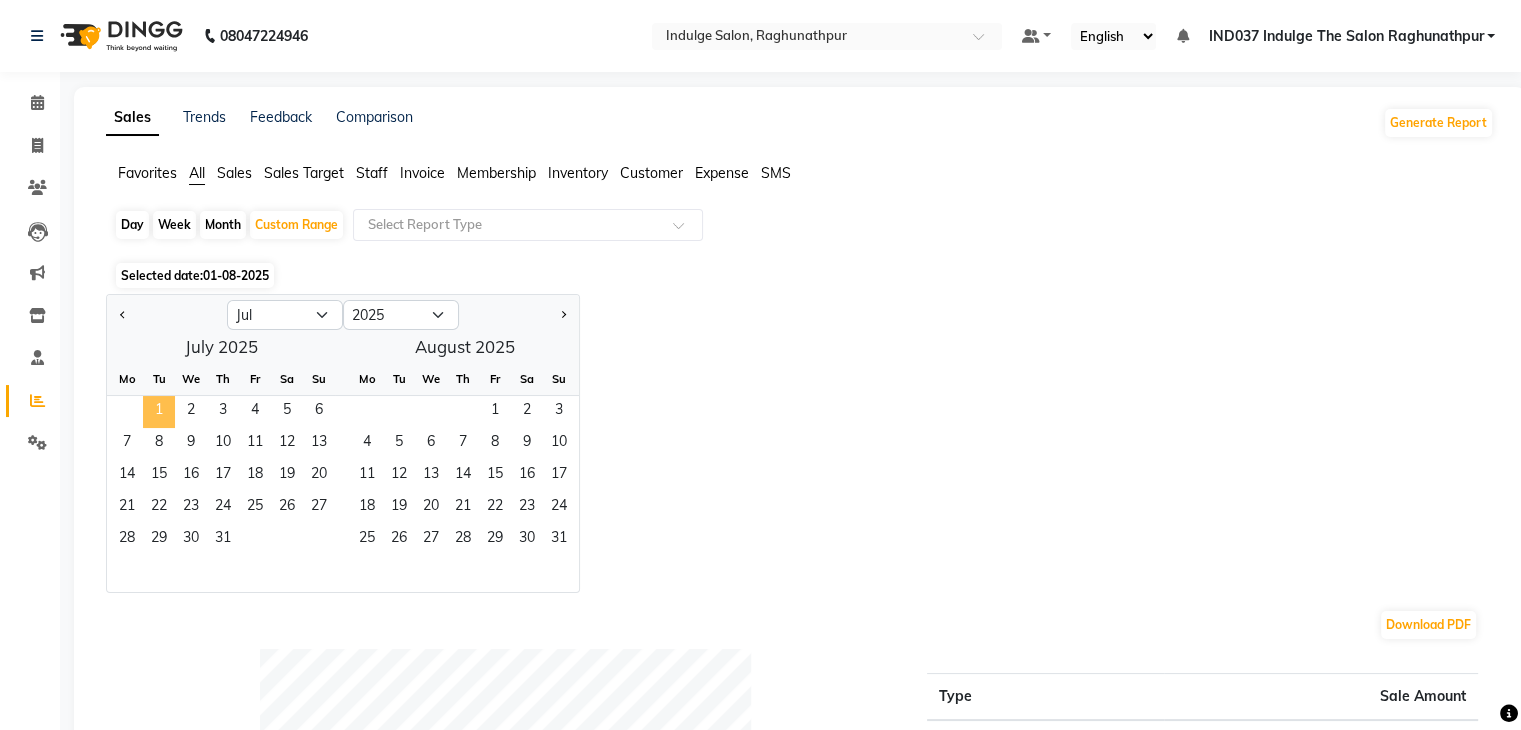 click on "1" 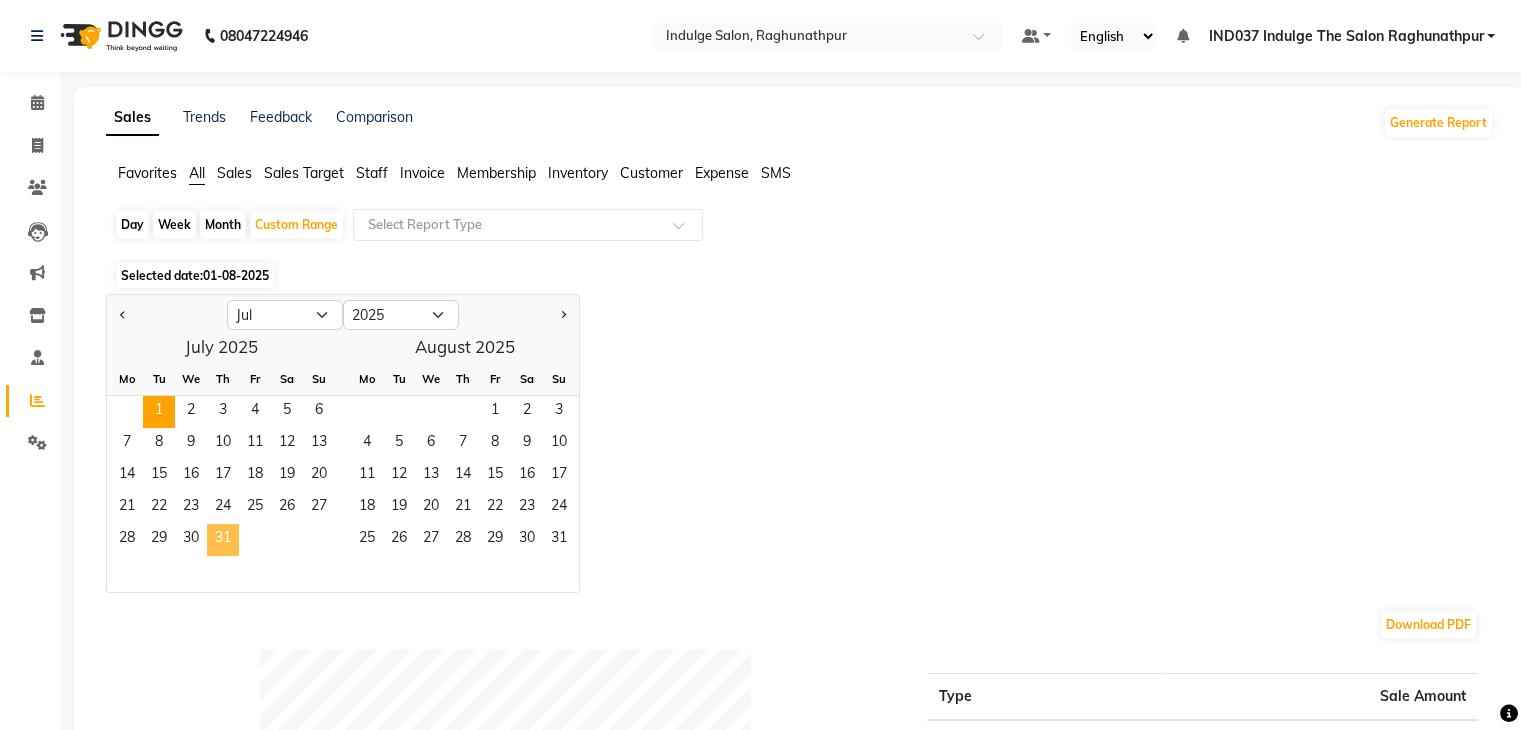 click on "31" 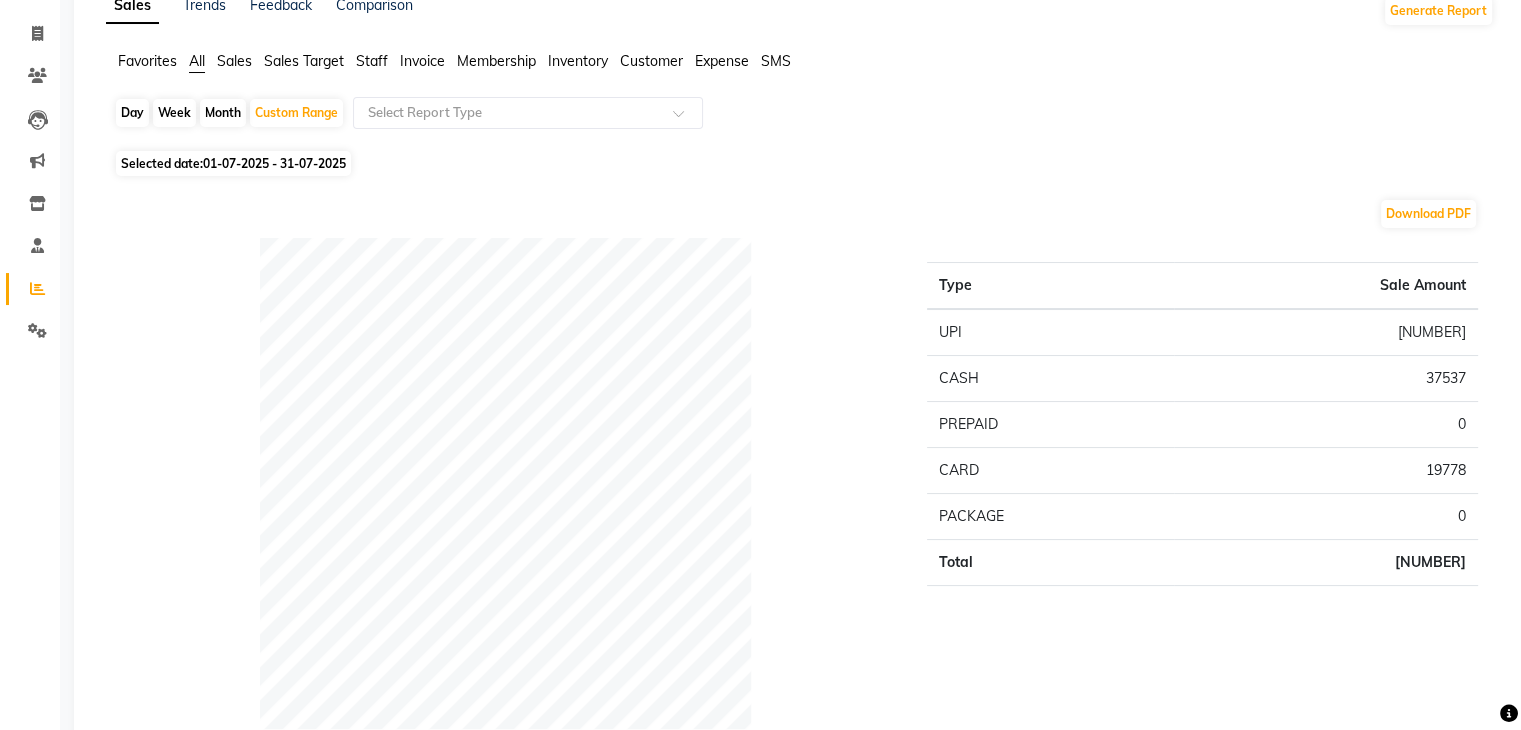 scroll, scrollTop: 110, scrollLeft: 0, axis: vertical 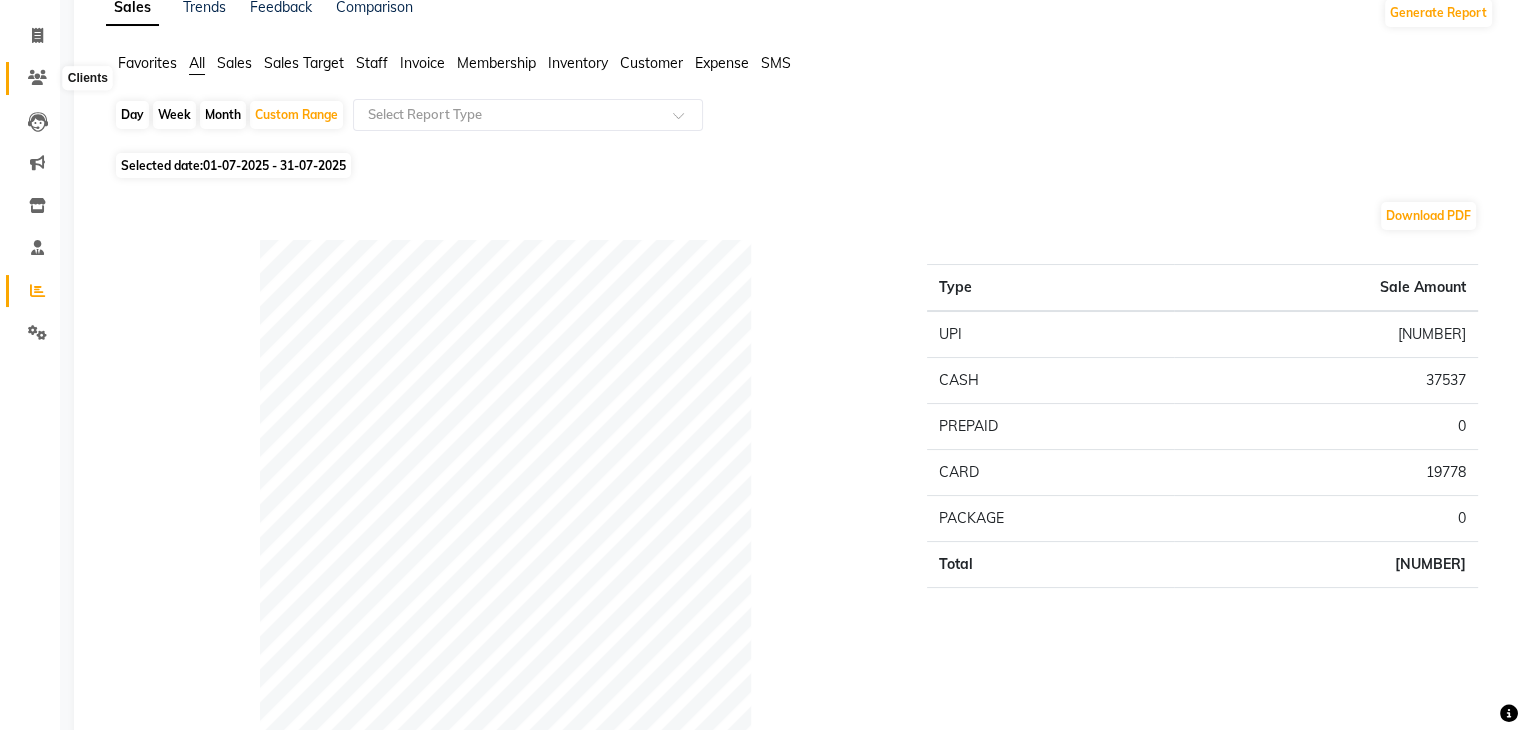 click 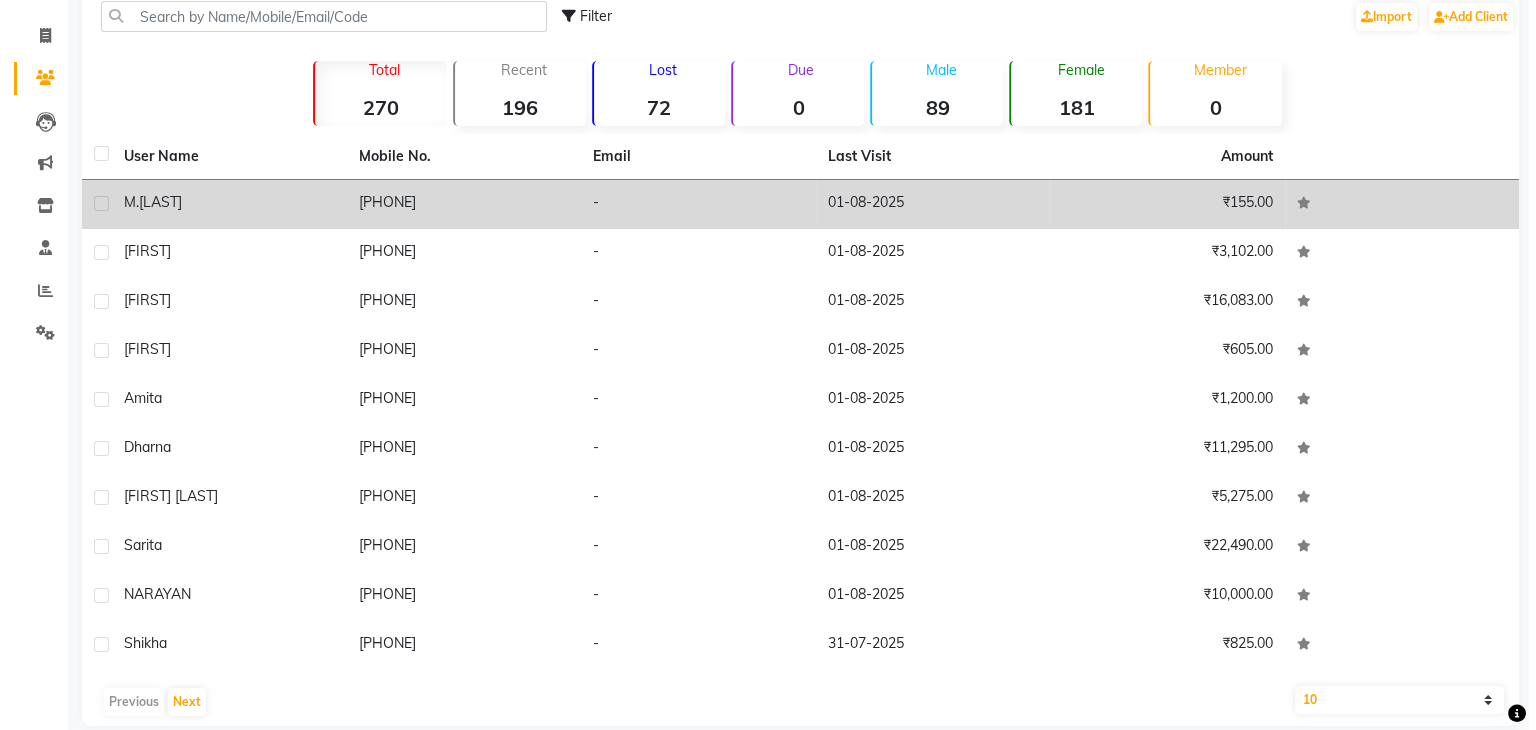 scroll, scrollTop: 0, scrollLeft: 0, axis: both 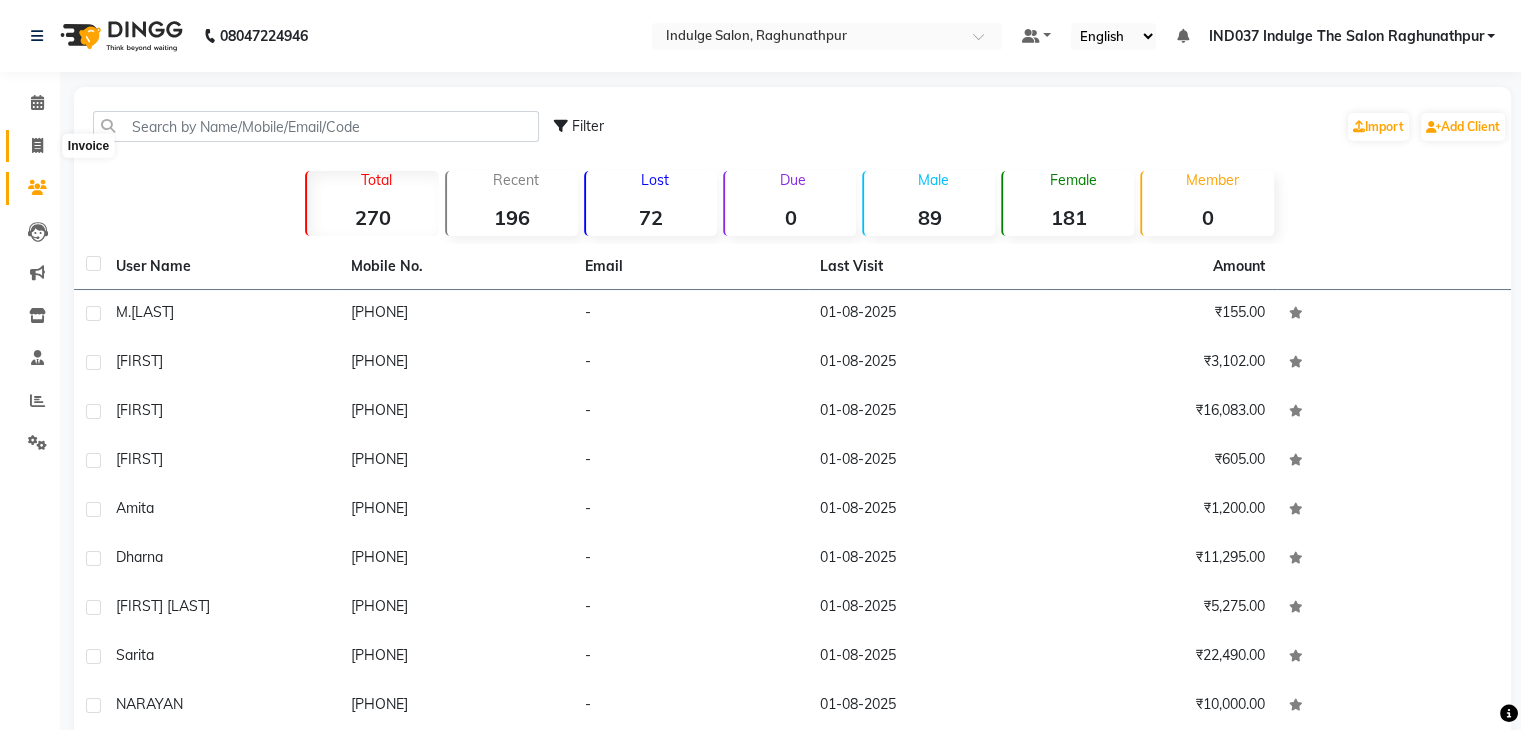 click 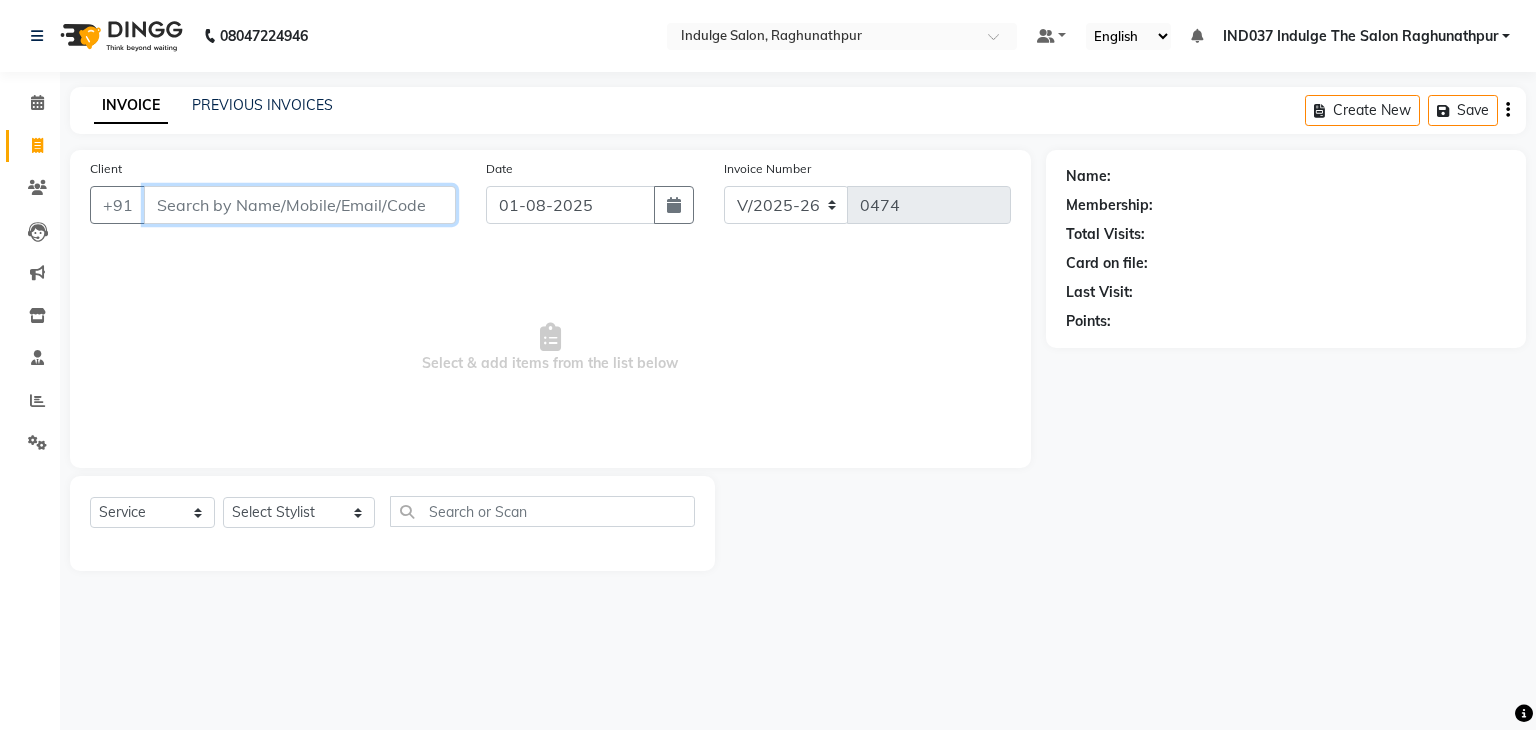 click on "Client" at bounding box center [300, 205] 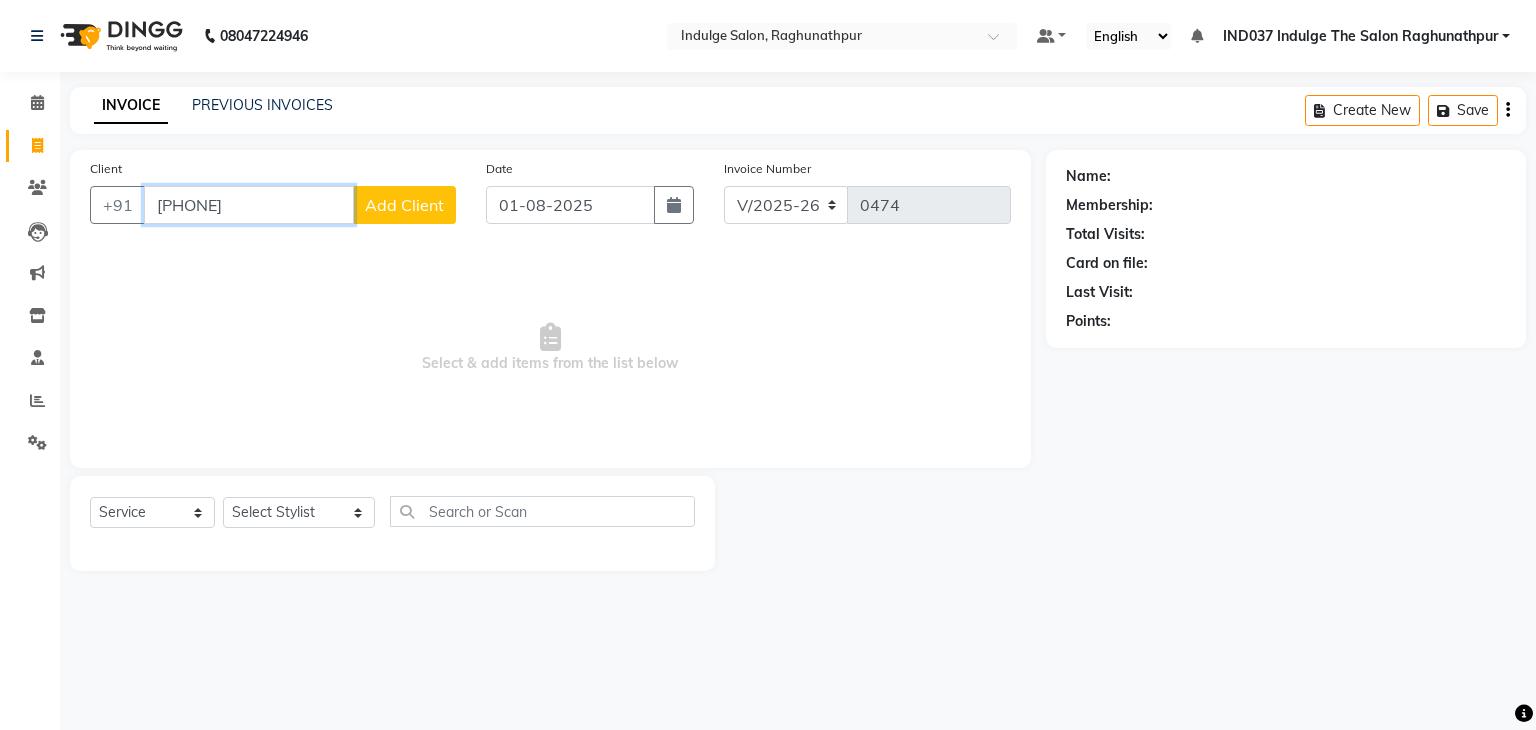 type on "[PHONE]" 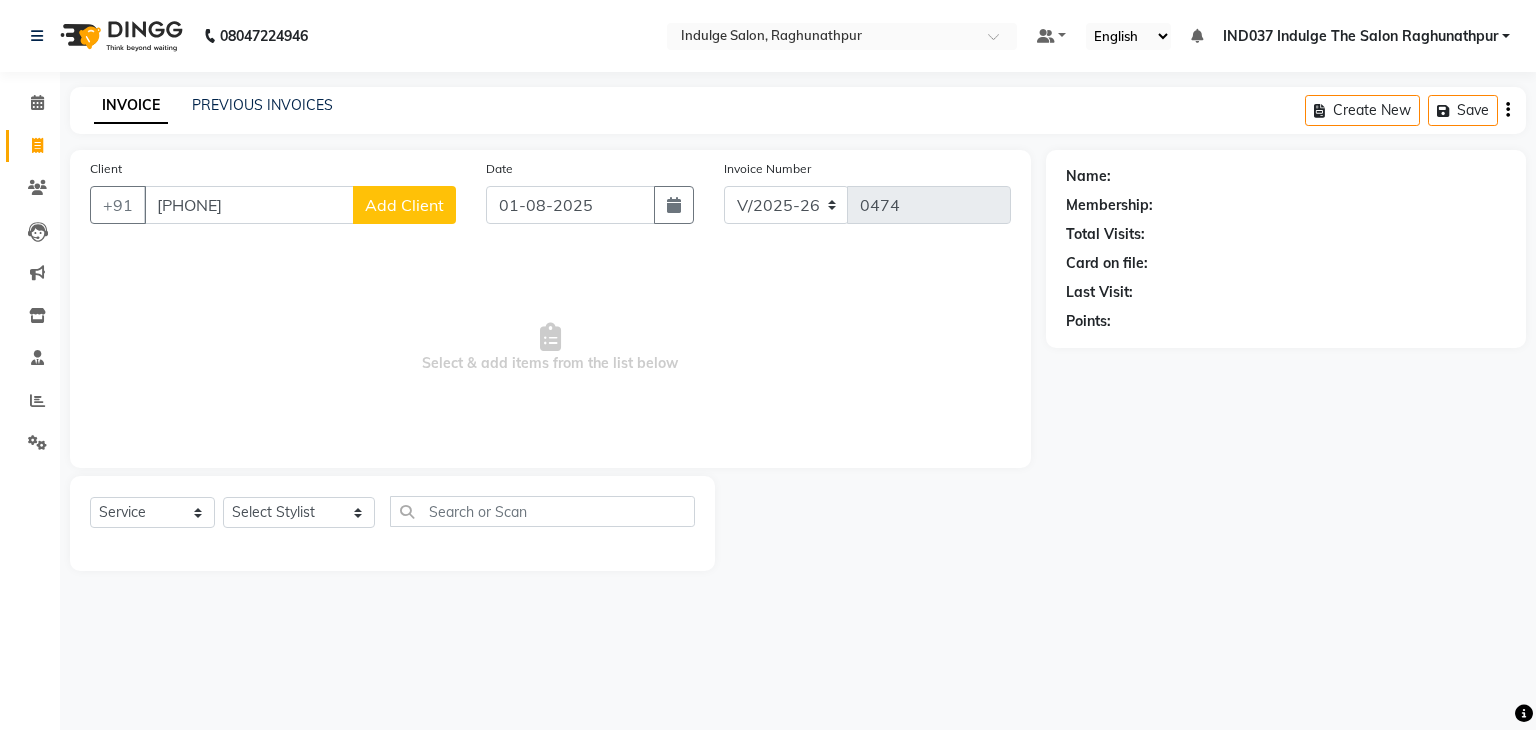 click on "Add Client" 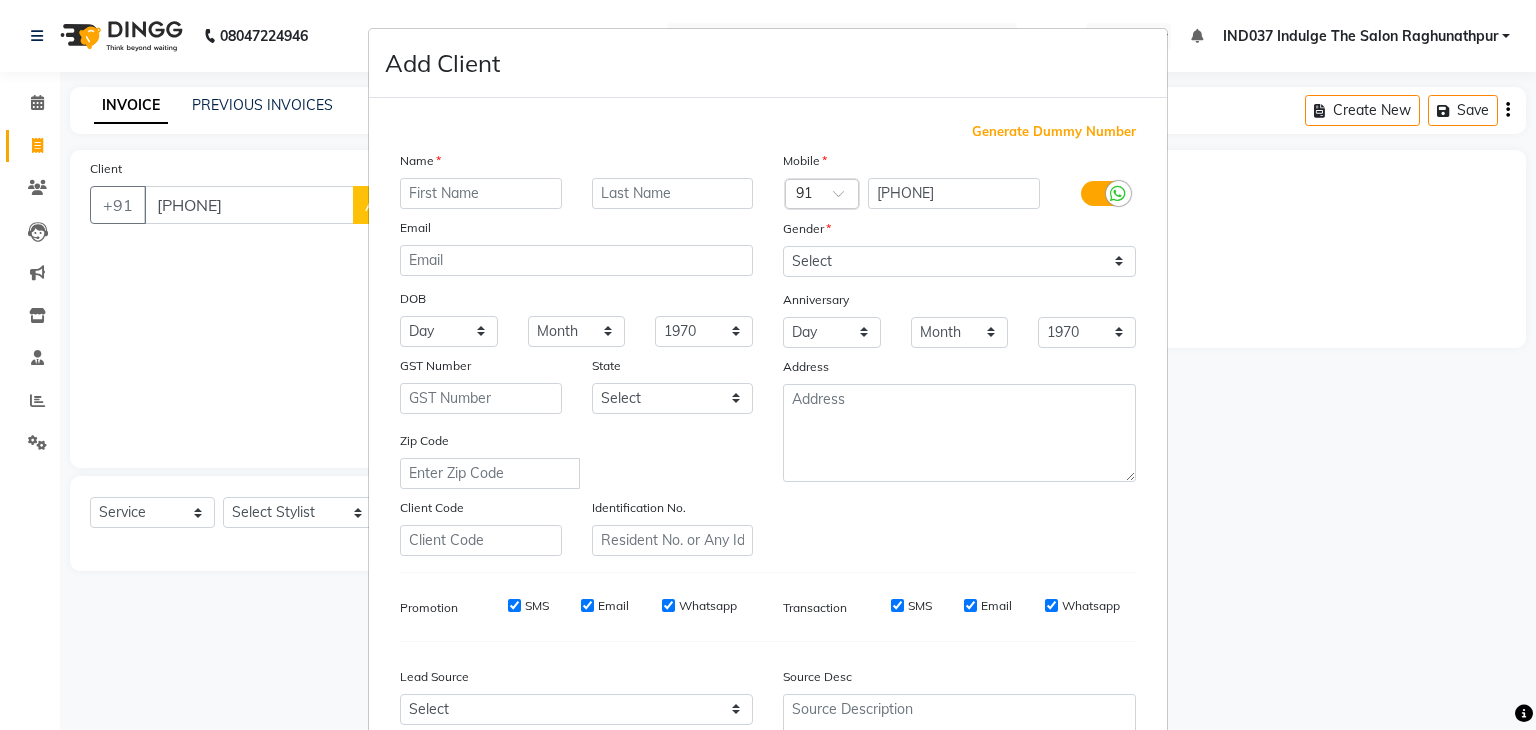 click at bounding box center [481, 193] 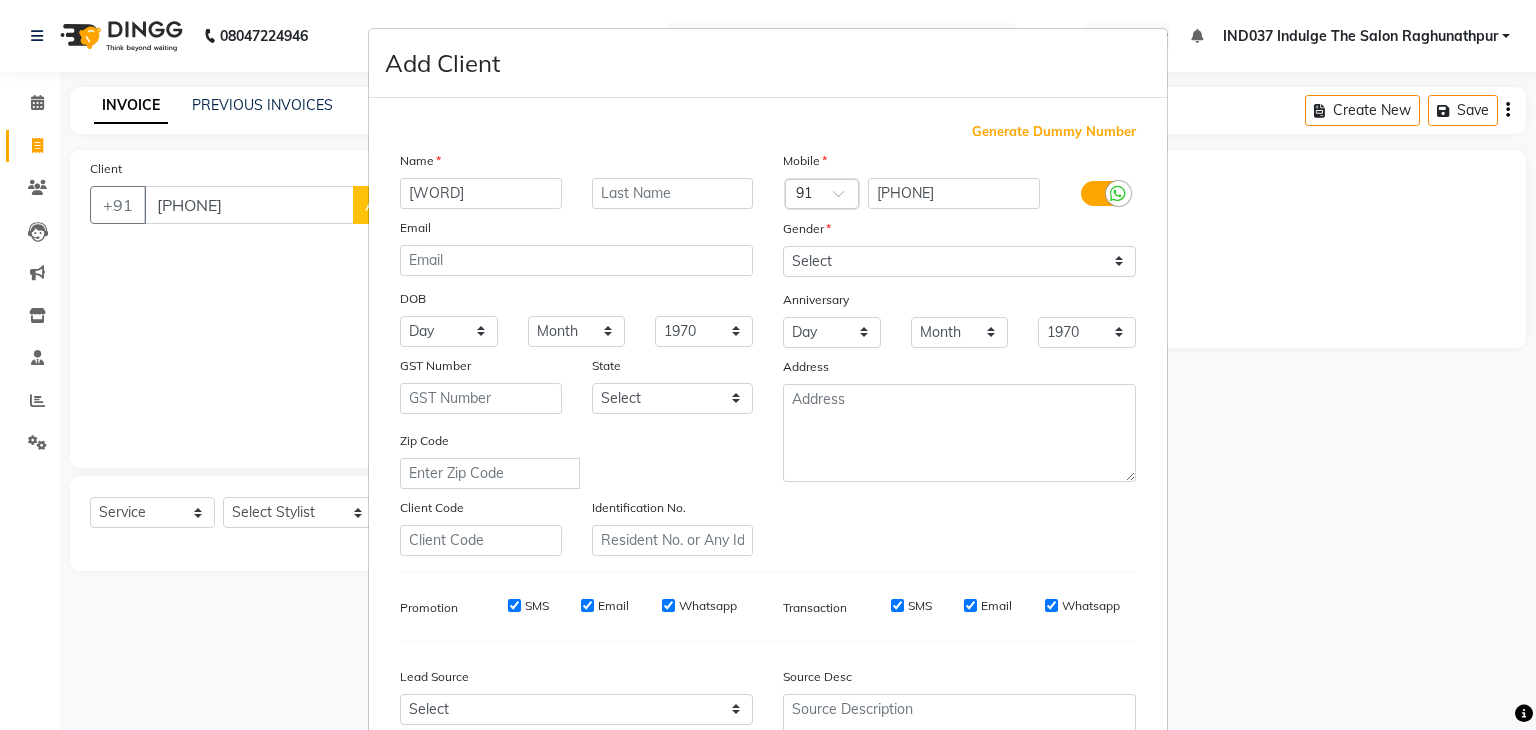 click on "[WORD]" at bounding box center [481, 193] 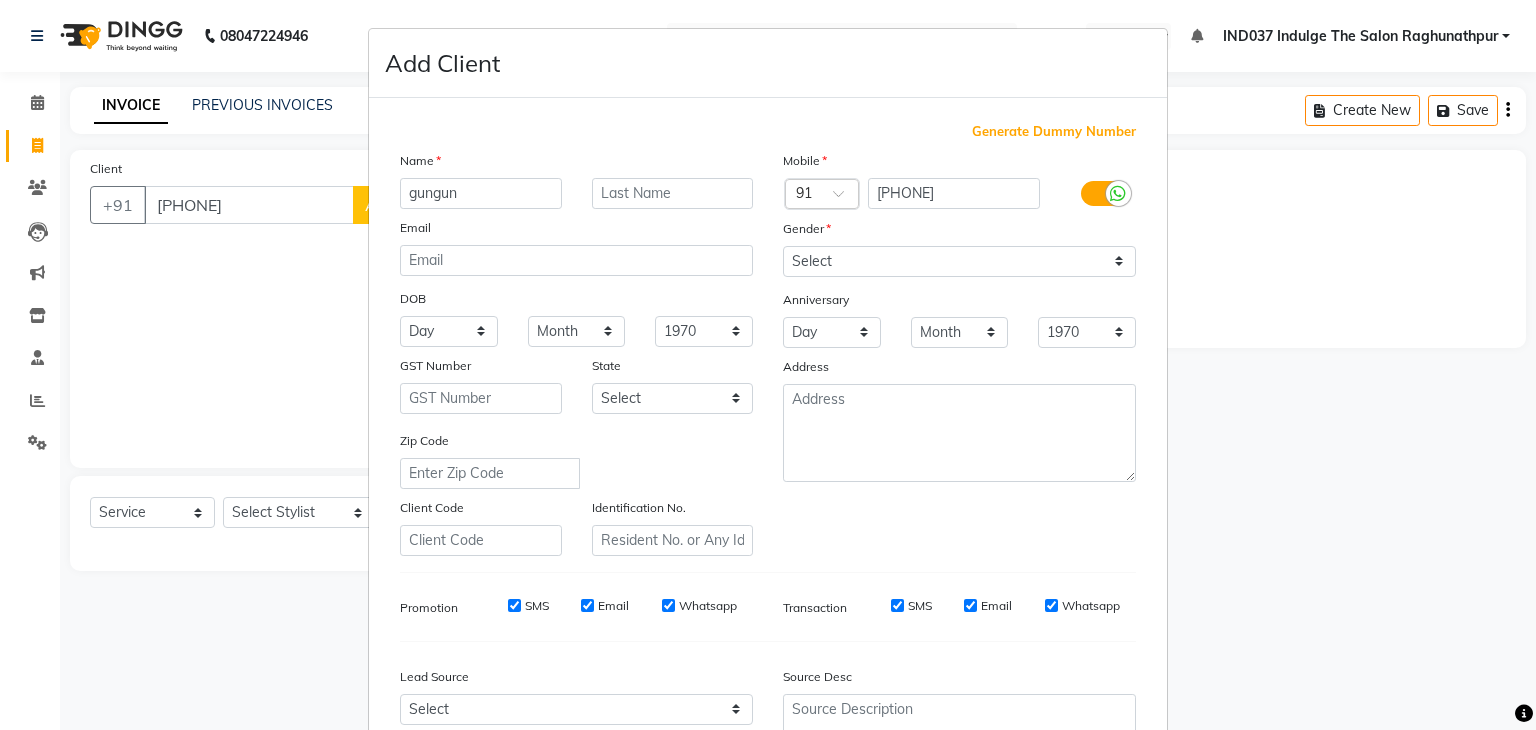 type on "gungun" 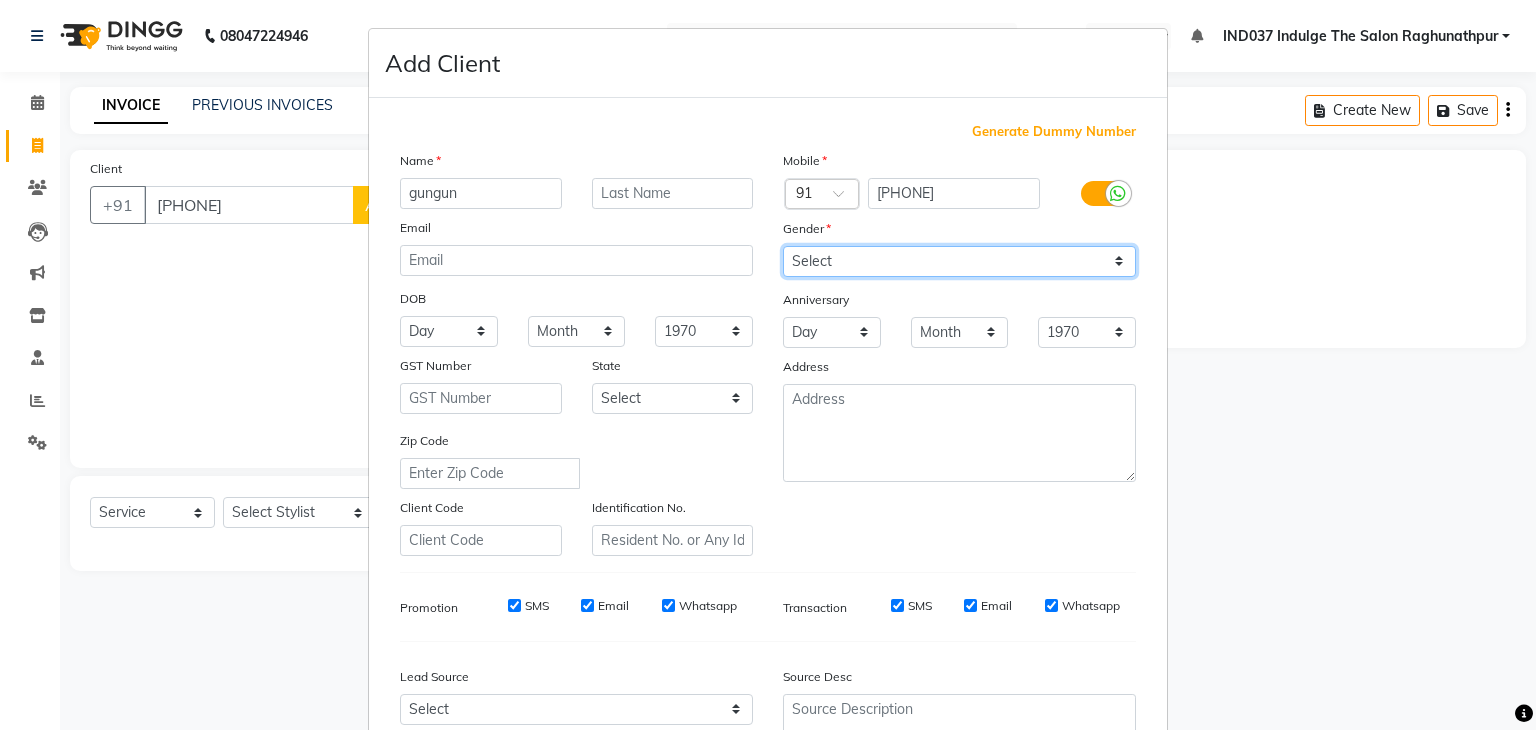 click on "Select Male Female Other Prefer Not To Say" at bounding box center (959, 261) 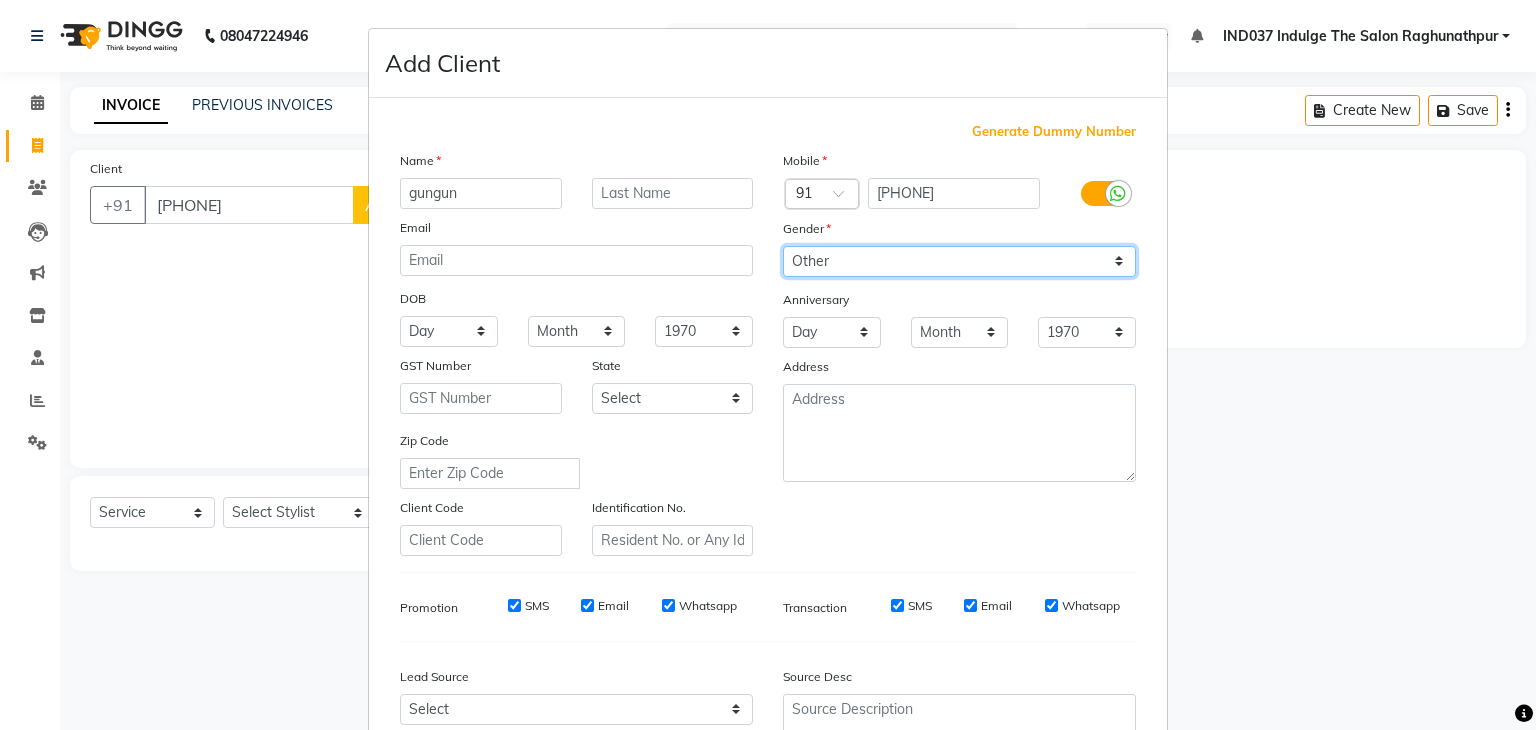 click on "Select Male Female Other Prefer Not To Say" at bounding box center (959, 261) 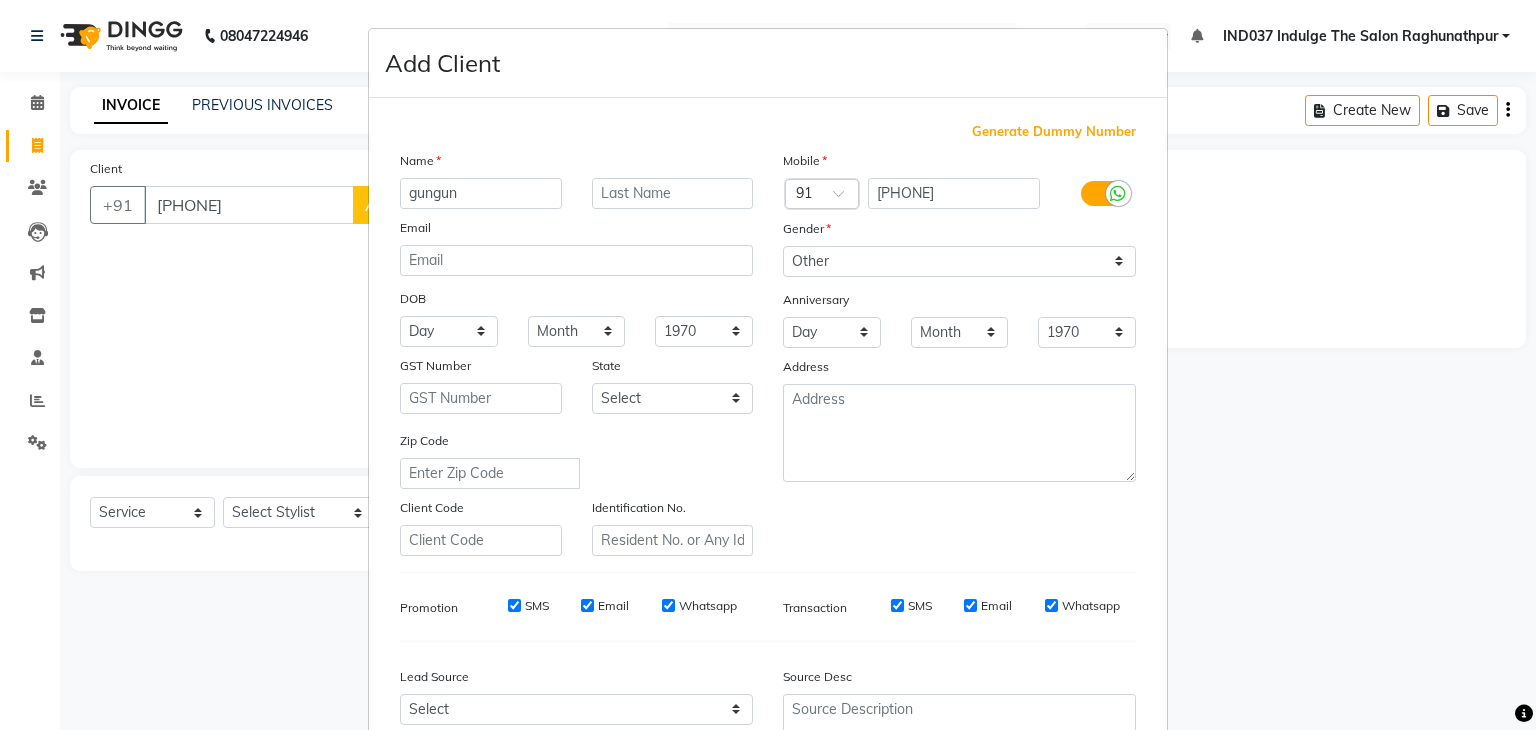 click at bounding box center [1103, 193] 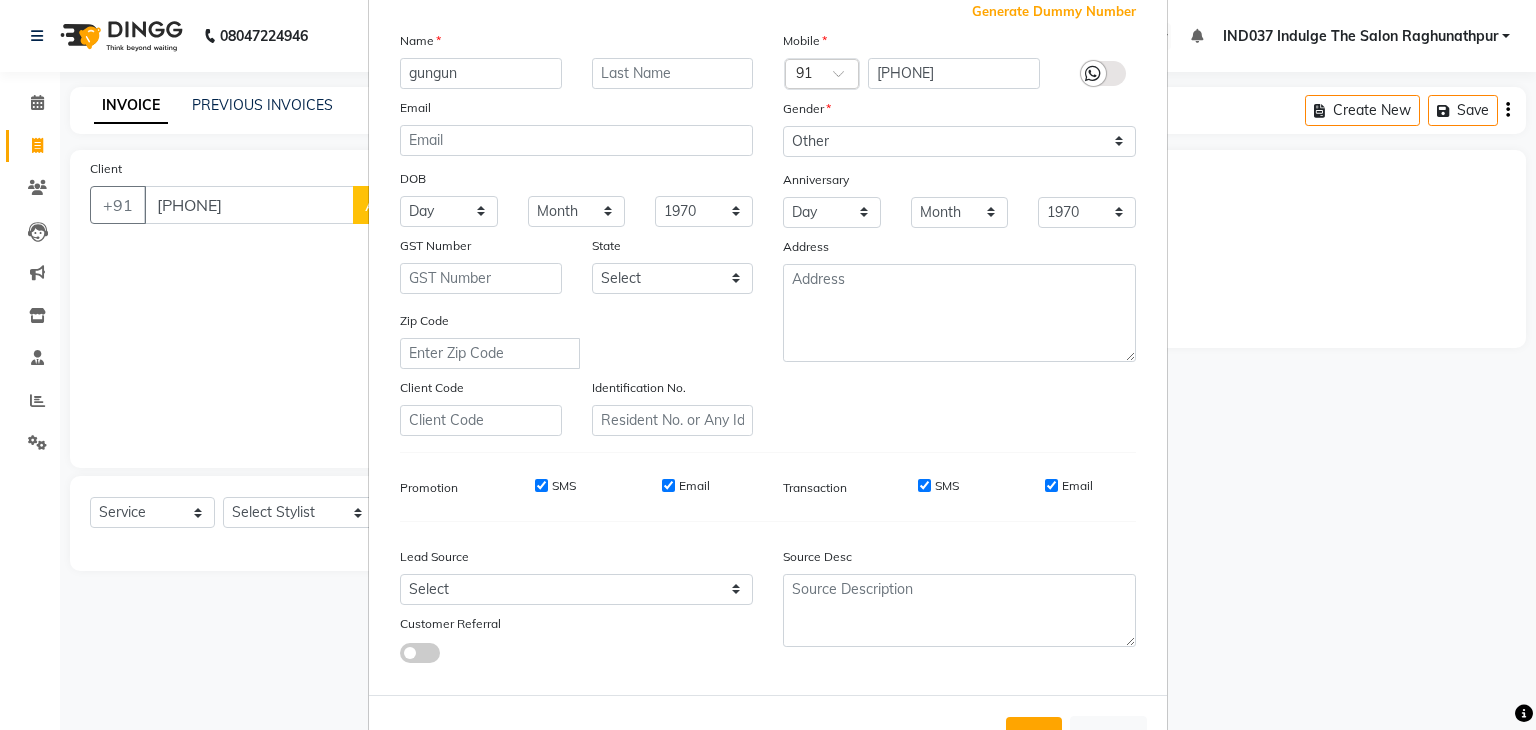scroll, scrollTop: 122, scrollLeft: 0, axis: vertical 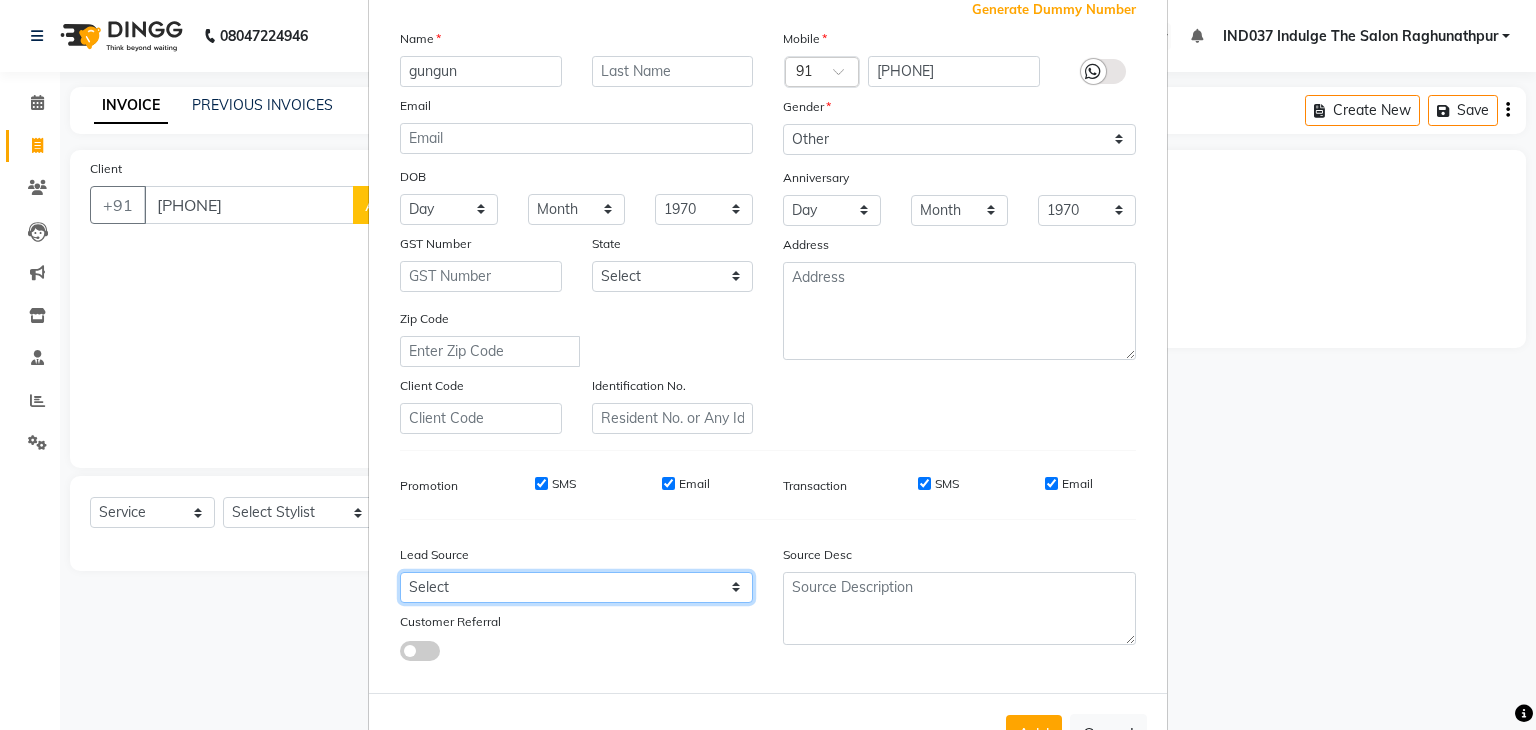 click on "Select Walk-in Referral Internet Friend Word of Mouth Advertisement Facebook JustDial Google Other" at bounding box center (576, 587) 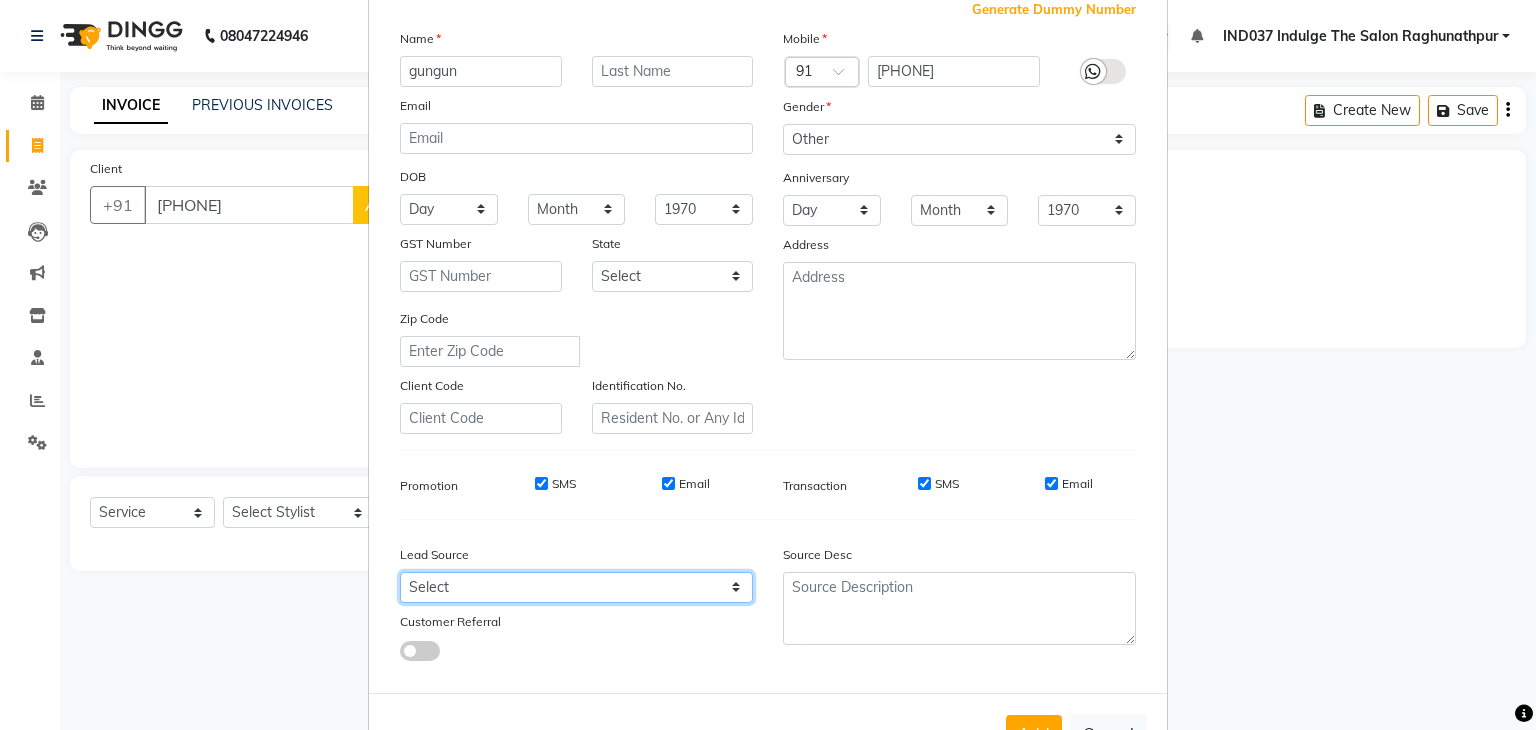 select on "50886" 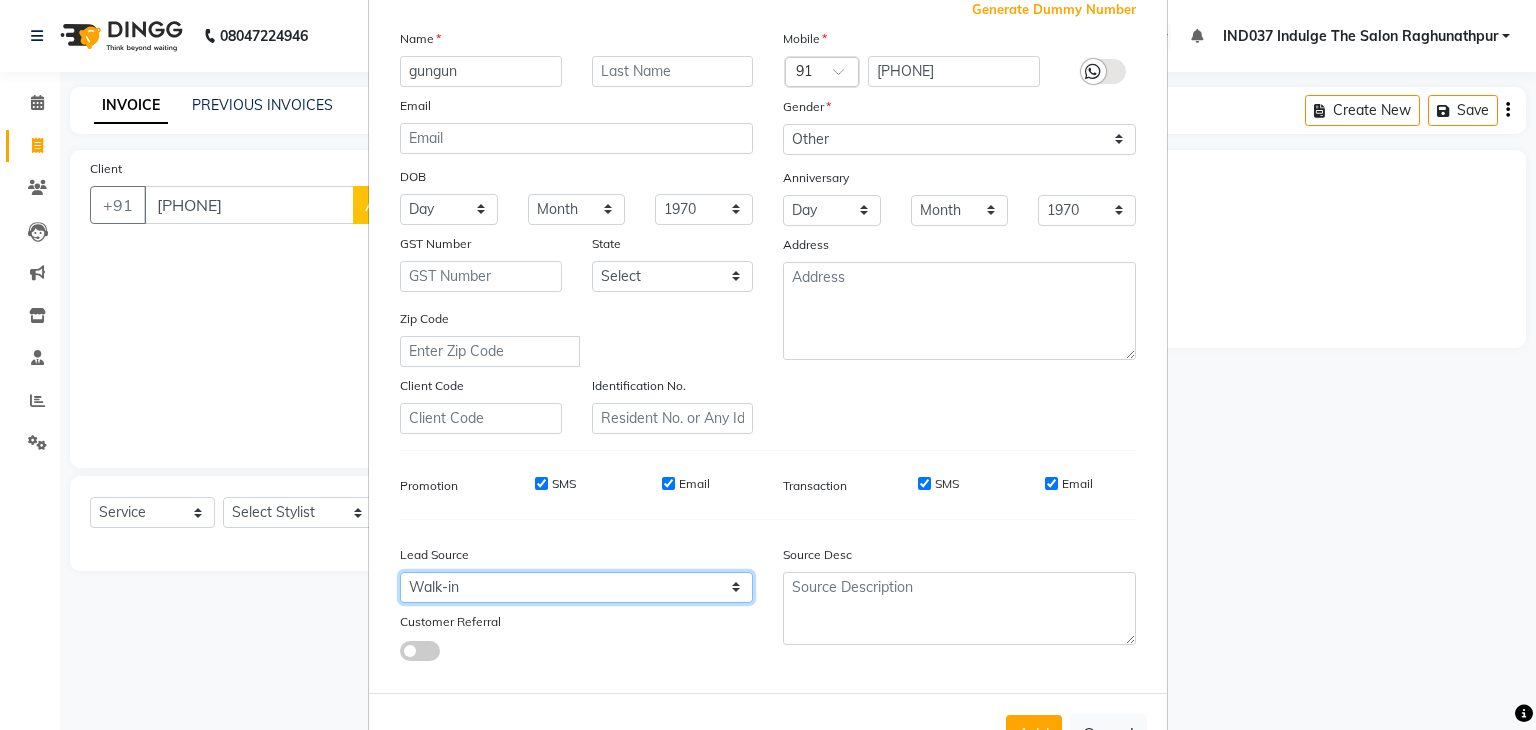 click on "Select Walk-in Referral Internet Friend Word of Mouth Advertisement Facebook JustDial Google Other" at bounding box center (576, 587) 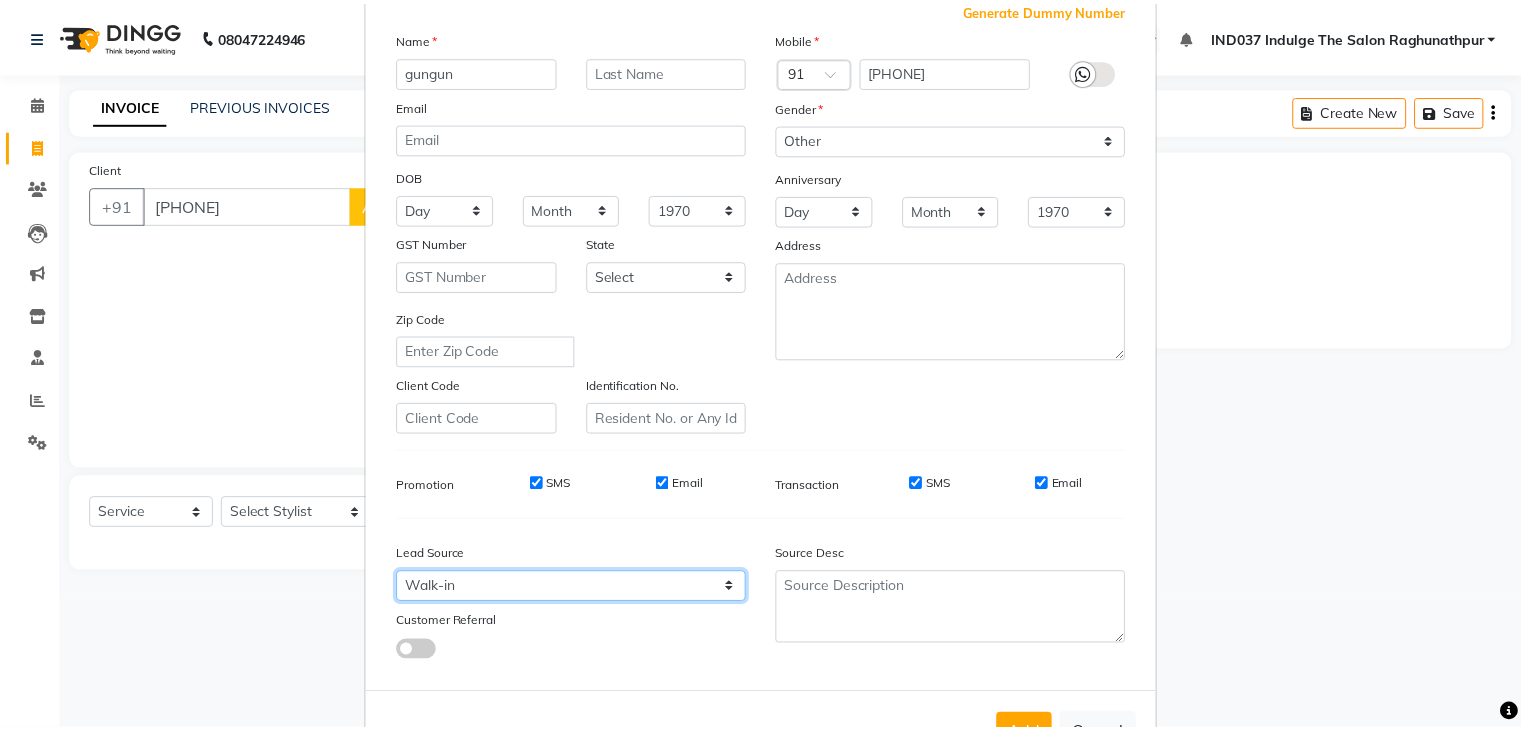scroll, scrollTop: 203, scrollLeft: 0, axis: vertical 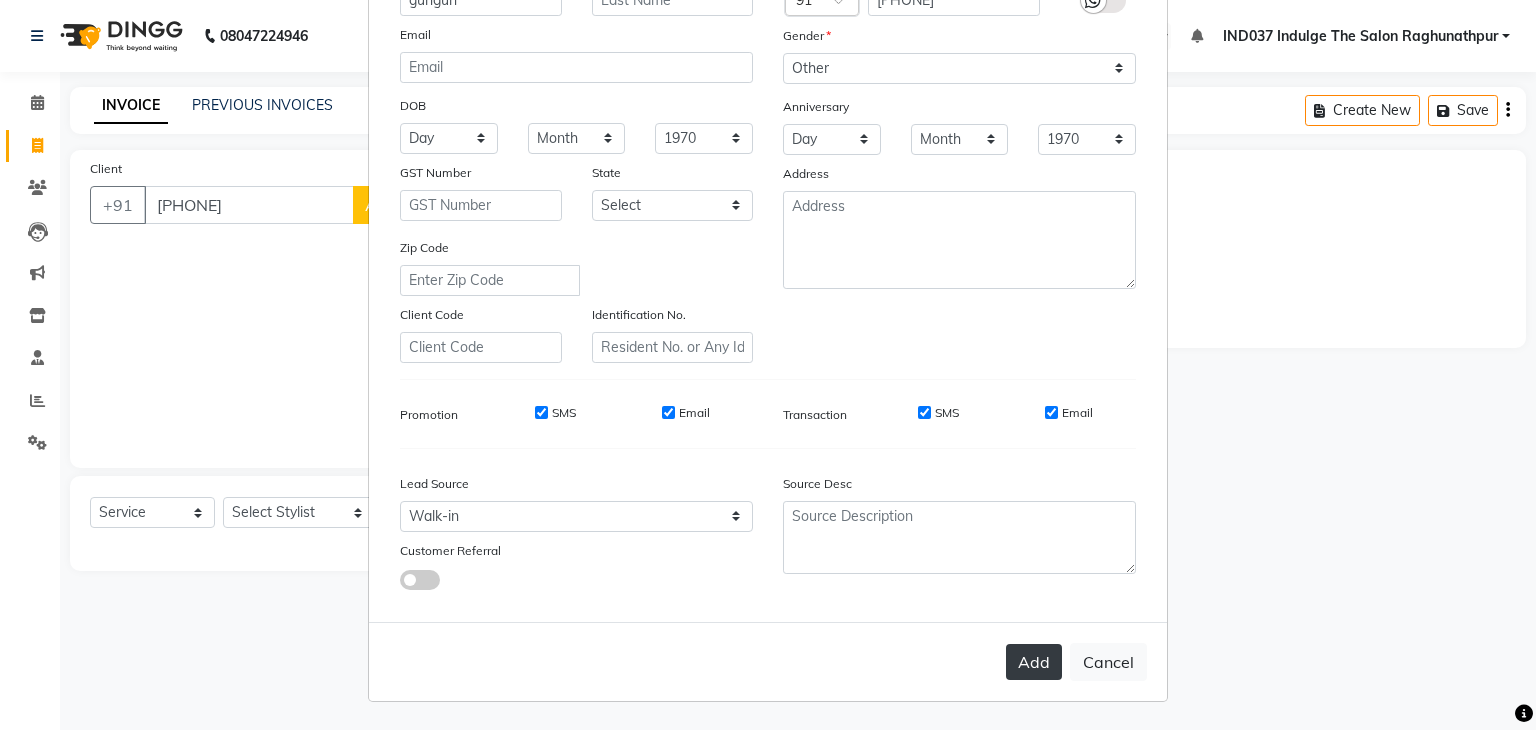 click on "Add" at bounding box center [1034, 662] 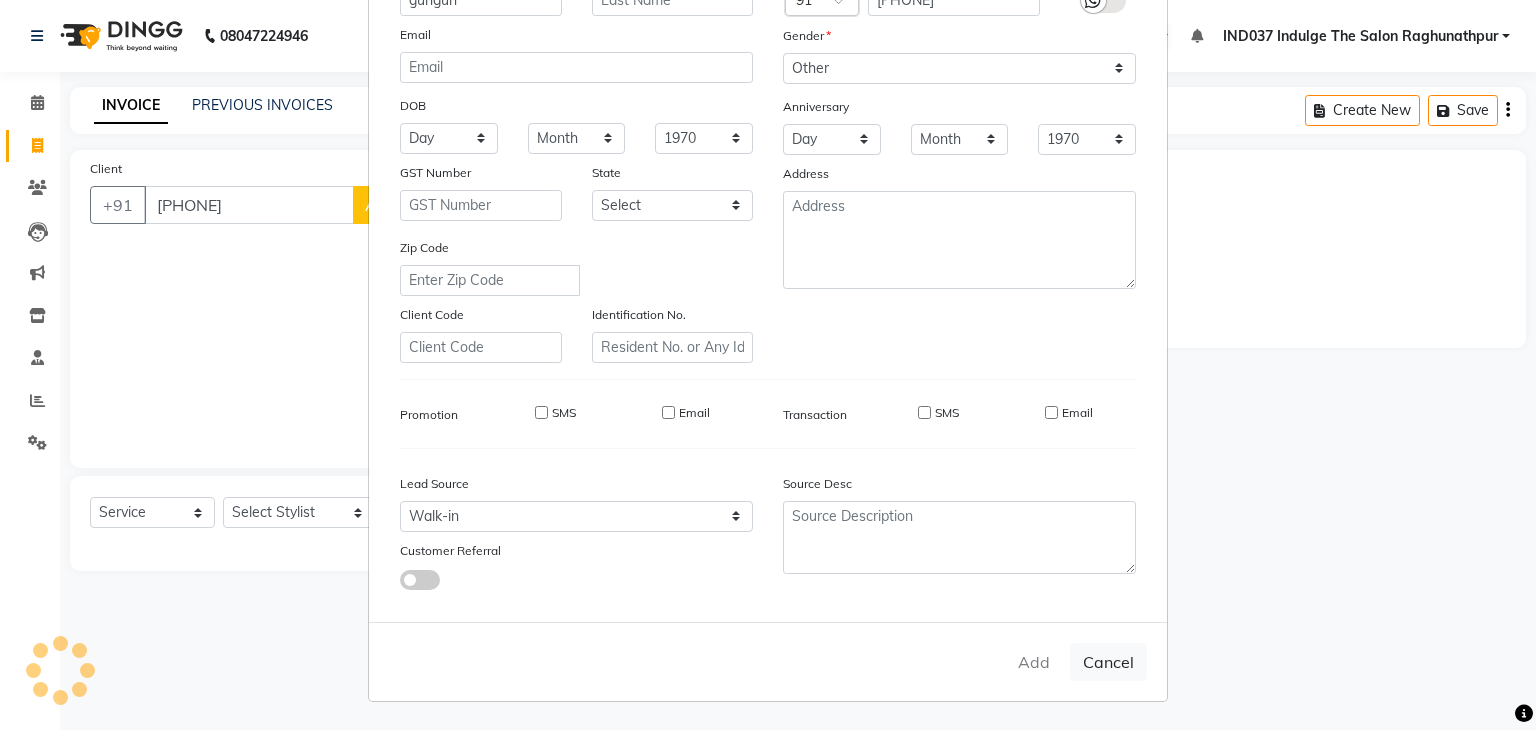 type 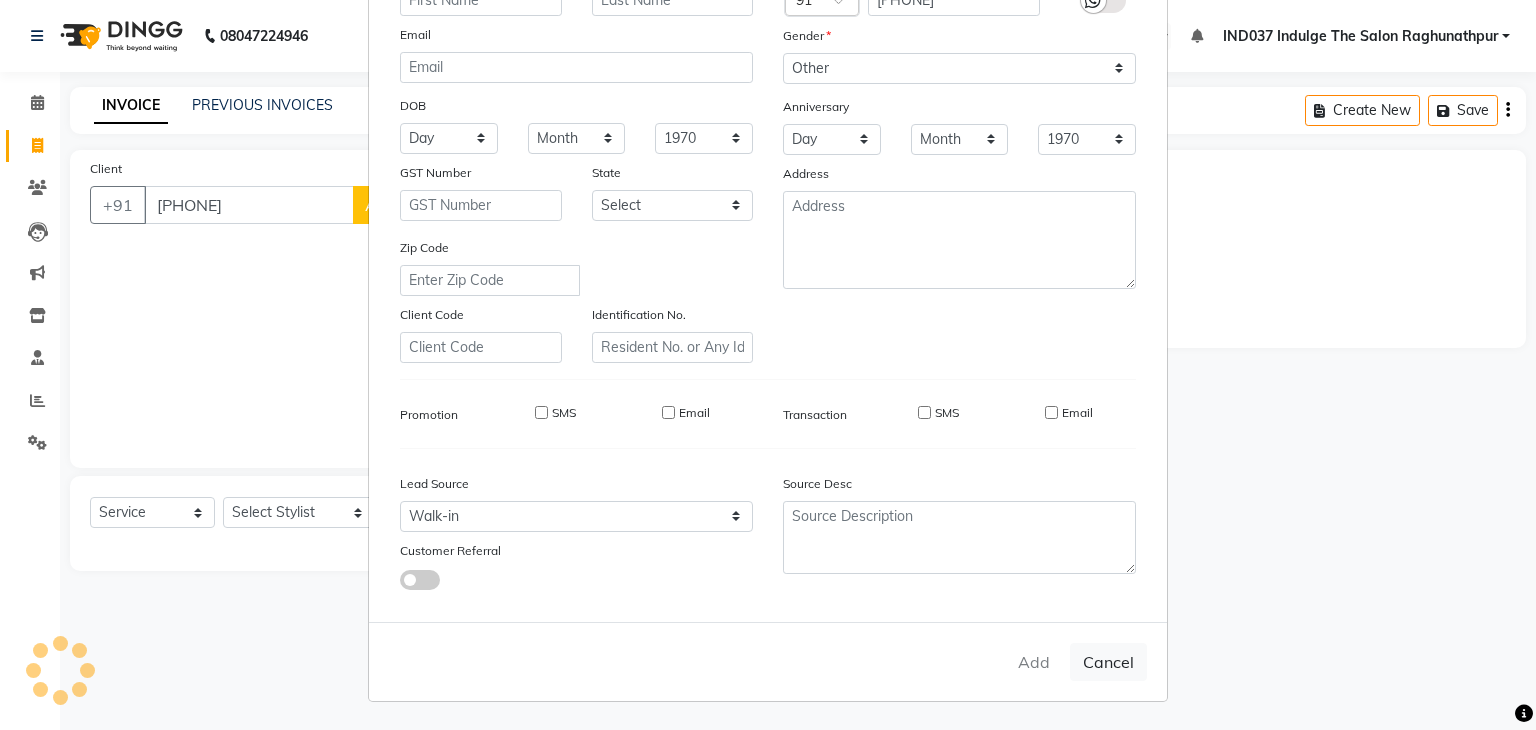 select 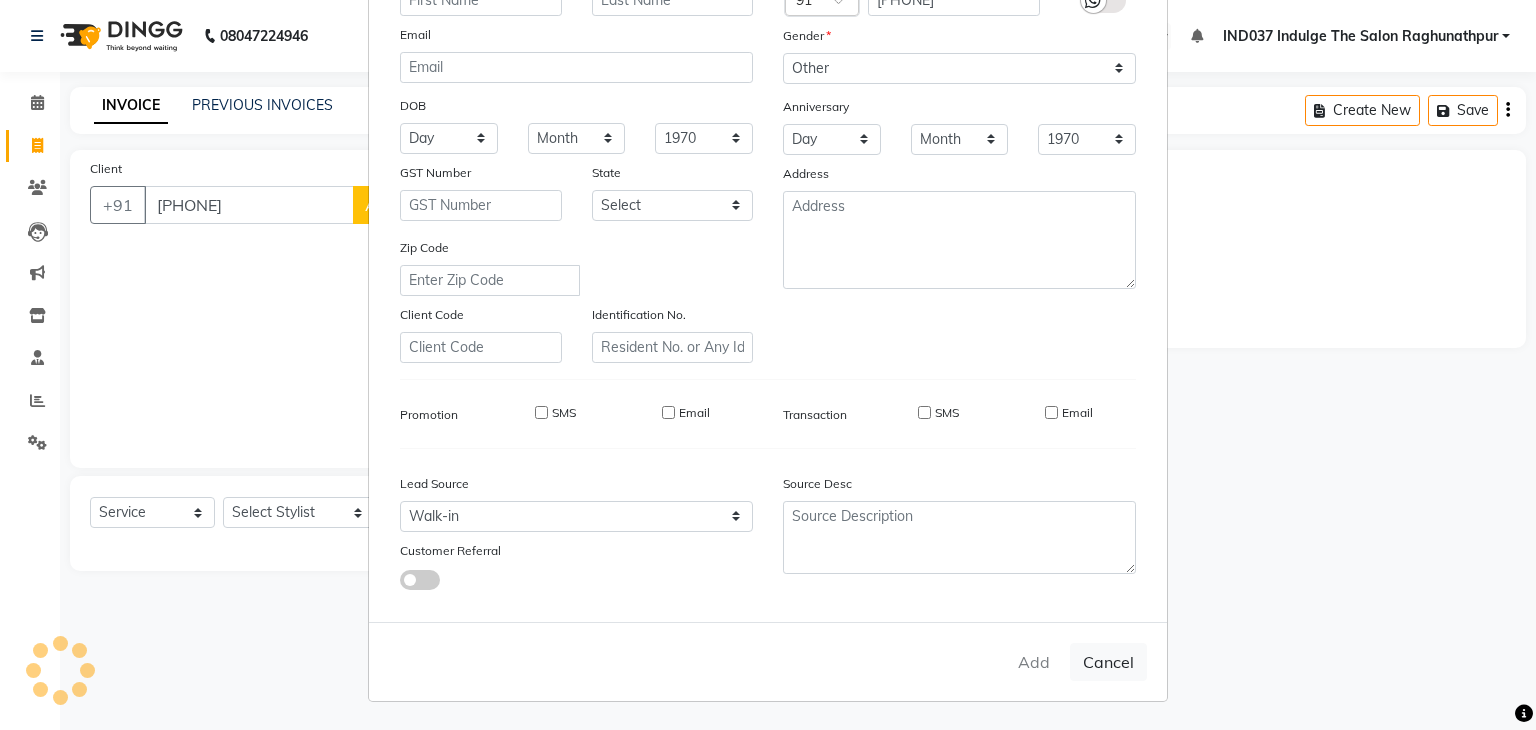 select 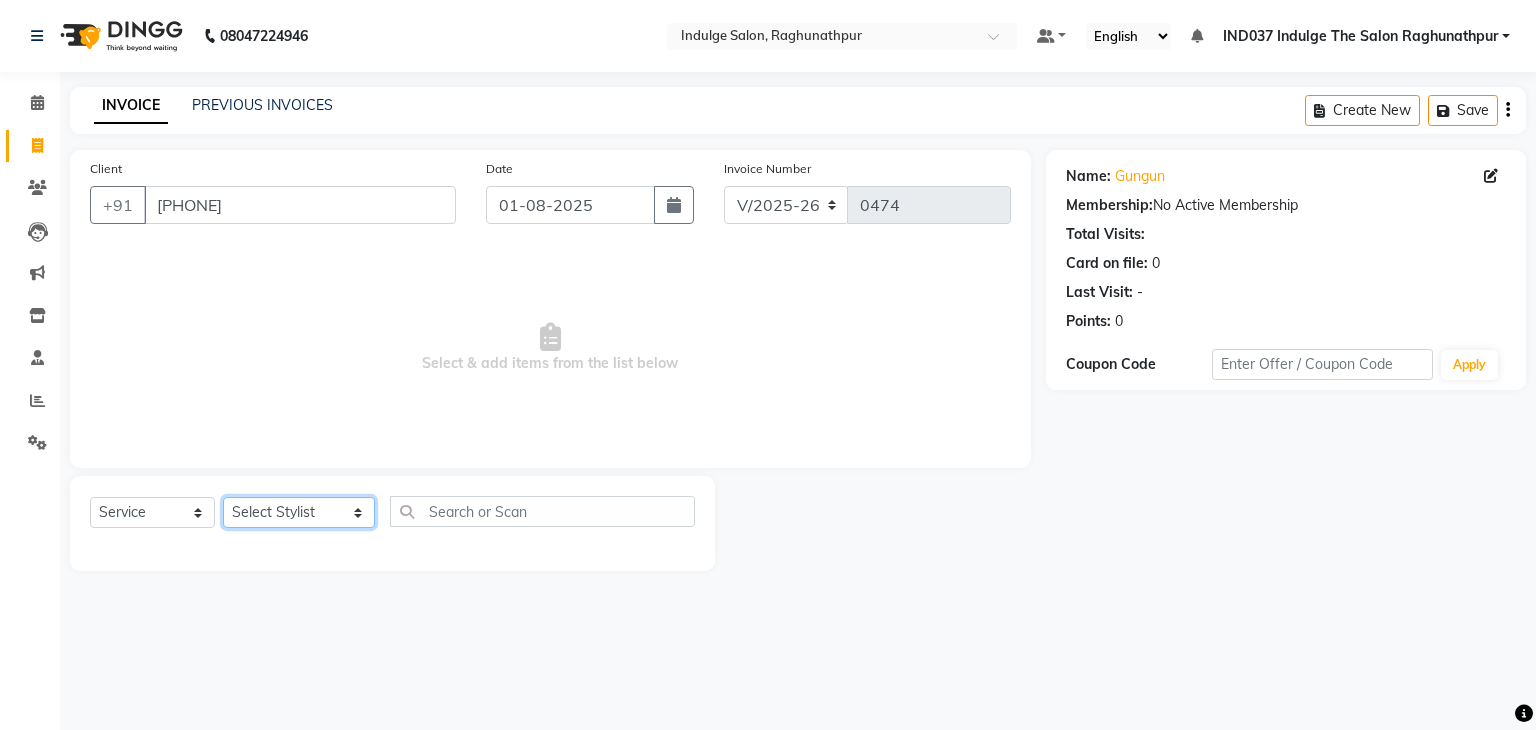 click on "Select Stylist Amir Ethan Happy IND037 Indulge The Salon Raghunathpur kartikey Nazia partha Rehan Roshan Sameer  shivangi  SWATI" 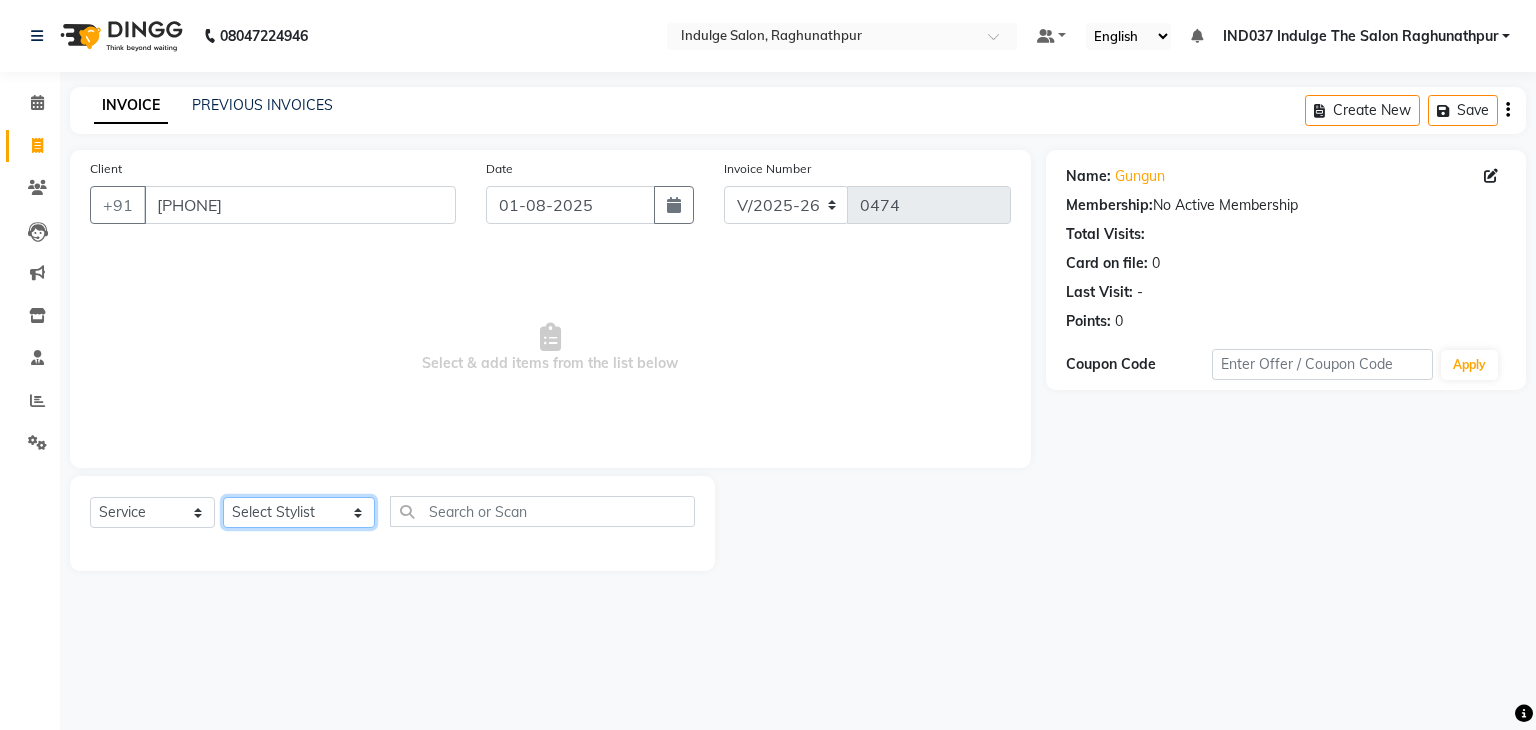 select on "66536" 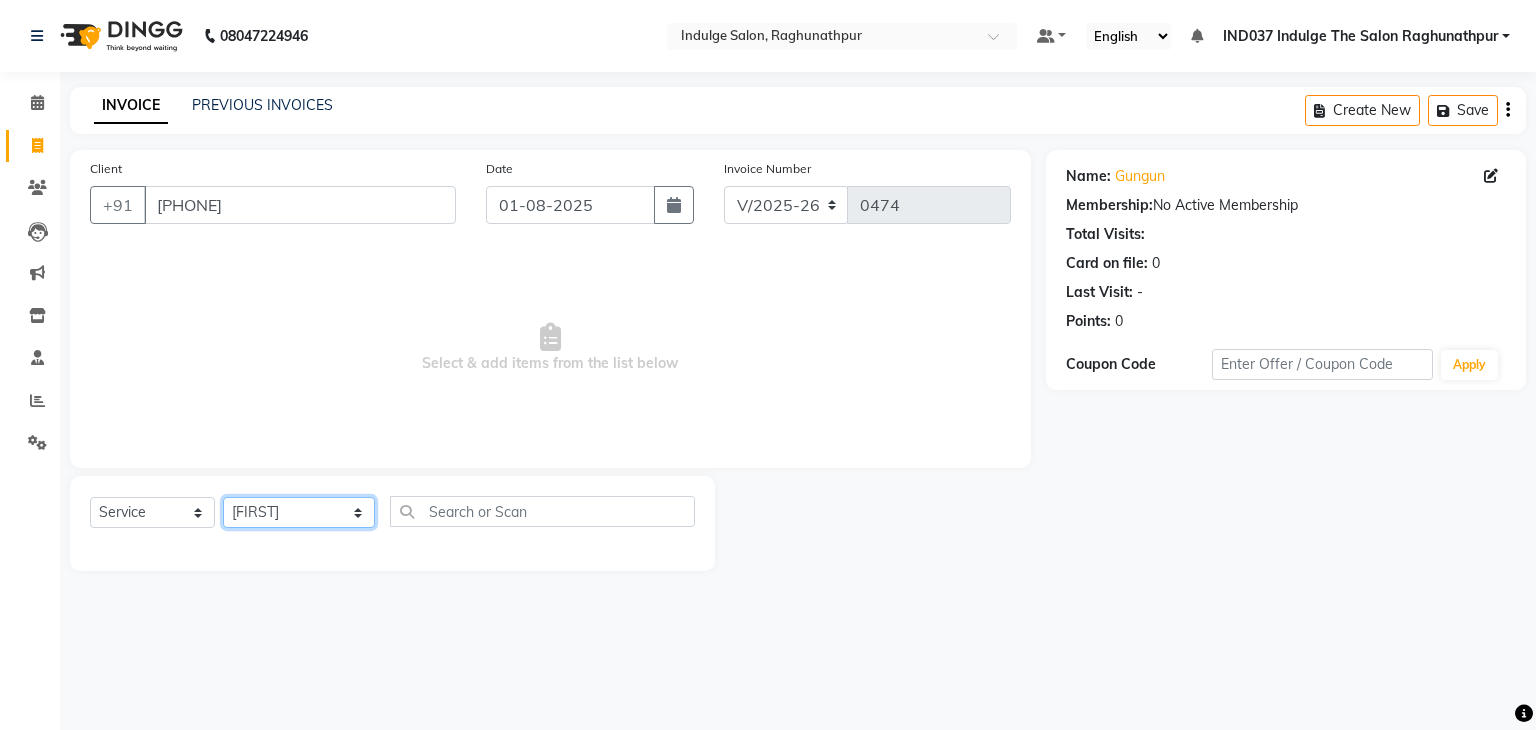 click on "Select Stylist Amir Ethan Happy IND037 Indulge The Salon Raghunathpur kartikey Nazia partha Rehan Roshan Sameer  shivangi  SWATI" 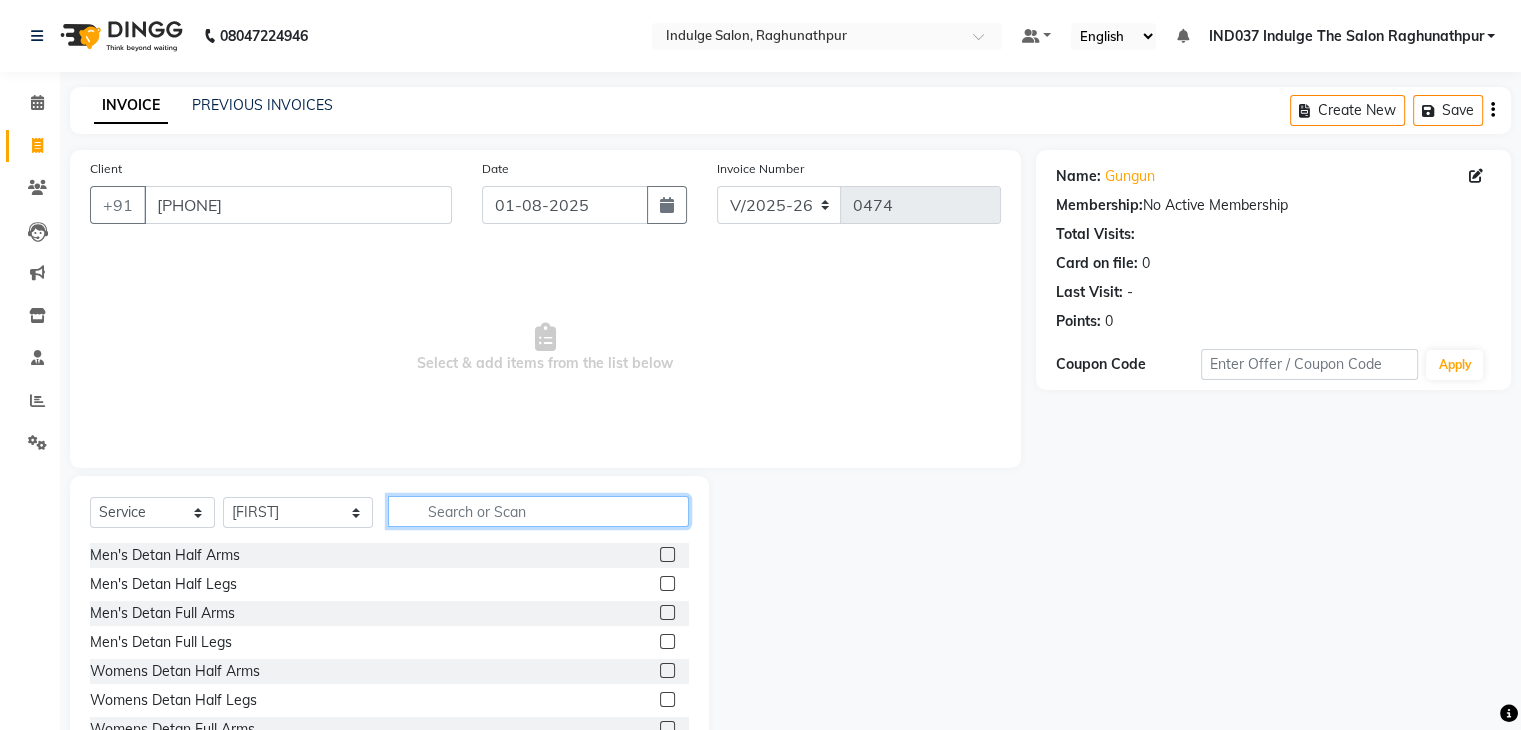 click 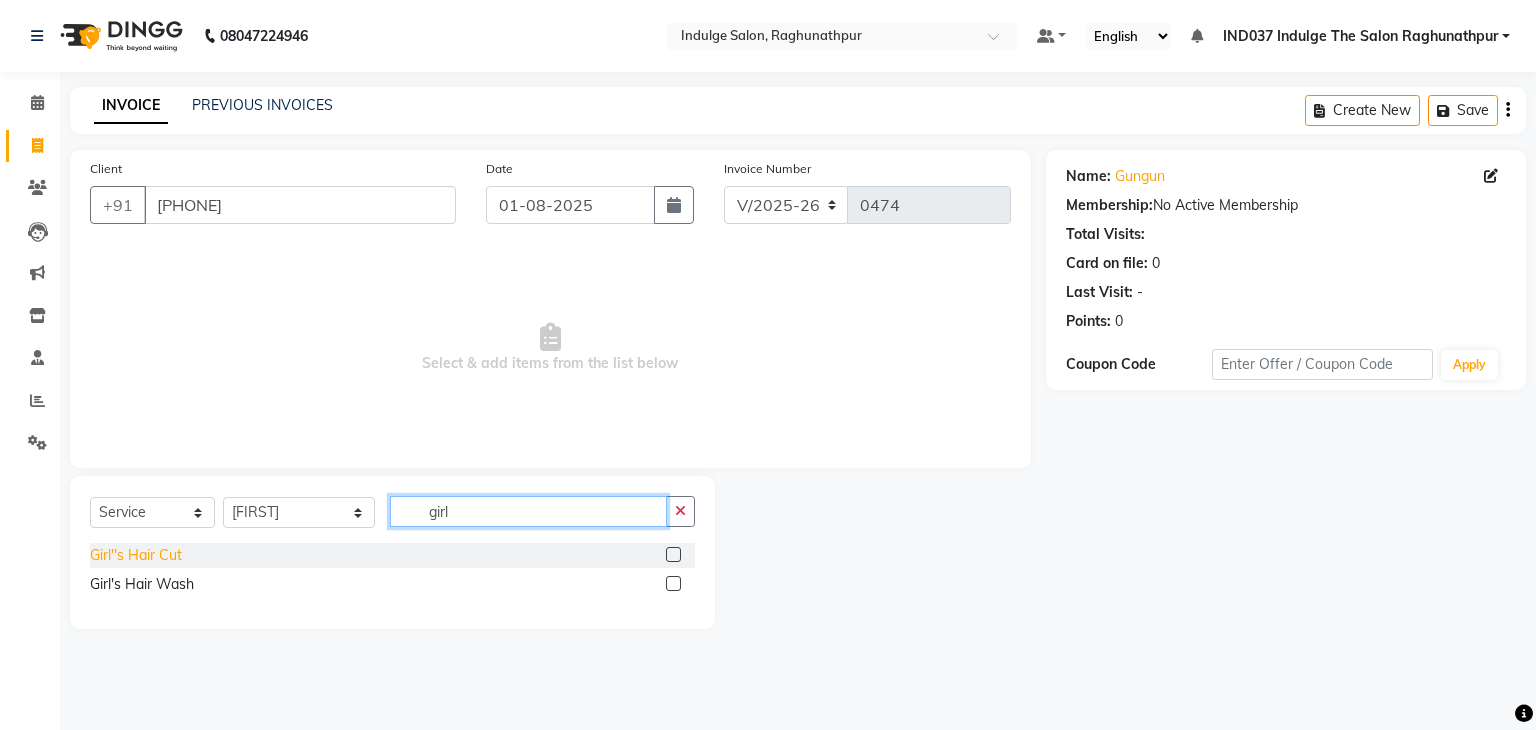 type on "girl" 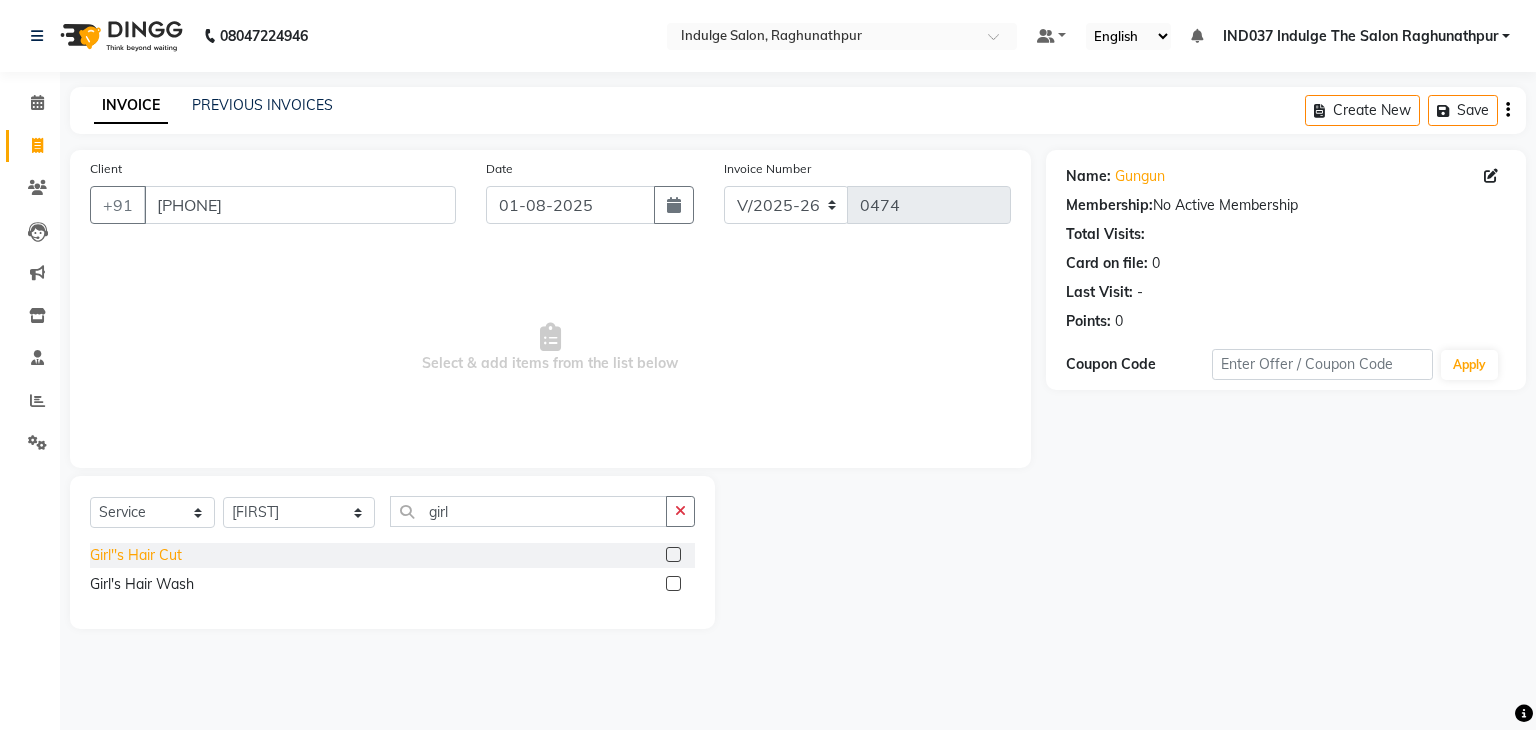 click on "Girl''s Hair Cut" 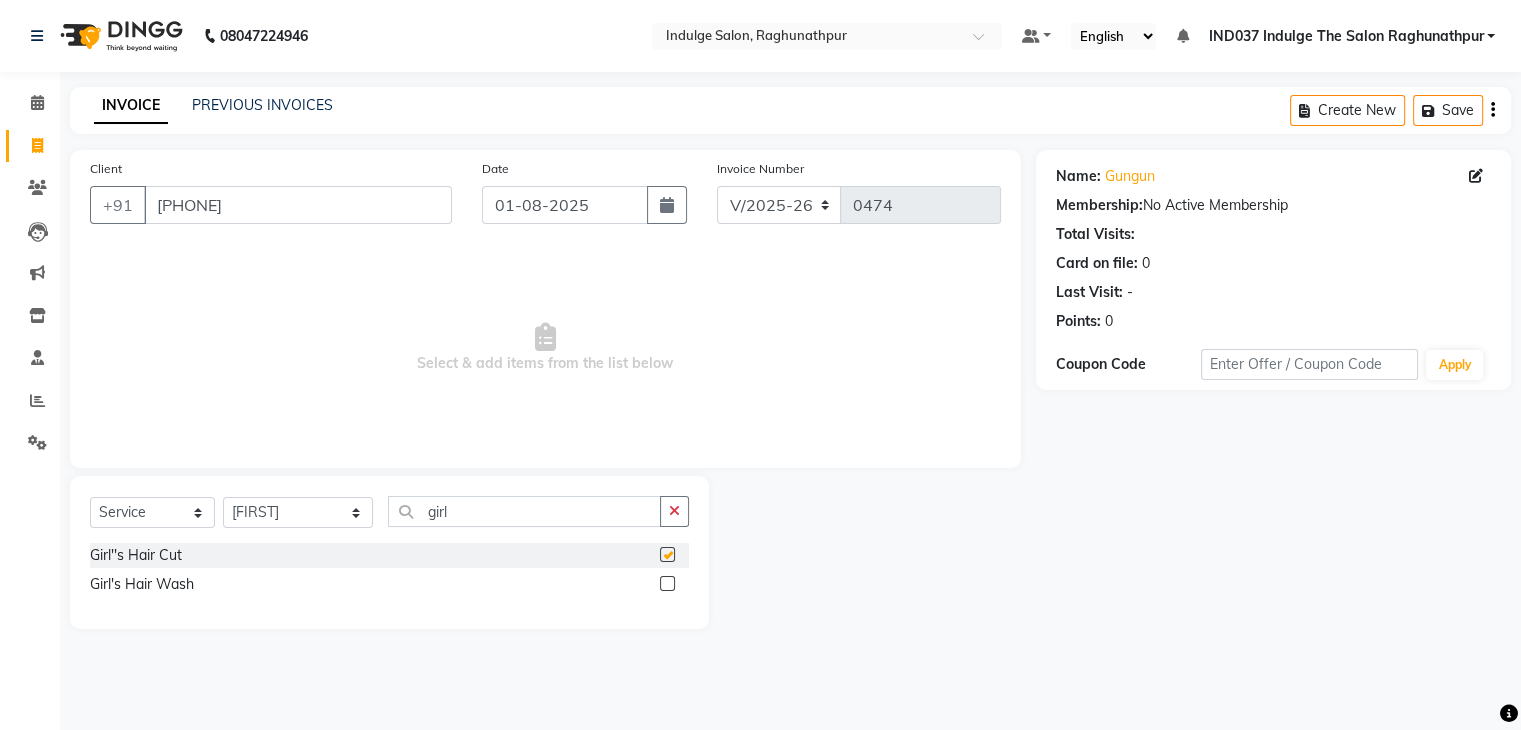 checkbox on "false" 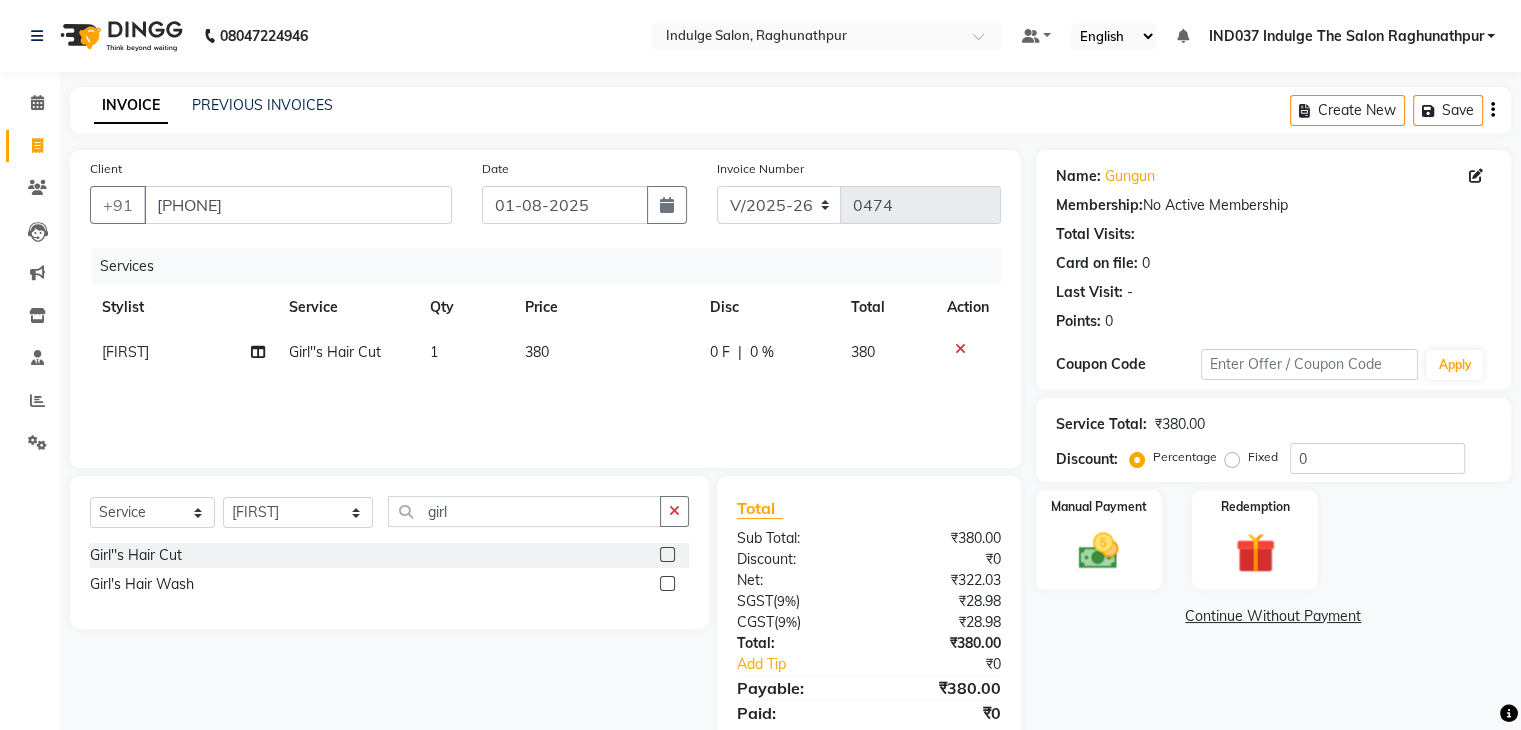 click on "0 %" 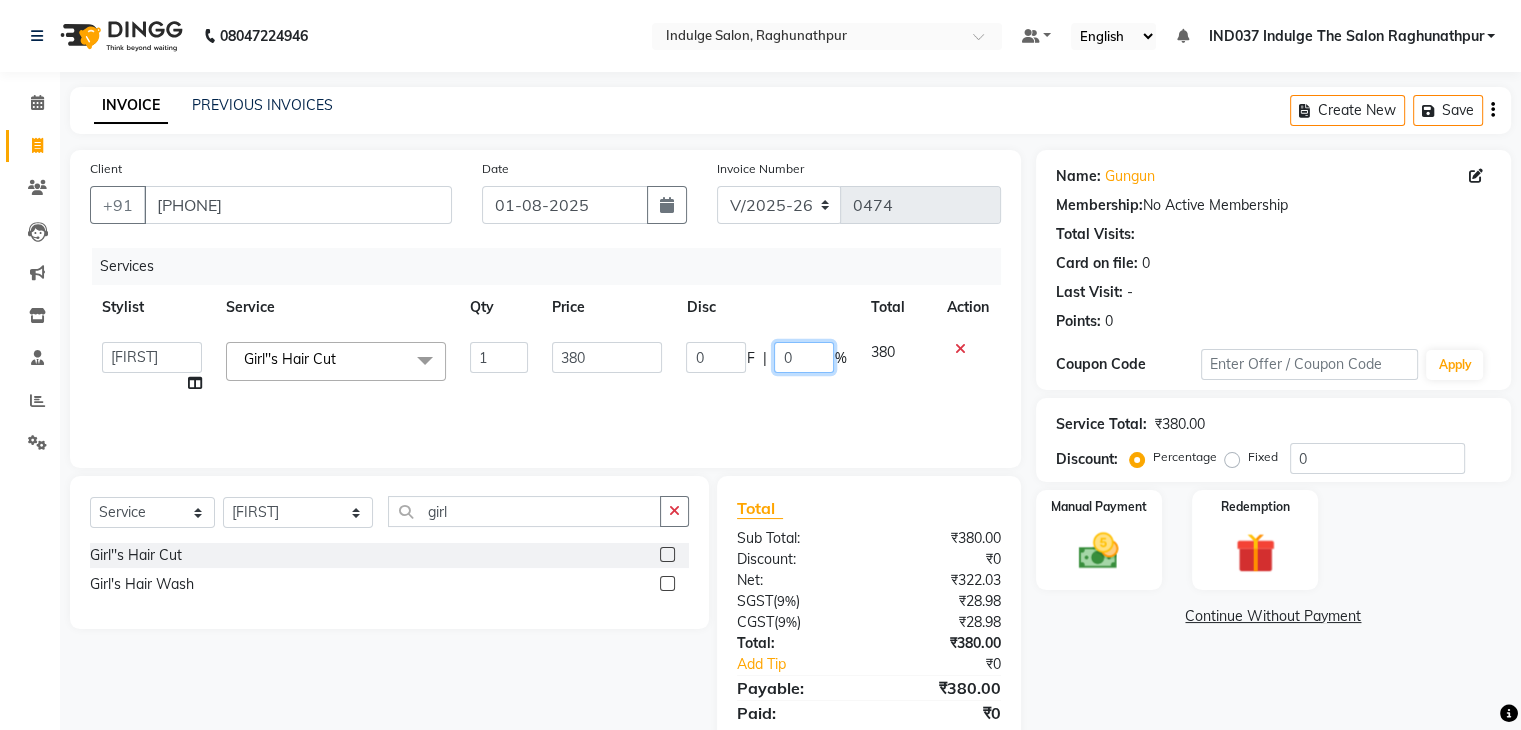 click on "0" 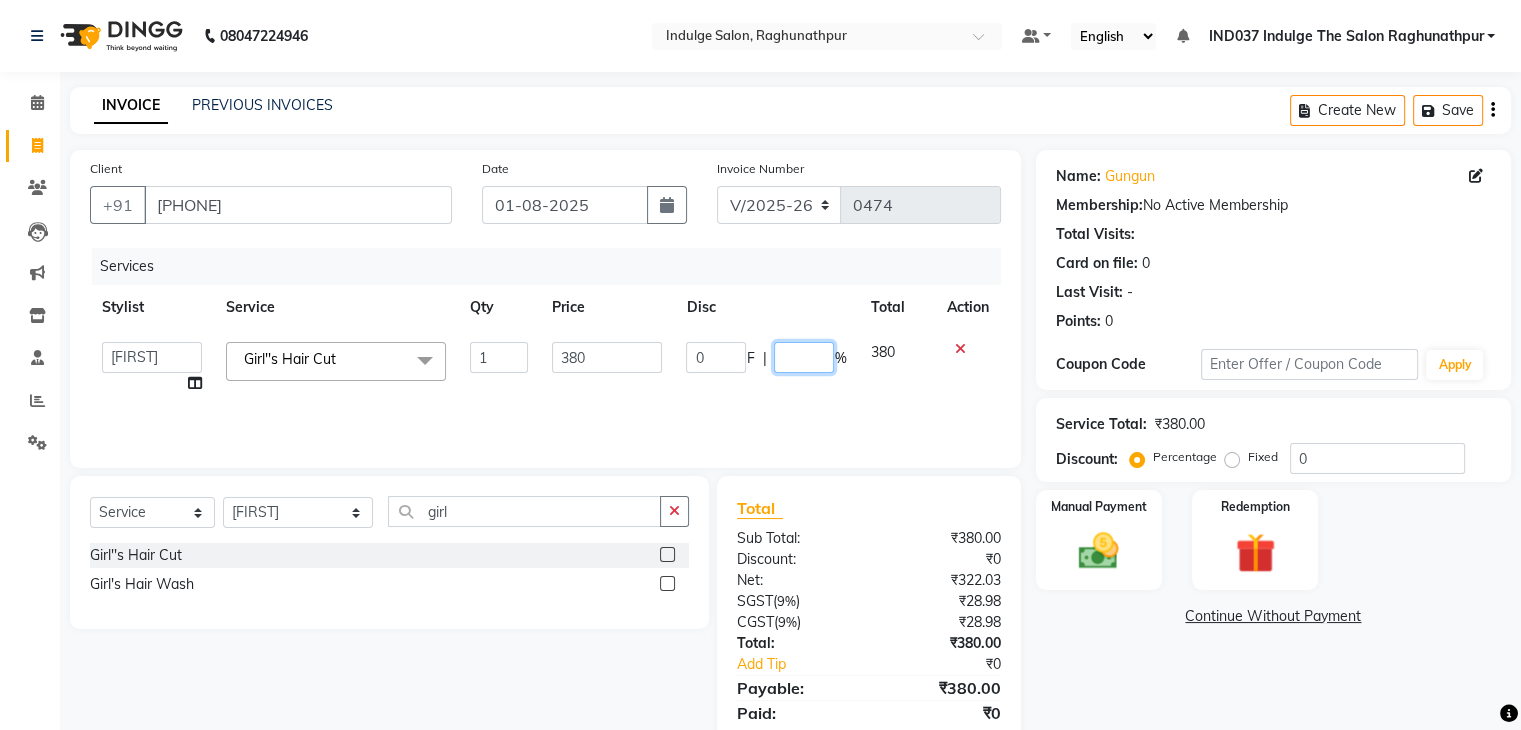 type on "9" 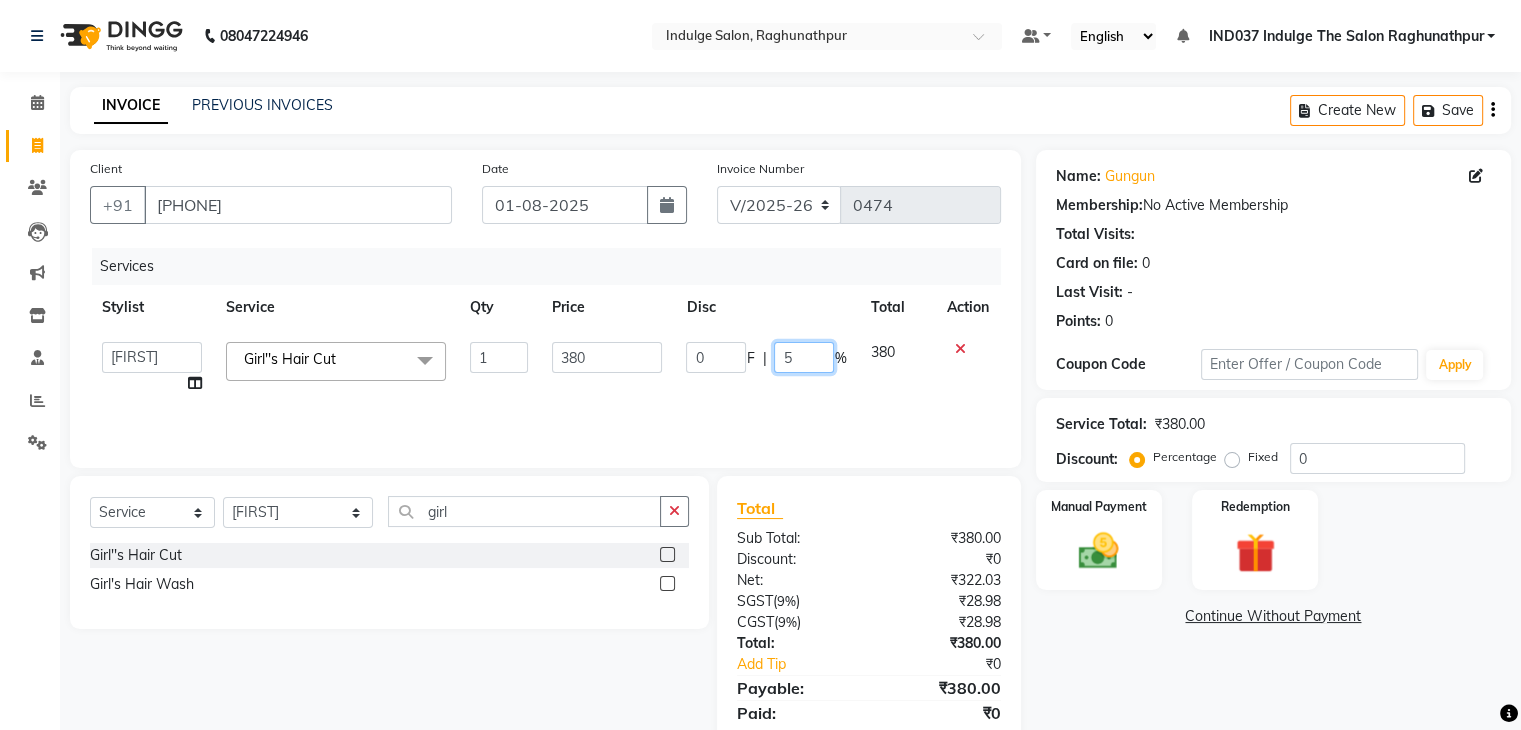 type on "50" 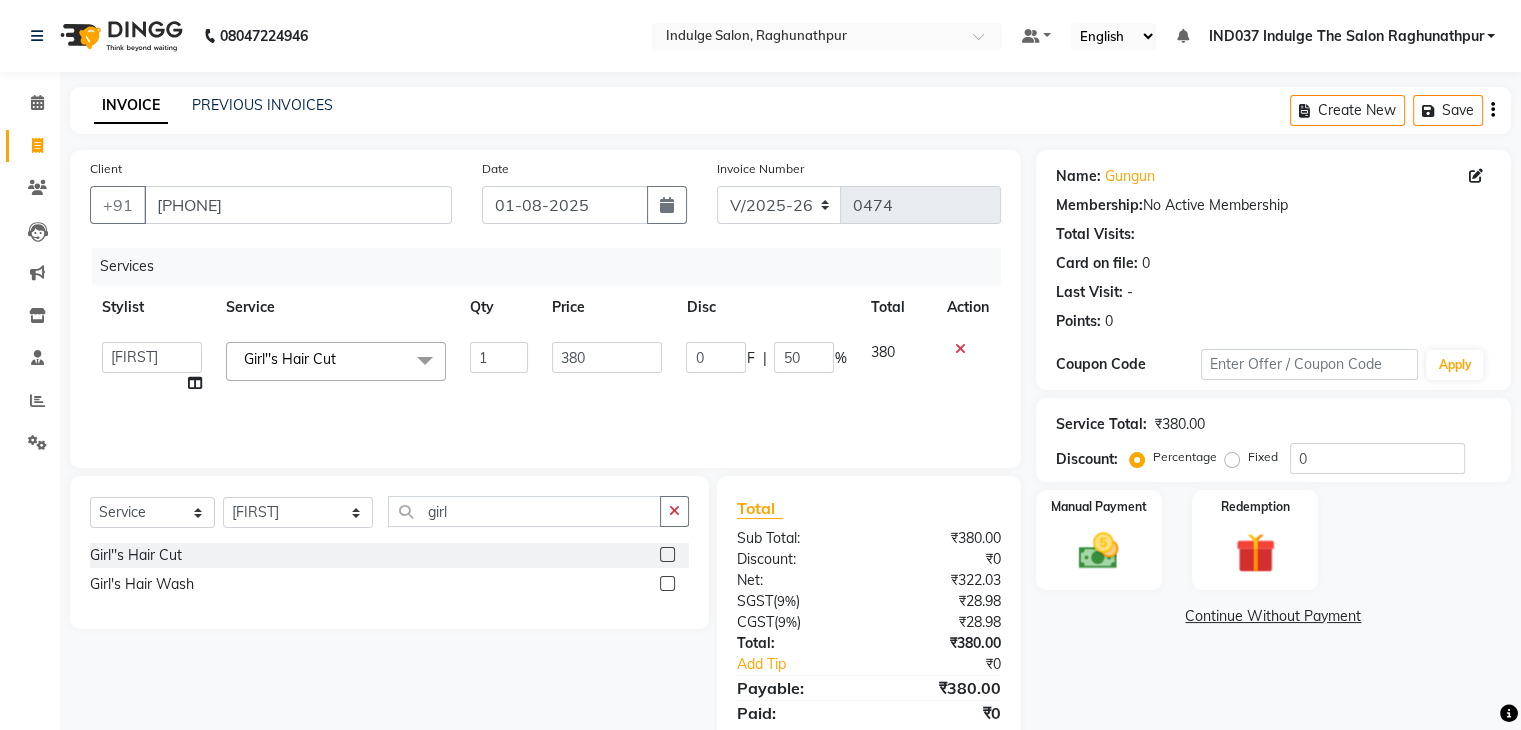 click on "Services Stylist Service Qty Price Disc Total Action [FIRST] [FIRST] [FIRST] IND037 Indulge The Salon Raghunathpur [FIRST] [FIRST] [FIRST] [FIRST] [FIRST] [FIRST] [FIRST] [FIRST] [FIRST] Girl's Hair Cut x Men's Detan Half Arms Men's Detan Half Legs Men's Detan Full Arms Men's Detan Full Legs Womens Detan Half Arms Womens Detan Half Legs Womens Detan Full Arms Womens Detan Full Legs Men's Foot Massage Men's Back Massage Men's Hand & Back Polishing + Detan Pack Men's Luxury Stress Relief Massage Men's Luxury Body Polishing Men's Luxury Hand / Back Polishing Men's Luxury Body Polish & Wrap Men's Luxury Signature Body TreatmentWomens Foot MassageWomens Back MassageWomens Hand & Back Polishing + Detan PackWomens Luxury Stress Relief MassageWomens Luxury Body PolishingWomens Luxury Hand / Back PolishingWomens Luxury Body Polish & WrapWomens Luxury Signature Body TreatmentMen's Cut, File & Nail Paint- ManicureMen's Delux SPA ManicureMen's De-tan ManicureMen's Luxury Manicure RitualWomens Ironing" 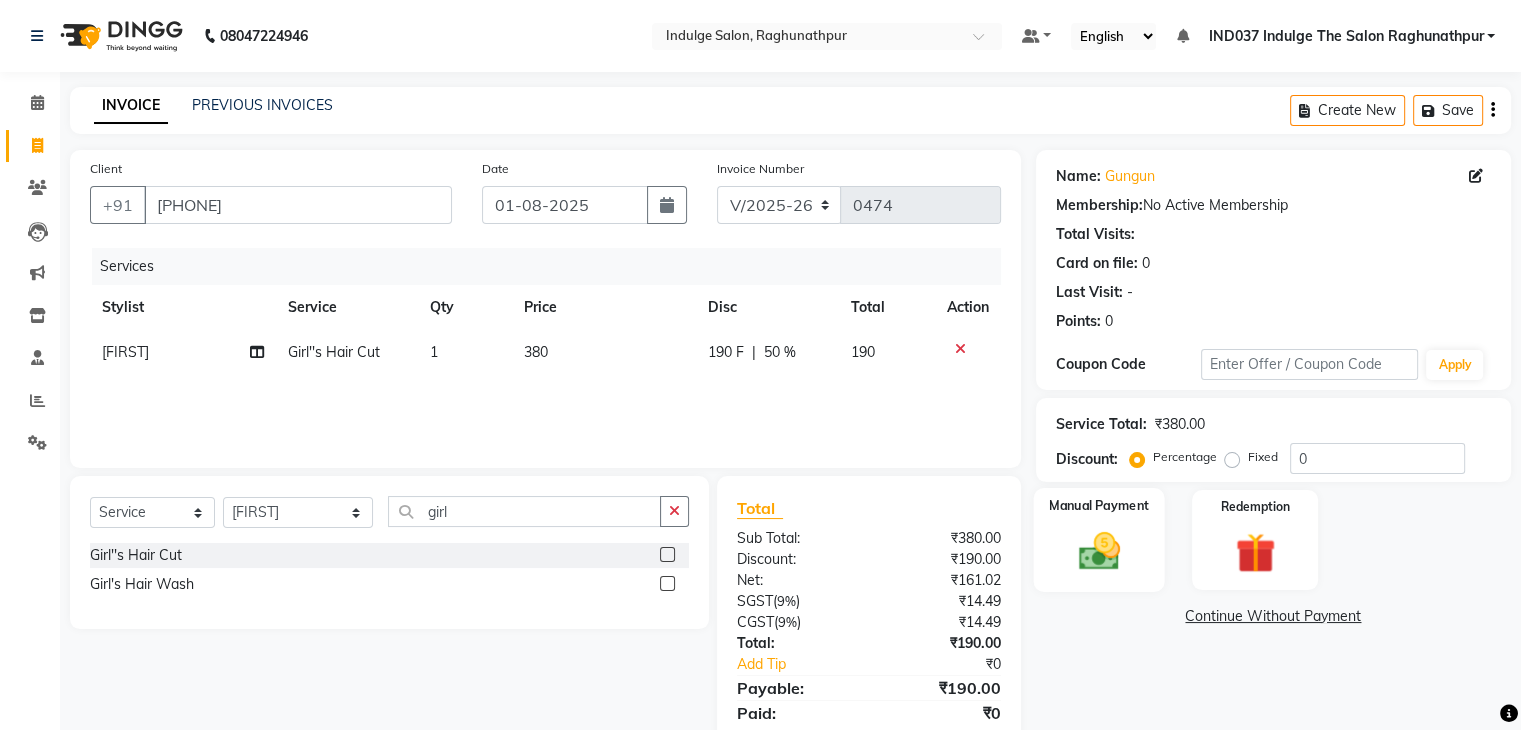 click 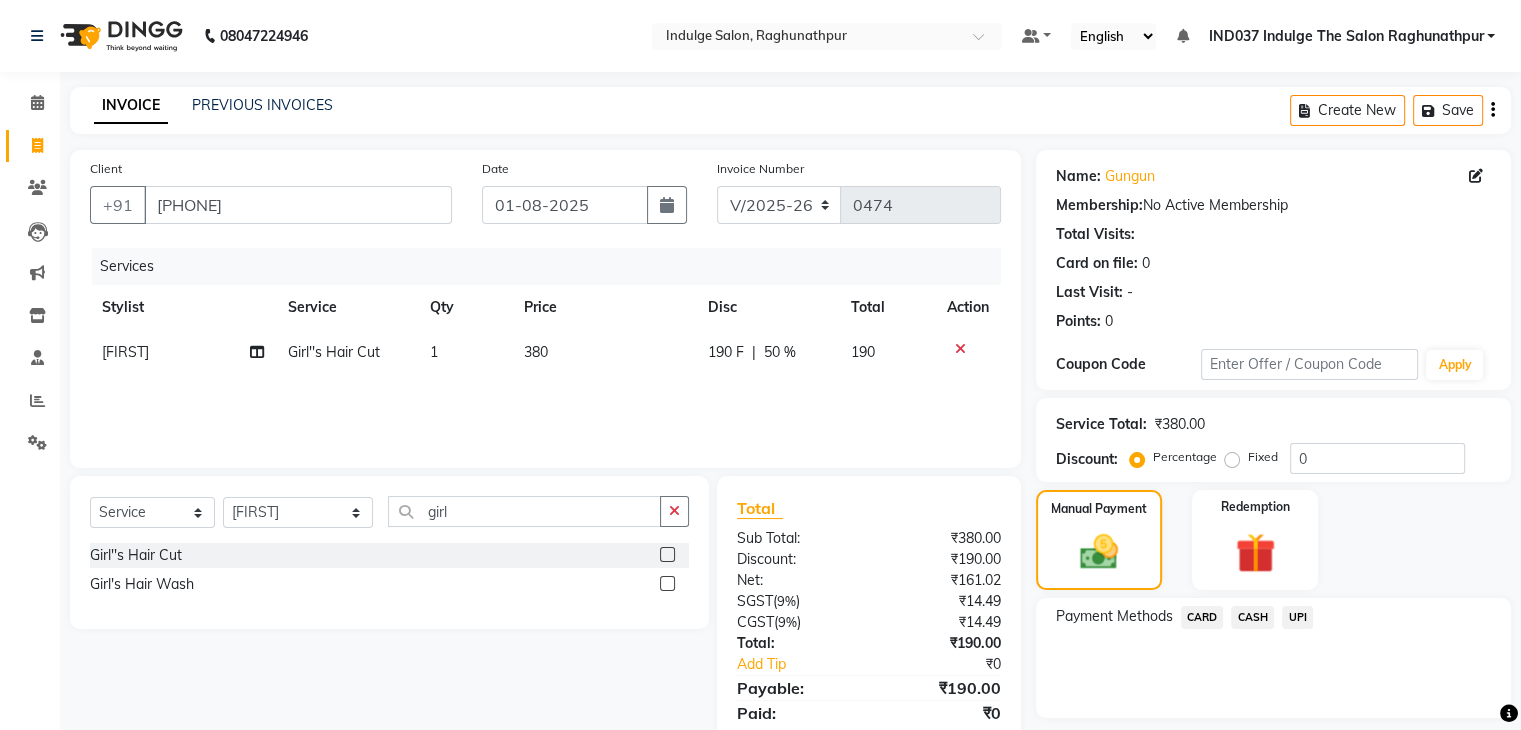 click on "UPI" 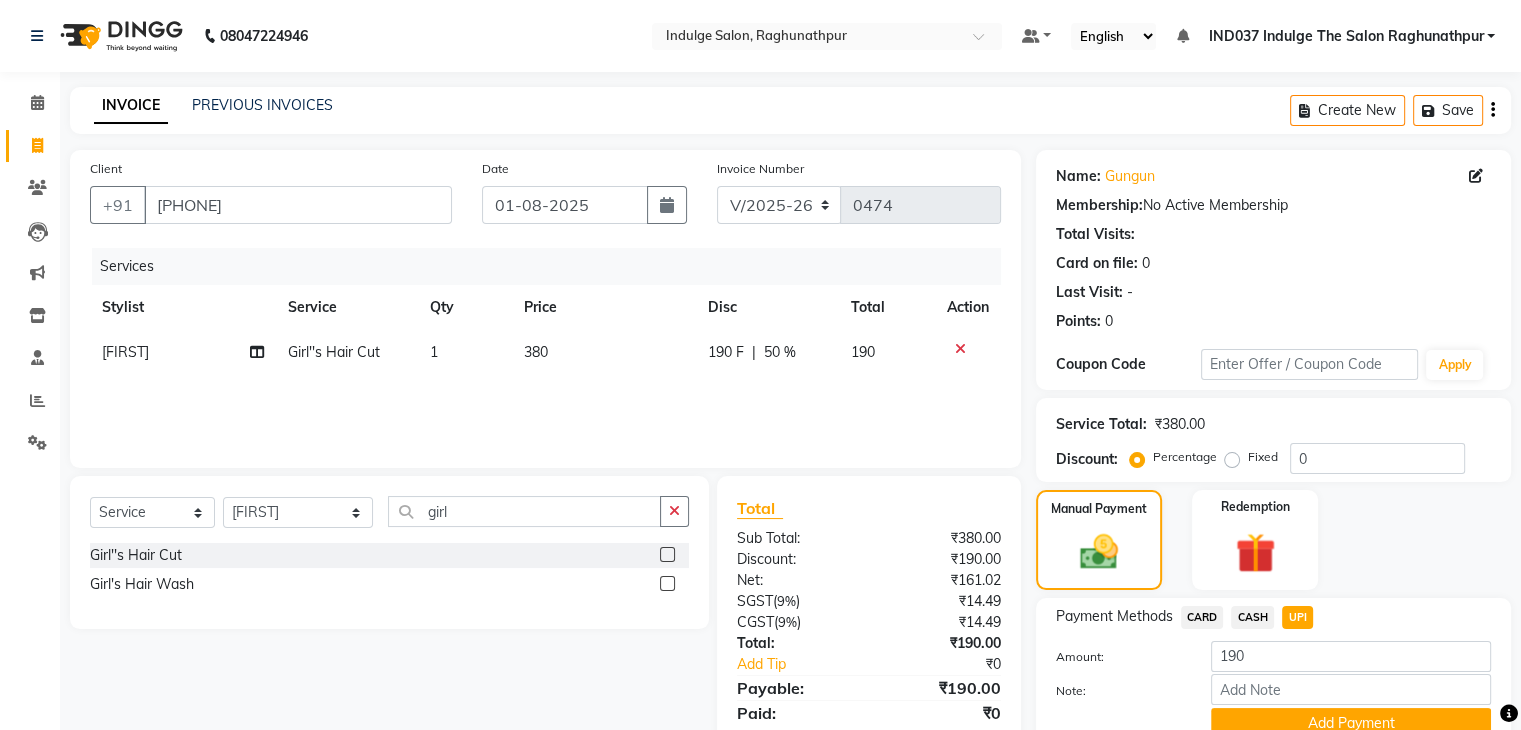 scroll, scrollTop: 89, scrollLeft: 0, axis: vertical 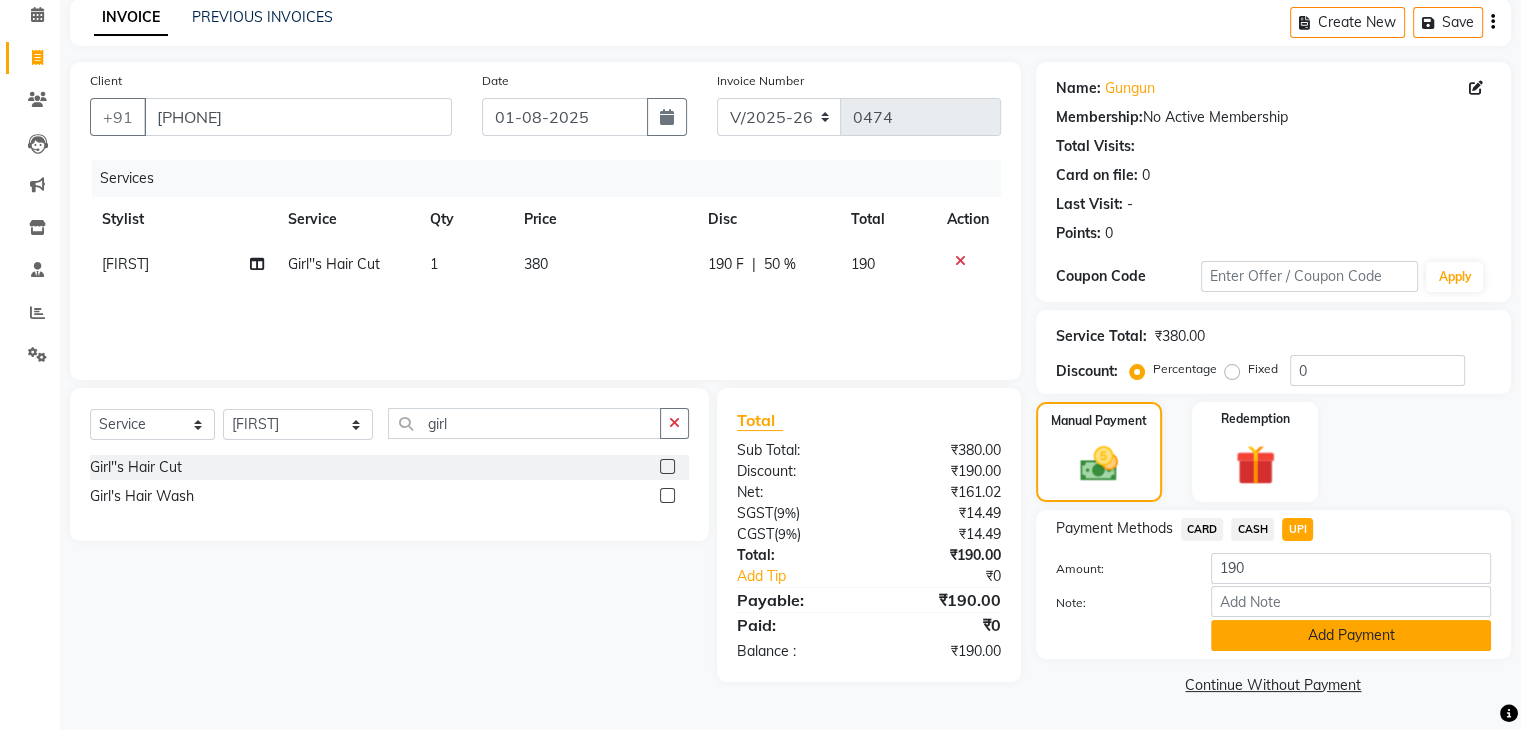 click on "Add Payment" 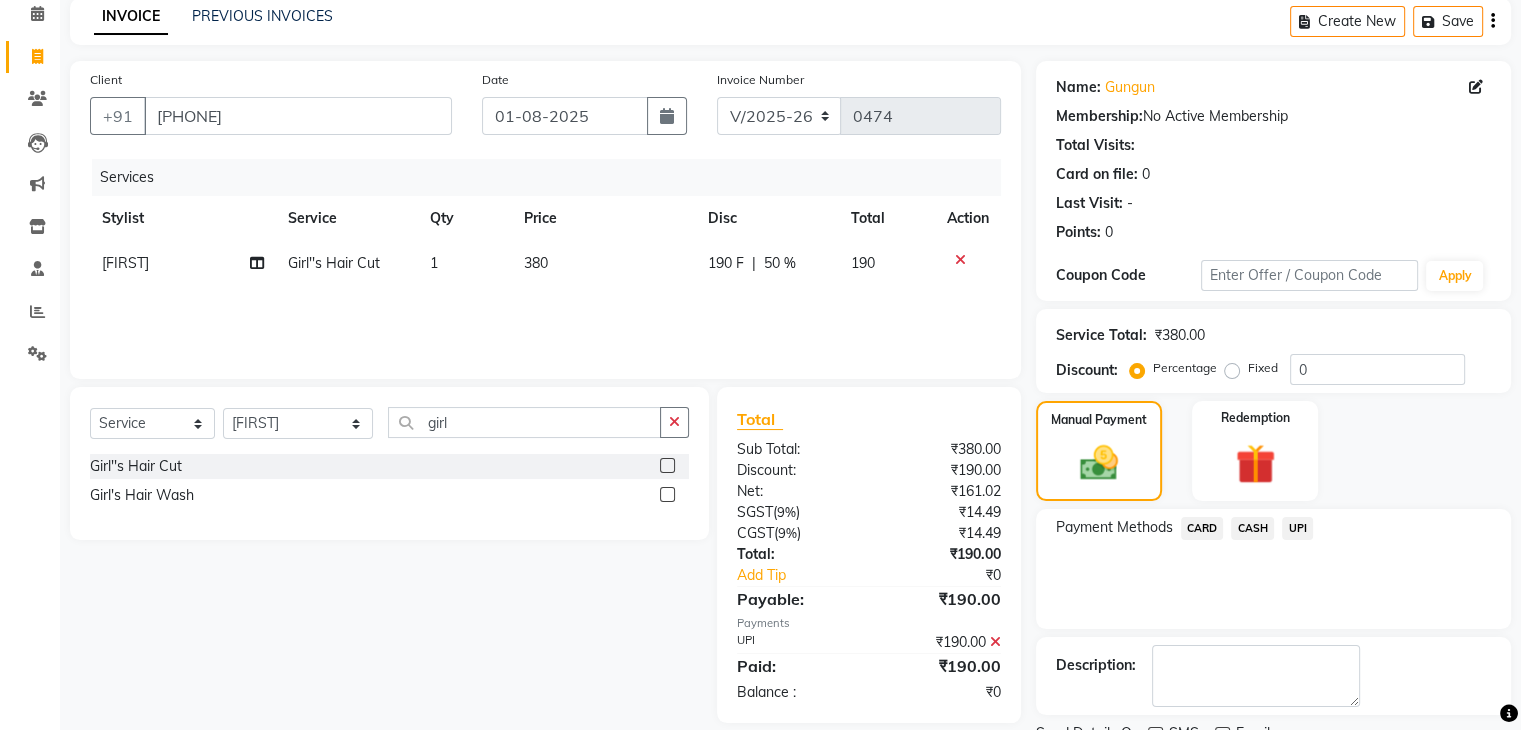 scroll, scrollTop: 171, scrollLeft: 0, axis: vertical 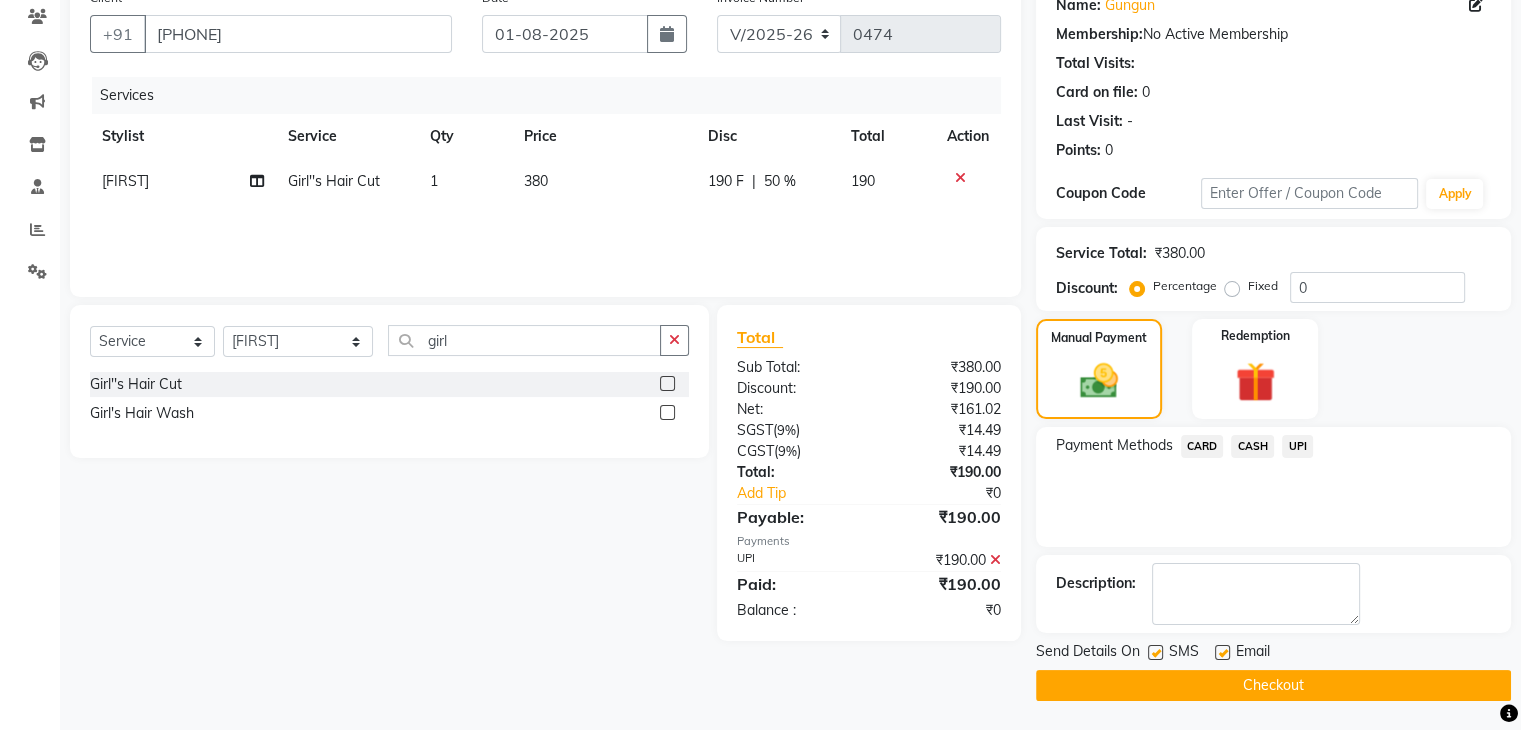 click 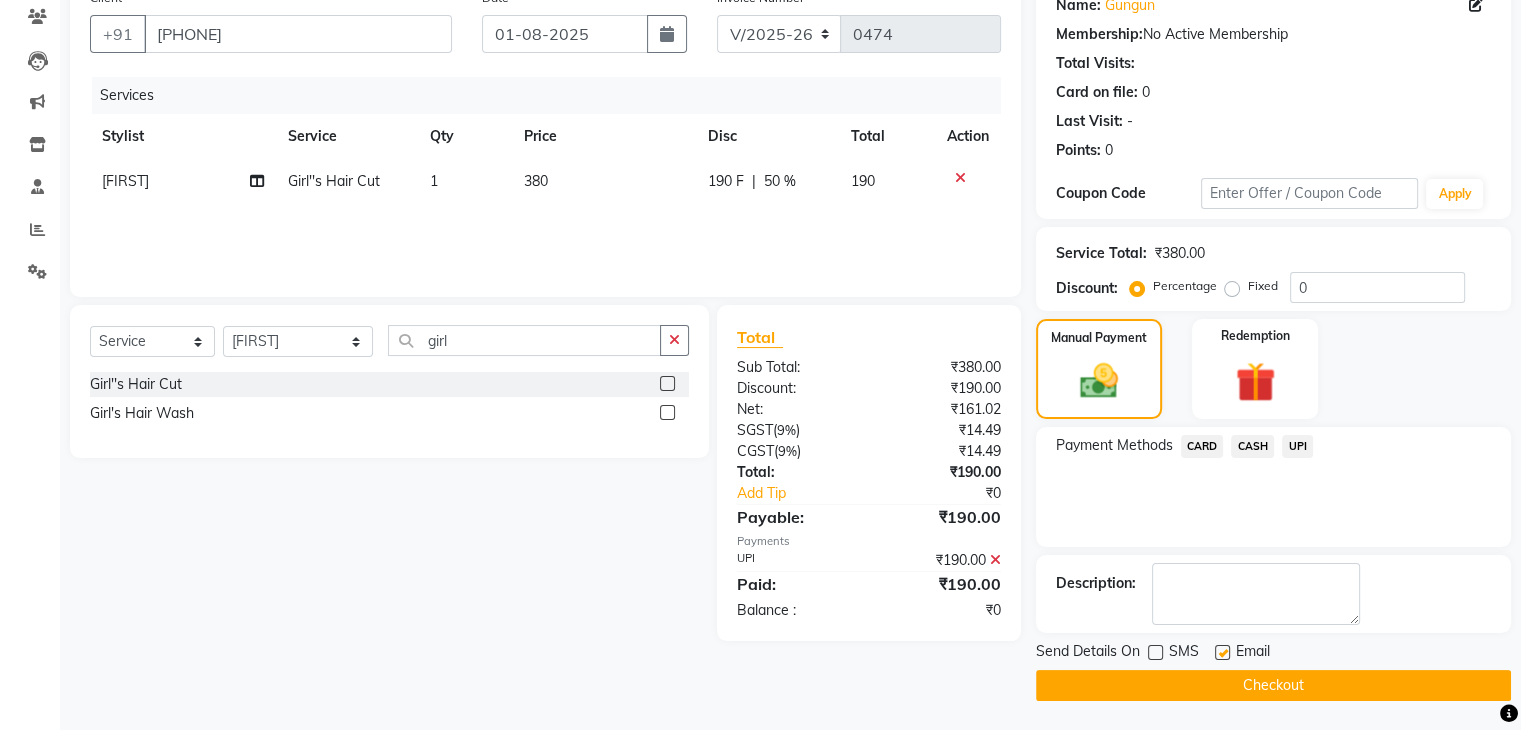 click 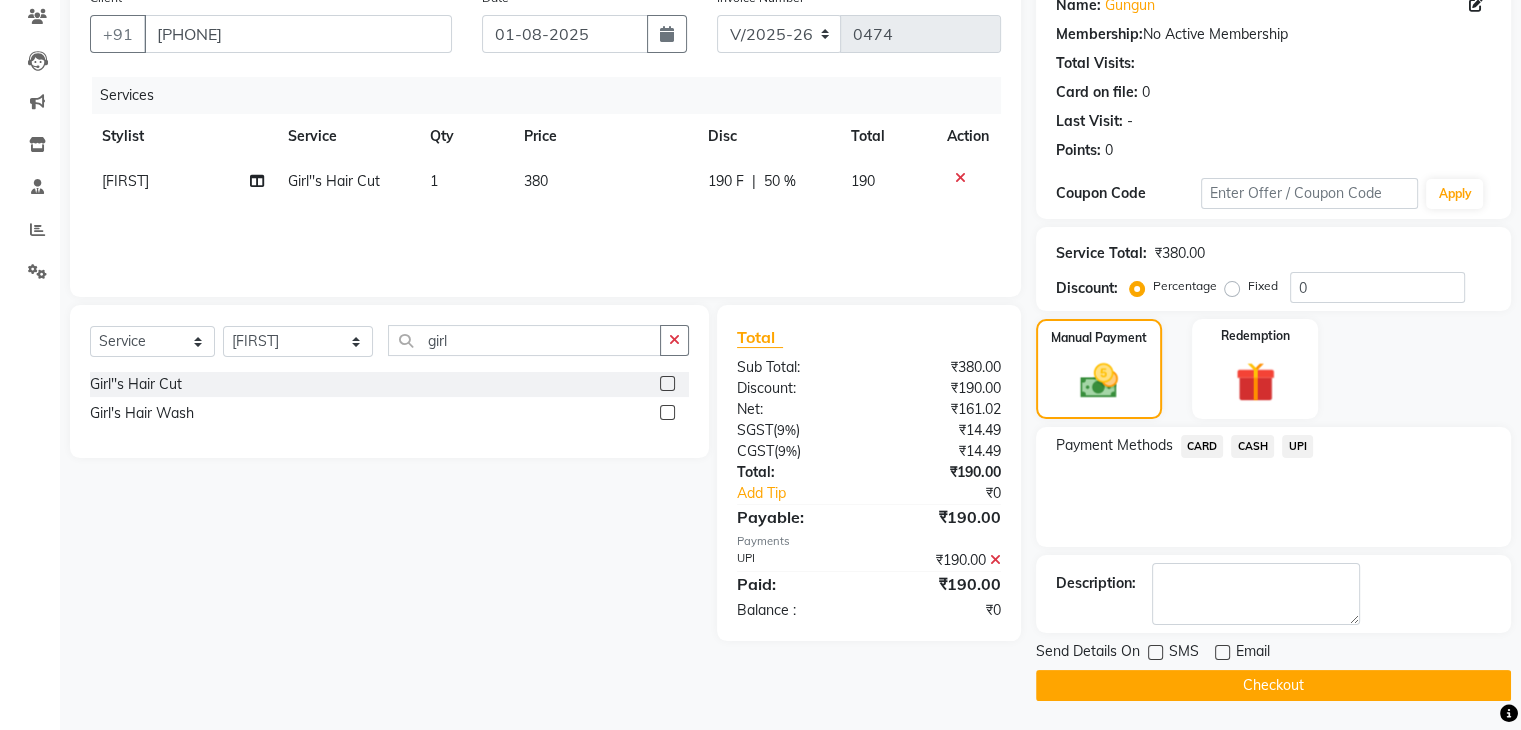 click on "Checkout" 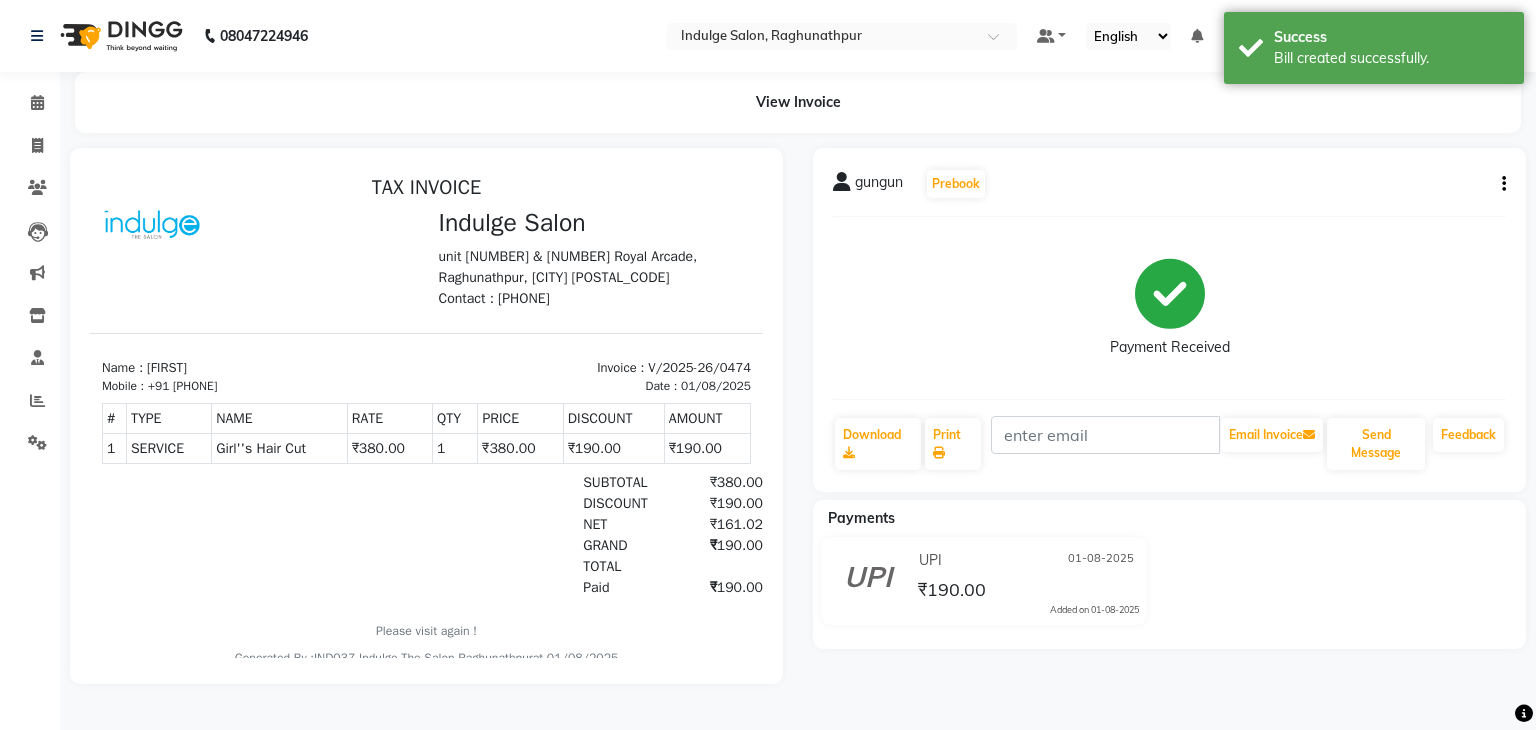 scroll, scrollTop: 0, scrollLeft: 0, axis: both 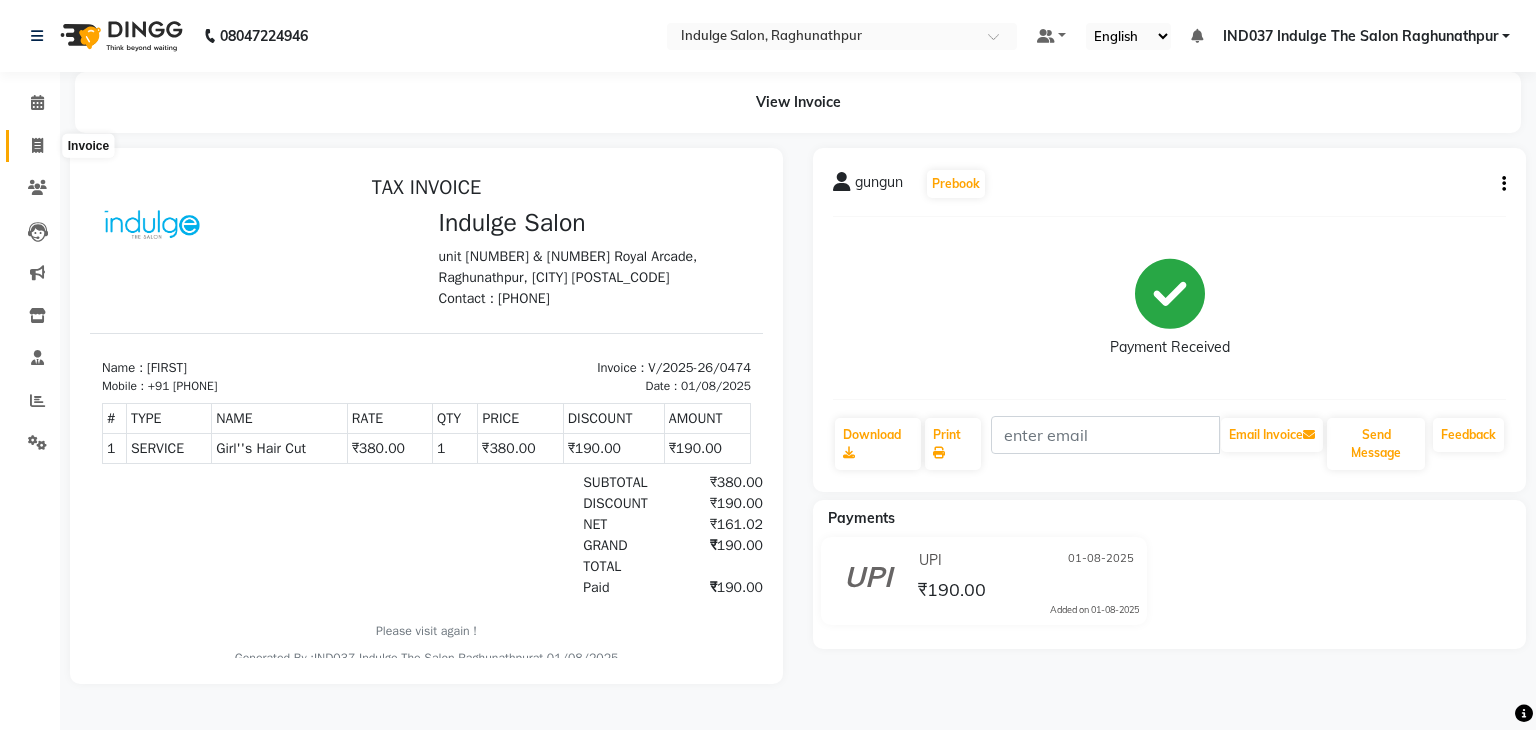 click 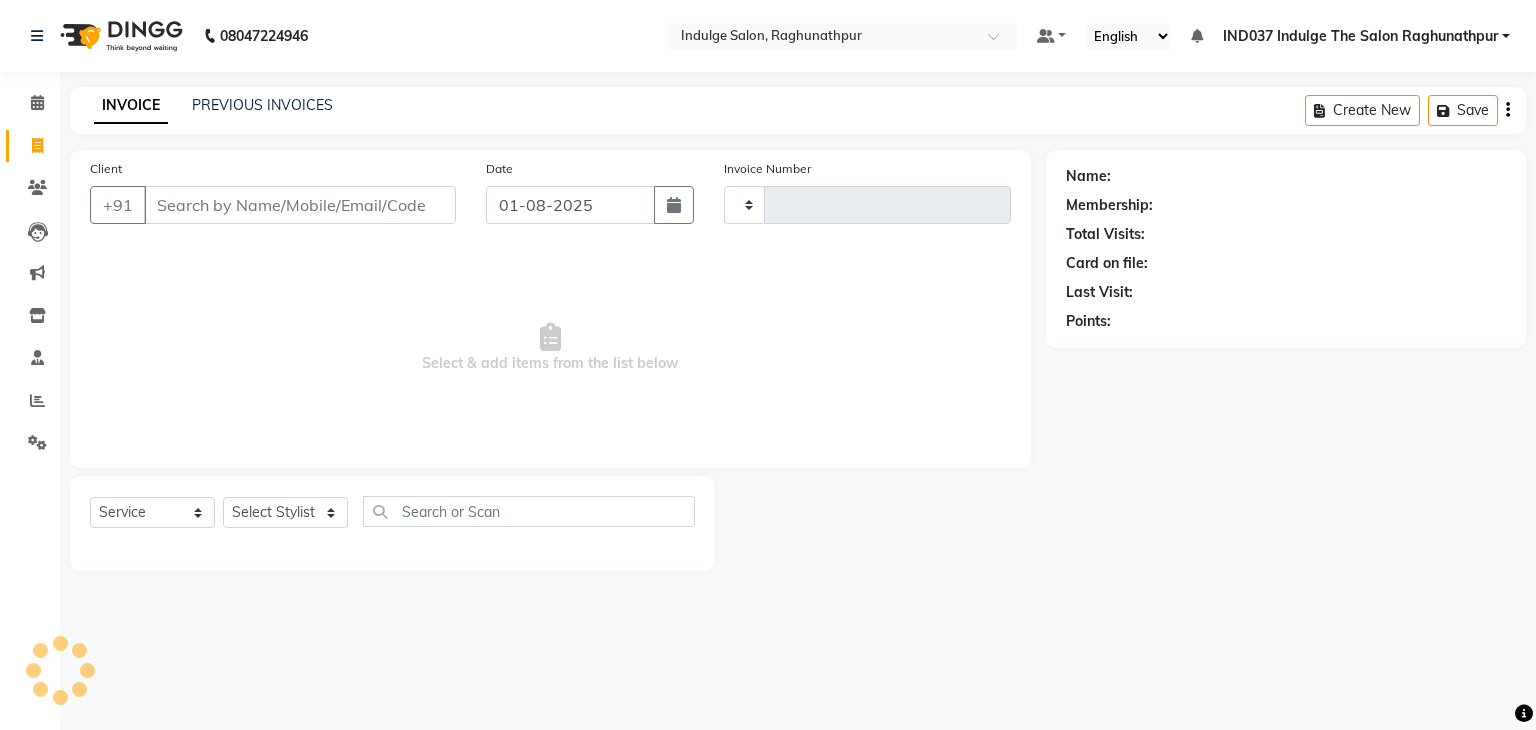 type on "0475" 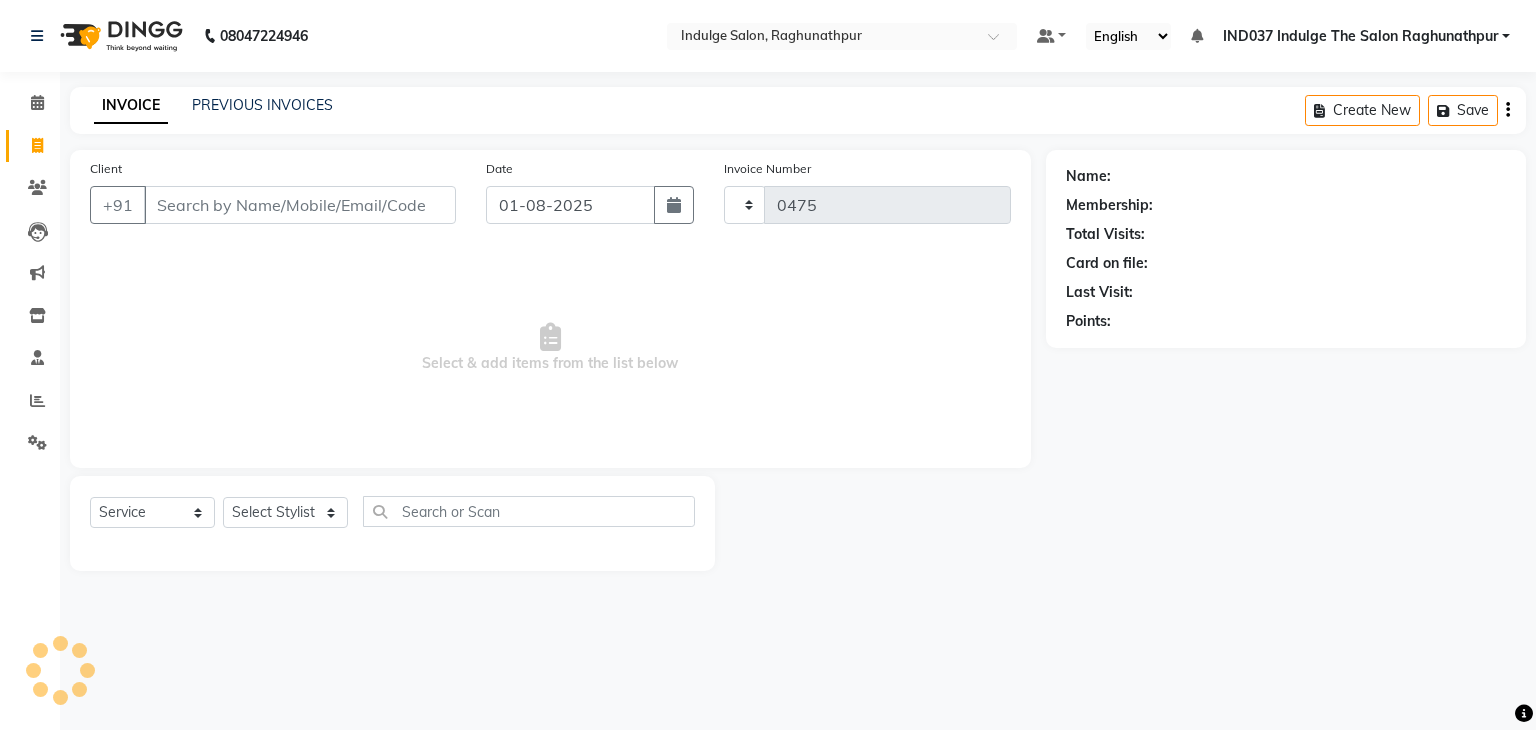 select on "7475" 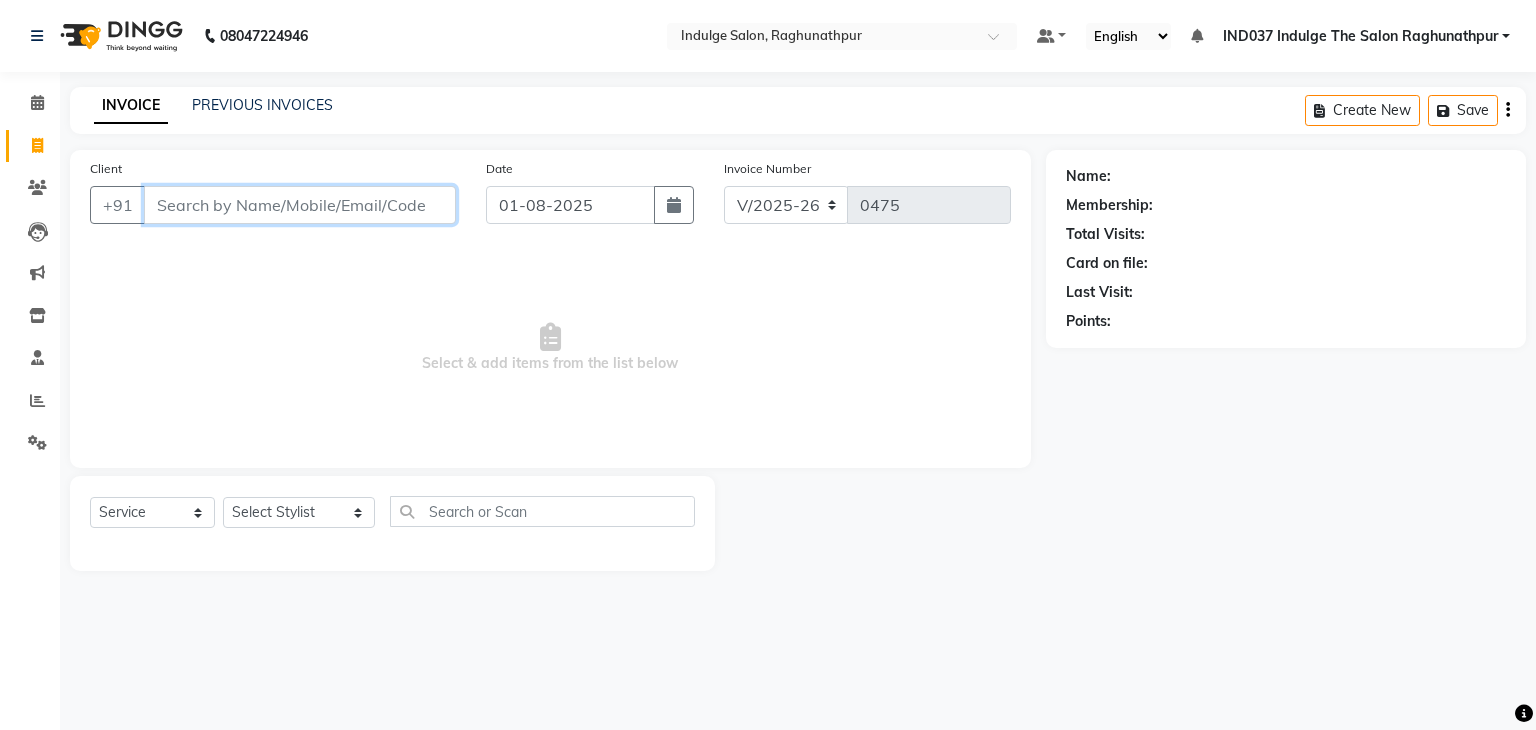 click on "Client" at bounding box center [300, 205] 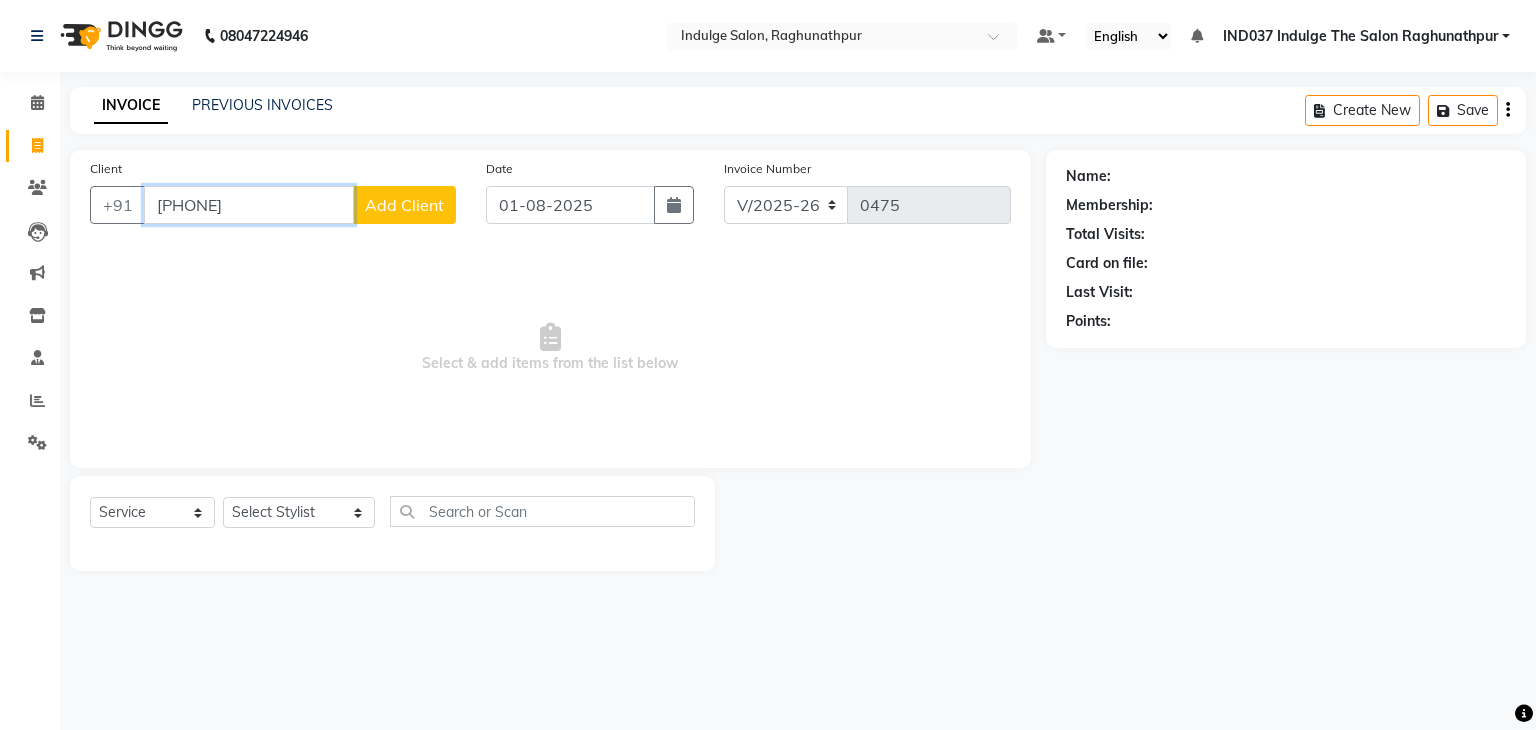 type on "[PHONE]" 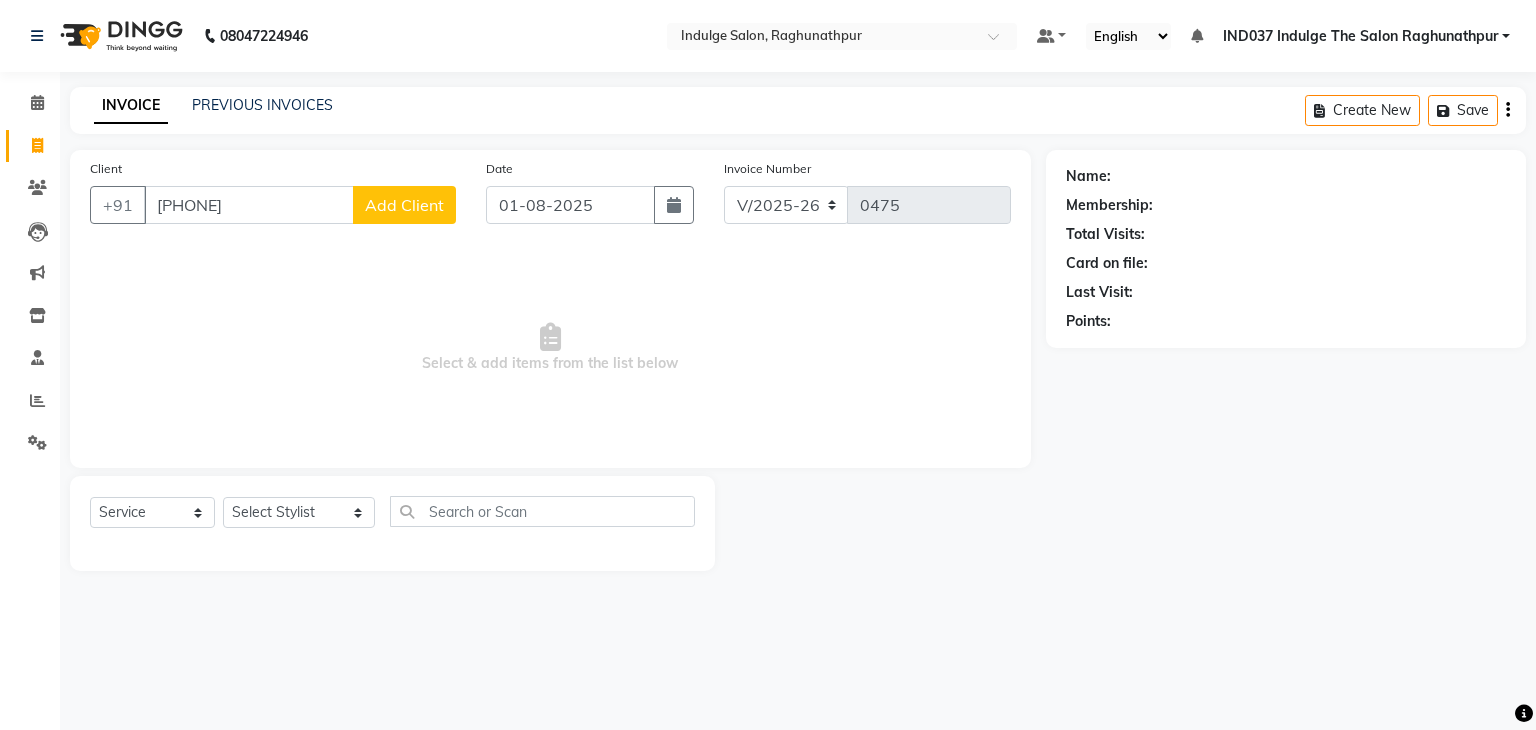 click on "Add Client" 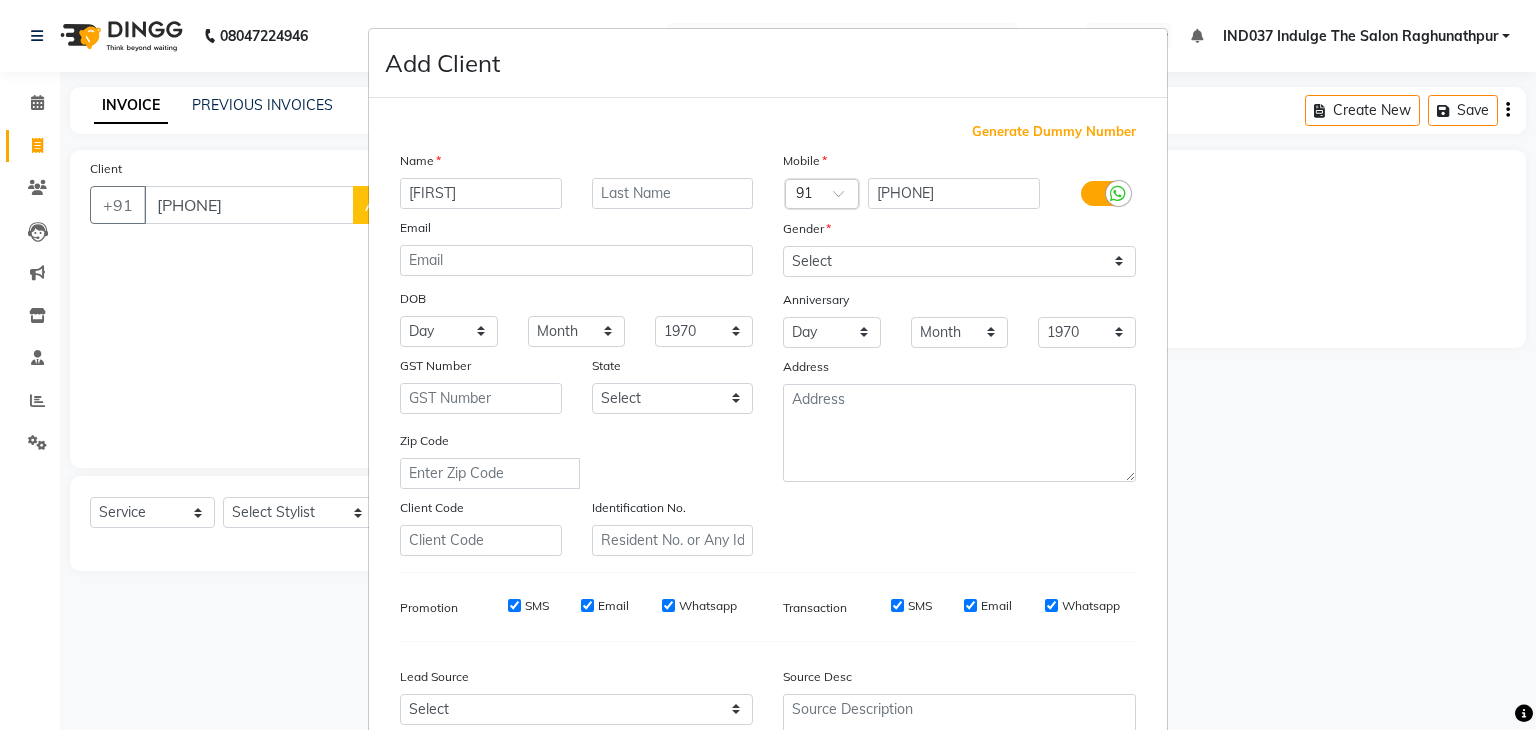 type on "[FIRST]" 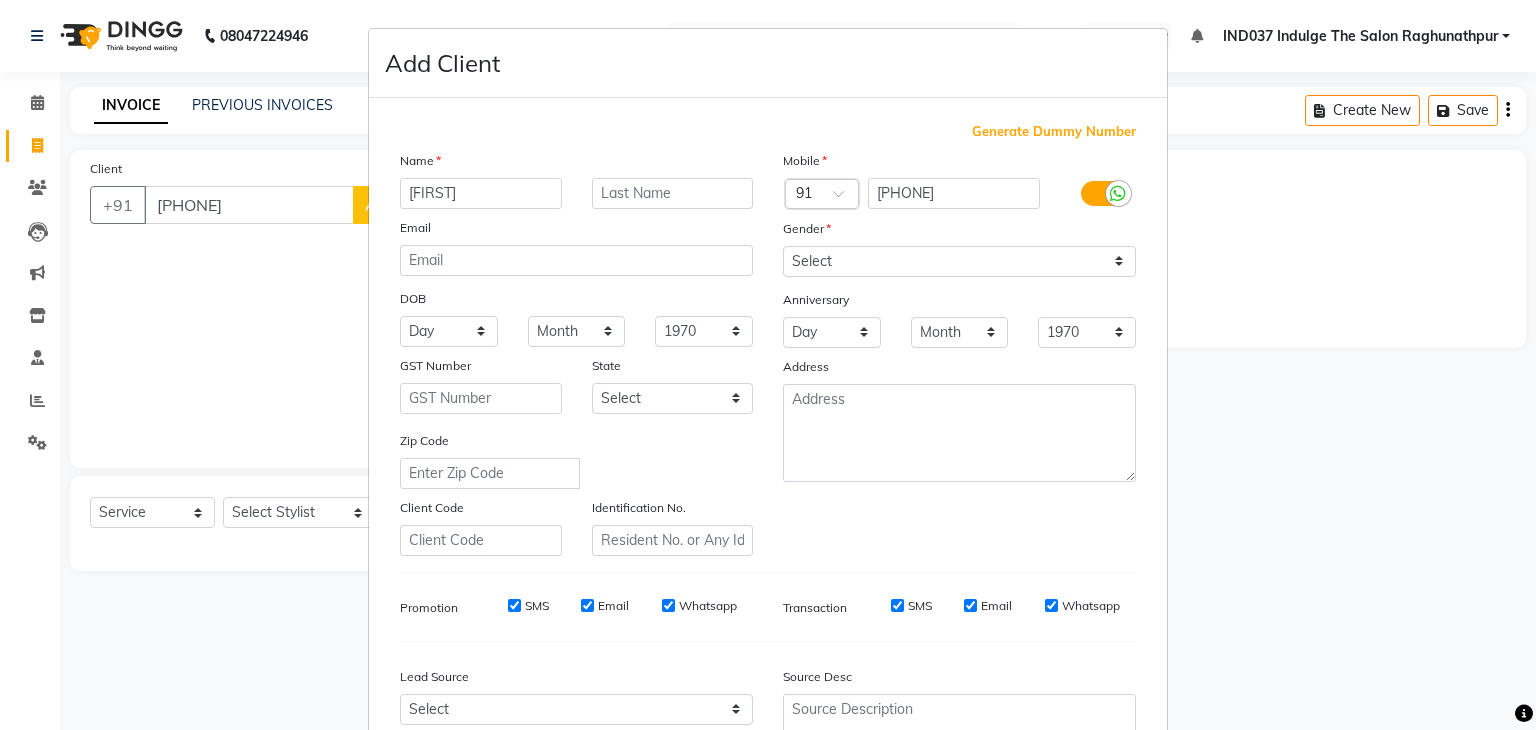 checkbox on "false" 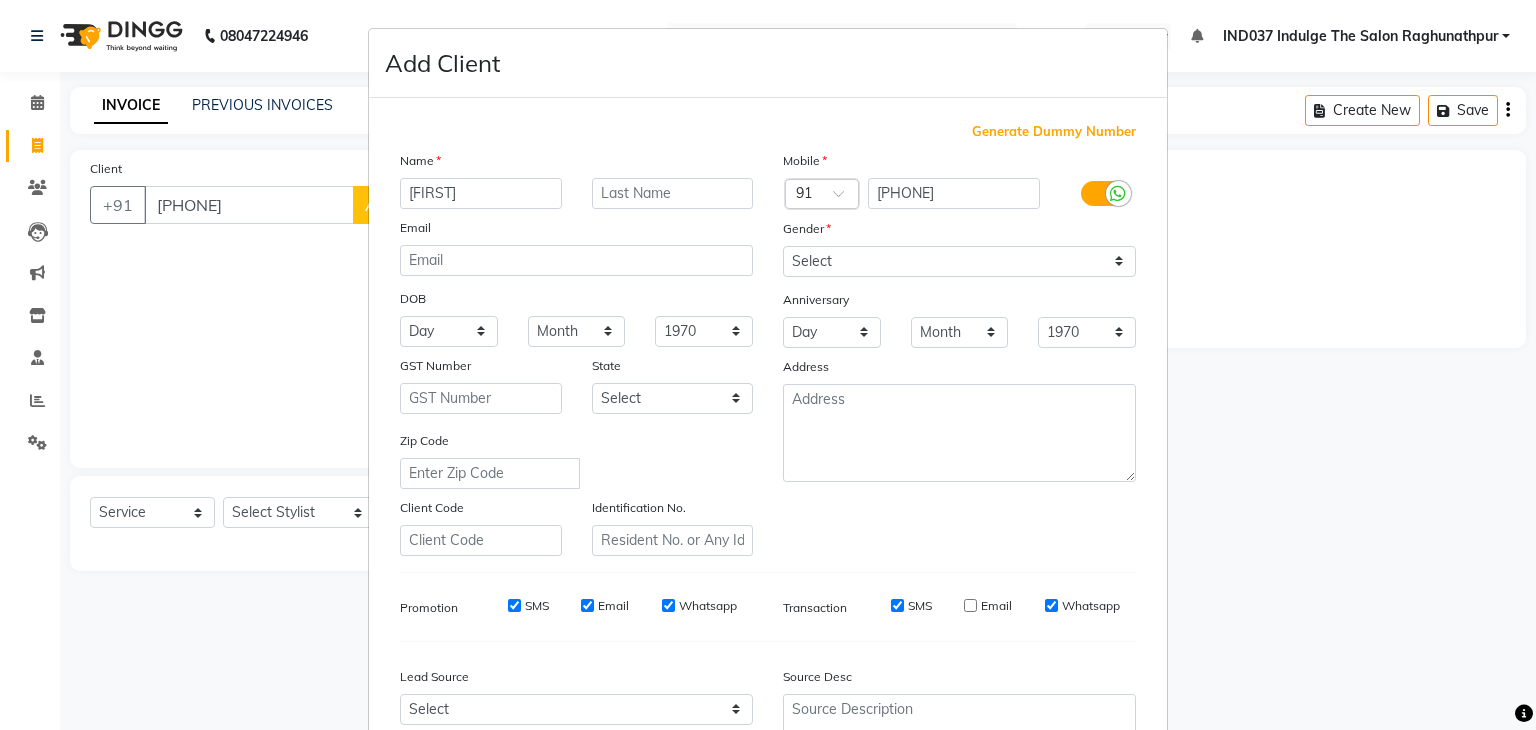 click on "Email" at bounding box center (587, 605) 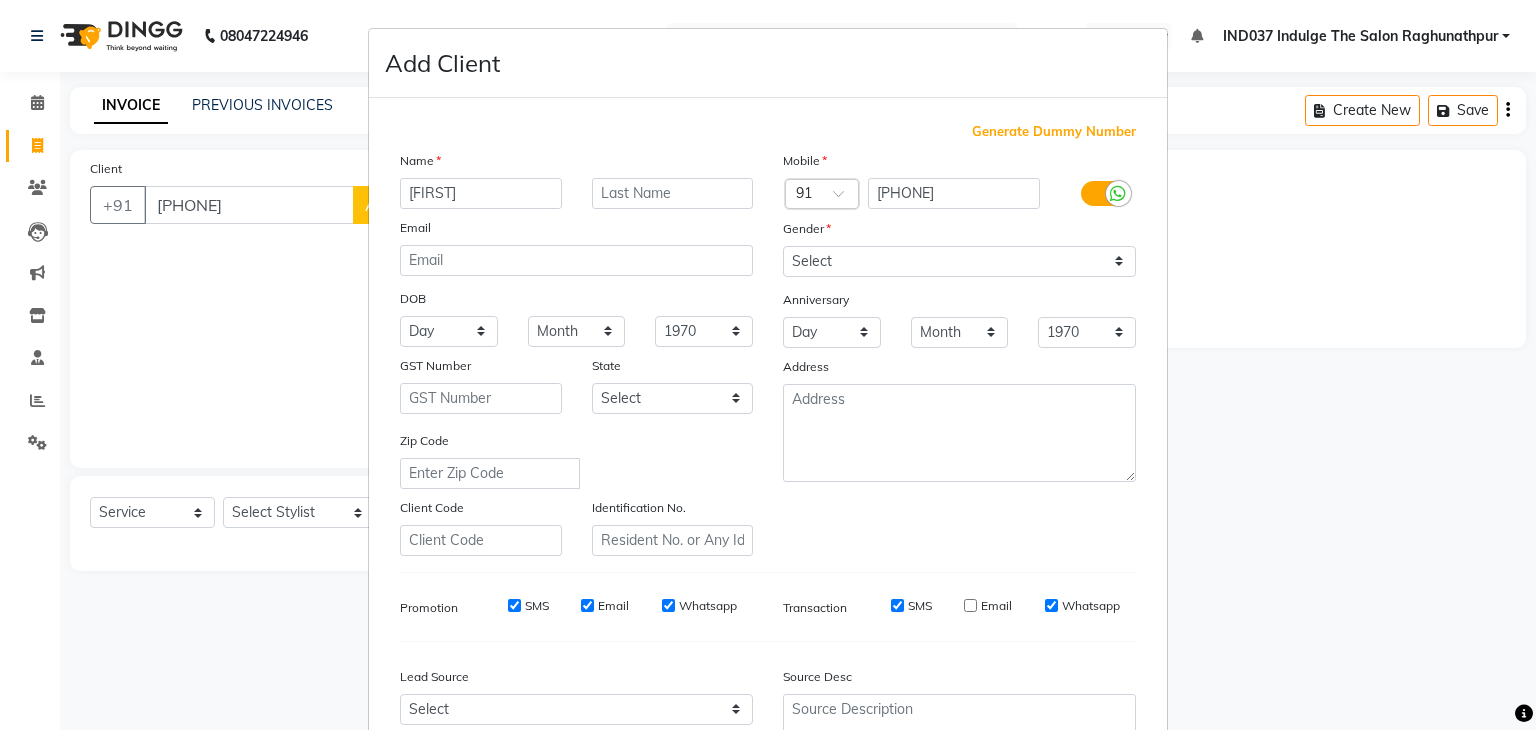 checkbox on "false" 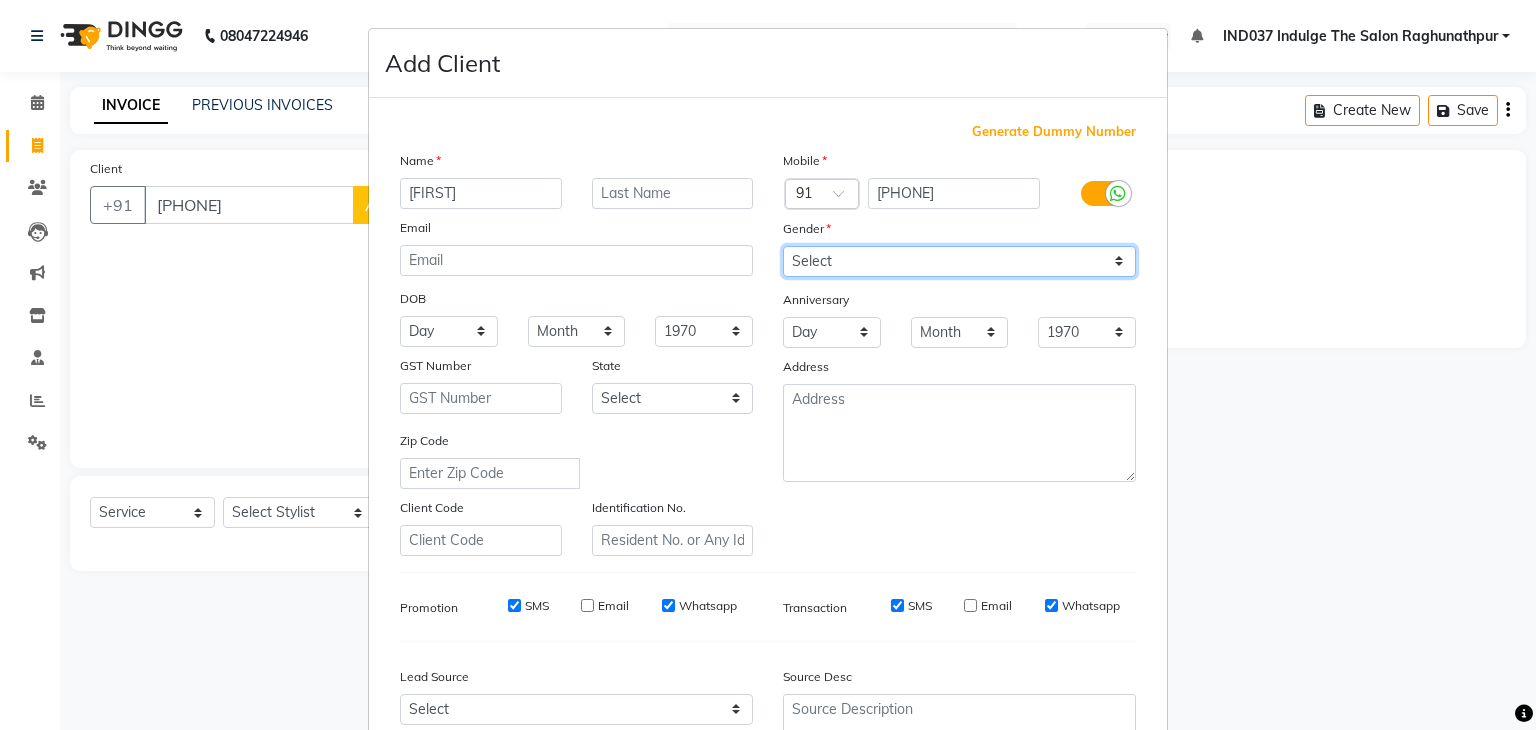 drag, startPoint x: 1117, startPoint y: 257, endPoint x: 809, endPoint y: 345, distance: 320.32483 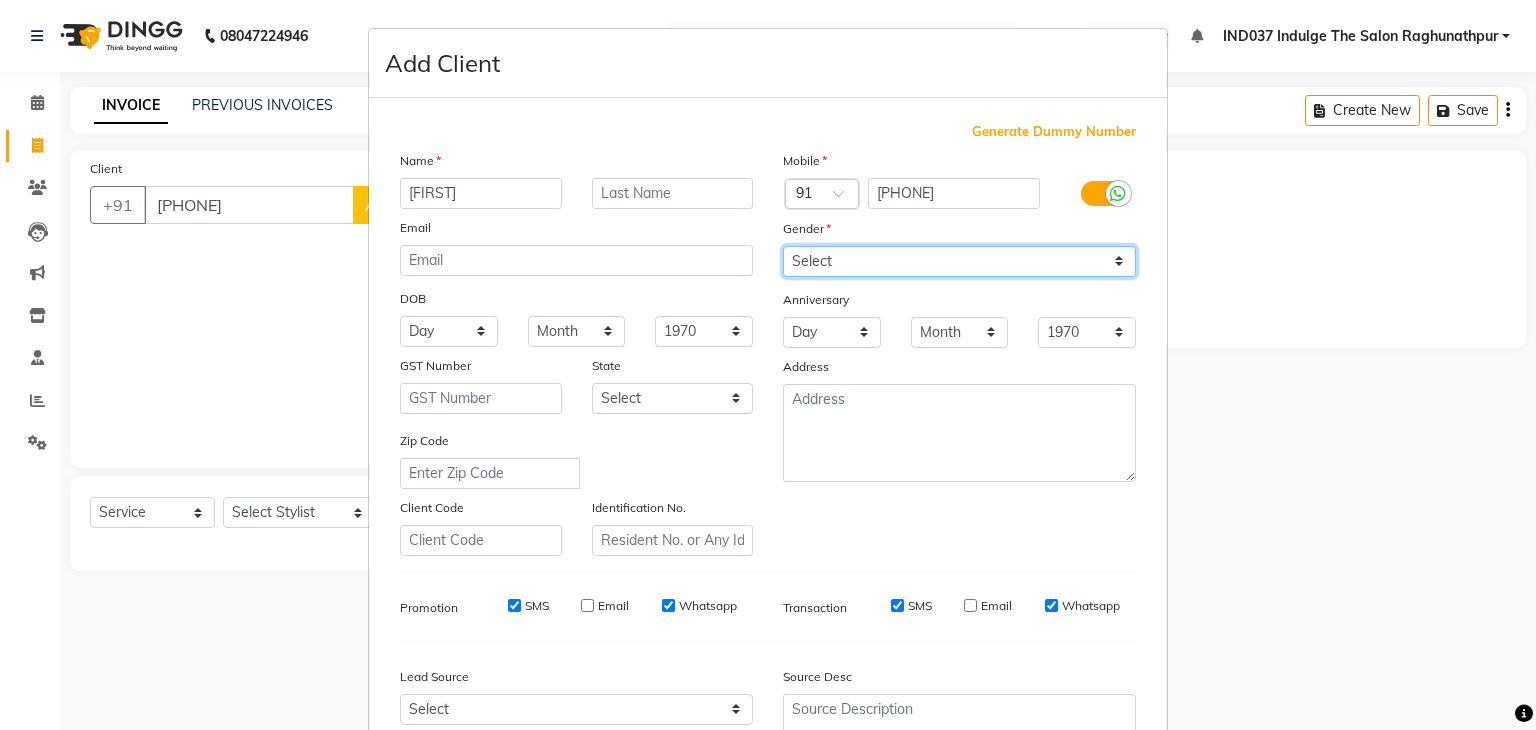 click on "Mobile Country Code × 91 [PHONE] Gender Select Male Female Other Prefer Not To Say Anniversary Day 01 02 03 04 05 06 07 08 09 10 11 12 13 14 15 16 17 18 19 20 21 22 23 24 25 26 27 28 29 30 31 Month January February March April May June July August September October November December 1970 1971 1972 1973 1974 1975 1976 1977 1978 1979 1980 1981 1982 1983 1984 1985 1986 1987 1988 1989 1990 1991 1992 1993 1994 1995 1996 1997 1998 1999 2000 2001 2002 2003 2004 2005 2006 2007 2008 2009 2010 2011 2012 2013 2014 2015 2016 2017 2018 2019 2020 2021 2022 2023 2024 2025 Address" at bounding box center (959, 353) 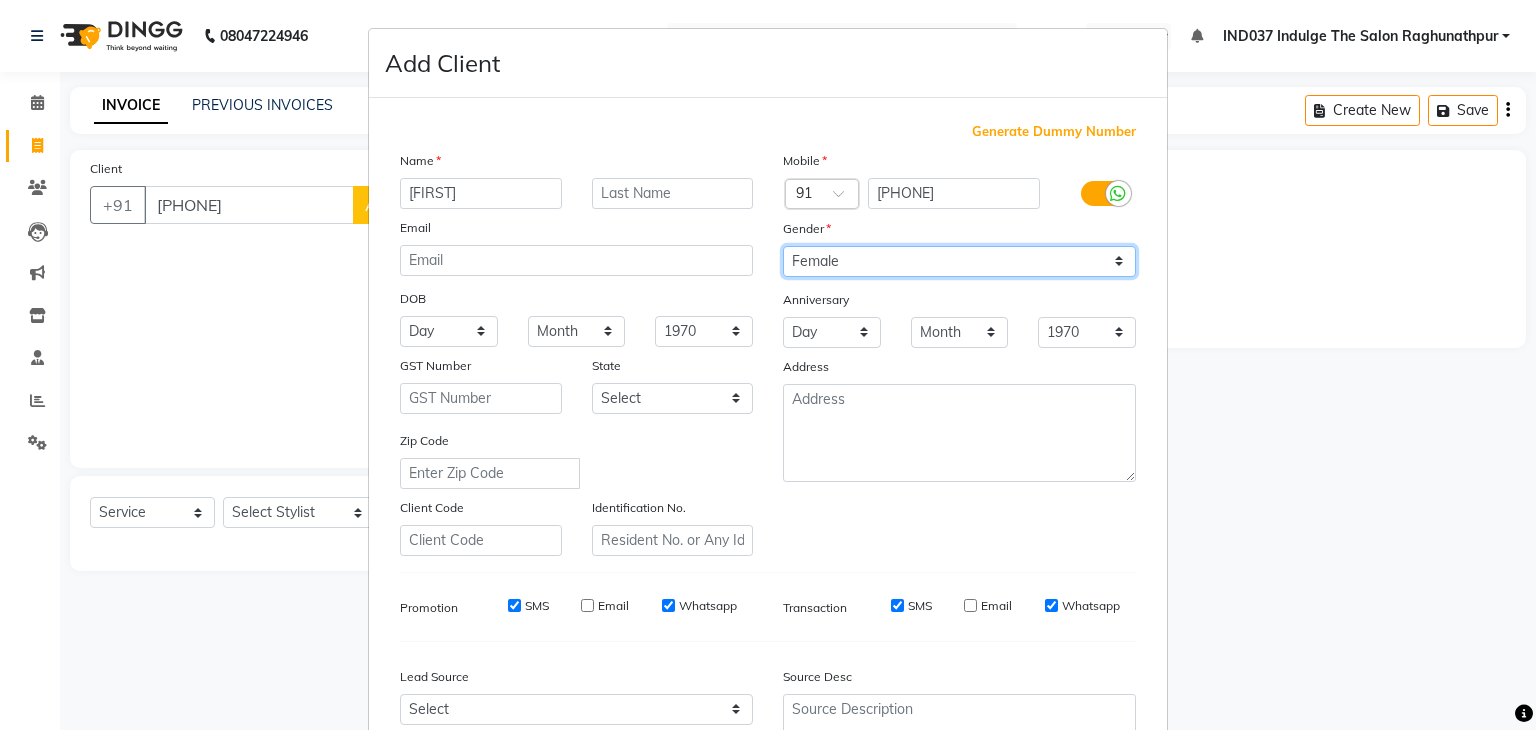 click on "Select Male Female Other Prefer Not To Say" at bounding box center [959, 261] 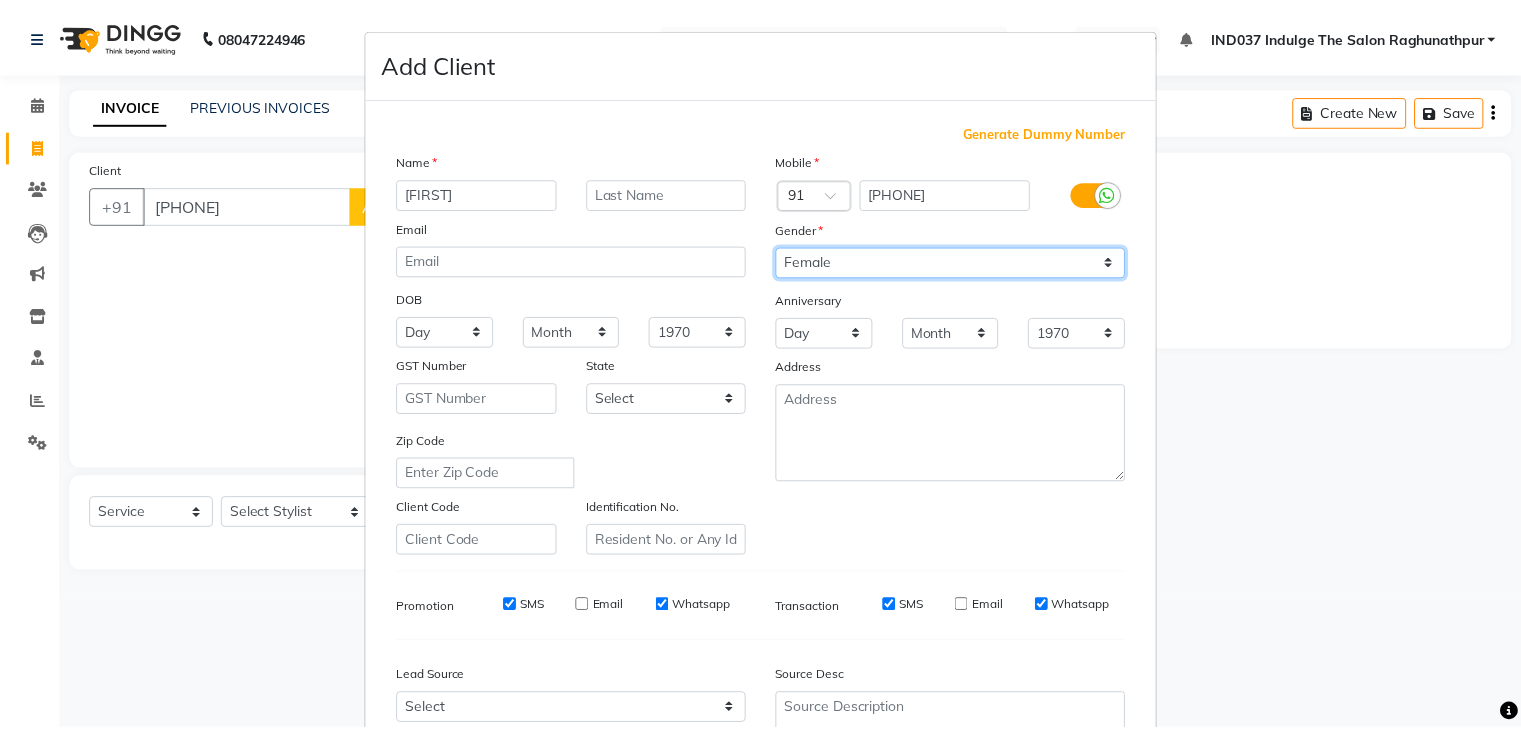 scroll, scrollTop: 203, scrollLeft: 0, axis: vertical 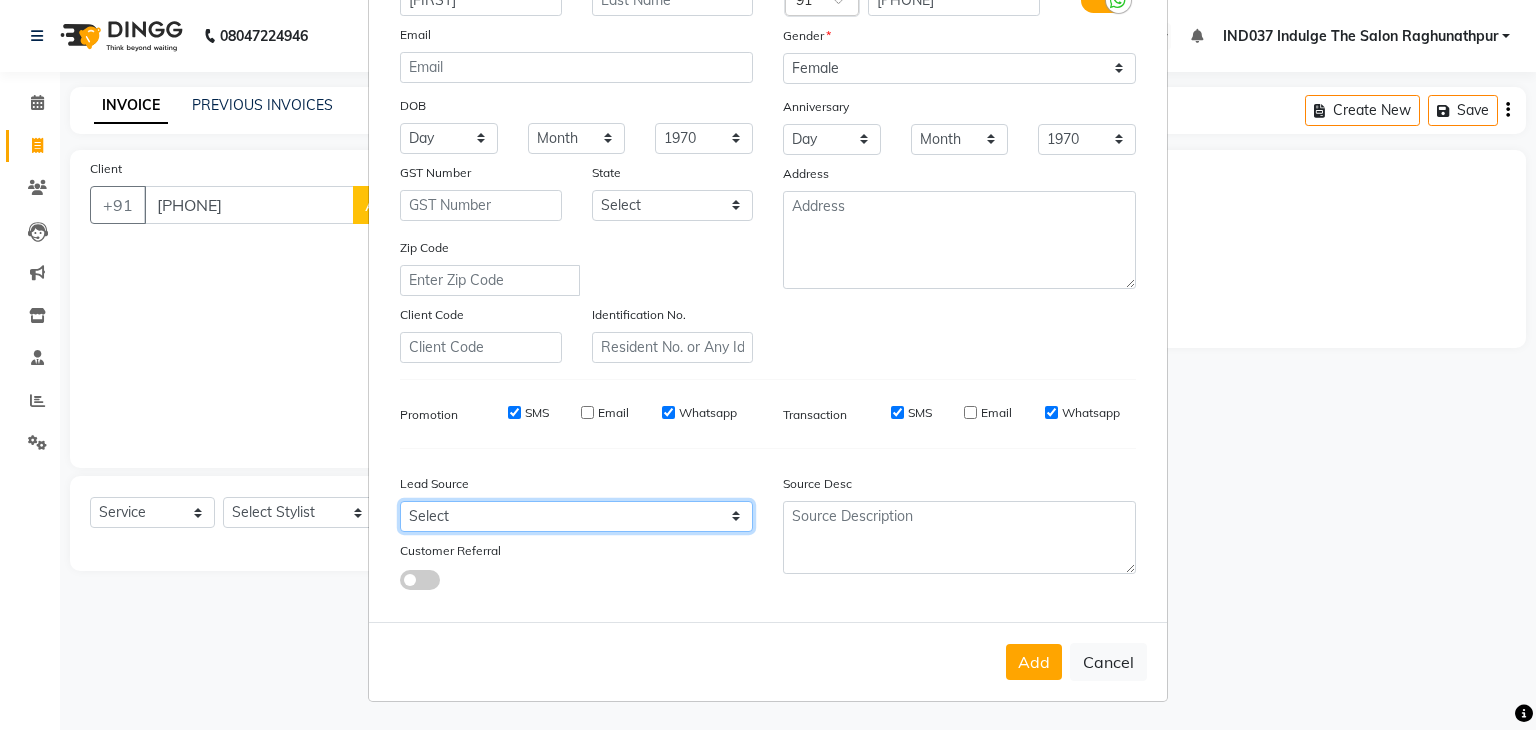 click on "Select Walk-in Referral Internet Friend Word of Mouth Advertisement Facebook JustDial Google Other" at bounding box center [576, 516] 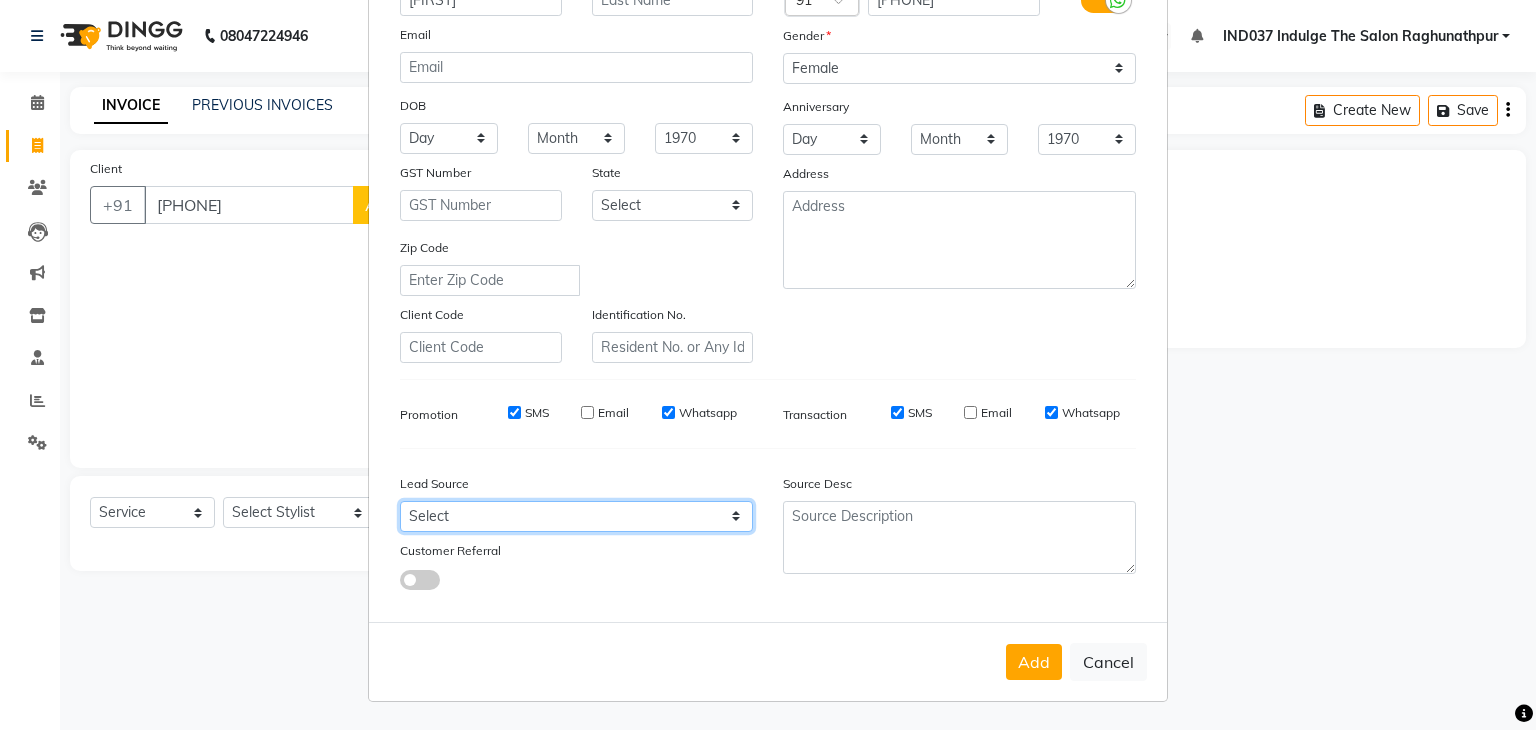 select on "50886" 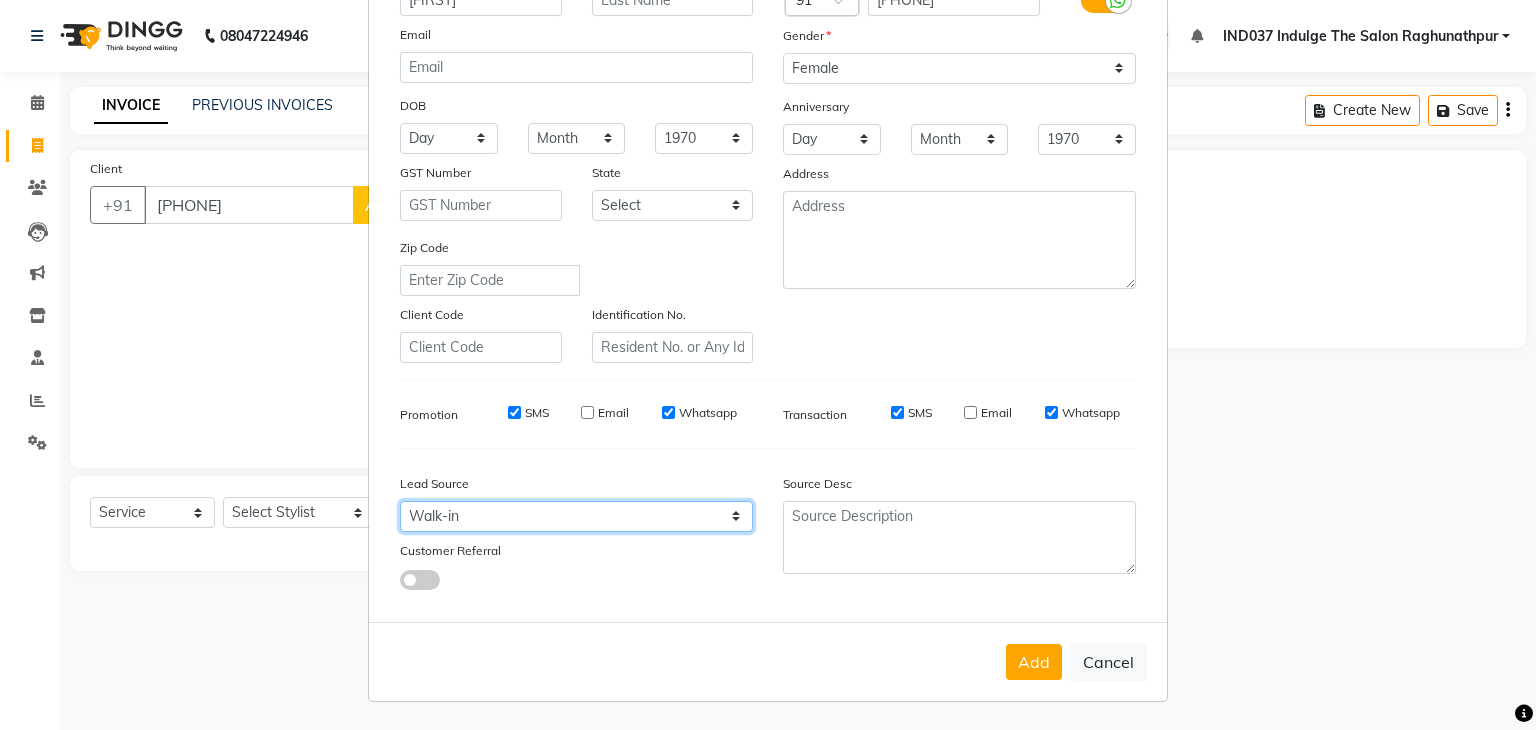 click on "Select Walk-in Referral Internet Friend Word of Mouth Advertisement Facebook JustDial Google Other" at bounding box center (576, 516) 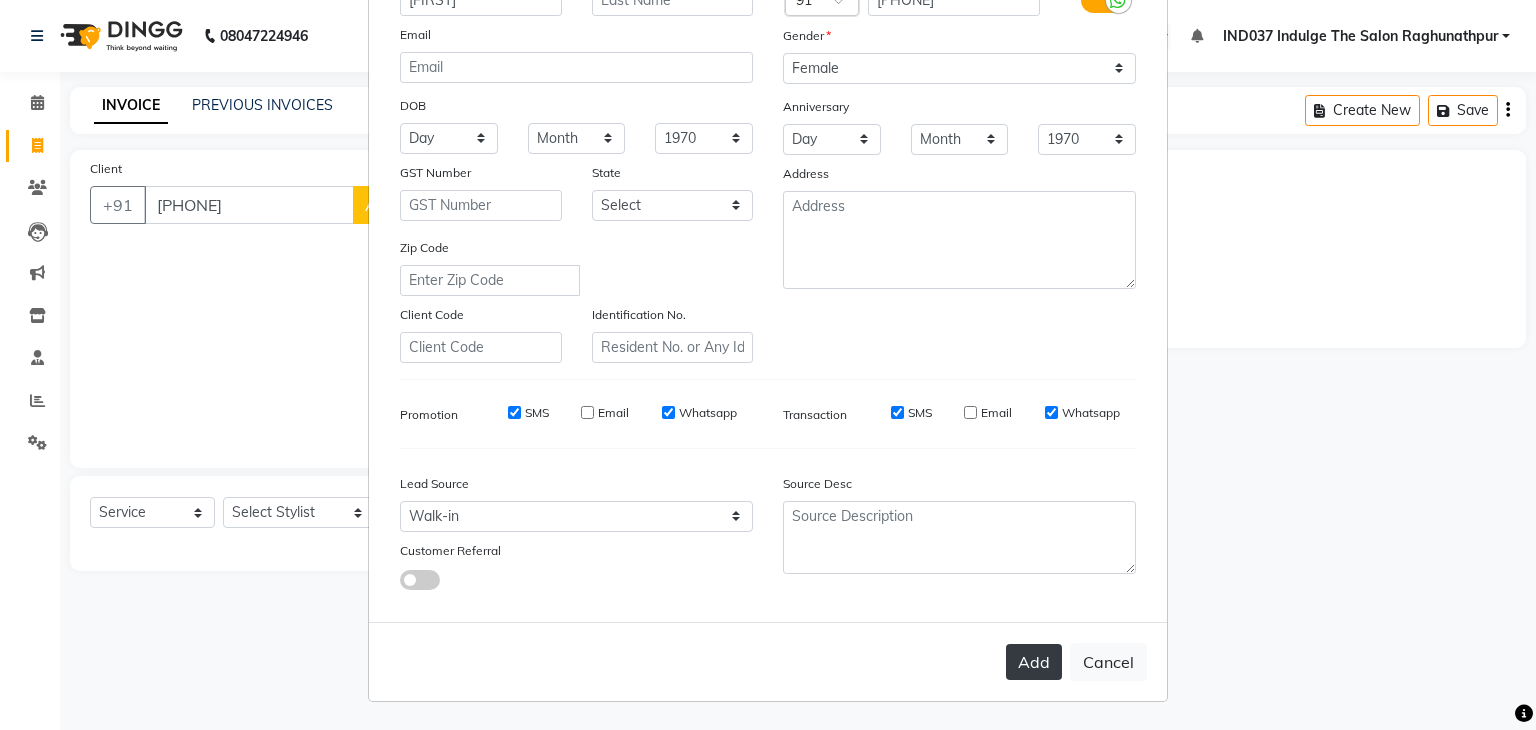 click on "Add" at bounding box center [1034, 662] 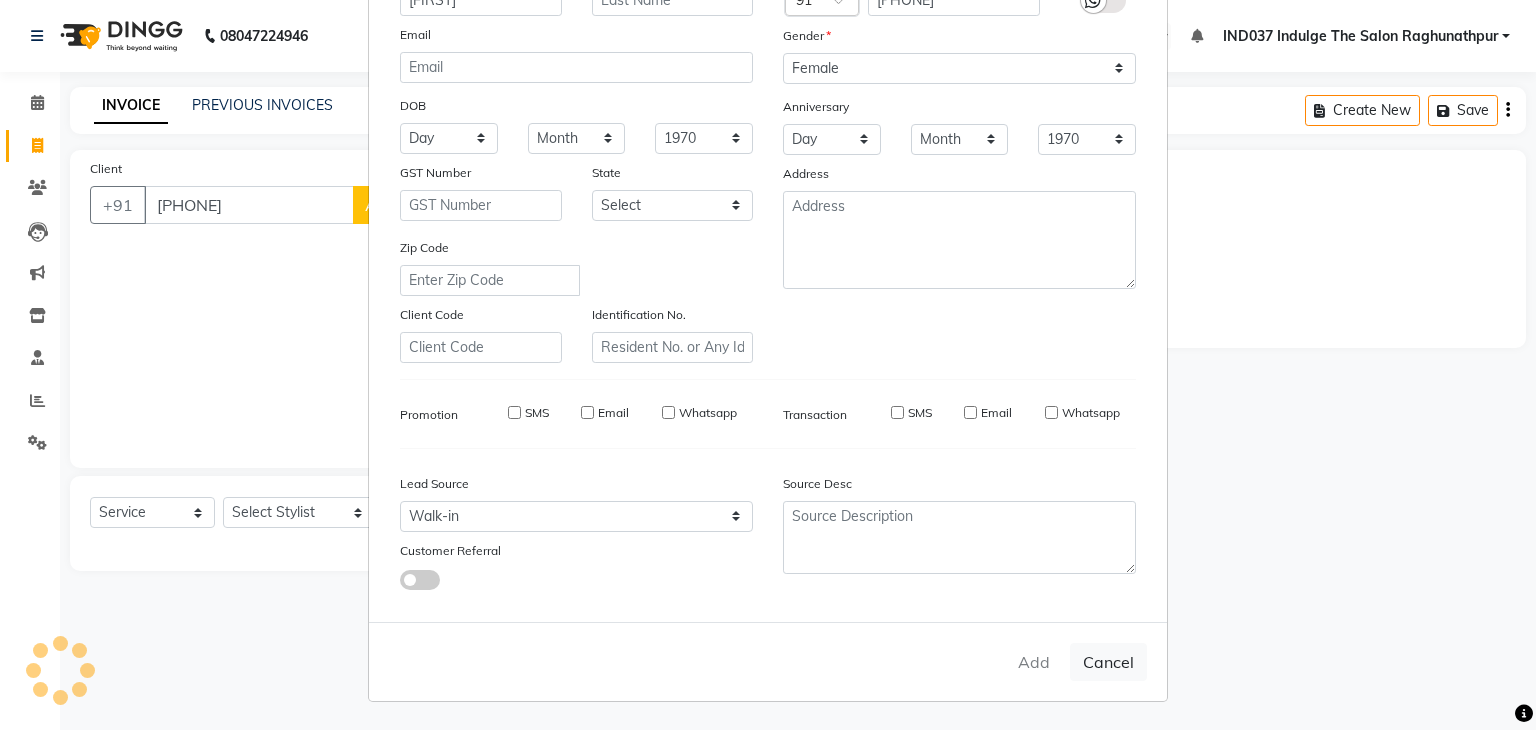type 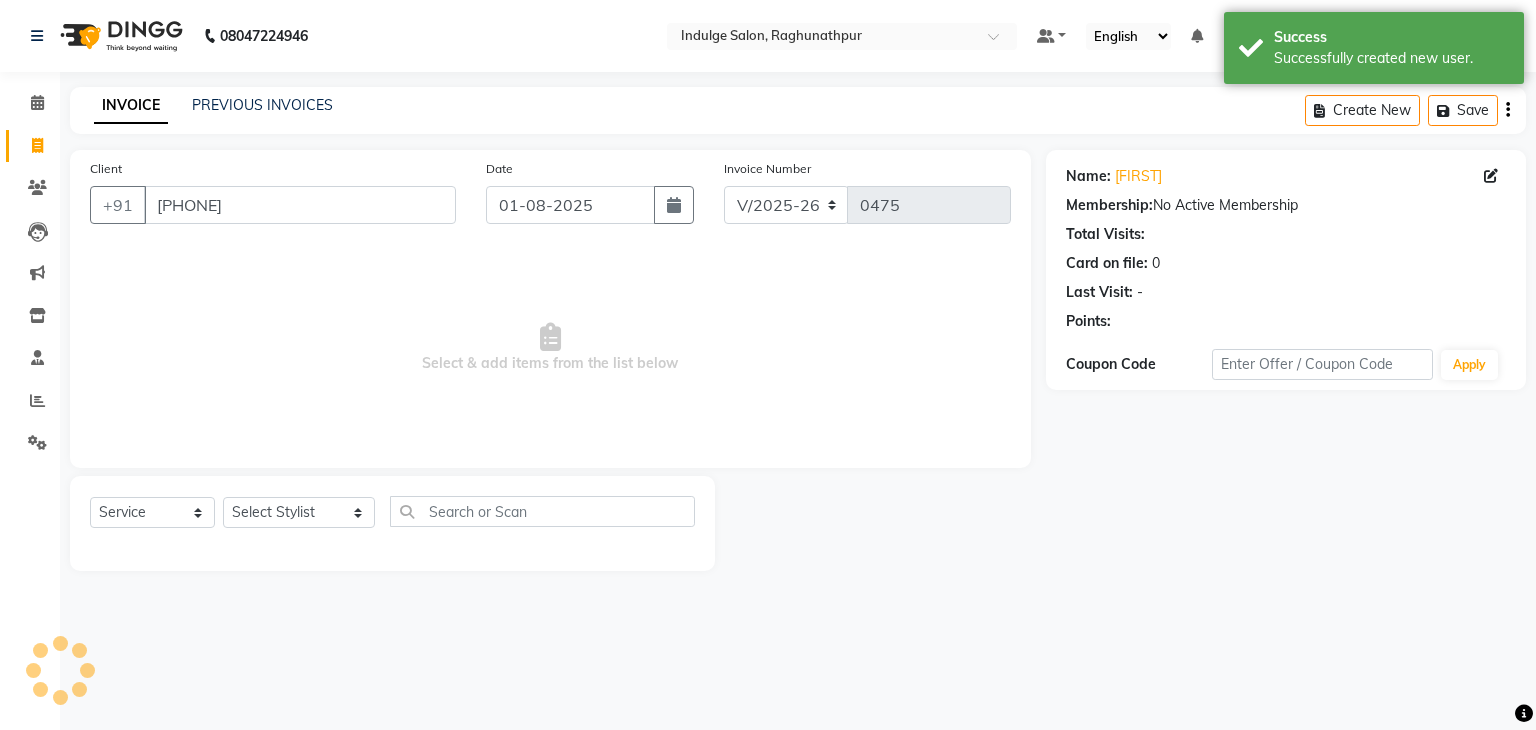 drag, startPoint x: 1026, startPoint y: 662, endPoint x: 443, endPoint y: 361, distance: 656.1174 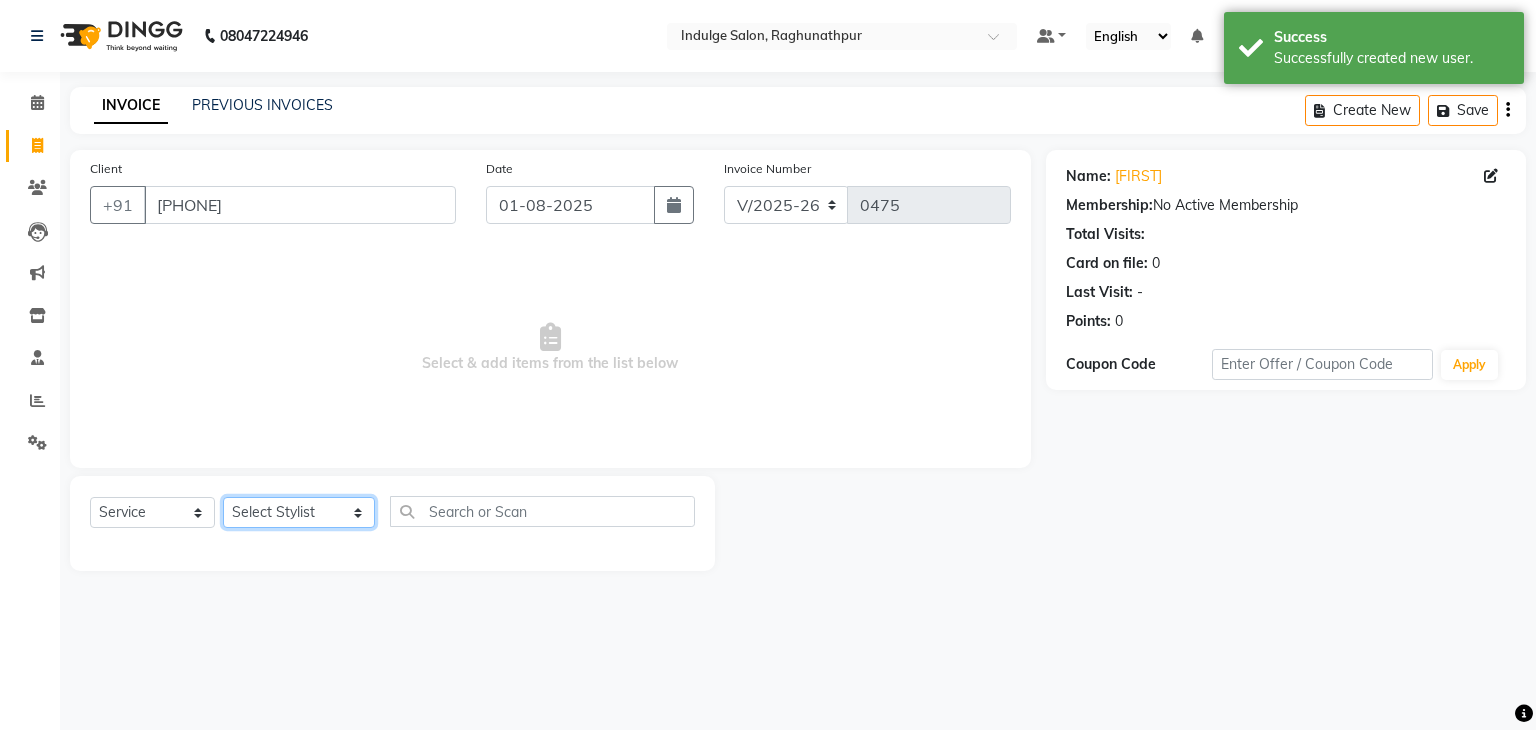 click on "Select Stylist Amir Ethan Happy IND037 Indulge The Salon Raghunathpur kartikey Nazia partha Rehan Roshan Sameer  shivangi  SWATI" 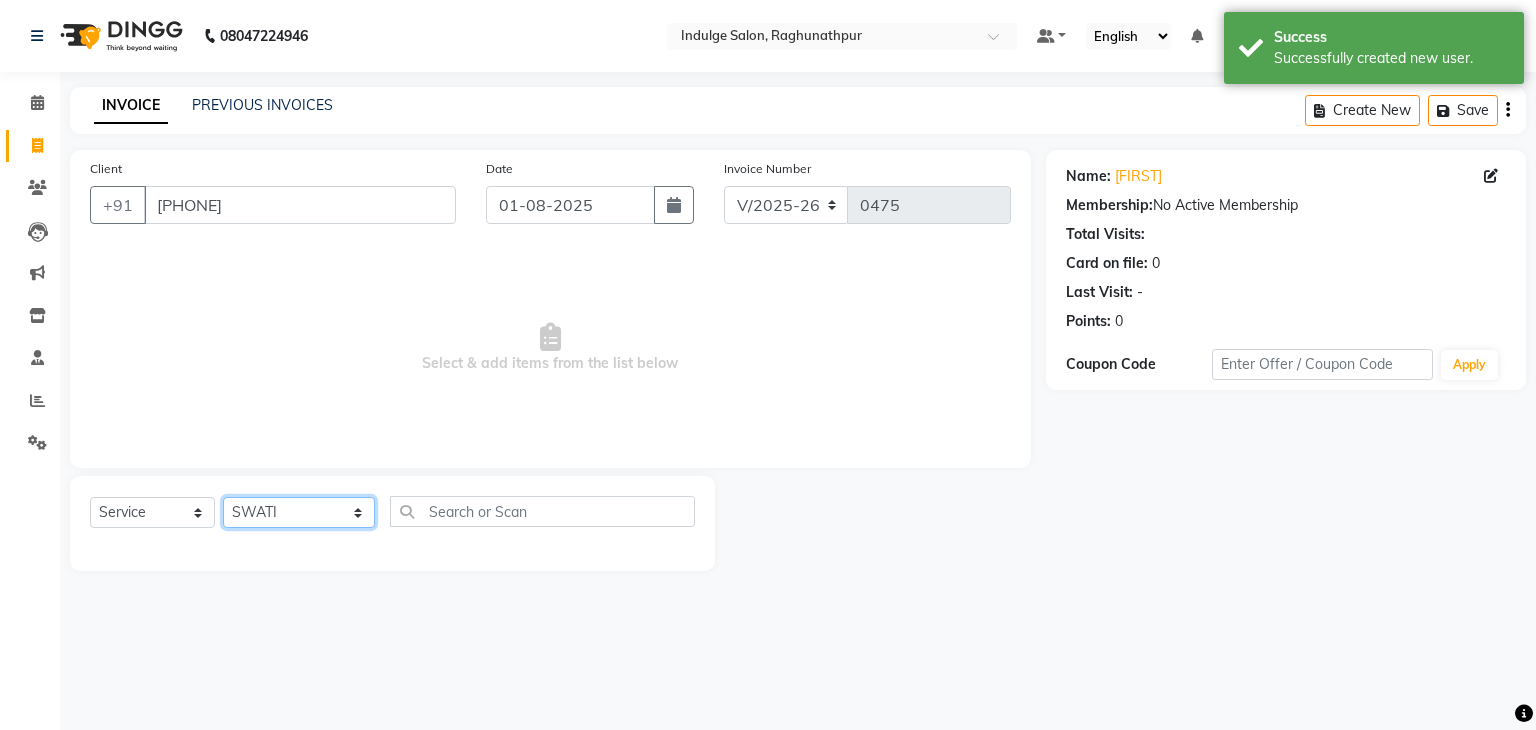 click on "Select Stylist Amir Ethan Happy IND037 Indulge The Salon Raghunathpur kartikey Nazia partha Rehan Roshan Sameer  shivangi  SWATI" 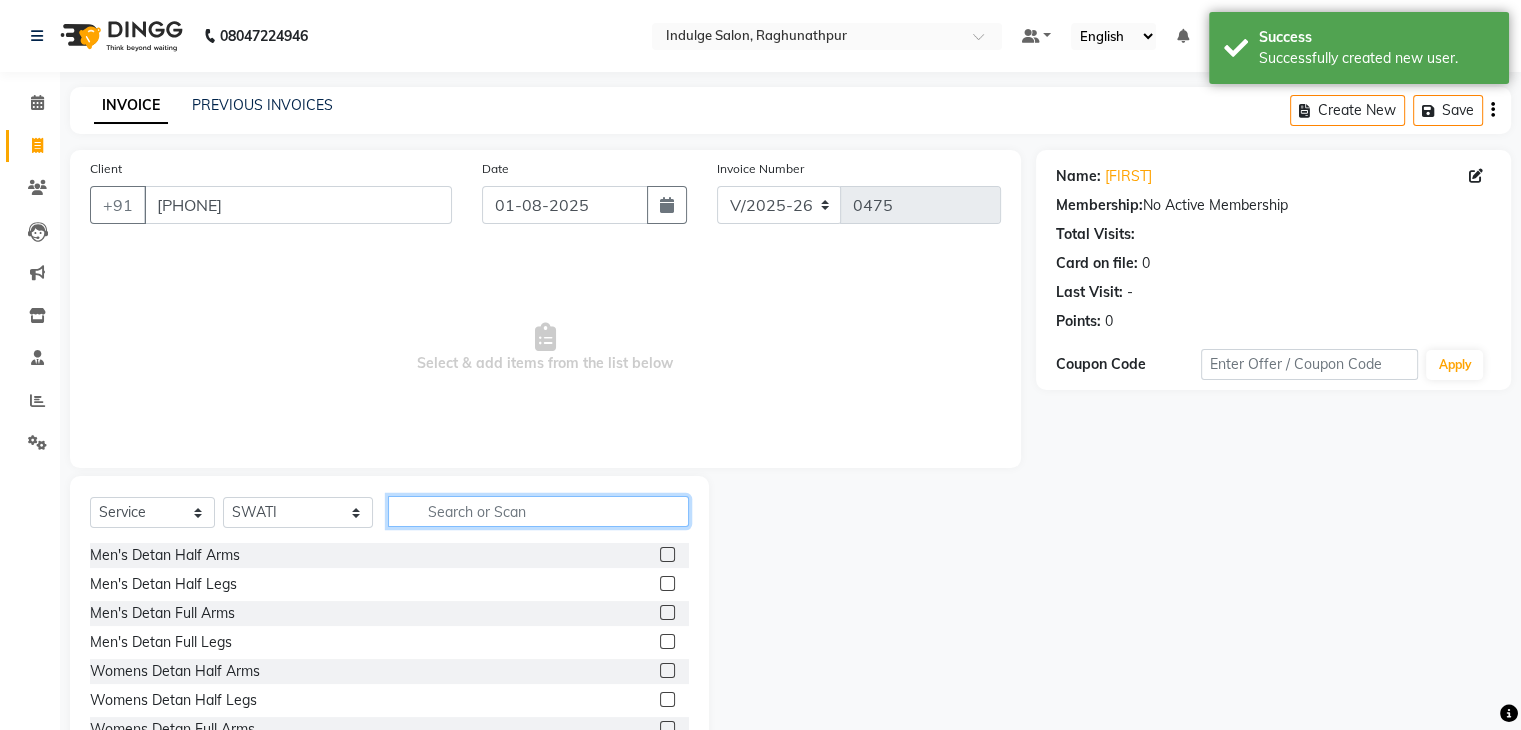 click 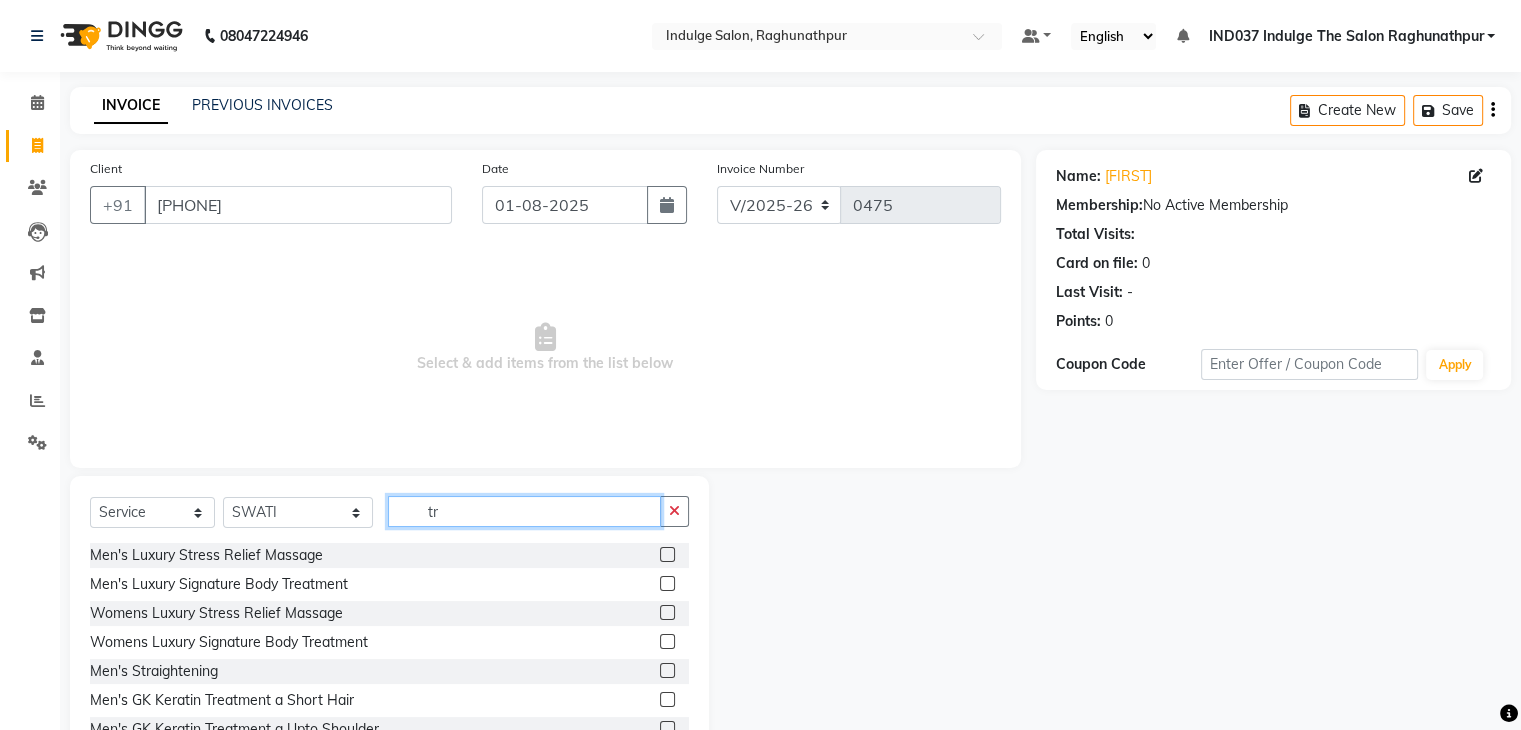 type on "t" 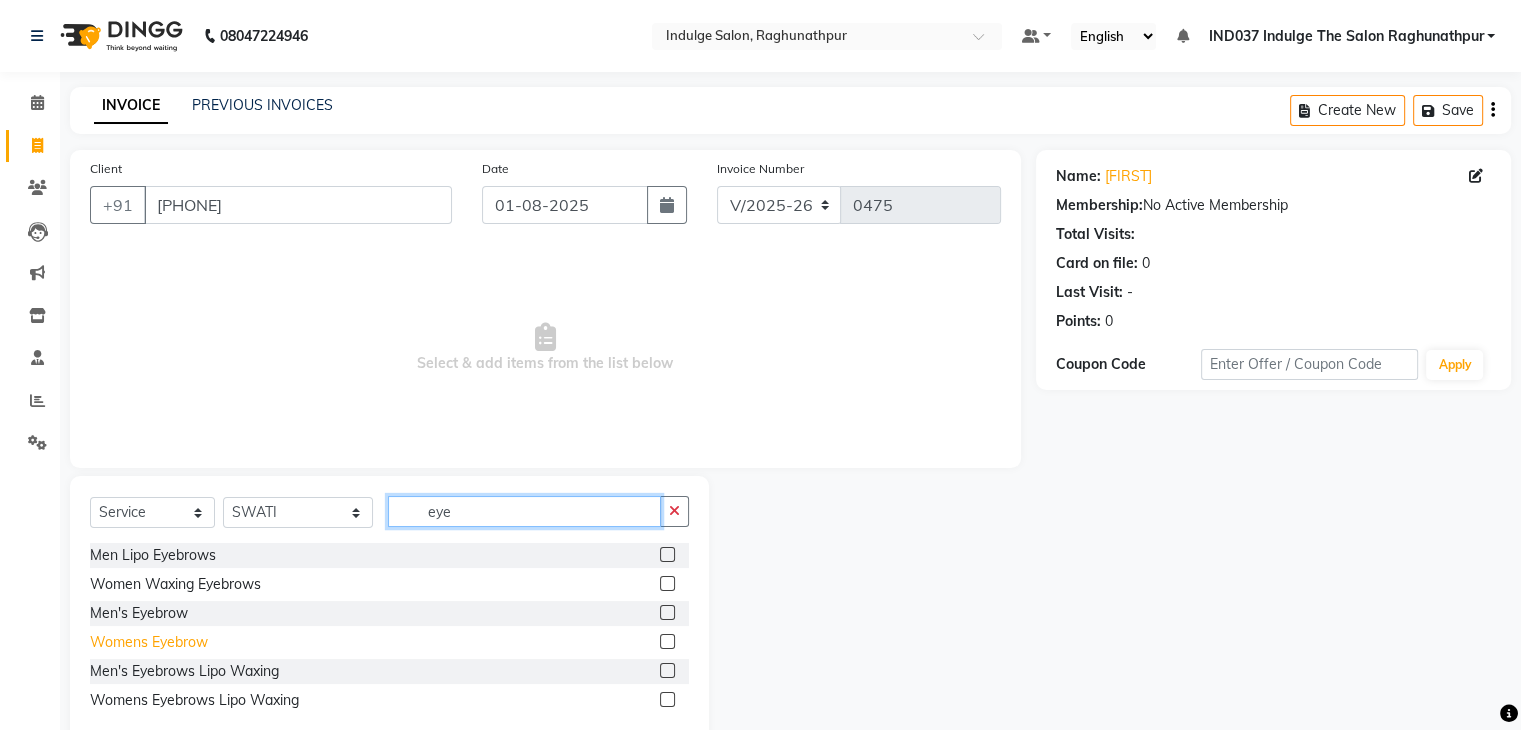 type on "eye" 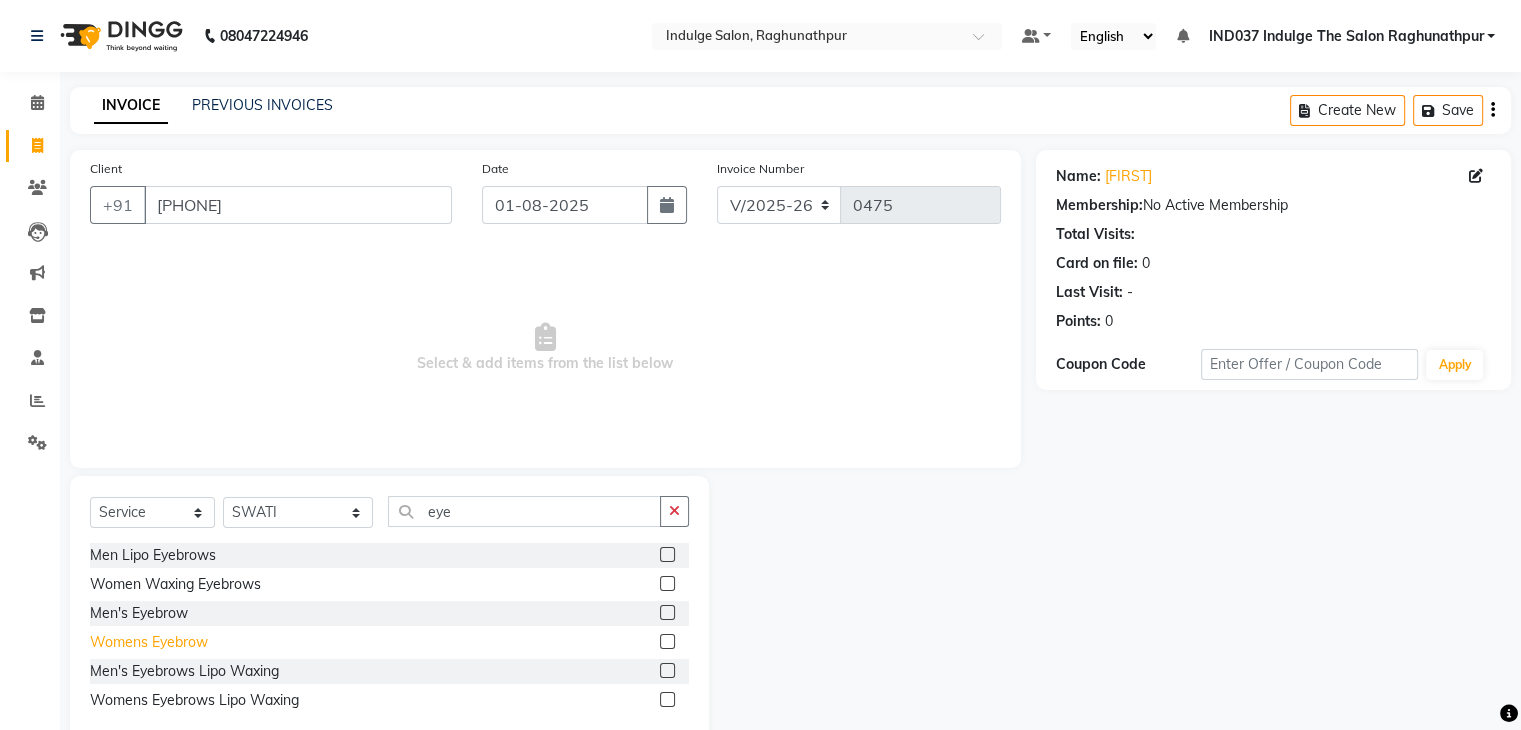 click on "Womens Eyebrow" 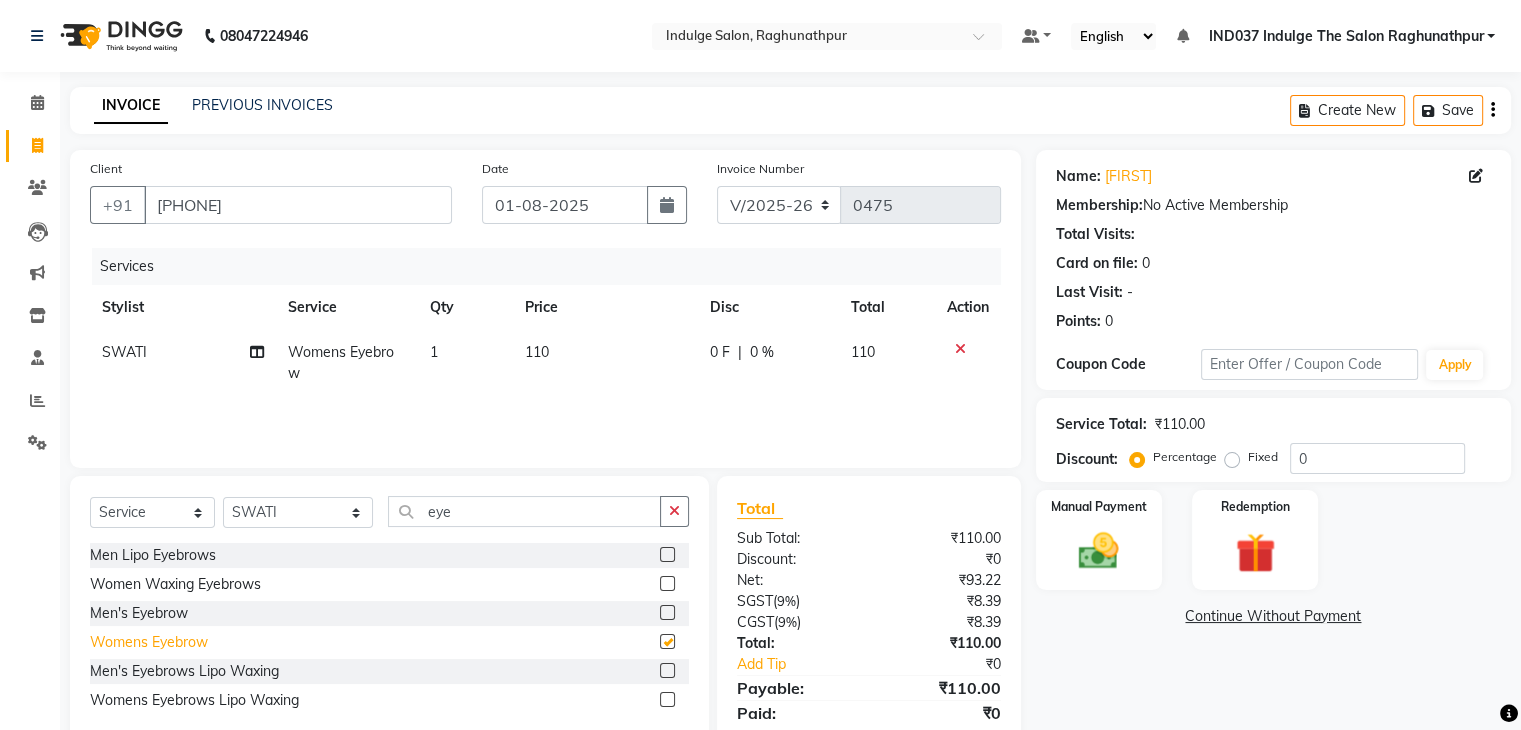 checkbox on "false" 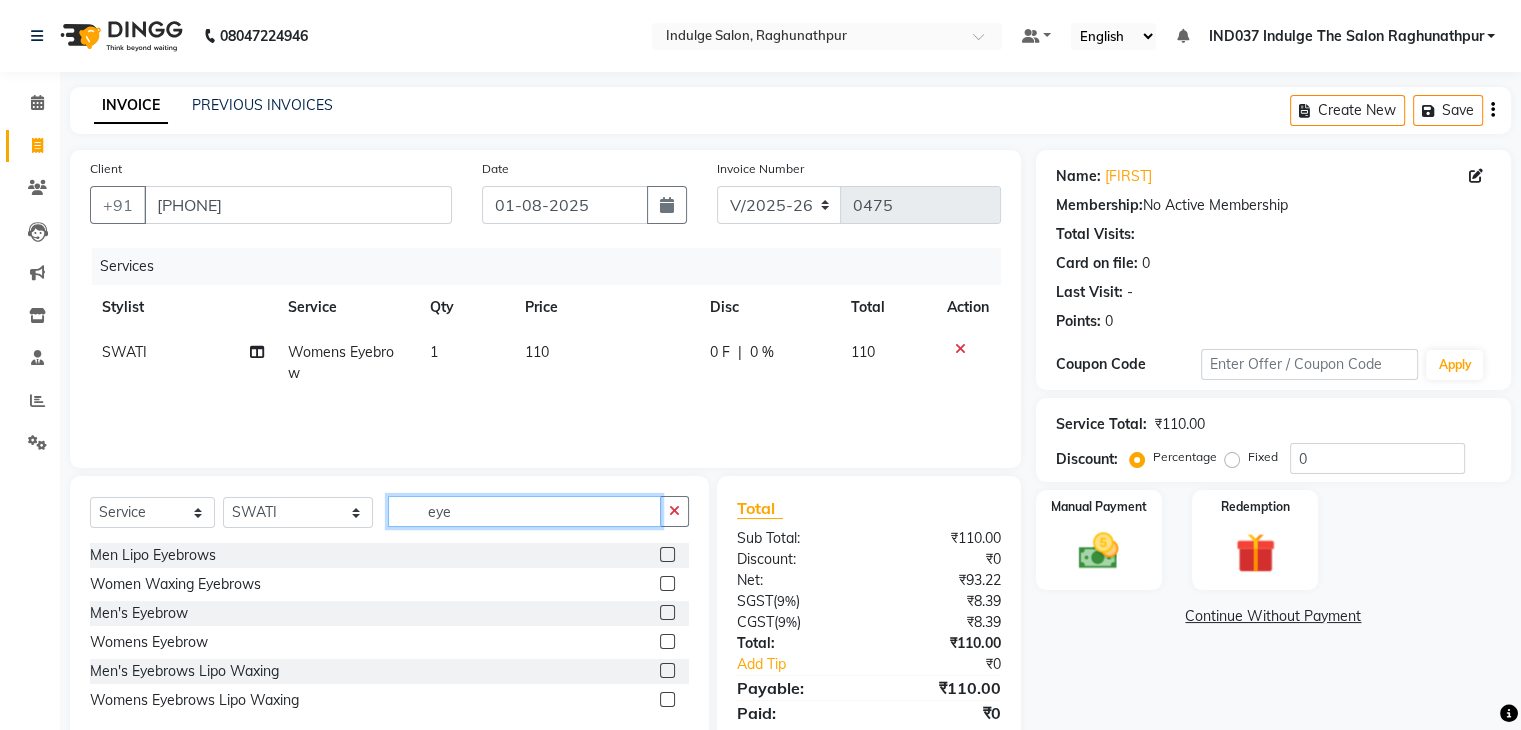 click on "eye" 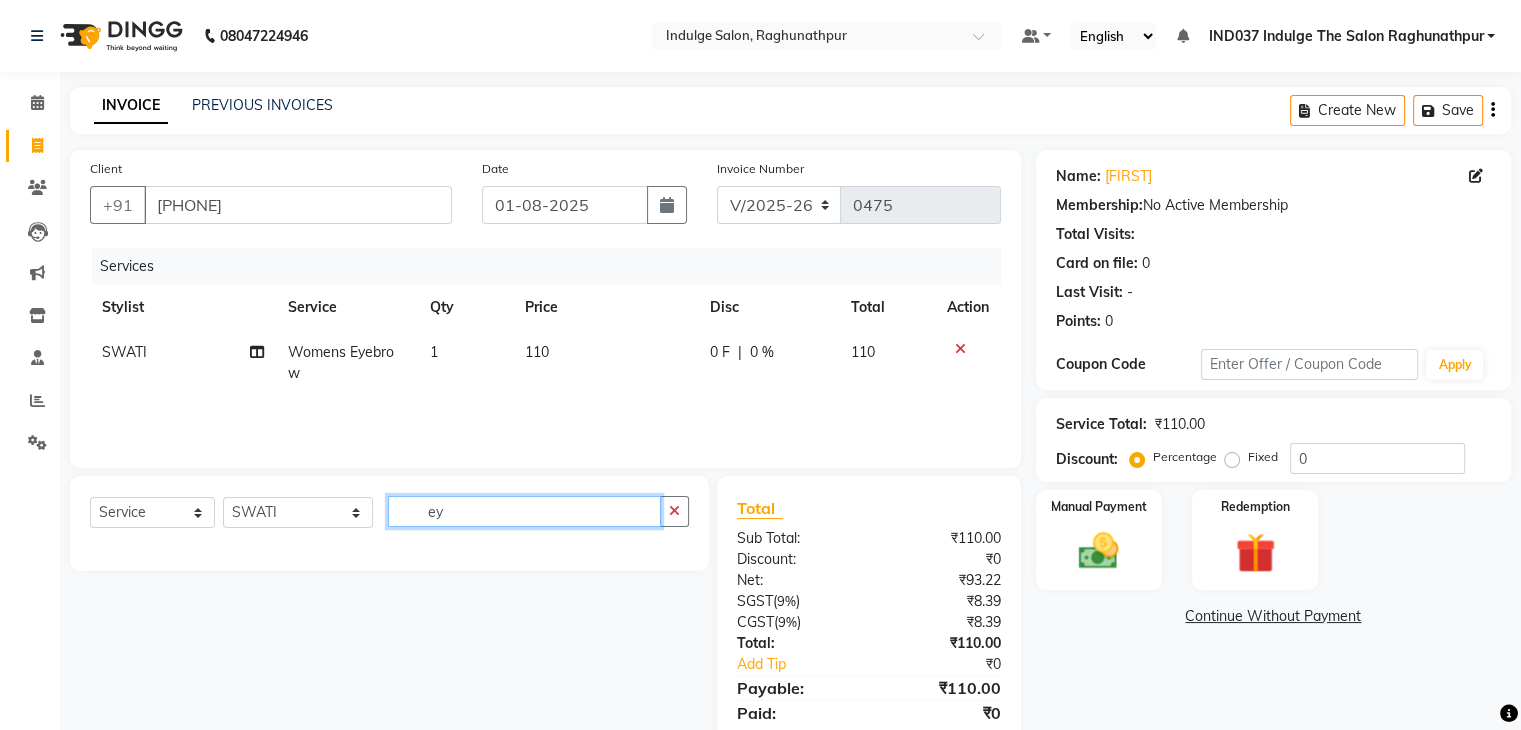type on "e" 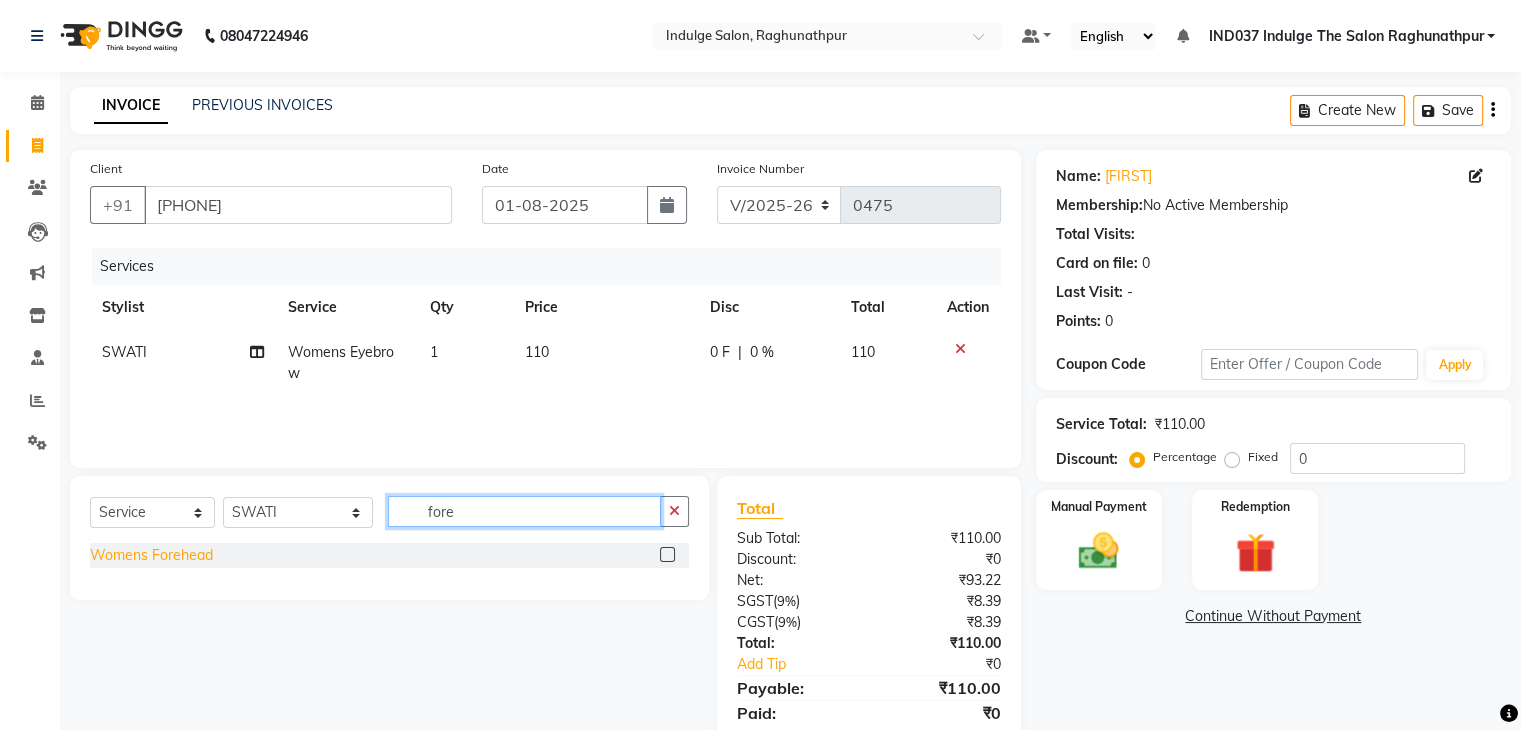 type on "fore" 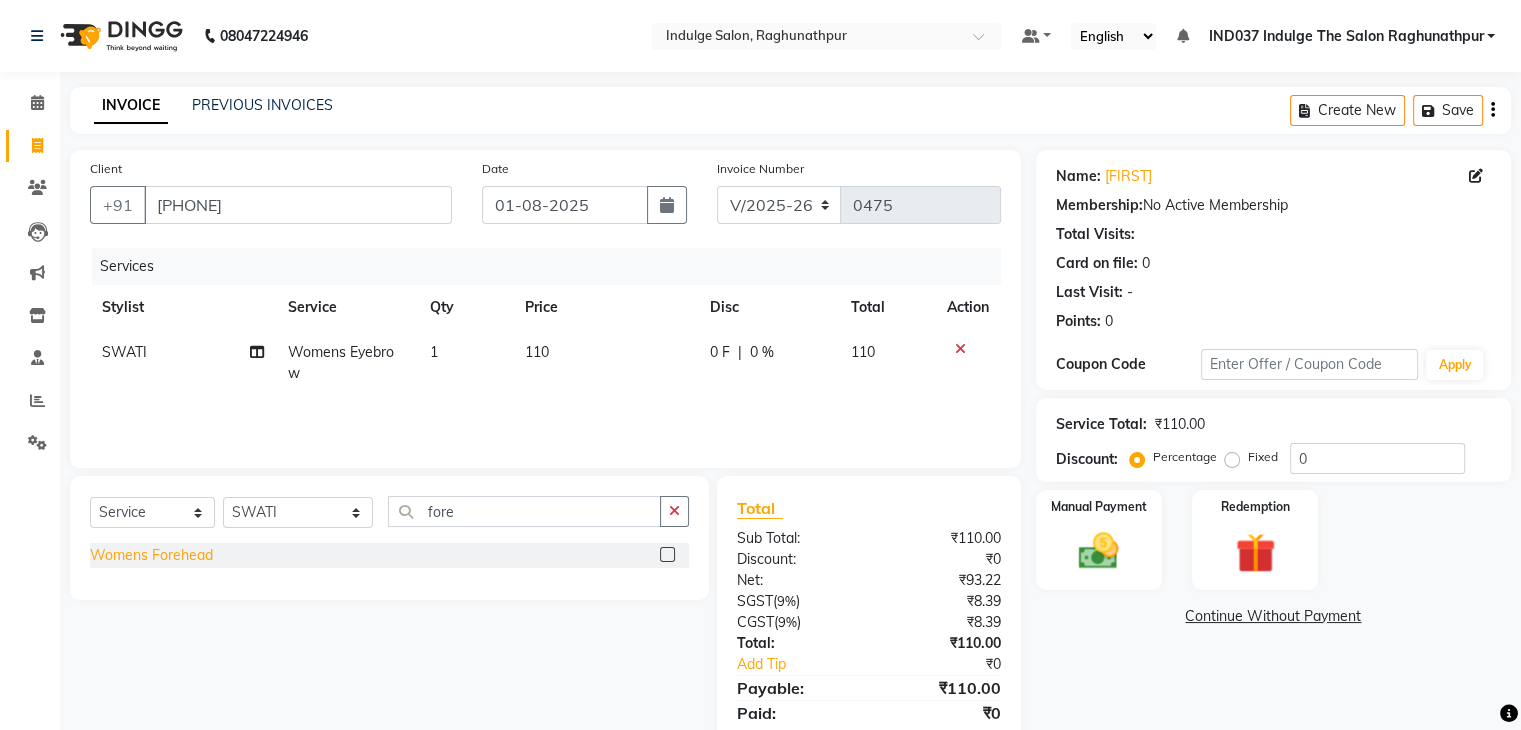 click on "Womens Forehead" 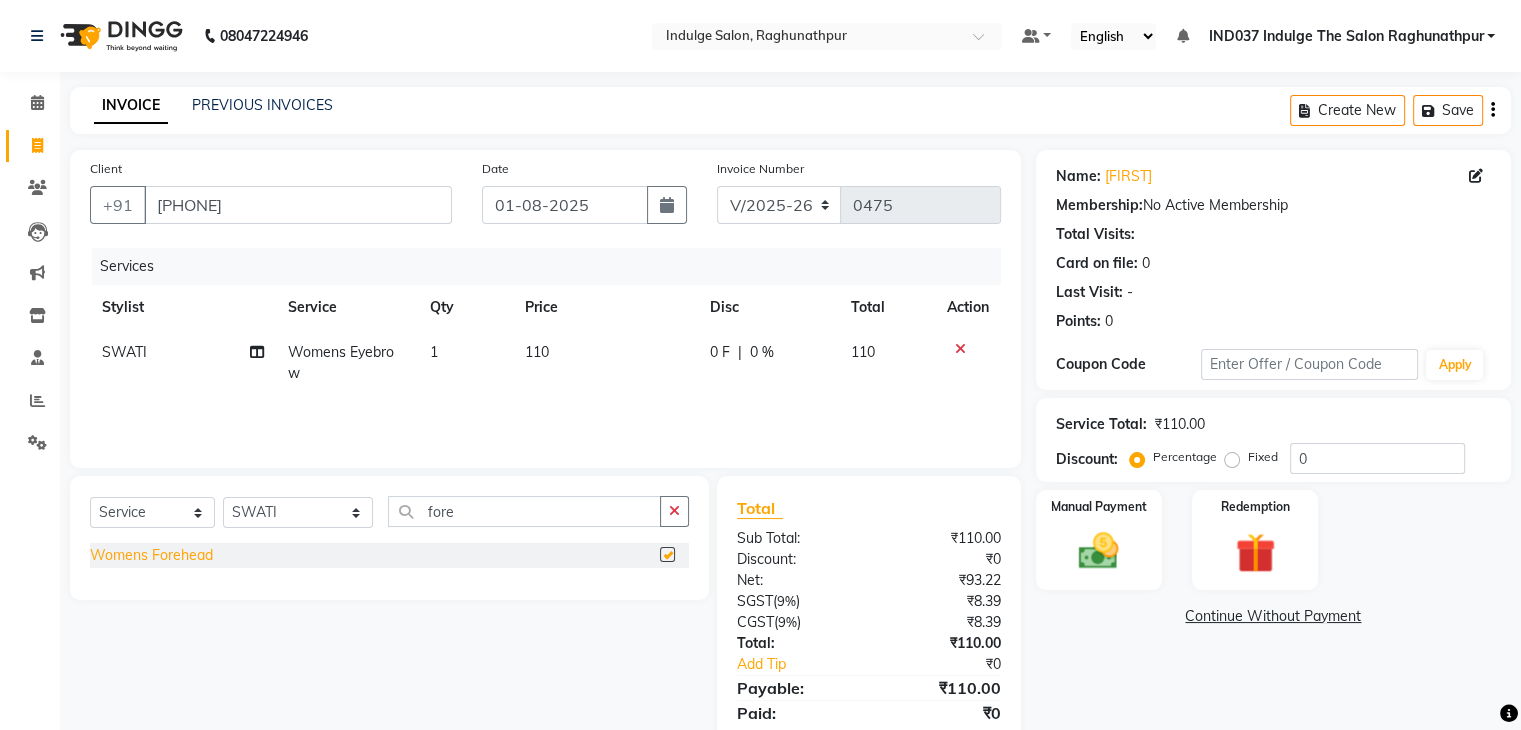 checkbox on "false" 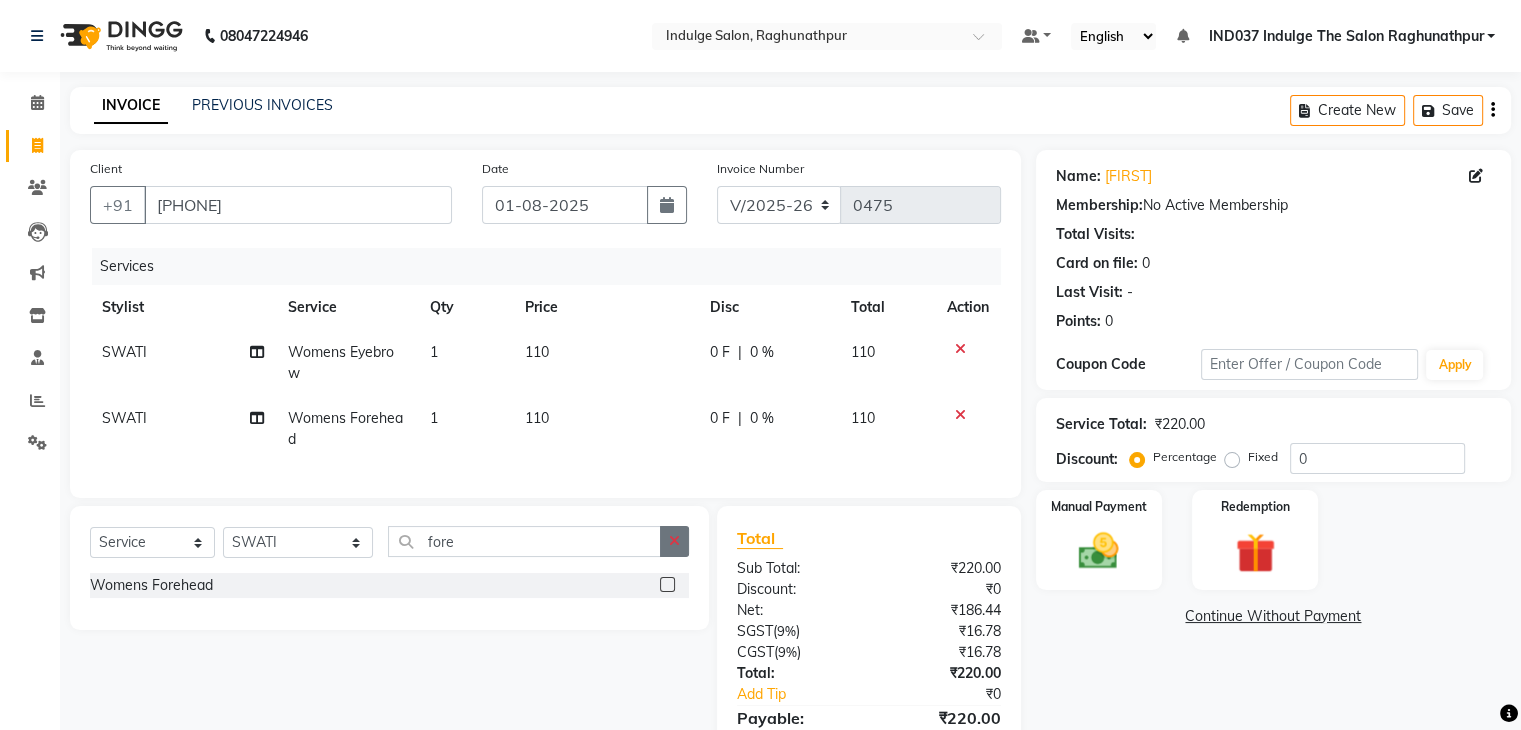 click 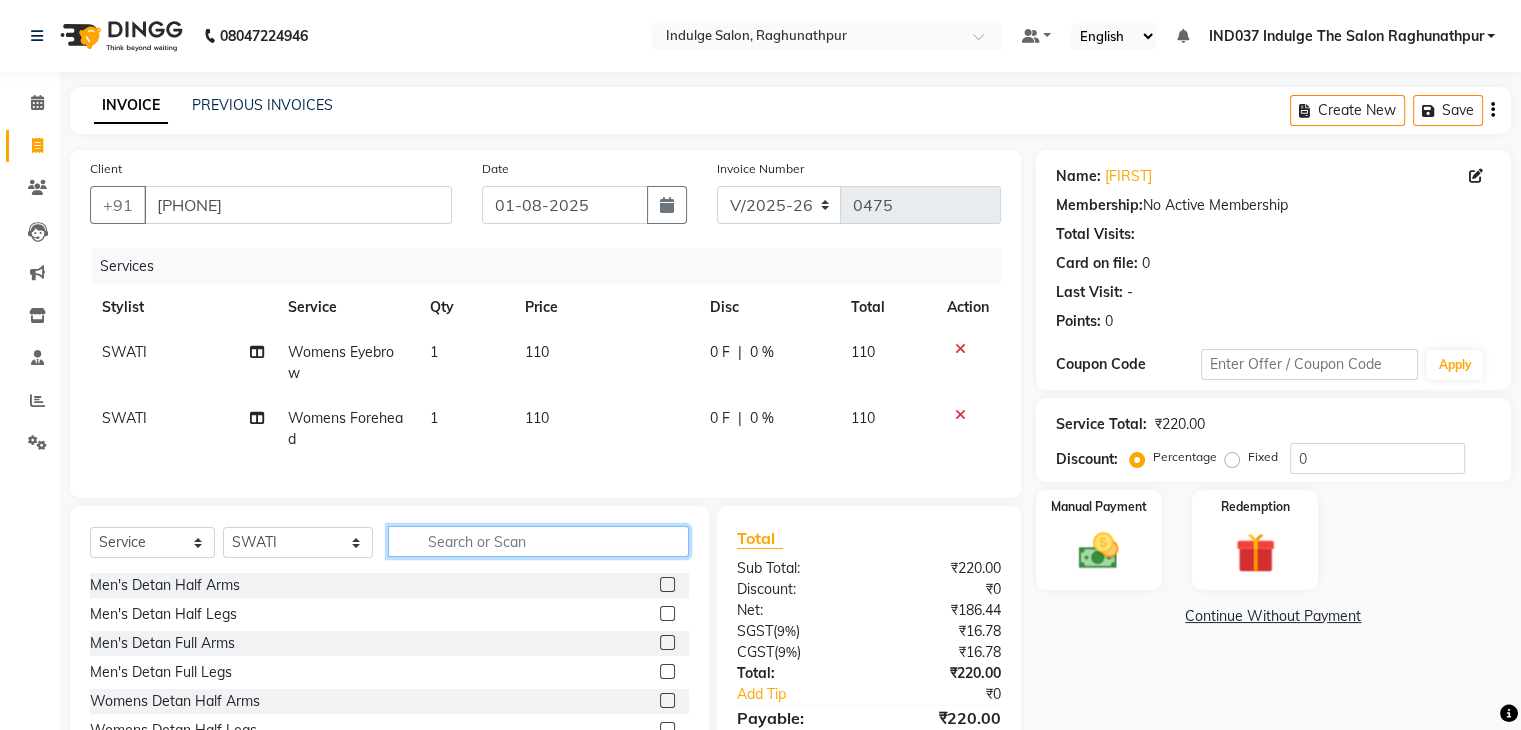 click 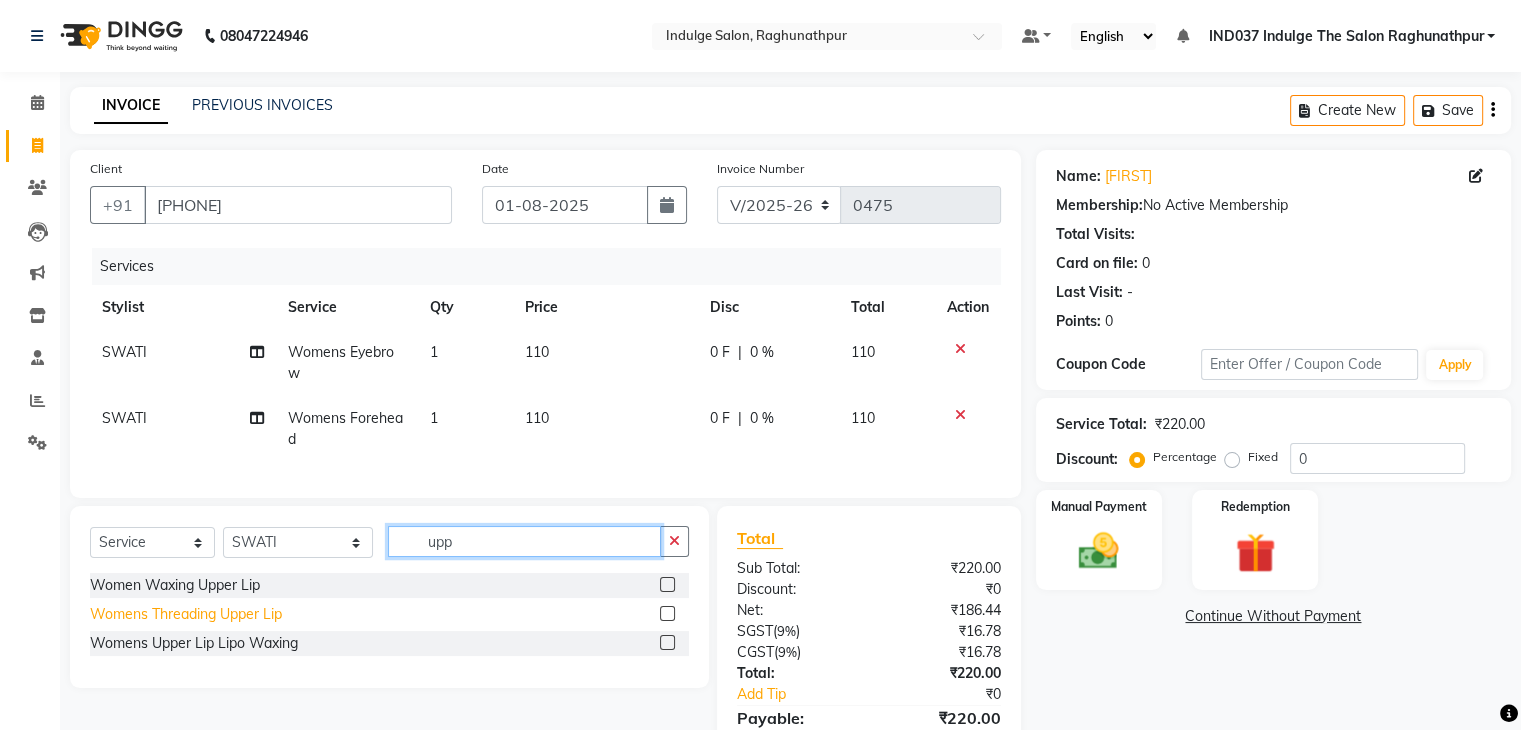 type on "upp" 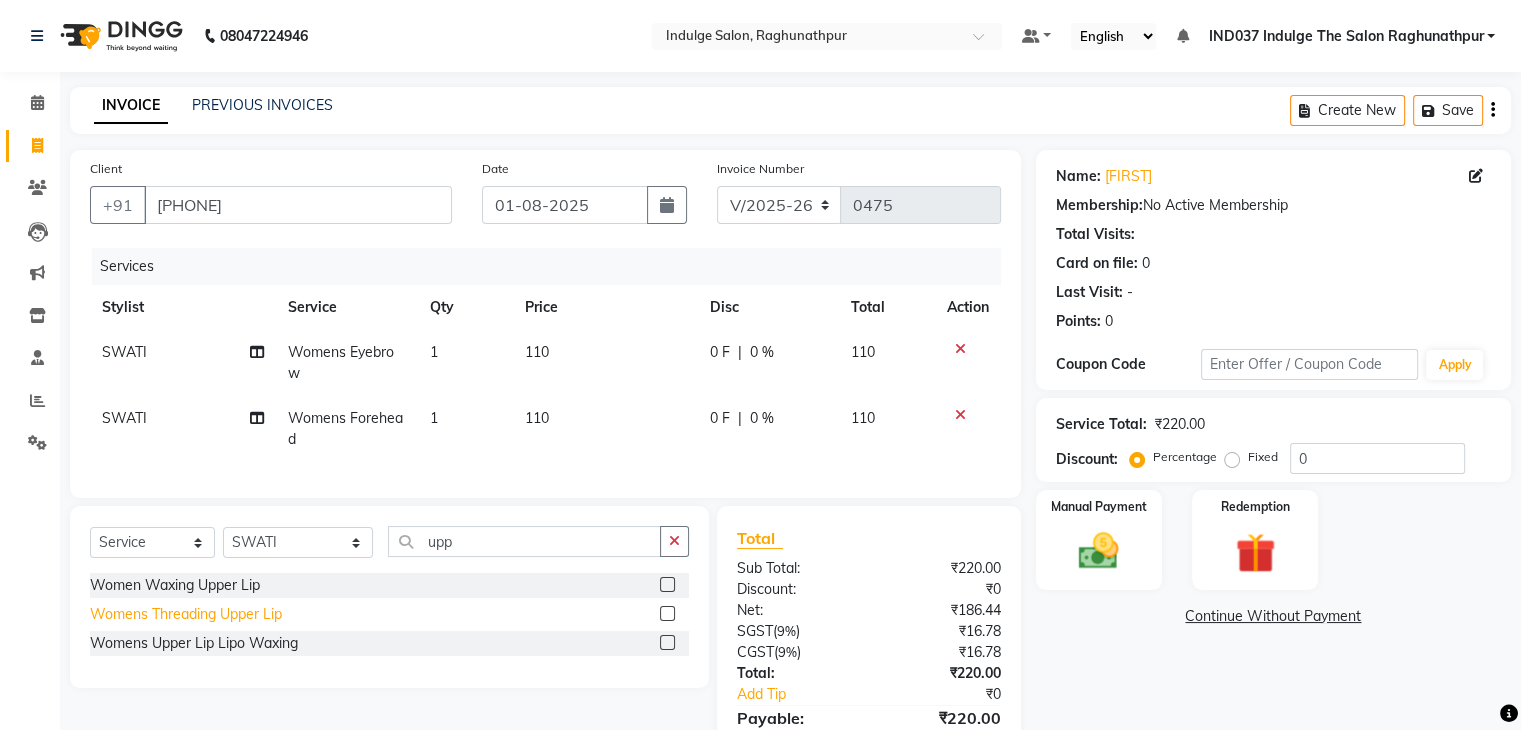 click on "Womens Threading Upper Lip" 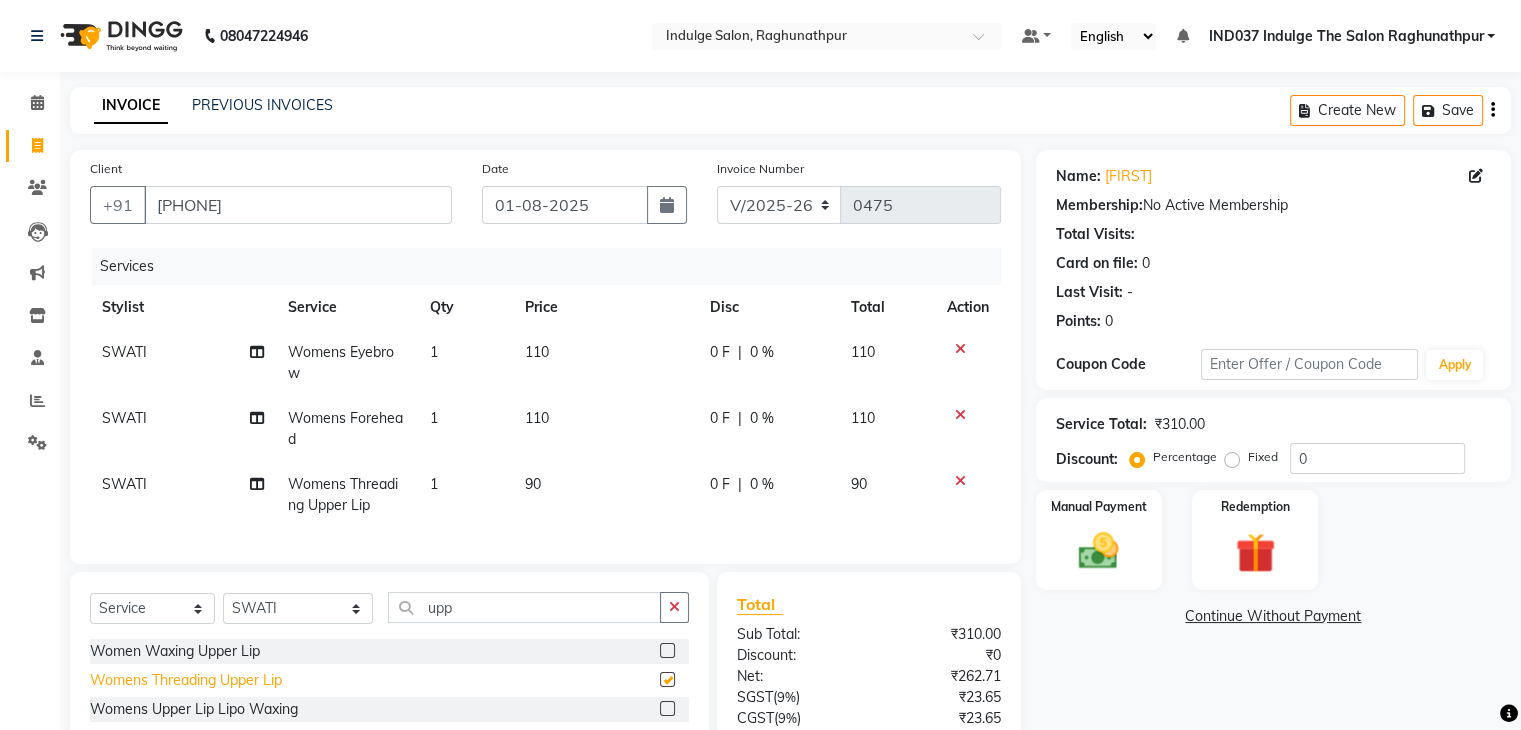 checkbox on "false" 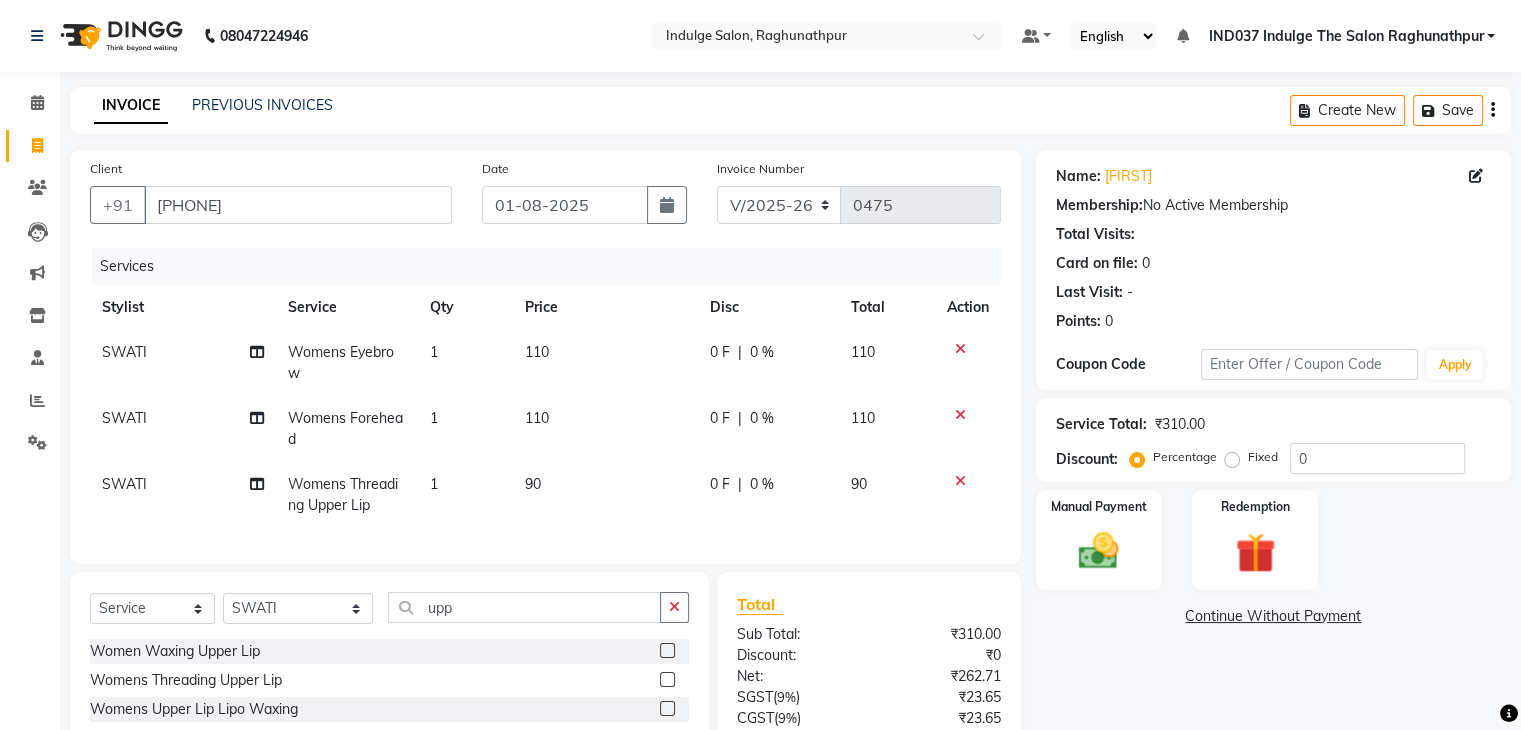 click on "0 %" 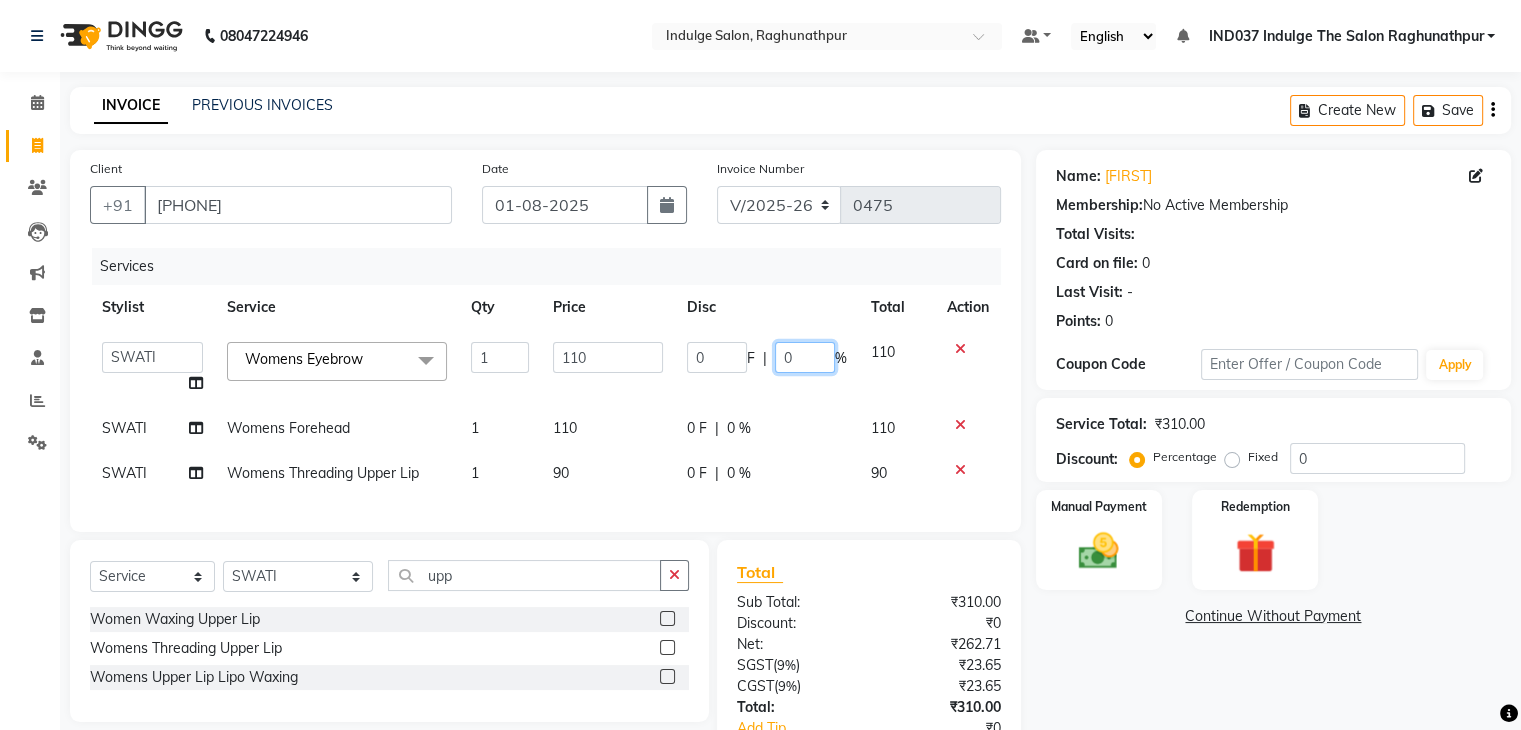 click on "0" 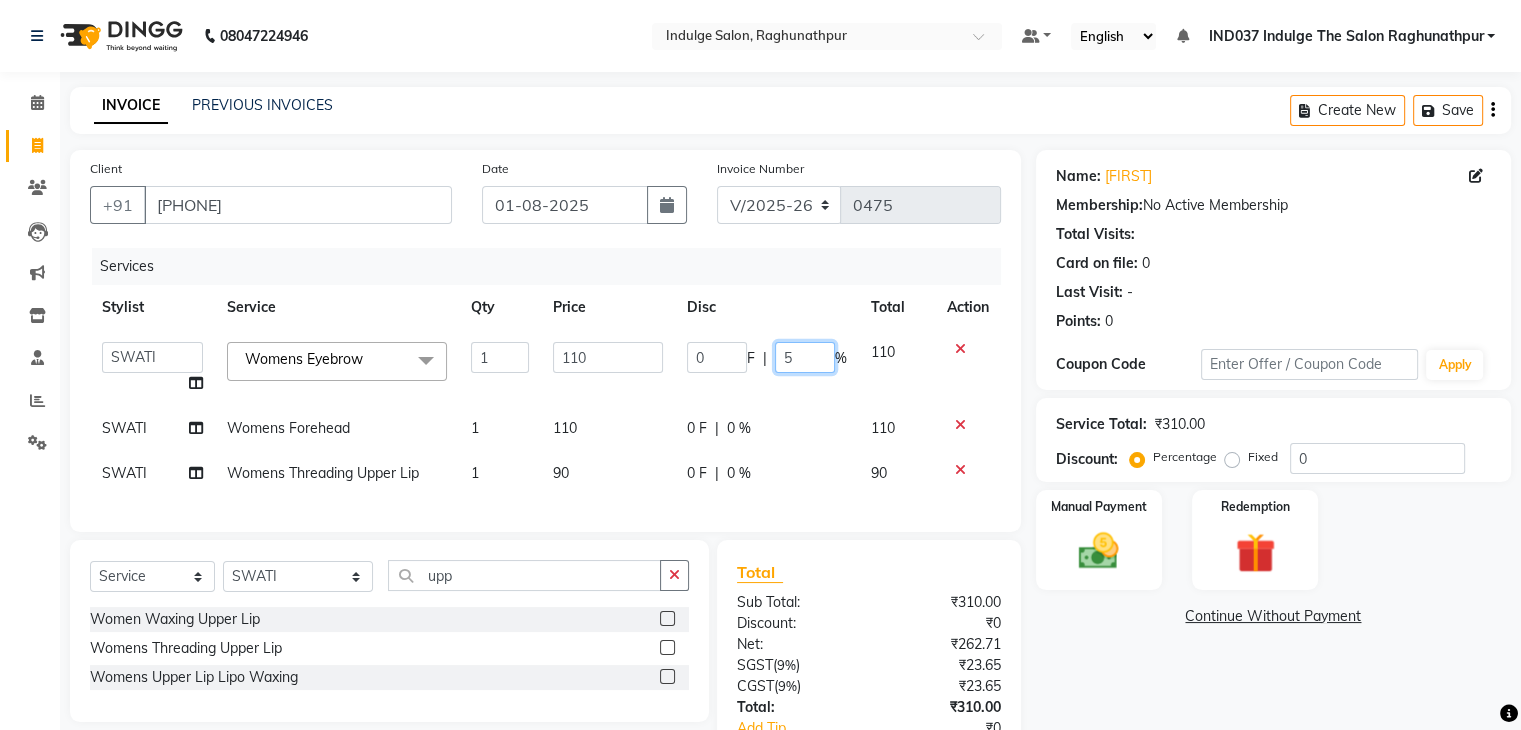 type on "50" 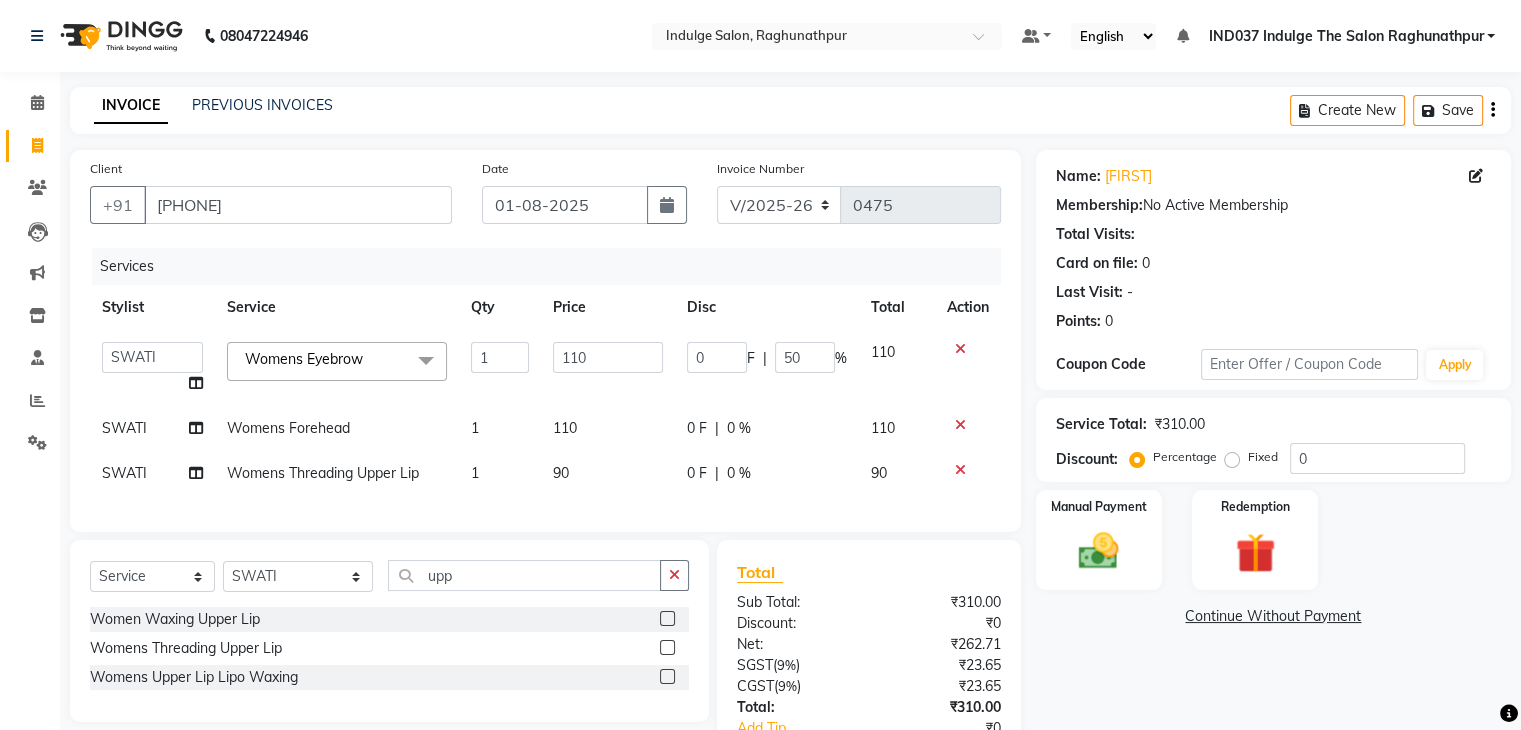 click on "0 F | 0 %" 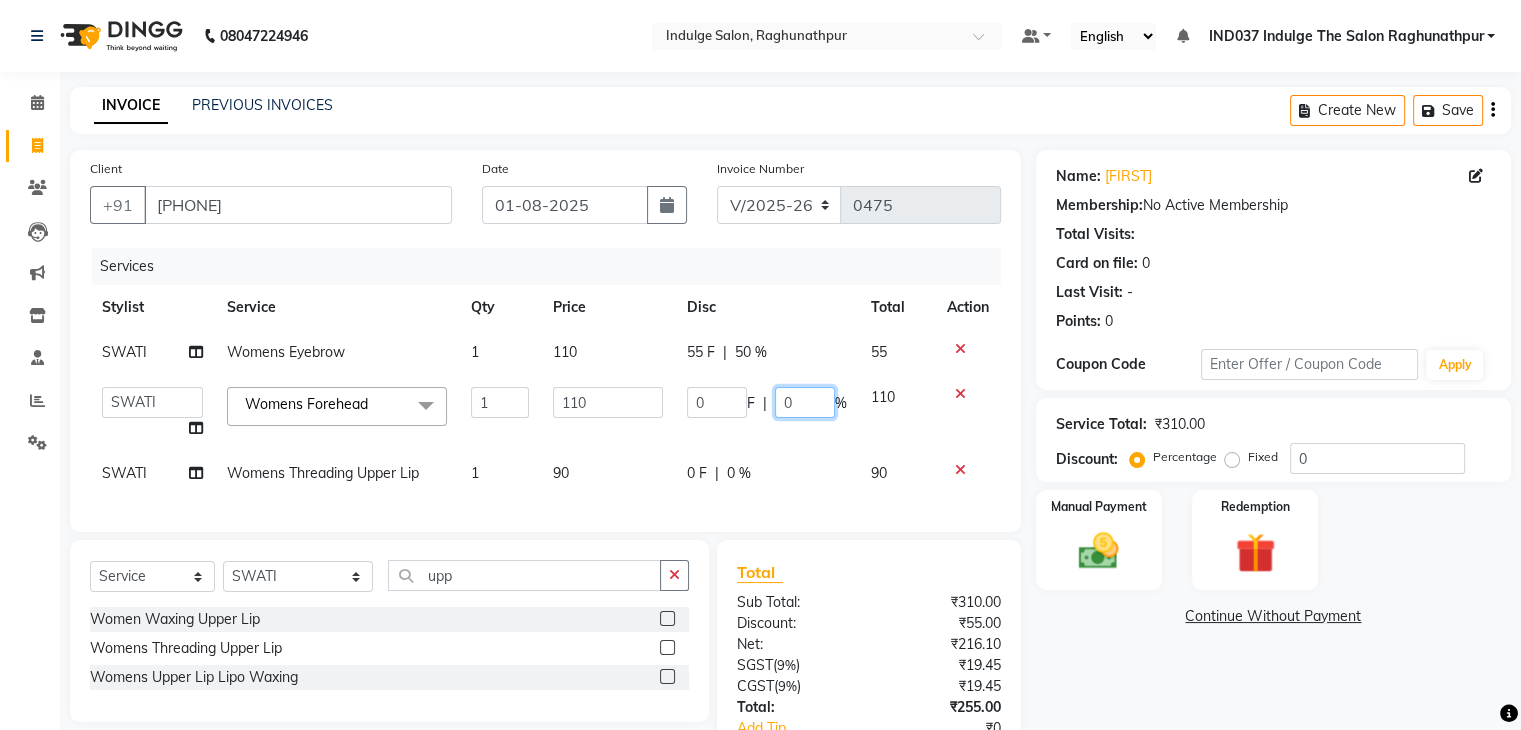 click on "0" 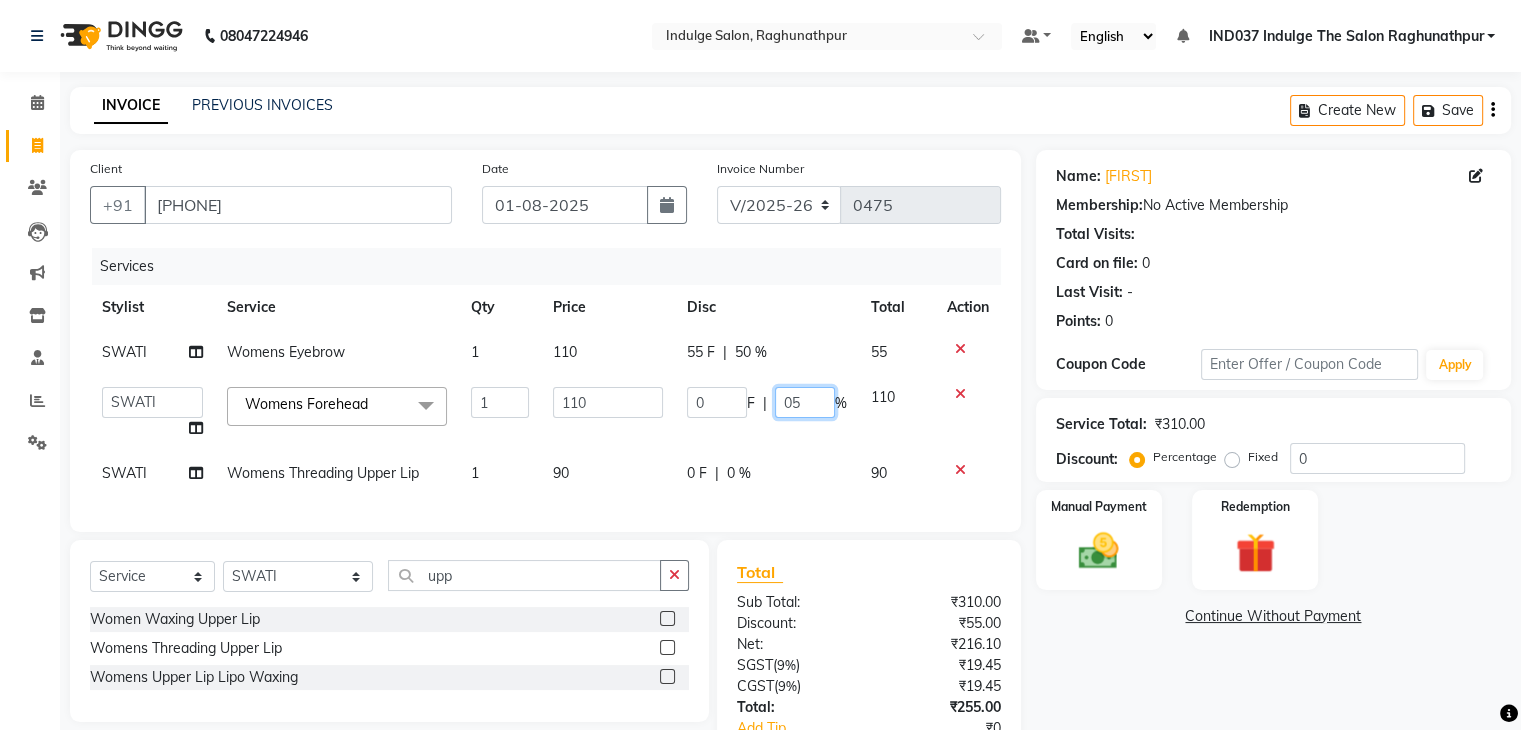 type on "050" 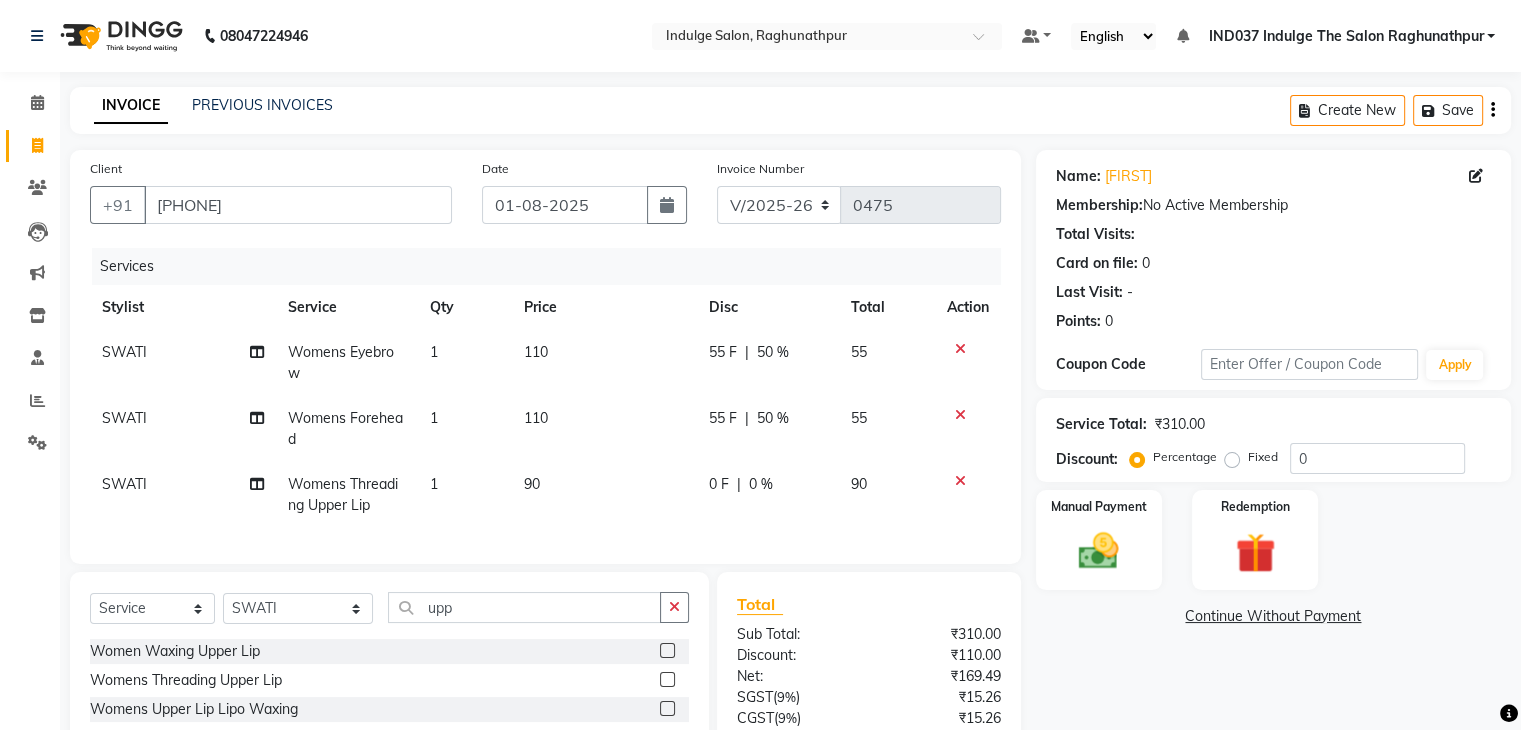 click on "0 F | 0 %" 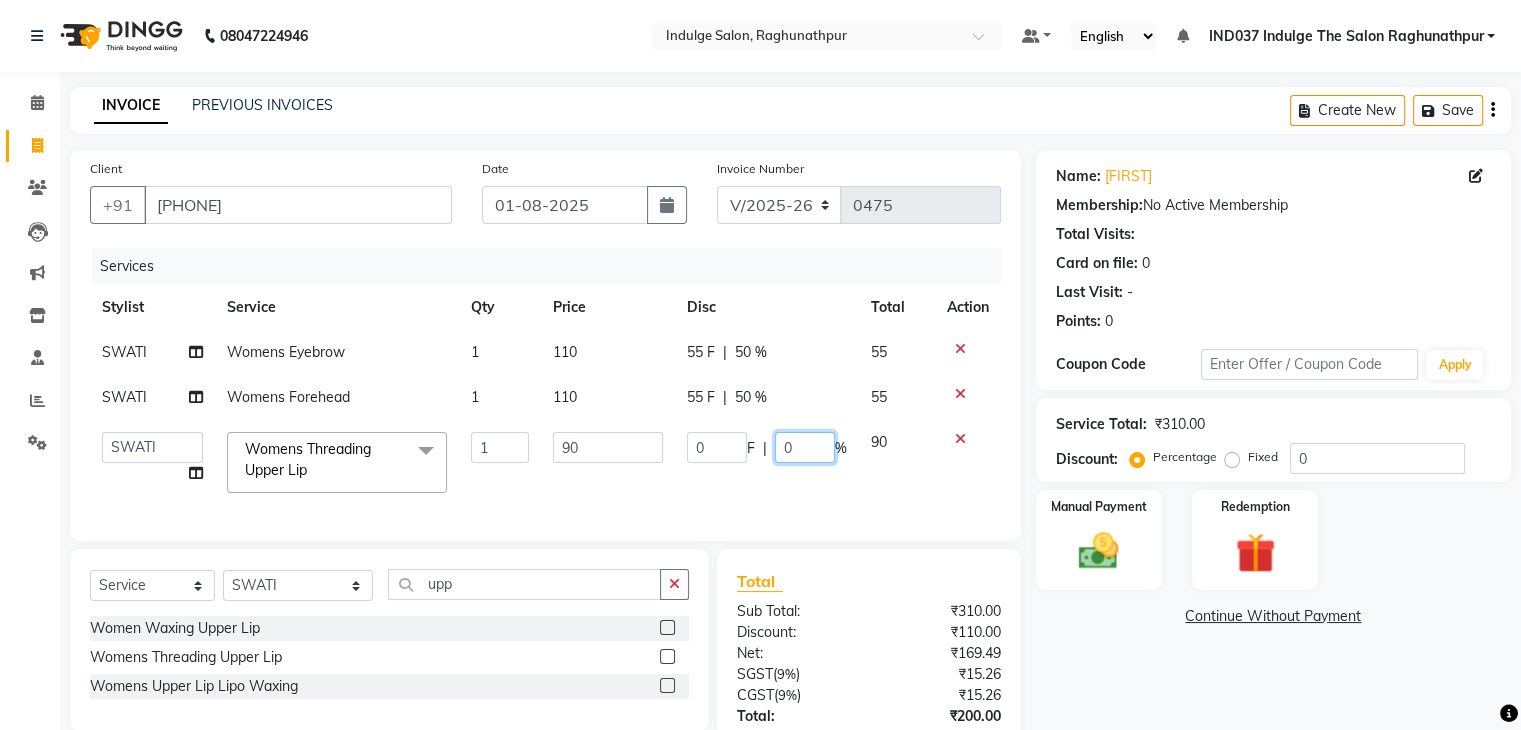 click on "0" 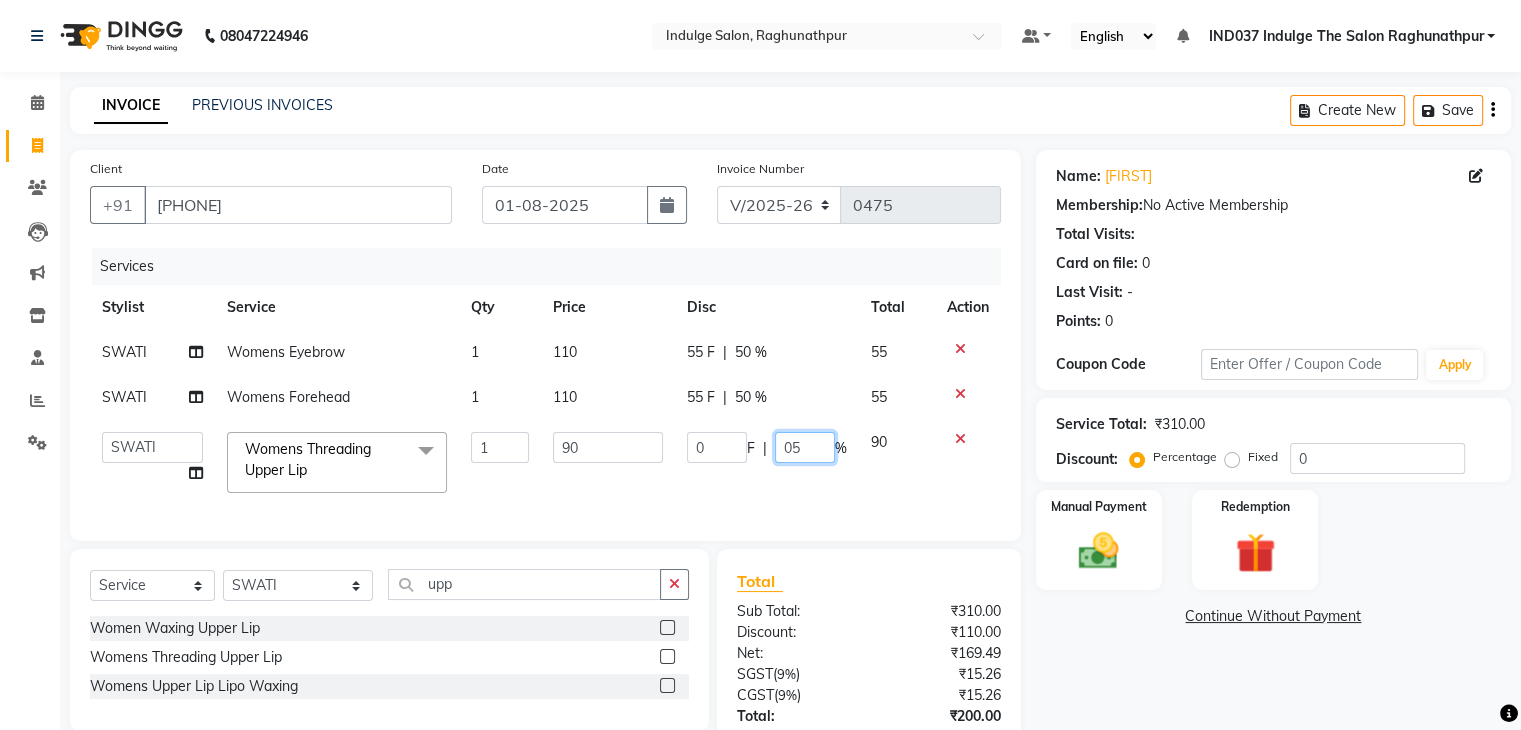 type on "050" 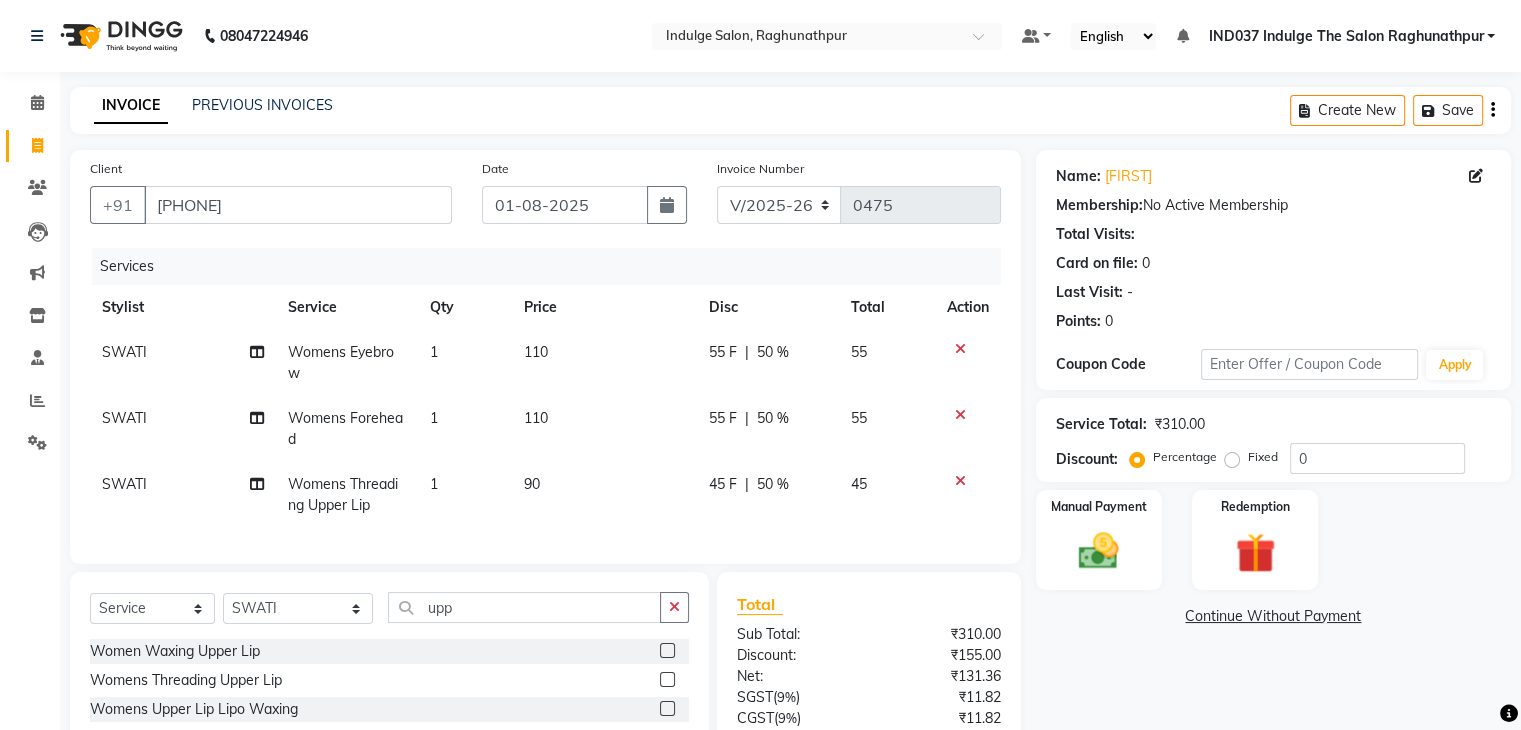 click on "Name: [FIRST] Membership: No Active Membership Total Visits: Card on file: 0 Last Visit: - Points: 0 Coupon Code Apply Service Total: [PRICE] Discount: Percentage Fixed 0 Manual Payment Redemption Continue Without Payment" 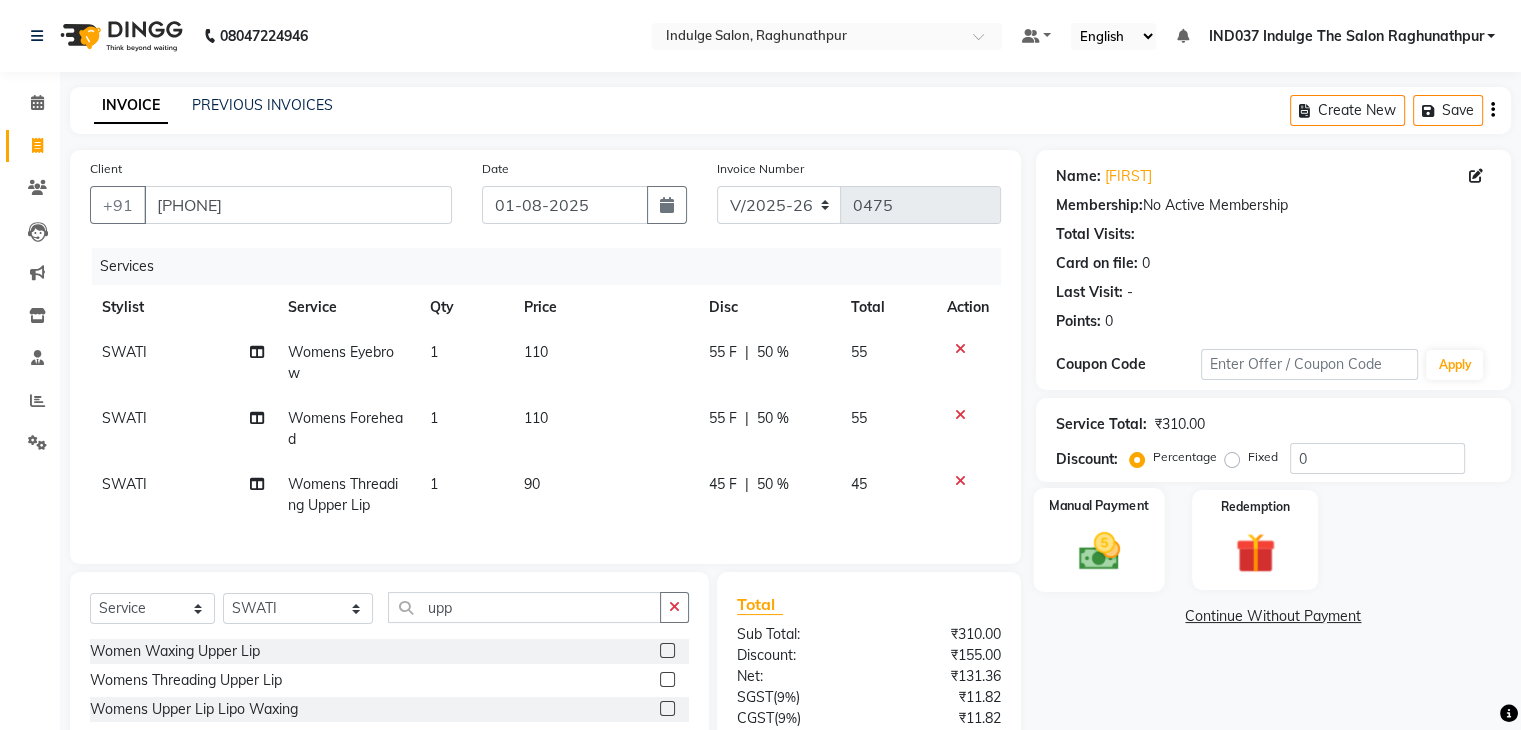 click 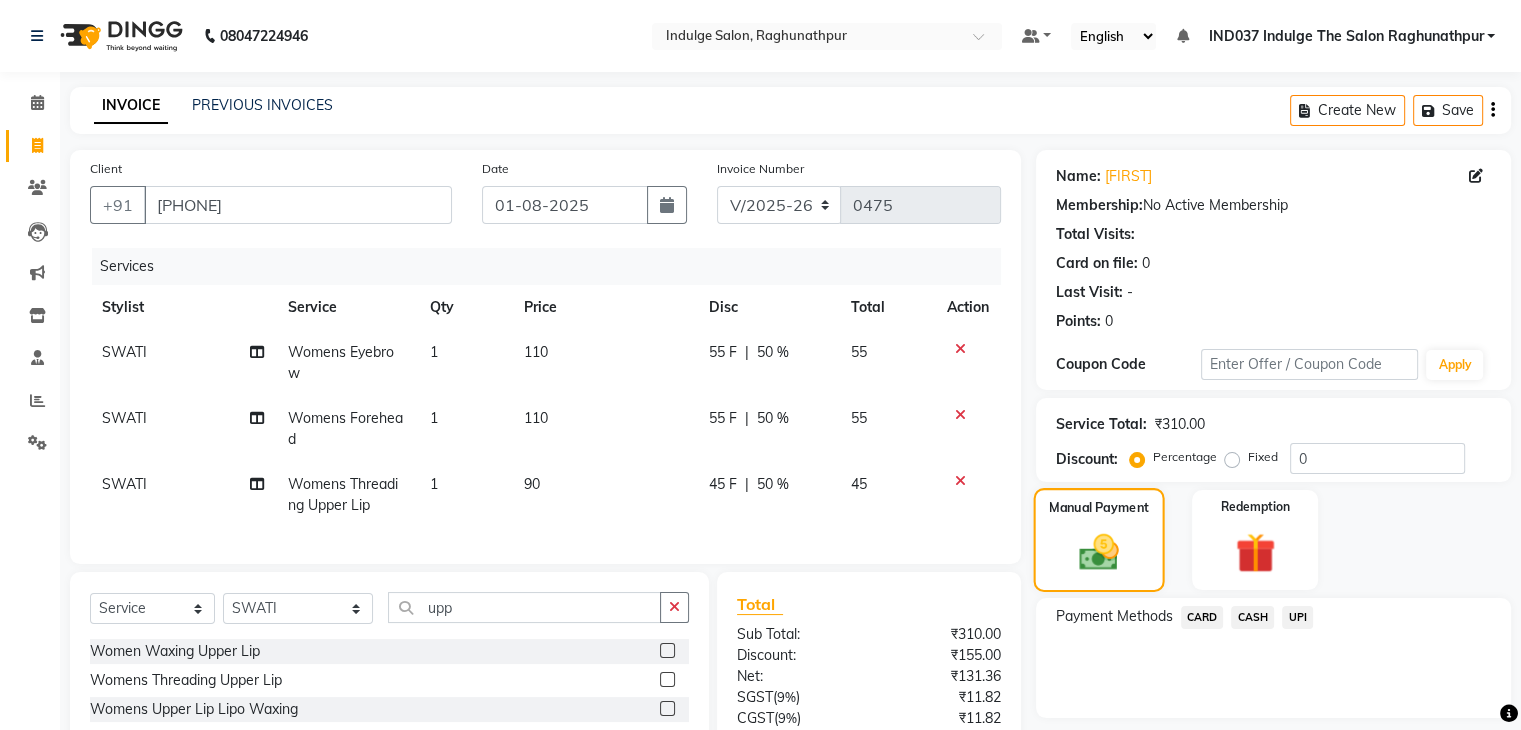 scroll, scrollTop: 182, scrollLeft: 0, axis: vertical 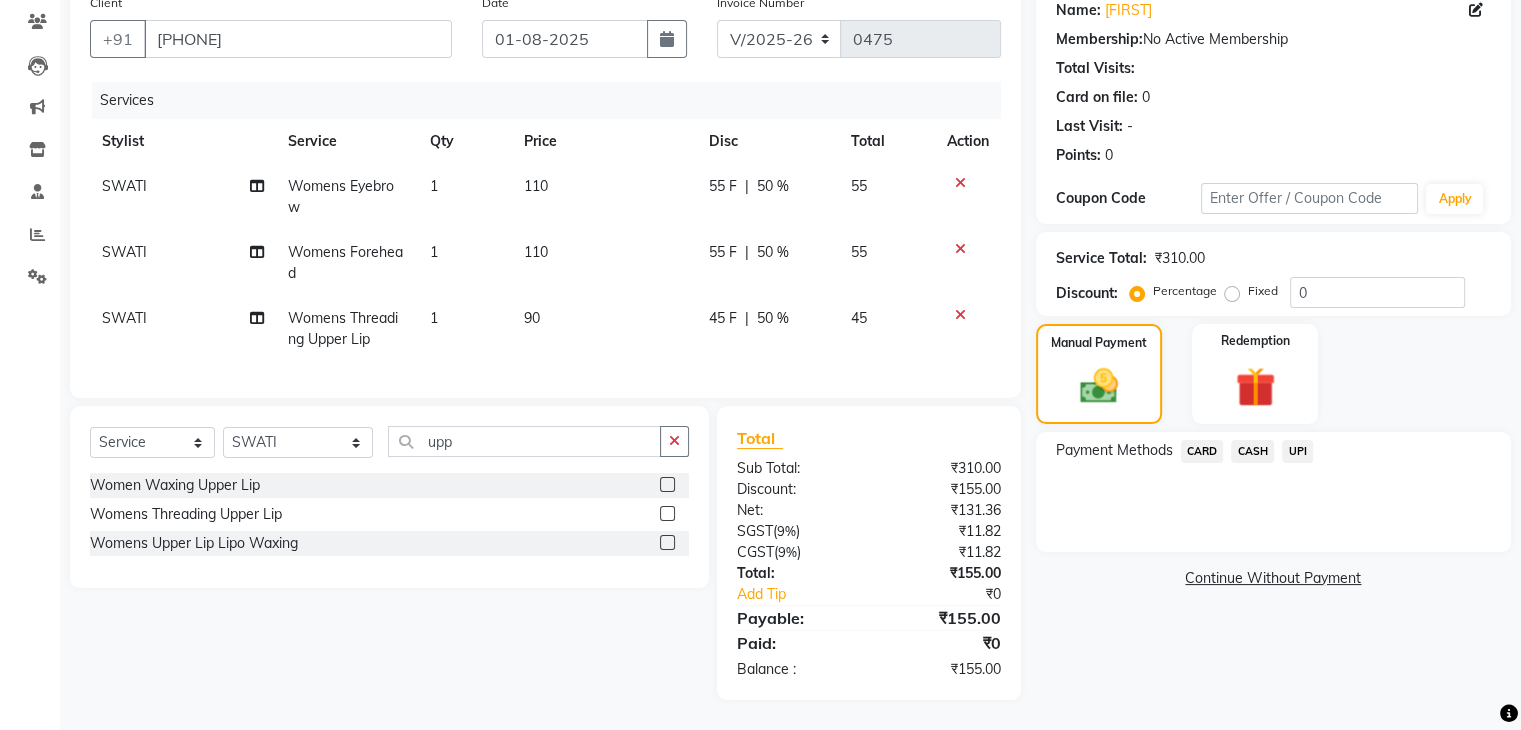 click on "UPI" 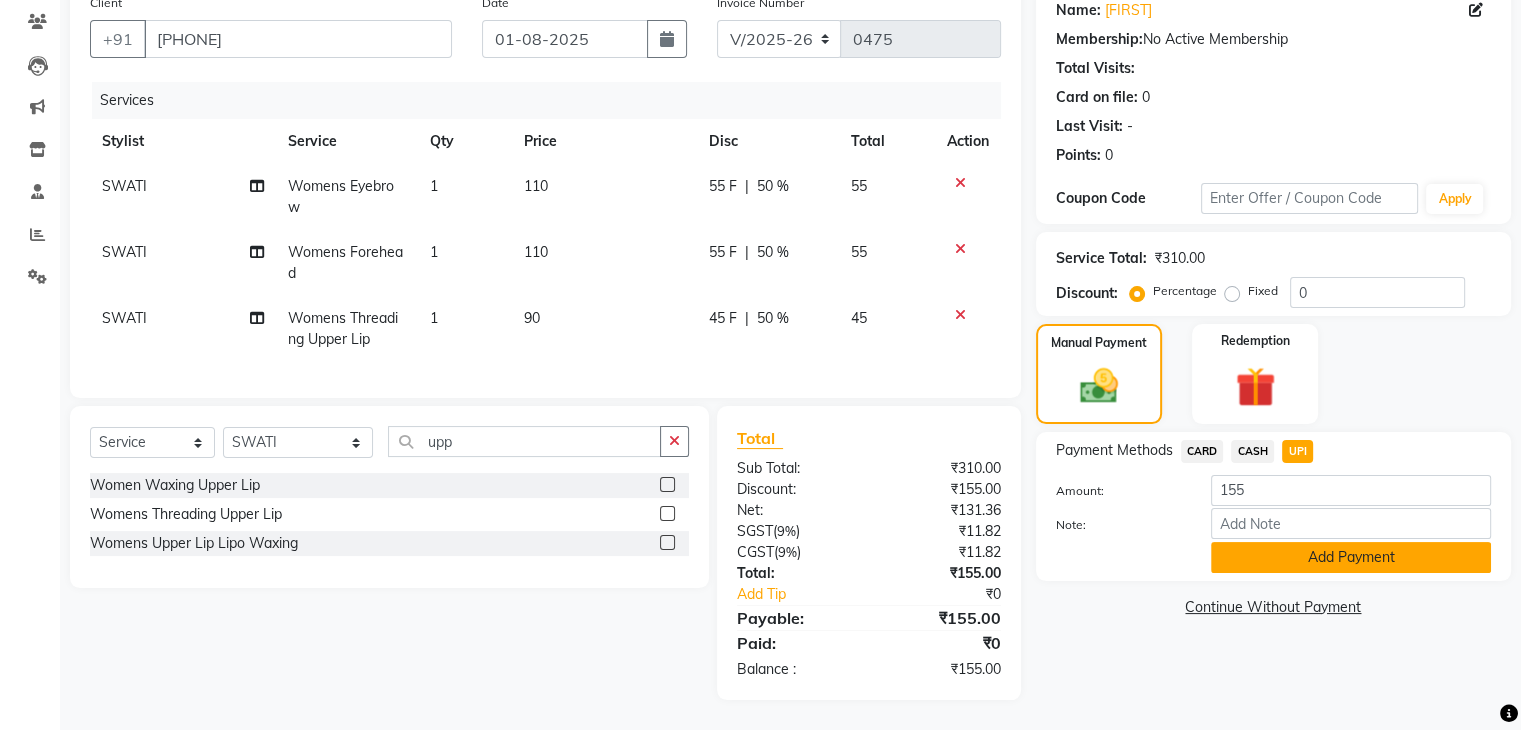 click on "Add Payment" 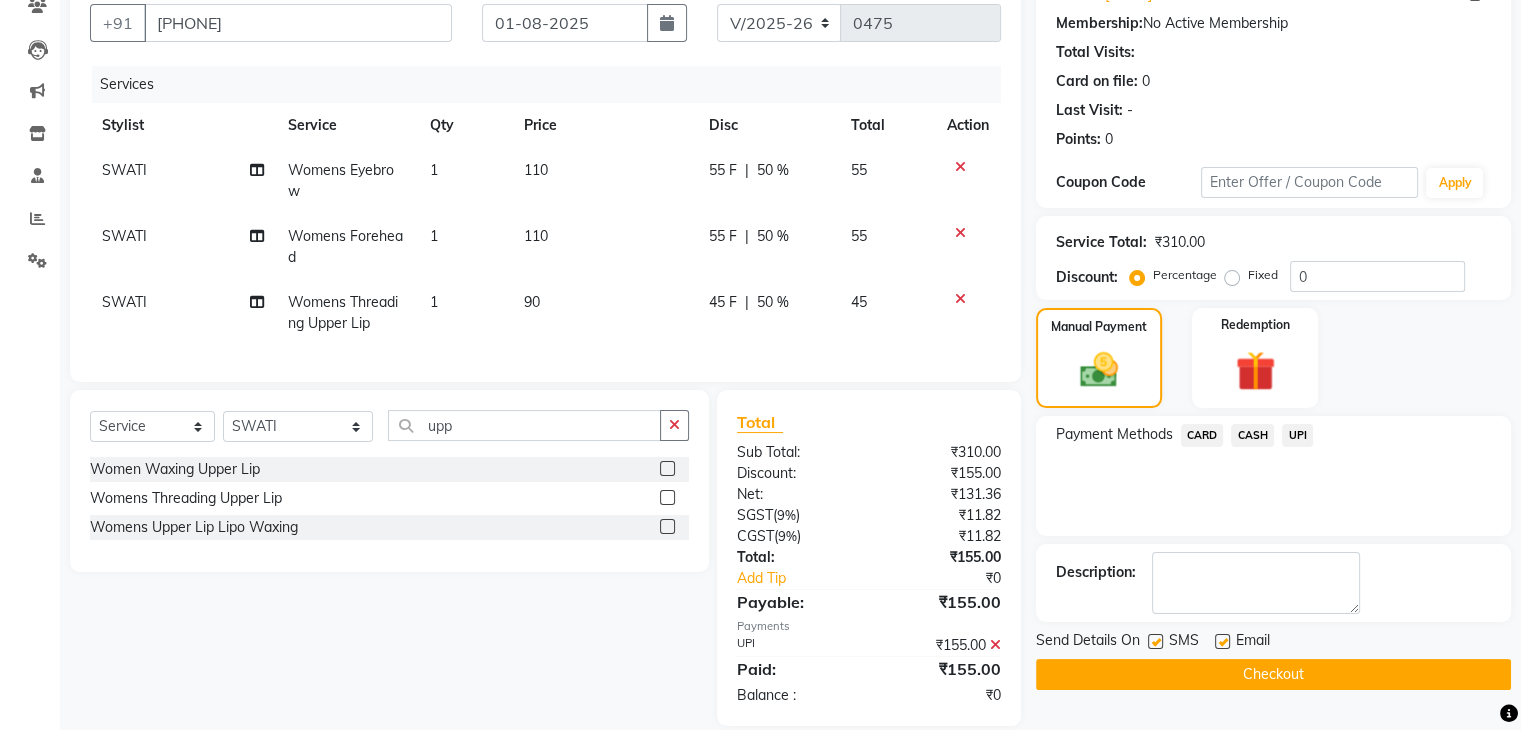 click 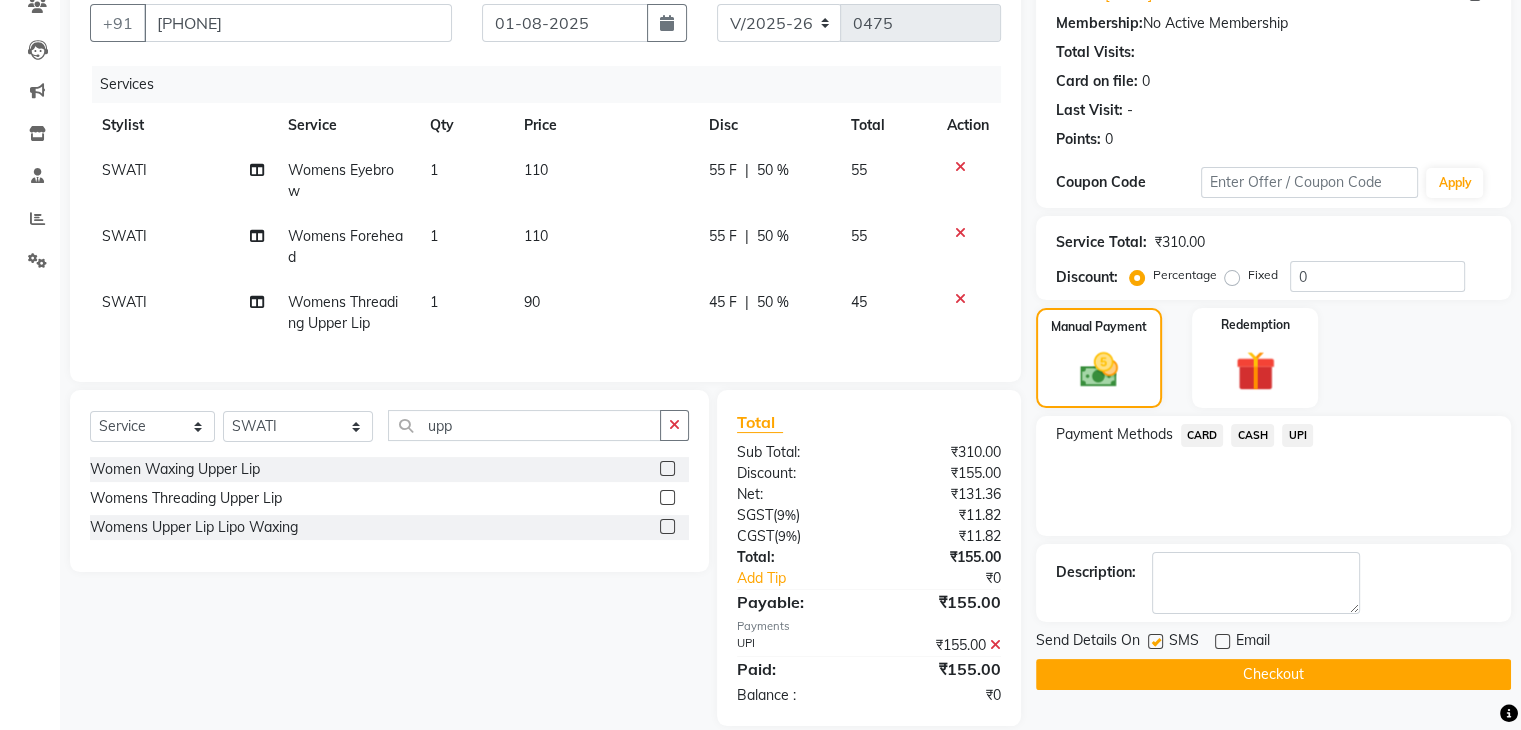 click on "Checkout" 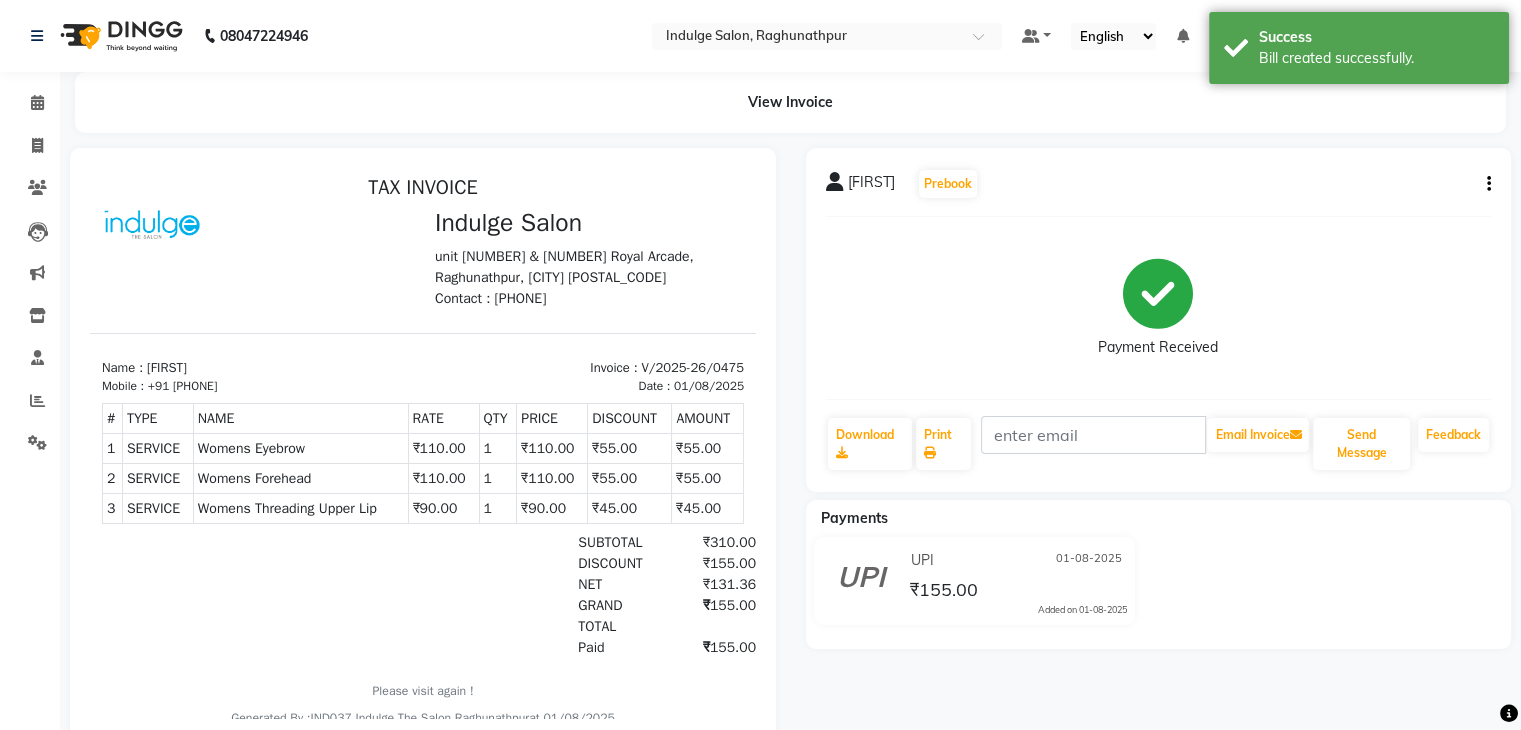scroll, scrollTop: 0, scrollLeft: 0, axis: both 